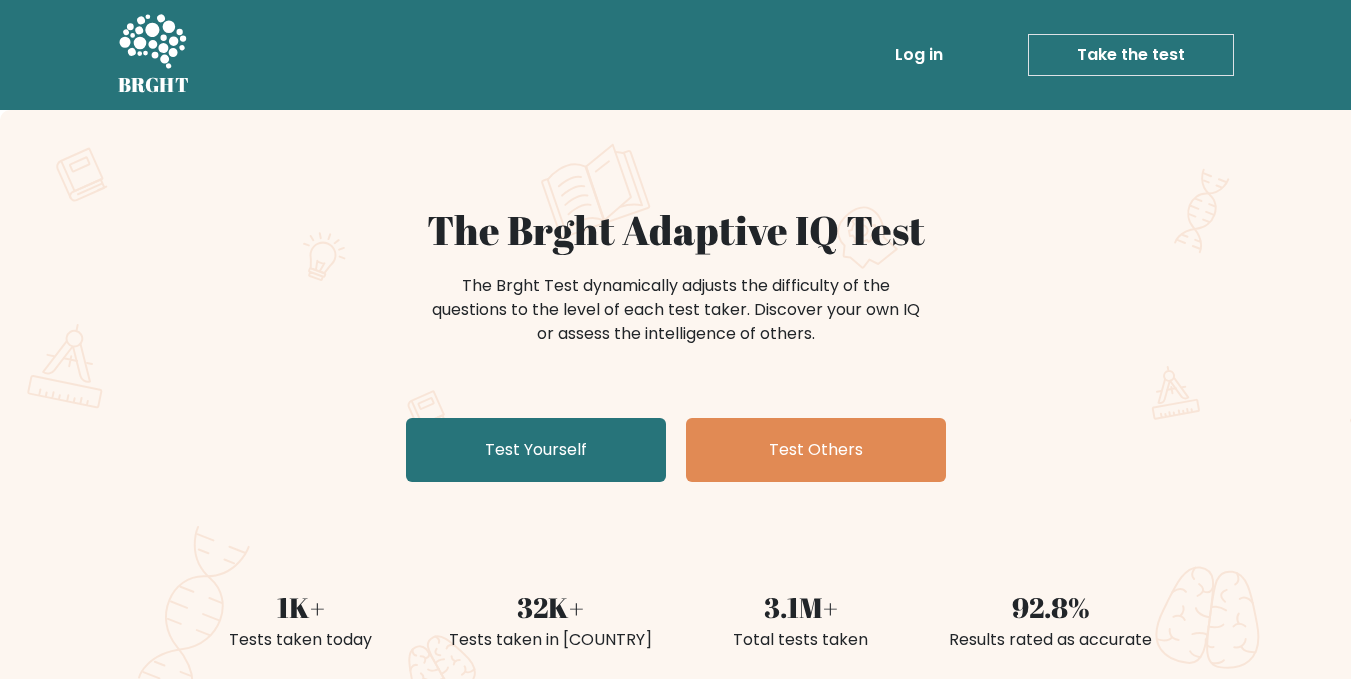scroll, scrollTop: 0, scrollLeft: 0, axis: both 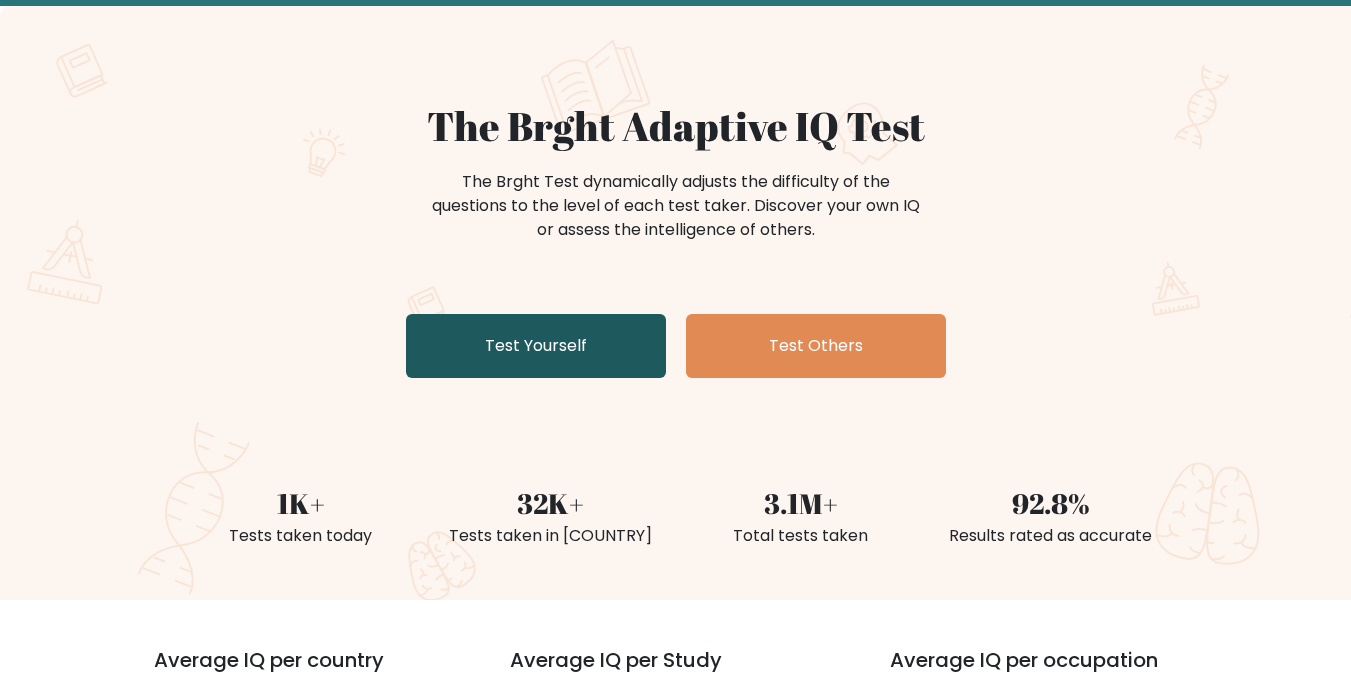 drag, startPoint x: 524, startPoint y: 265, endPoint x: 531, endPoint y: 363, distance: 98.24968 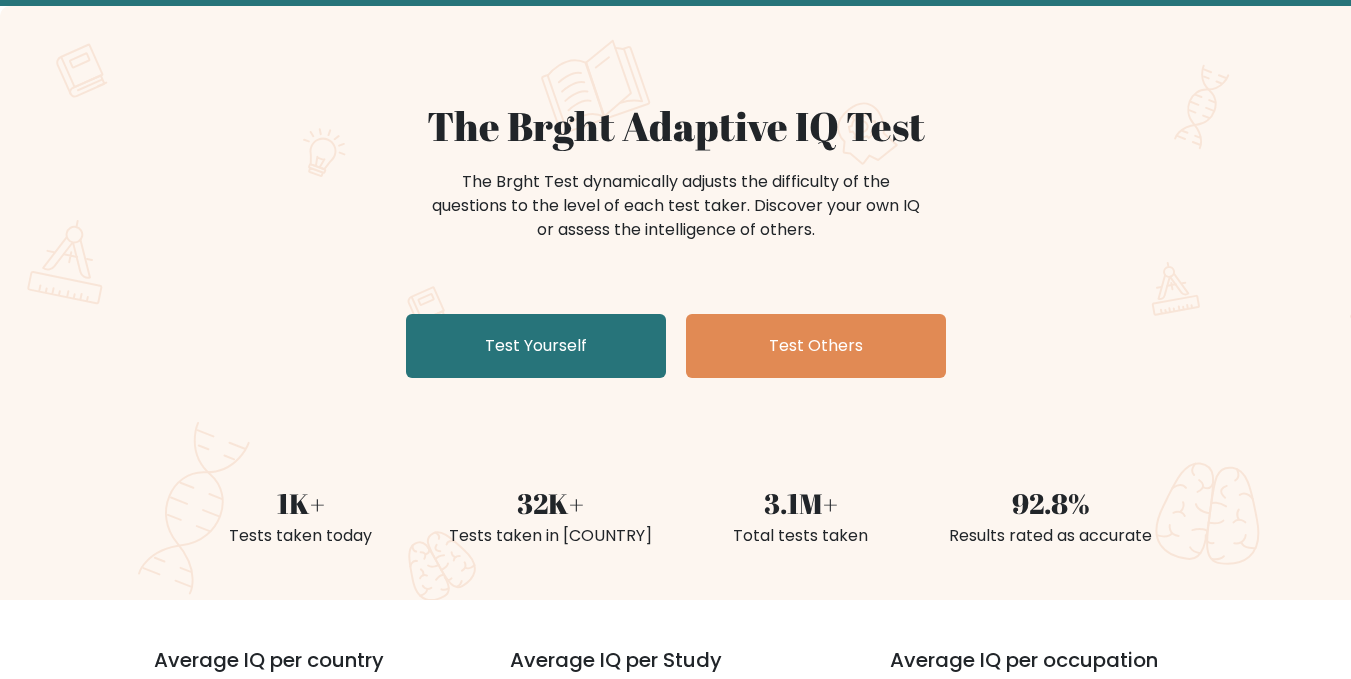 scroll, scrollTop: 137, scrollLeft: 0, axis: vertical 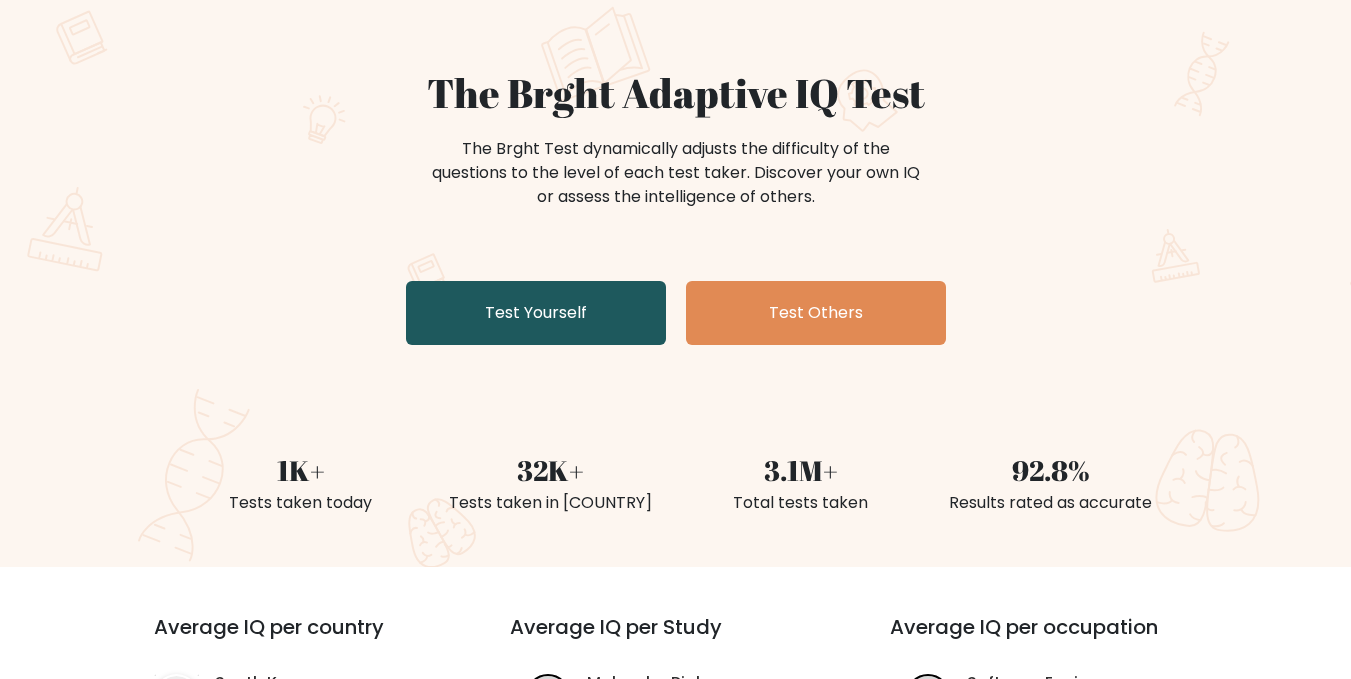 click on "Test Yourself" at bounding box center [536, 313] 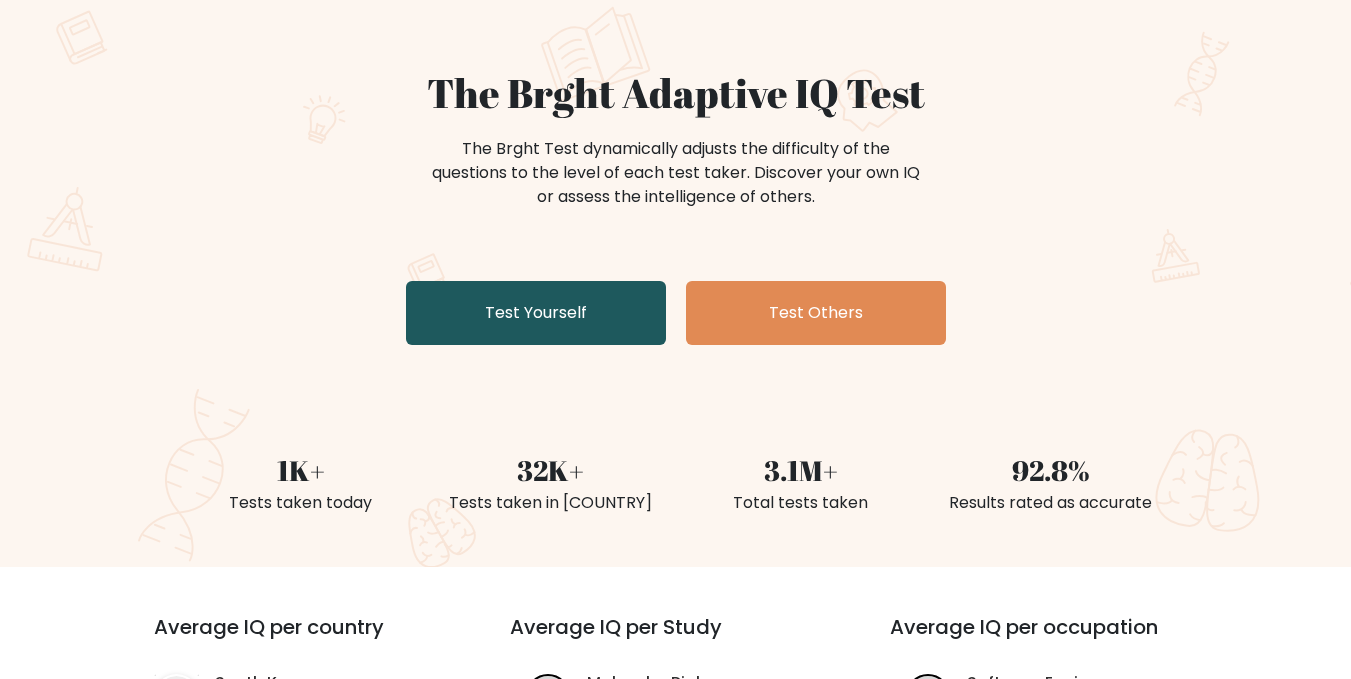 click on "Test Yourself" at bounding box center (536, 313) 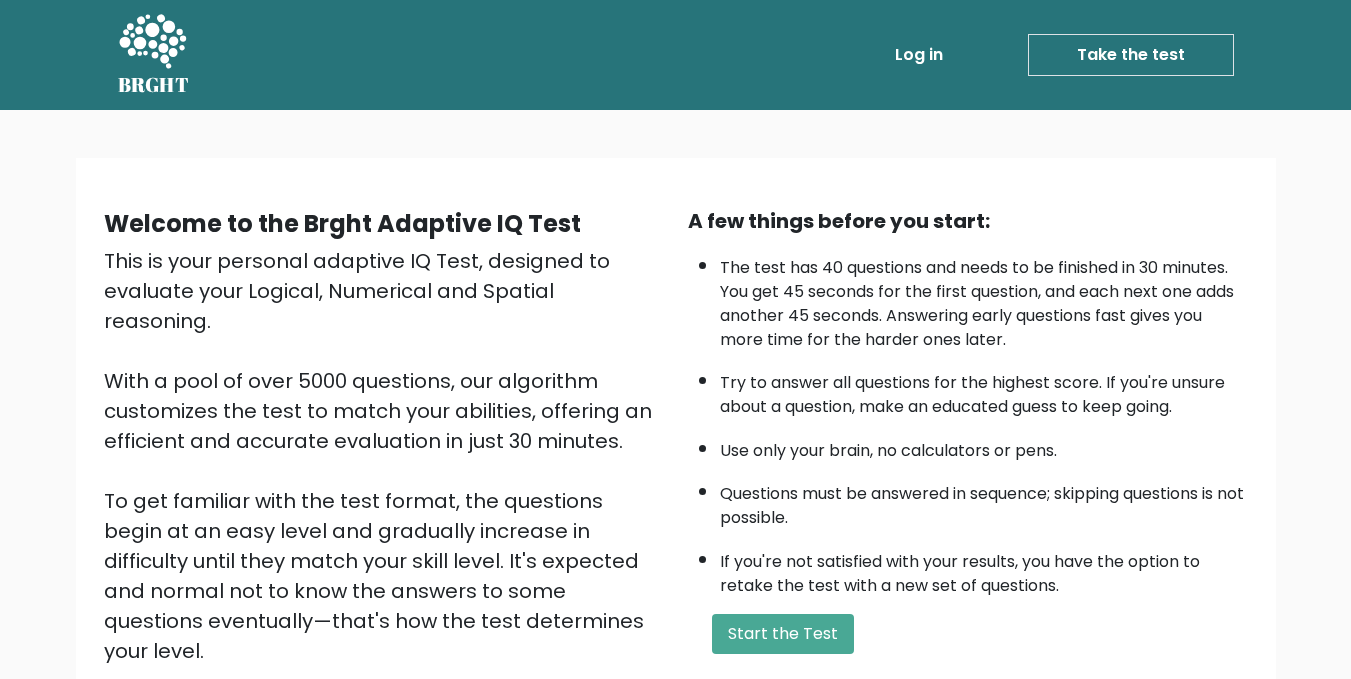 scroll, scrollTop: 0, scrollLeft: 0, axis: both 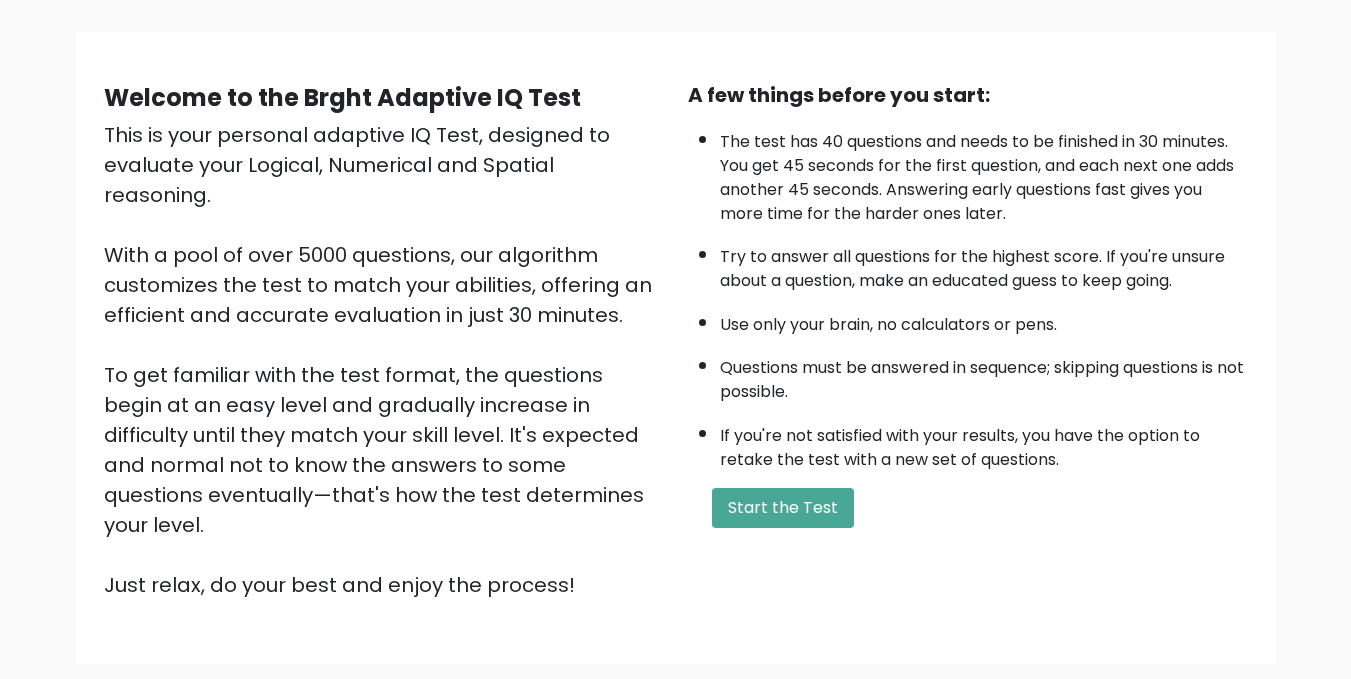 drag, startPoint x: 447, startPoint y: 239, endPoint x: 459, endPoint y: 297, distance: 59.22837 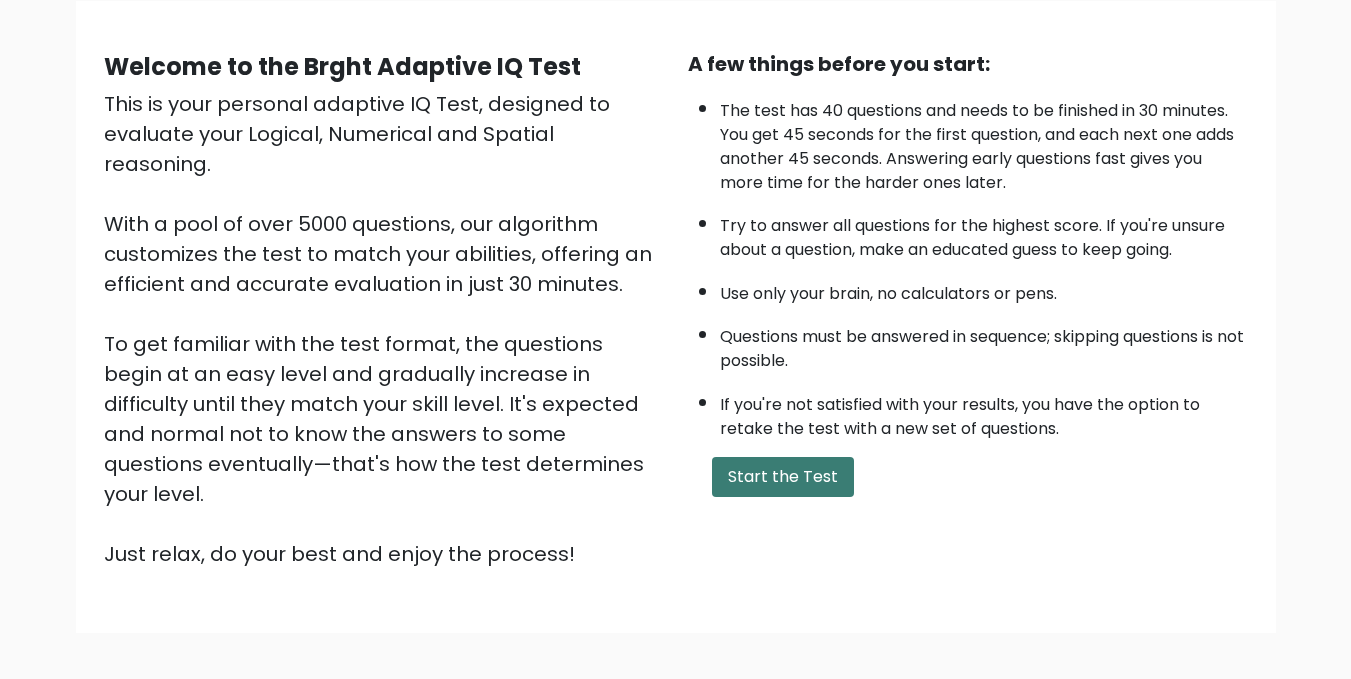 click on "Start the Test" at bounding box center (783, 477) 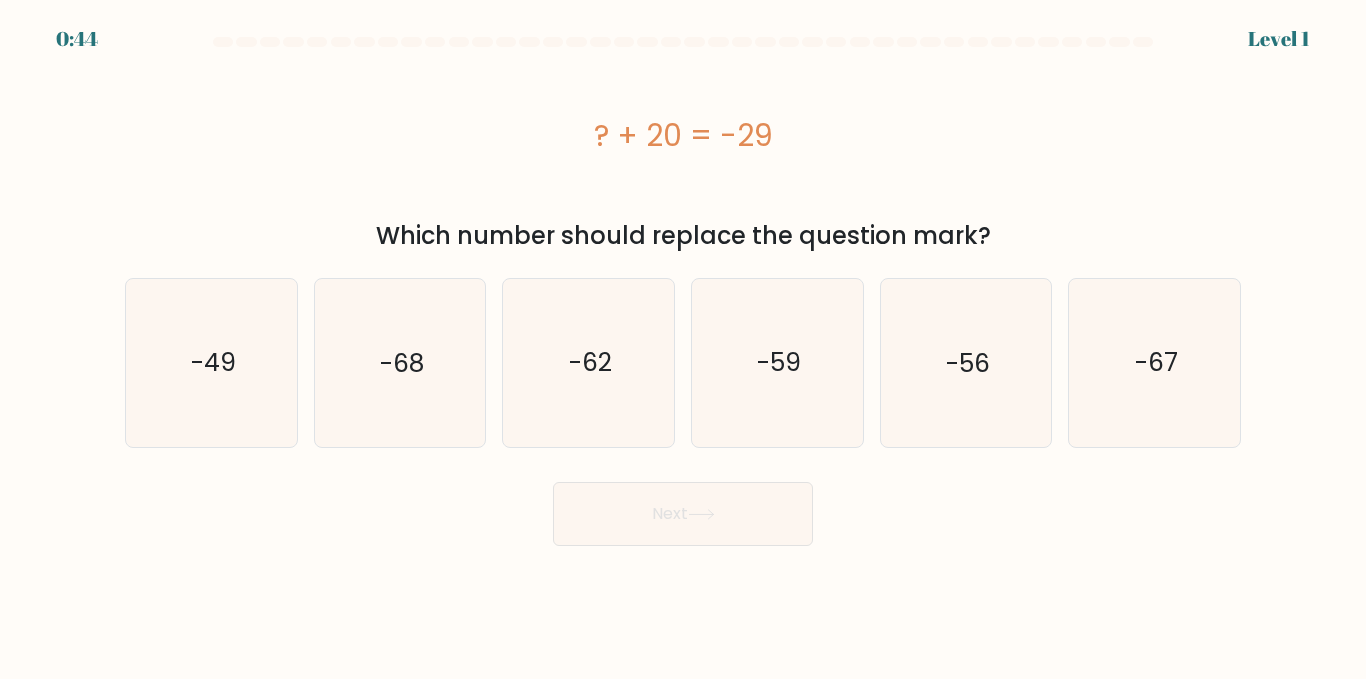 scroll, scrollTop: 0, scrollLeft: 0, axis: both 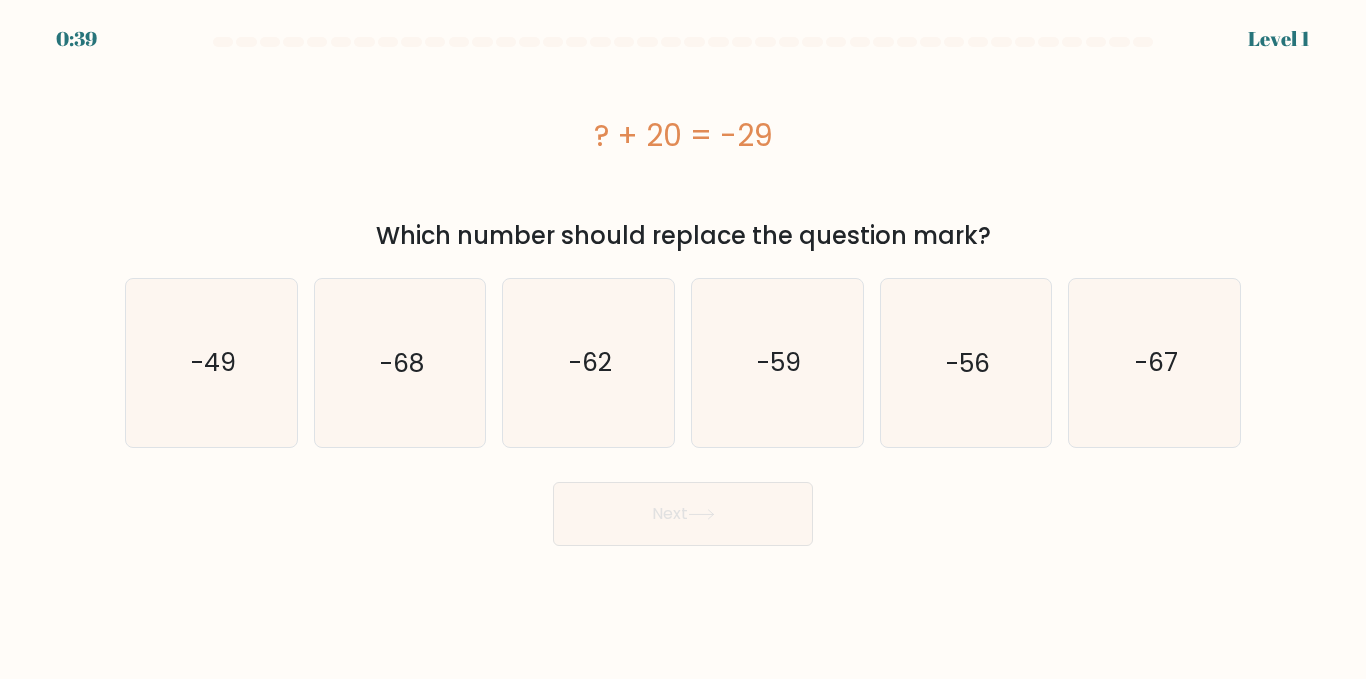 drag, startPoint x: 583, startPoint y: 150, endPoint x: 798, endPoint y: 132, distance: 215.75217 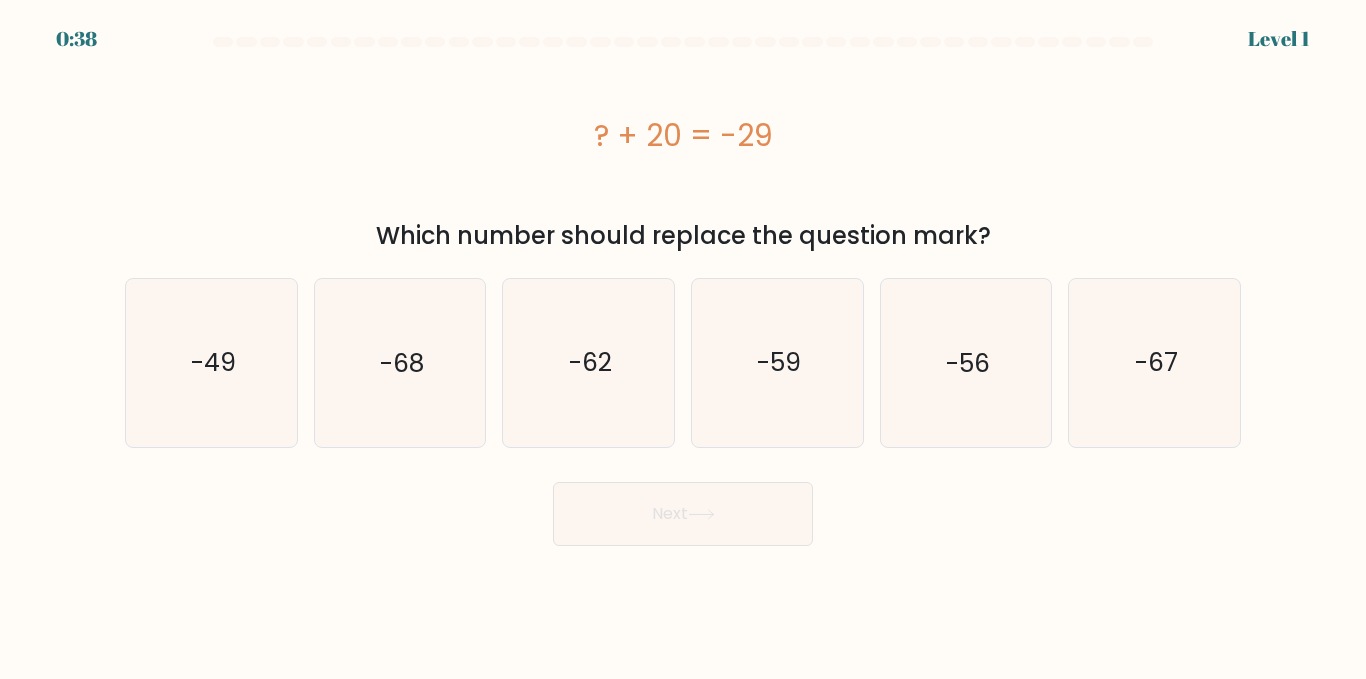 copy on "? + 20 = -29" 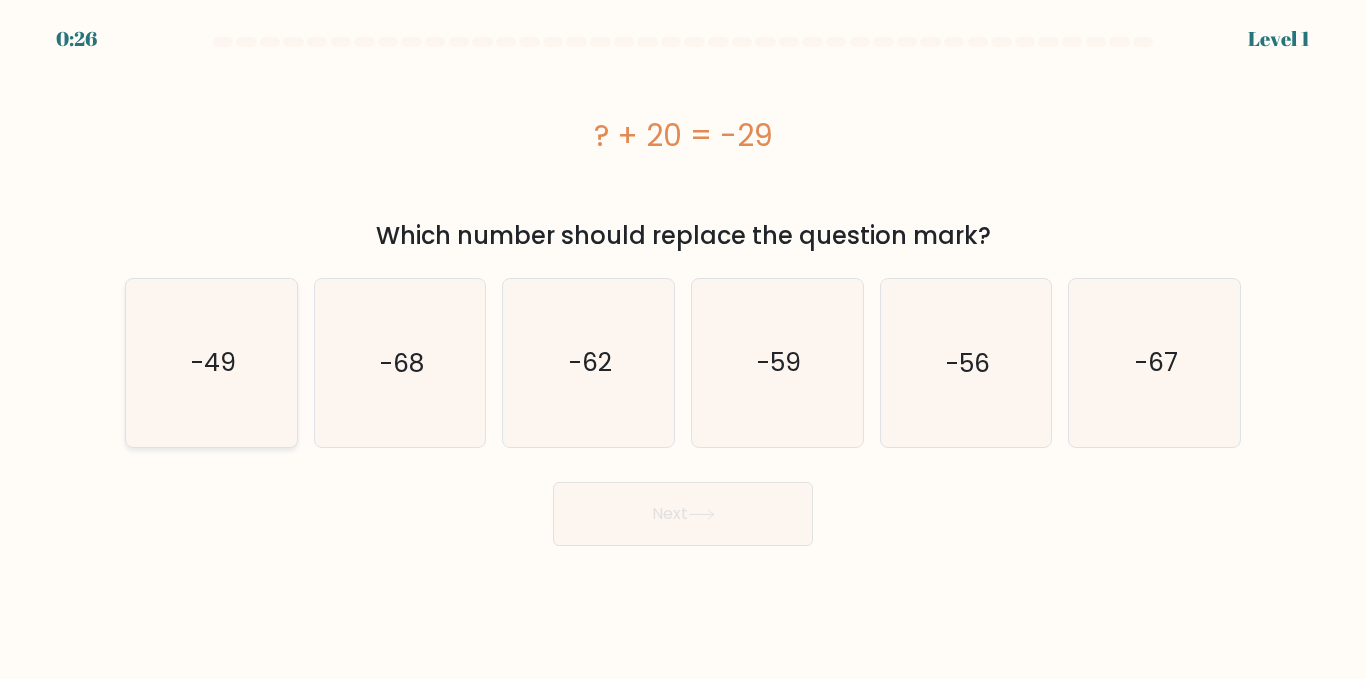 click on "-49" at bounding box center [212, 362] 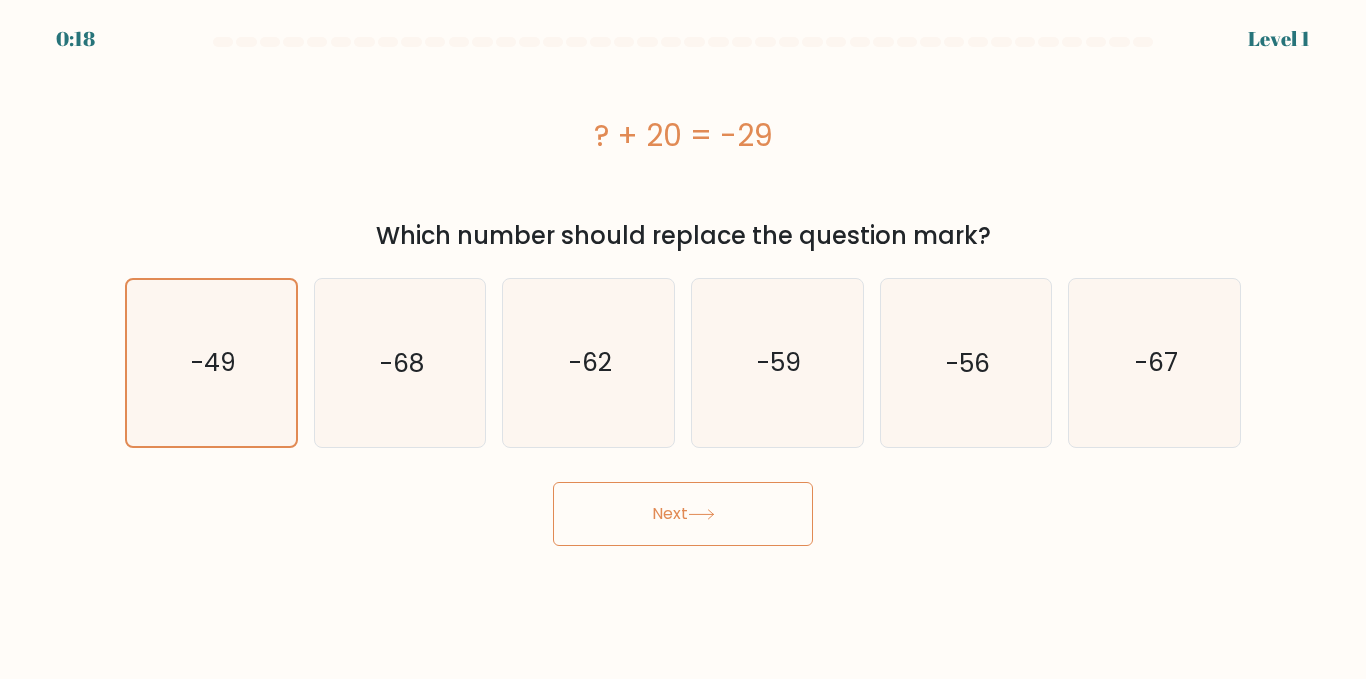 click on "Next" at bounding box center [683, 514] 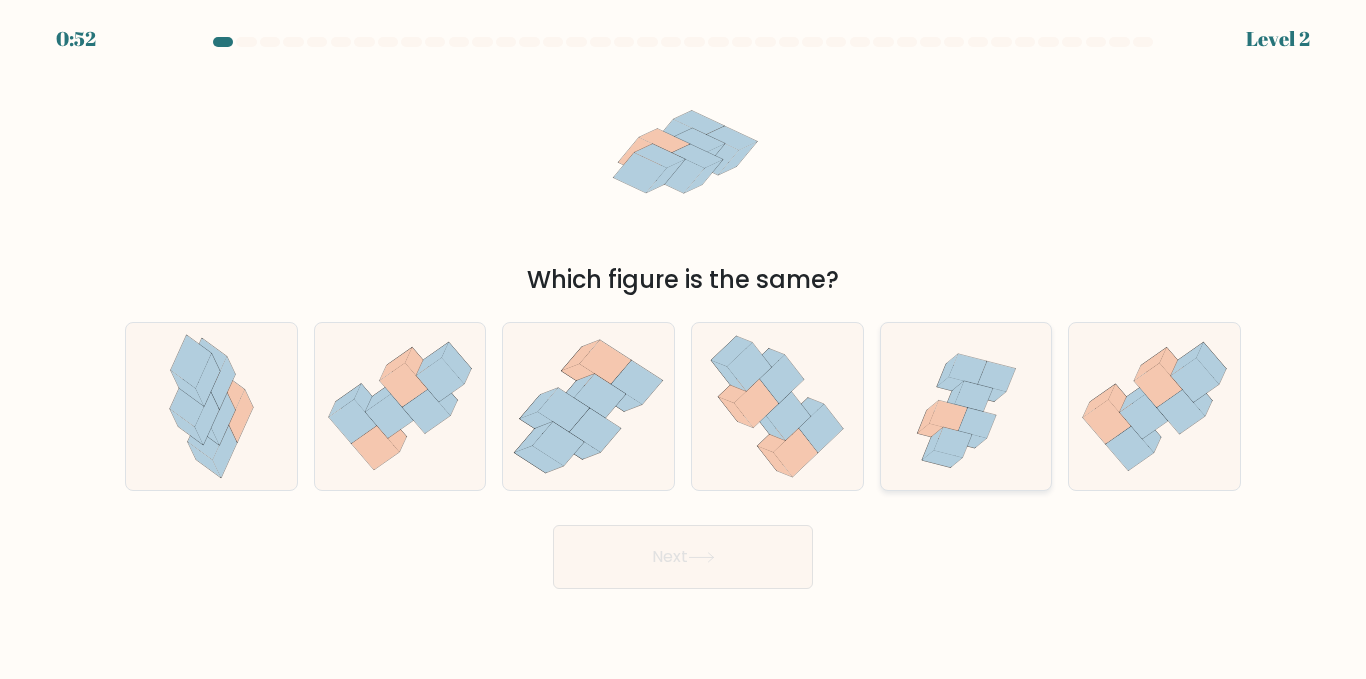 click at bounding box center [977, 423] 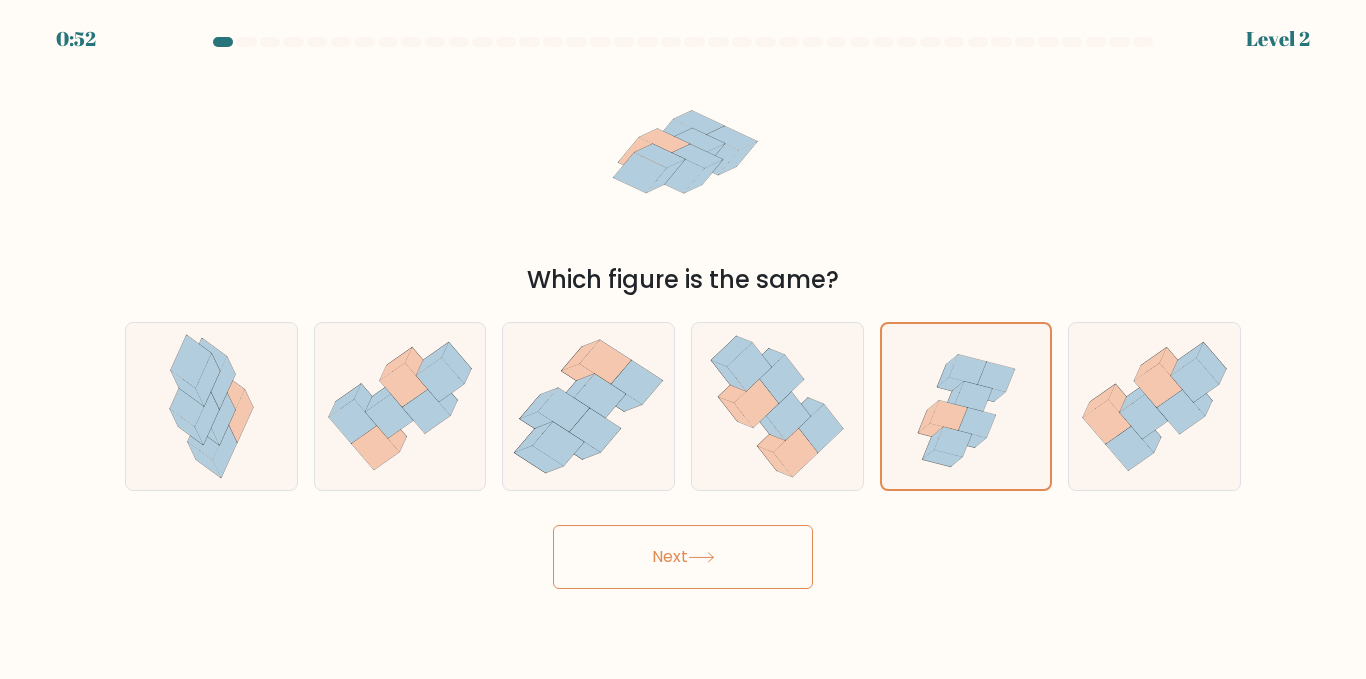 click on "Next" at bounding box center (683, 557) 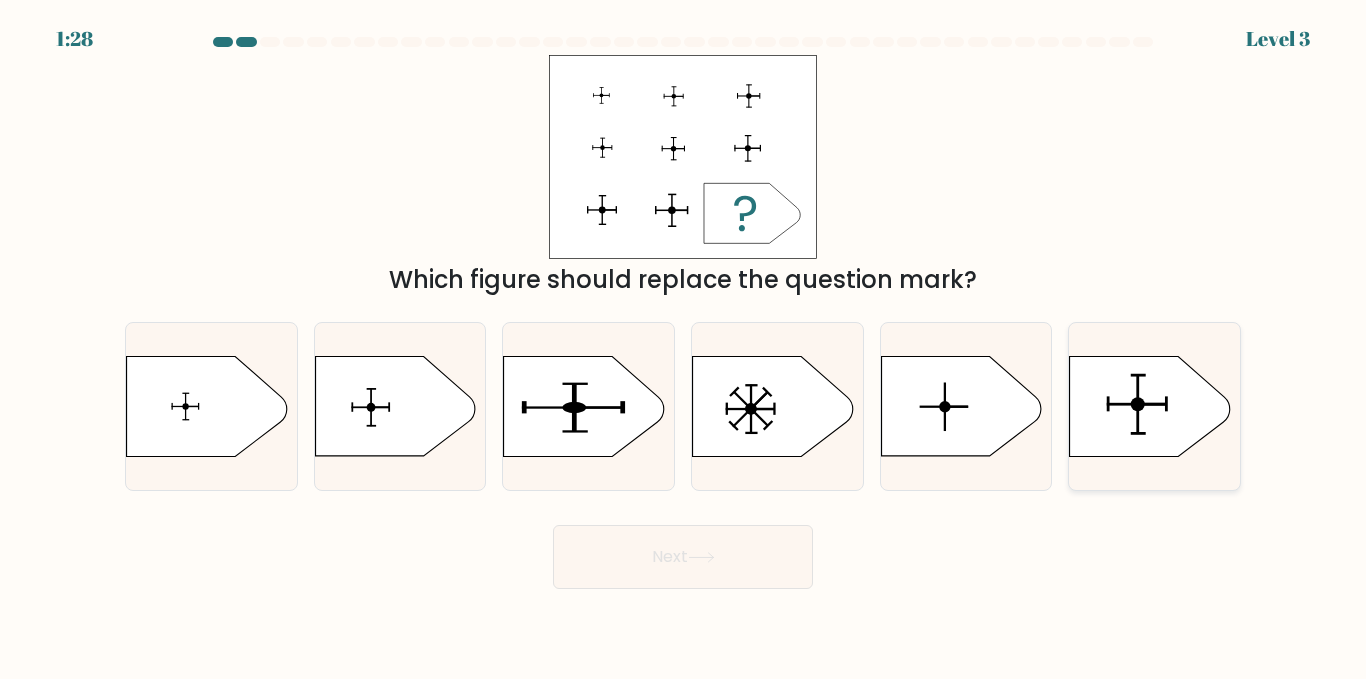 click at bounding box center [1150, 407] 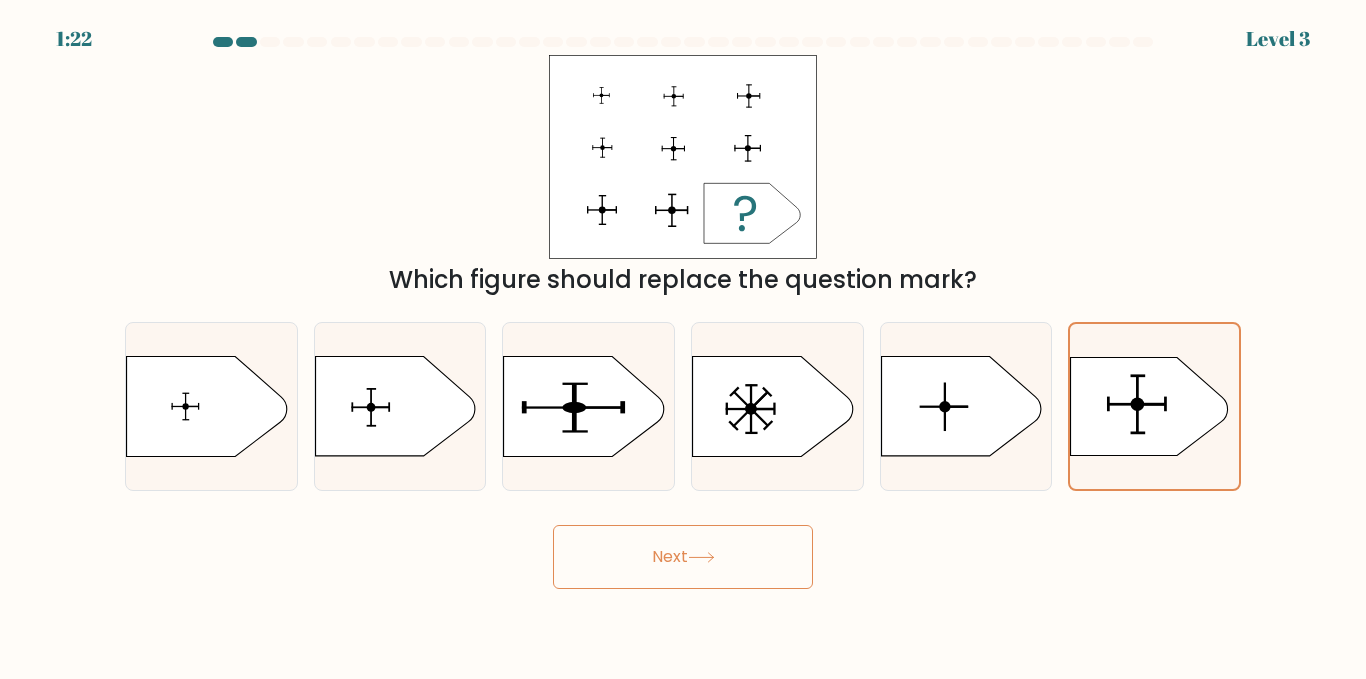 click on "Next" at bounding box center [683, 557] 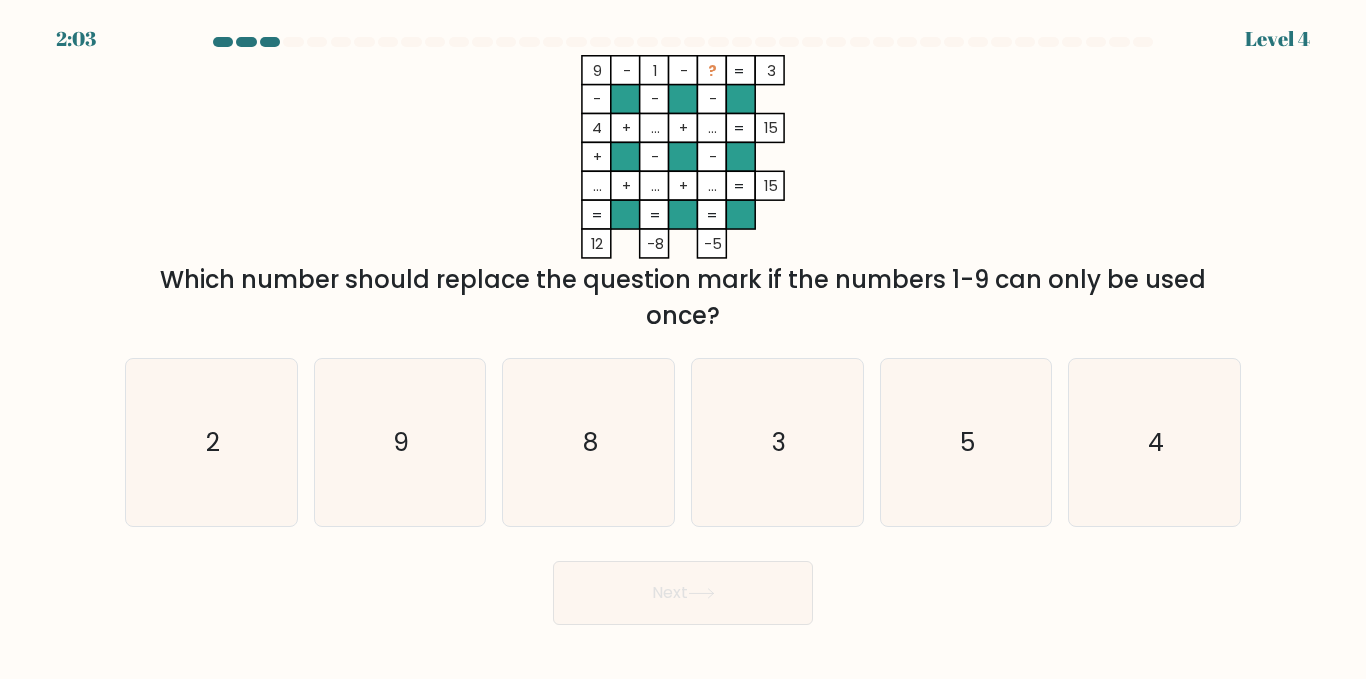 drag, startPoint x: 132, startPoint y: 265, endPoint x: 851, endPoint y: 307, distance: 720.22565 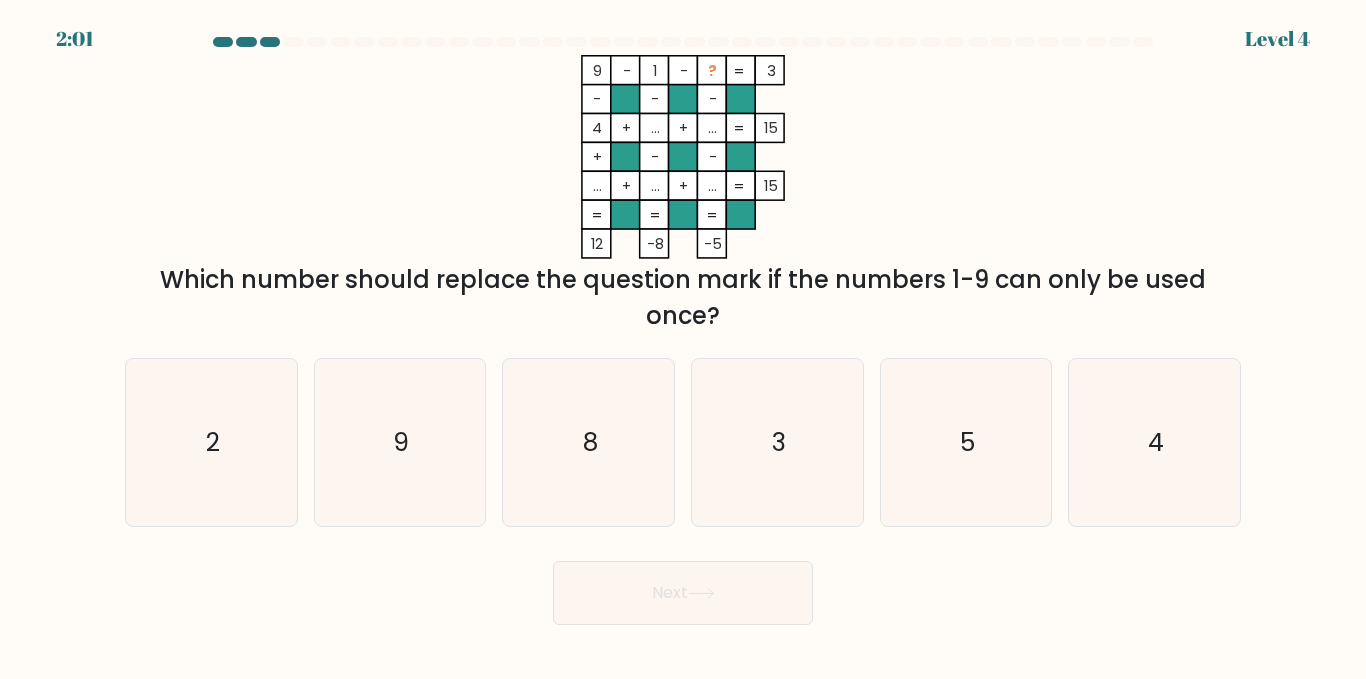 drag, startPoint x: 730, startPoint y: 161, endPoint x: 824, endPoint y: 212, distance: 106.94391 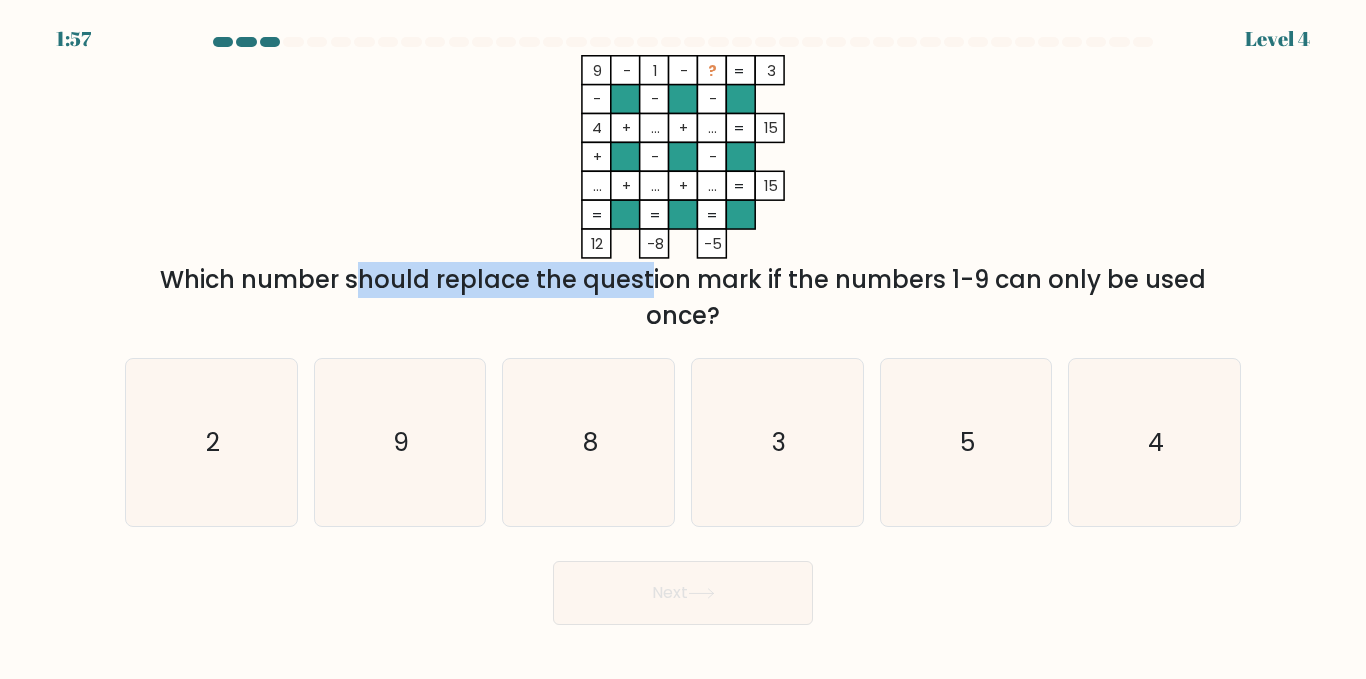 drag, startPoint x: 174, startPoint y: 261, endPoint x: 483, endPoint y: 286, distance: 310.00967 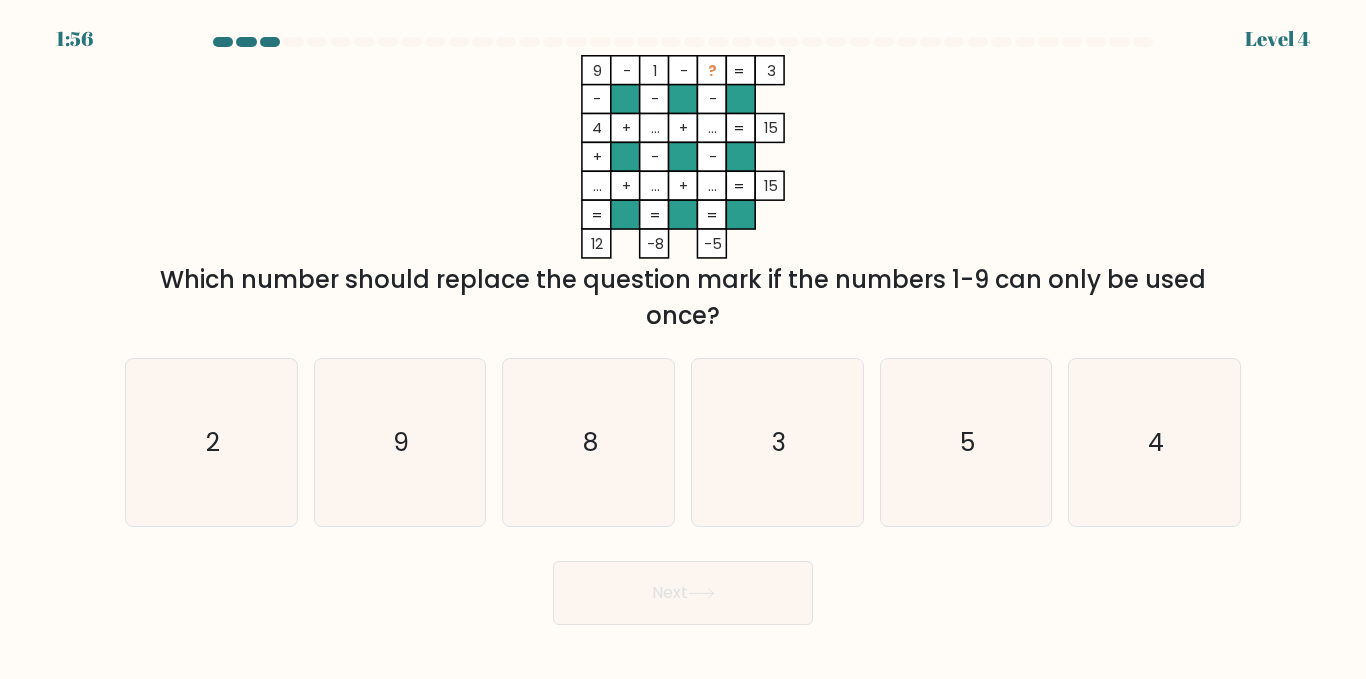 click on "4    -    5    -    ?    6    -    -    -    0    +    ...    +    ...    35    +    -    -    ...    +    ...    +    ...    =   91    =   =   =   =   91    -1    -1    =" at bounding box center (683, 157) 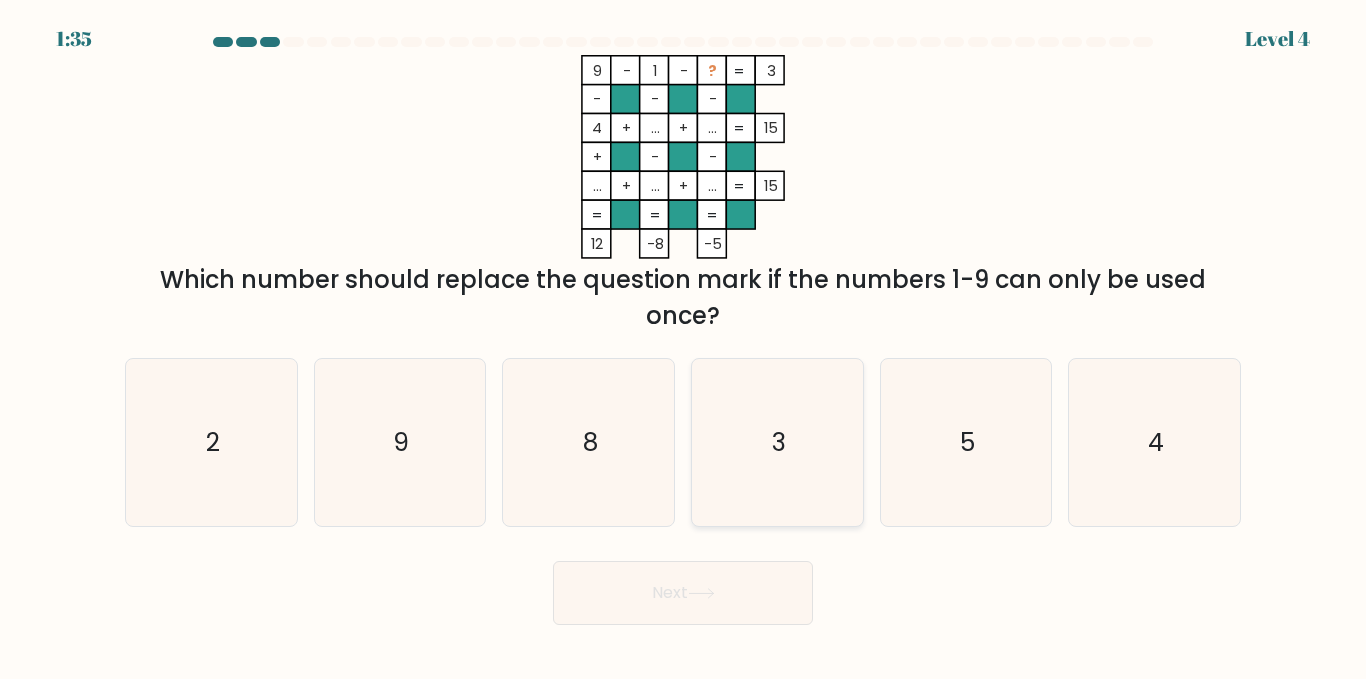 click on "3" at bounding box center (777, 442) 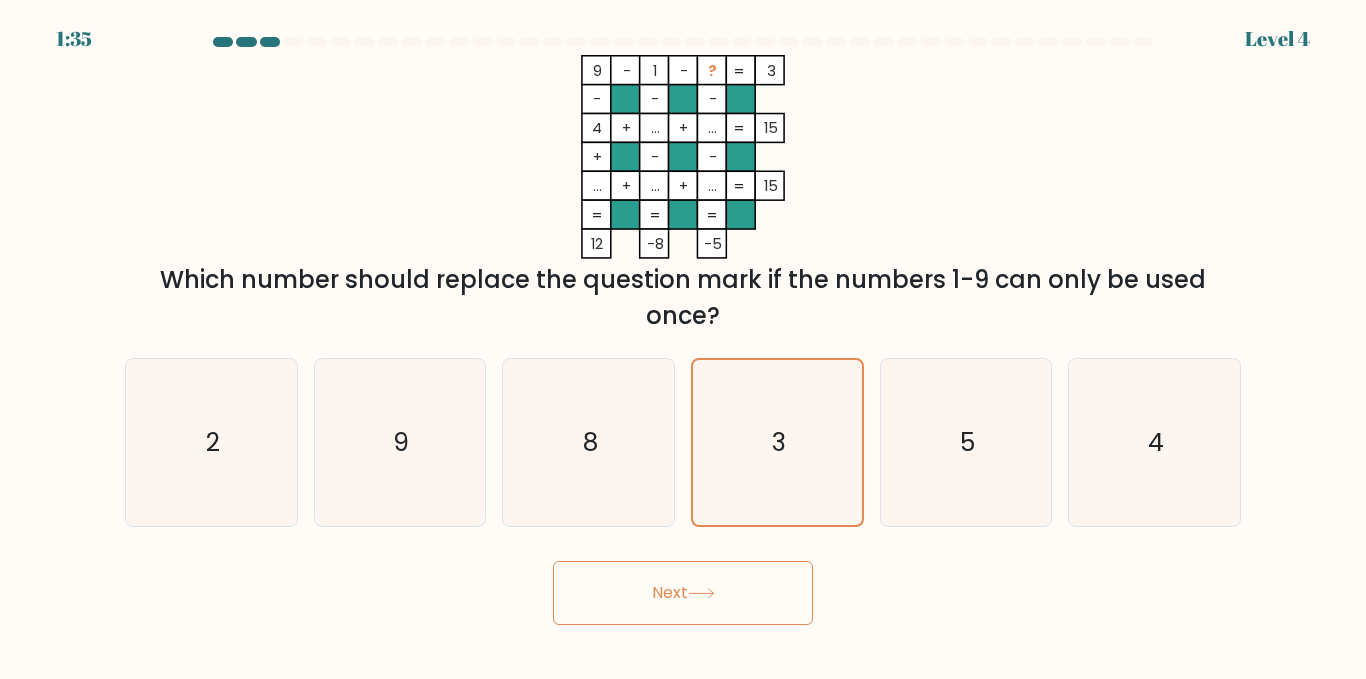 click on "Next" at bounding box center [683, 593] 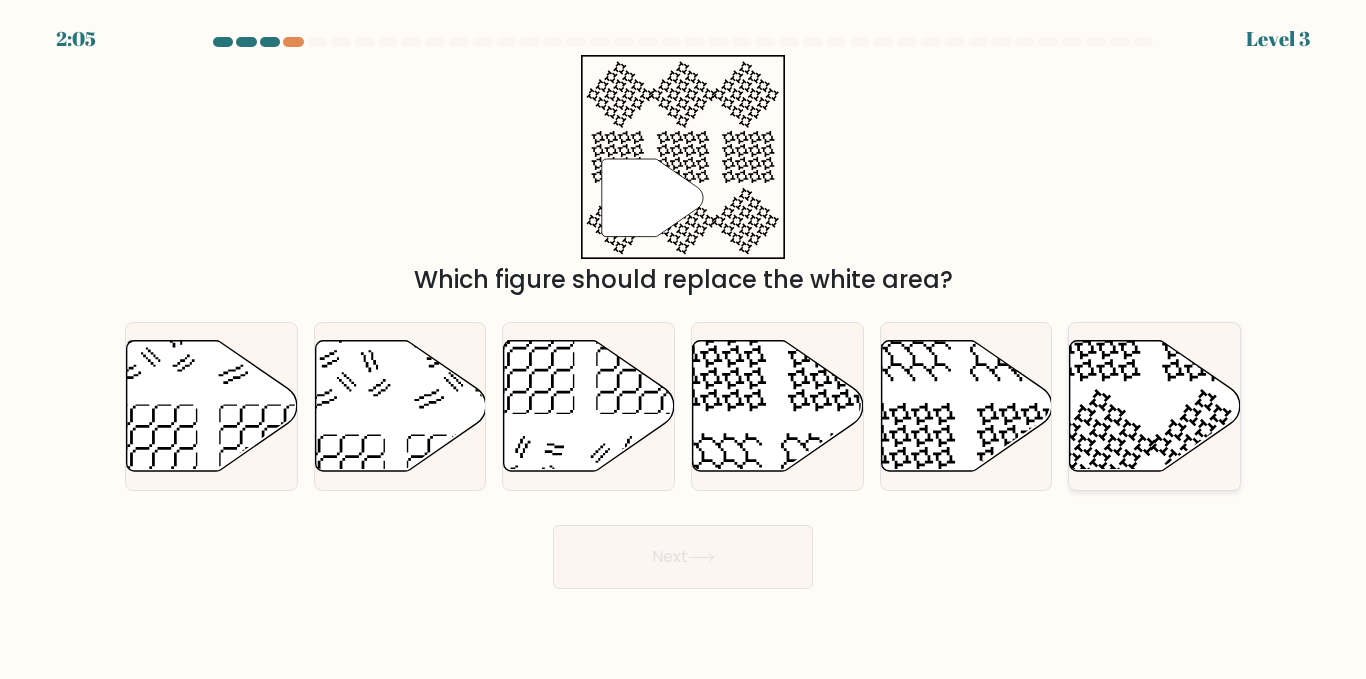 click at bounding box center [1155, 406] 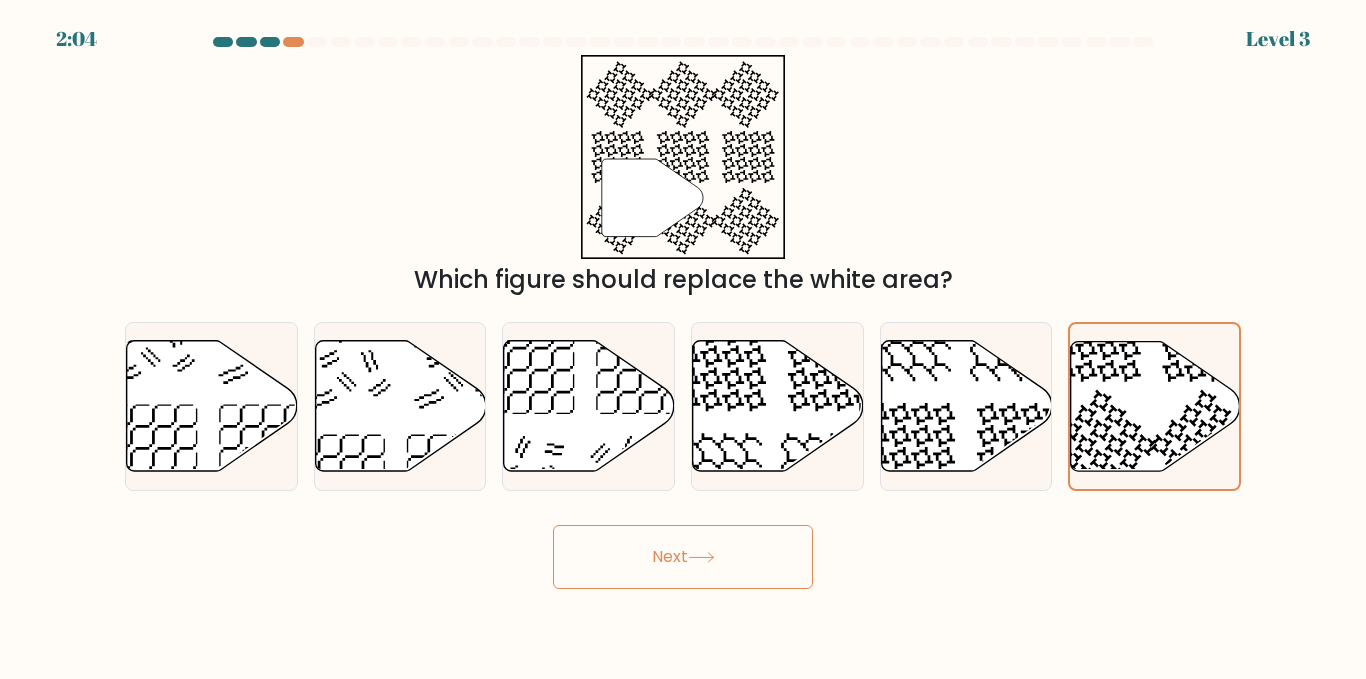 click on "Next" at bounding box center [683, 557] 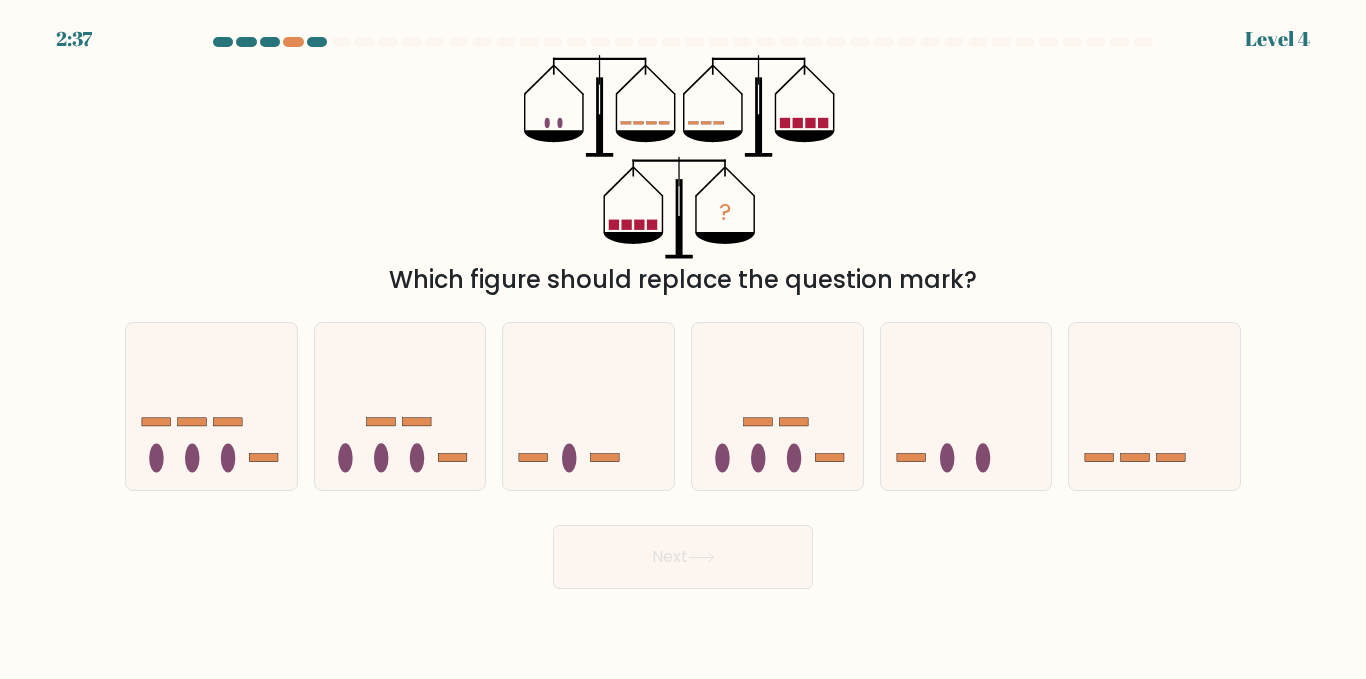 click on "?" at bounding box center [683, 157] 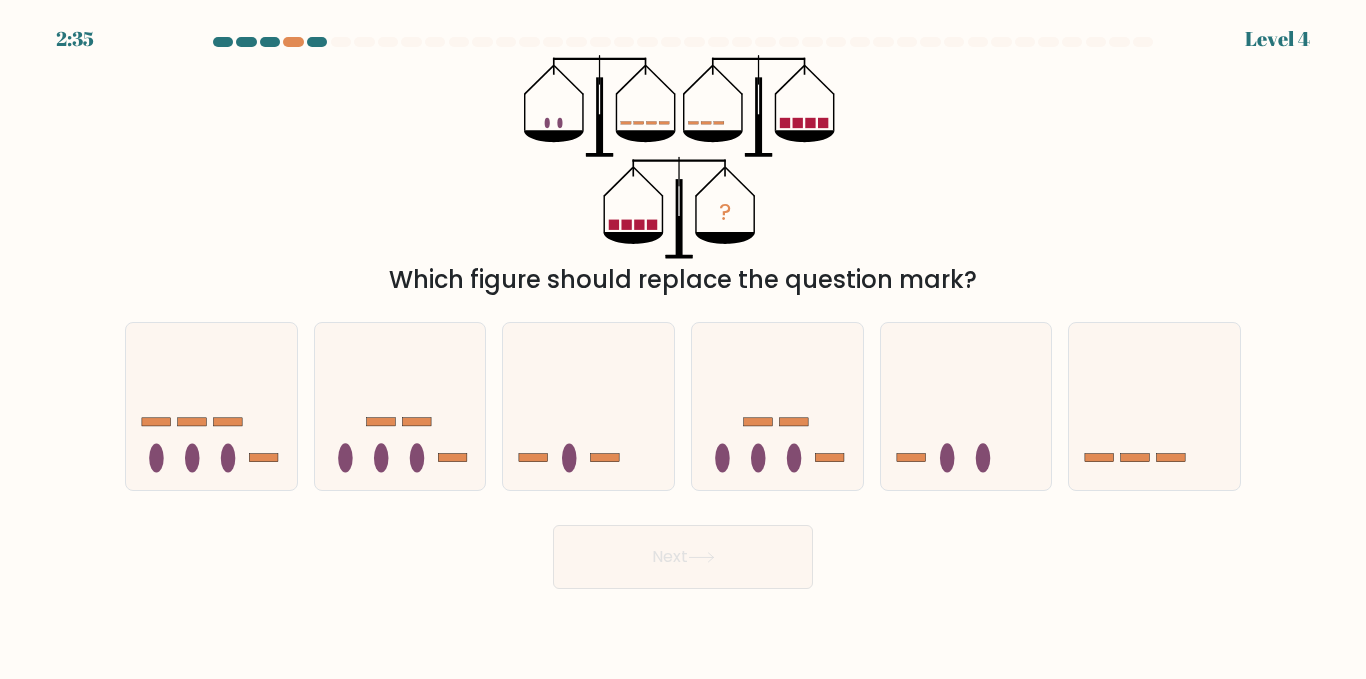 click on "?" at bounding box center [683, 157] 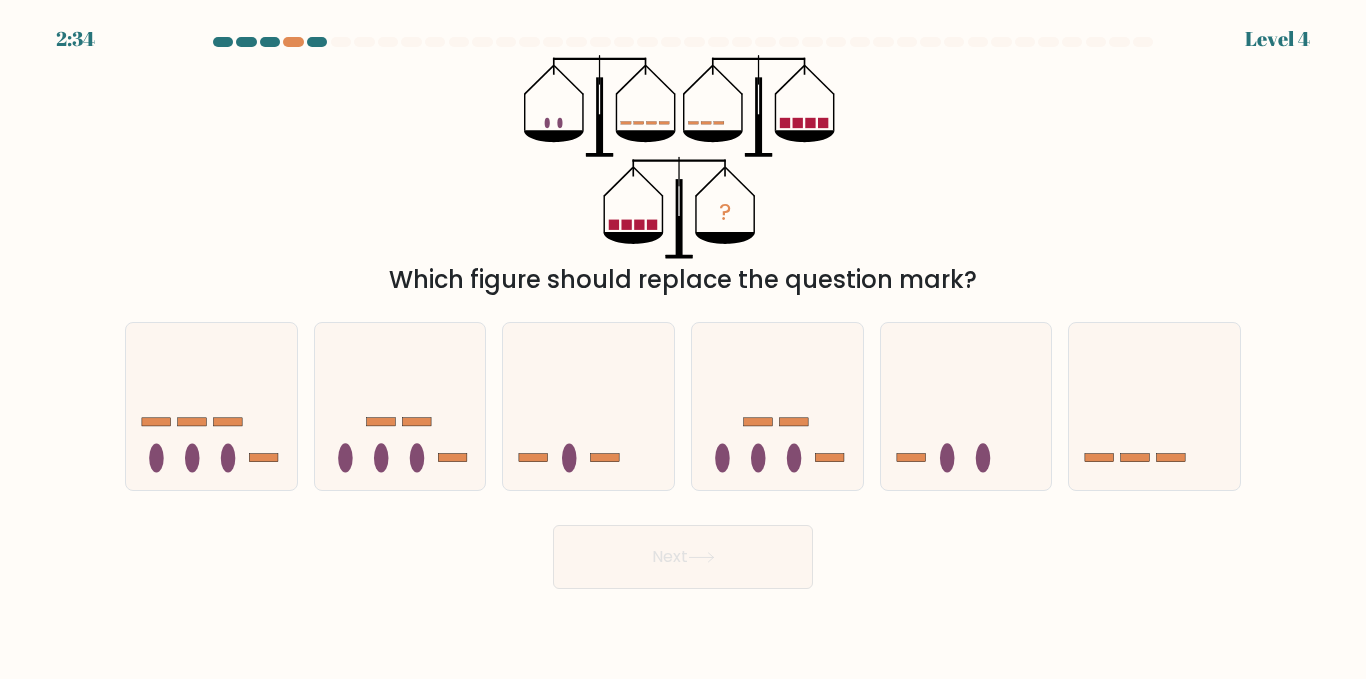 drag, startPoint x: 817, startPoint y: 115, endPoint x: 814, endPoint y: 131, distance: 16.27882 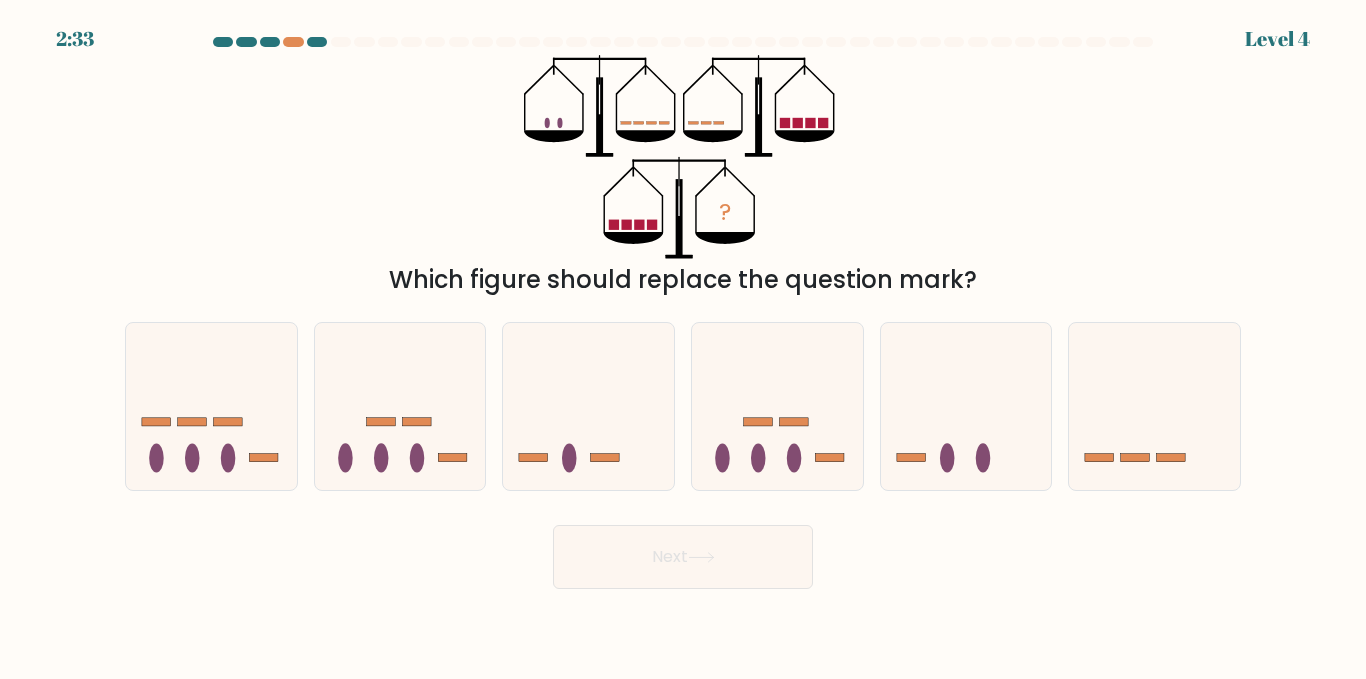 click on "?" at bounding box center (683, 157) 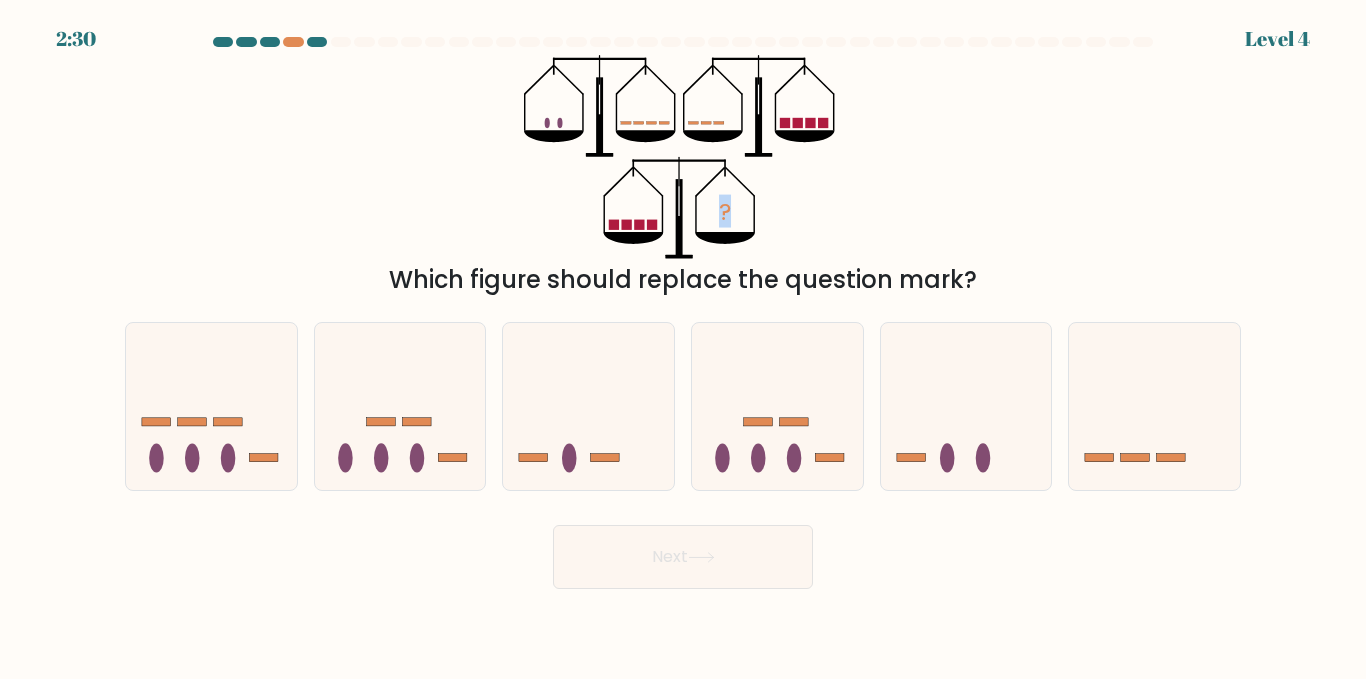 drag, startPoint x: 764, startPoint y: 139, endPoint x: 720, endPoint y: 131, distance: 44.72136 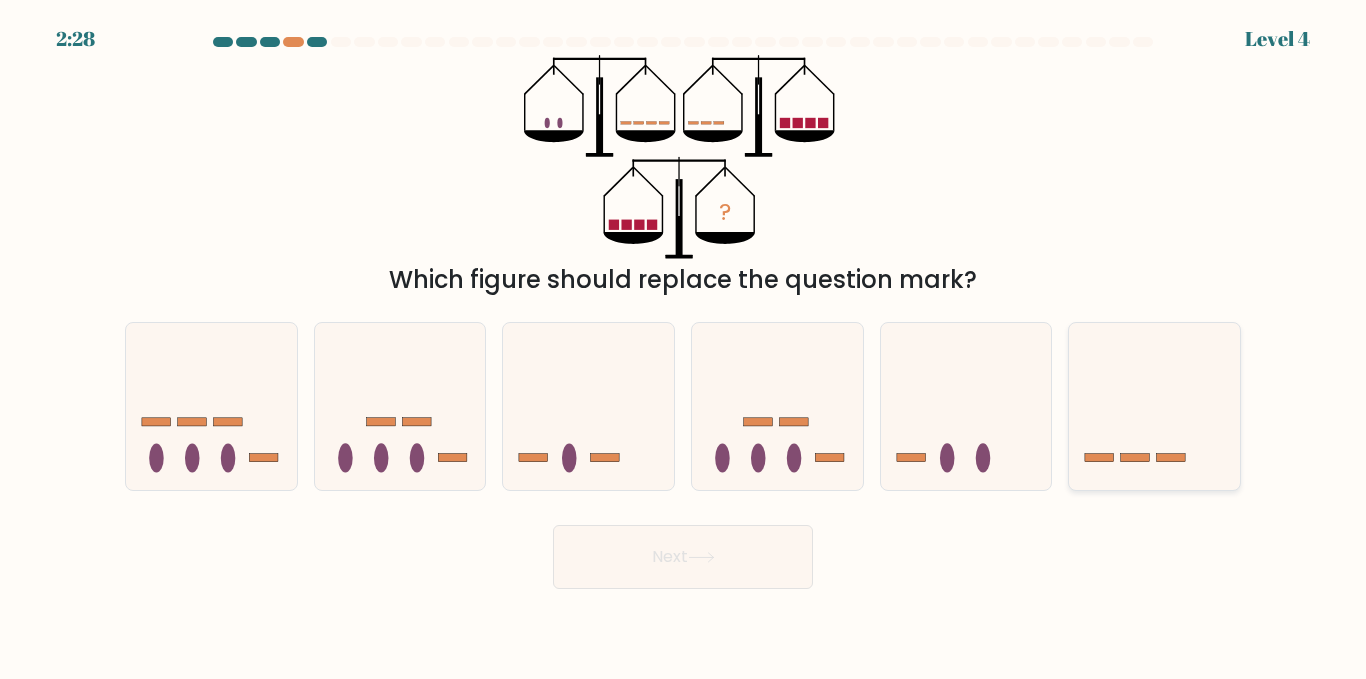 click at bounding box center [1154, 406] 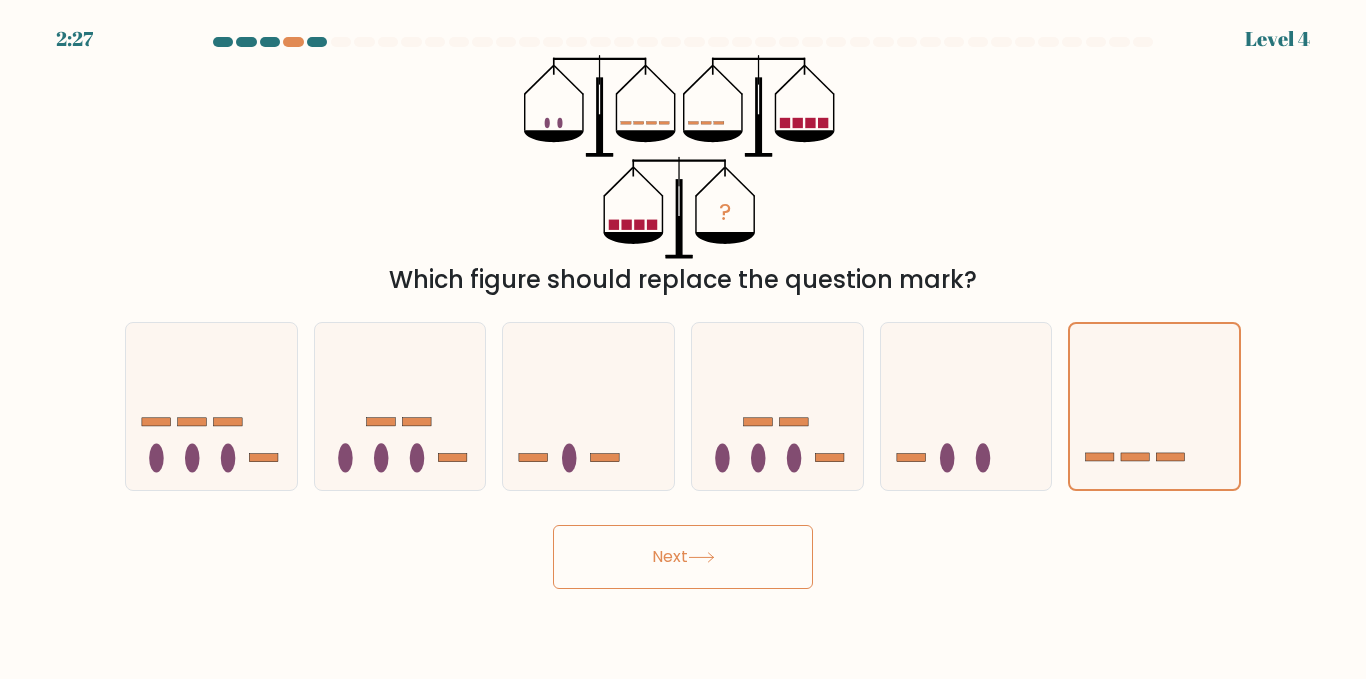 click on "Next" at bounding box center (683, 557) 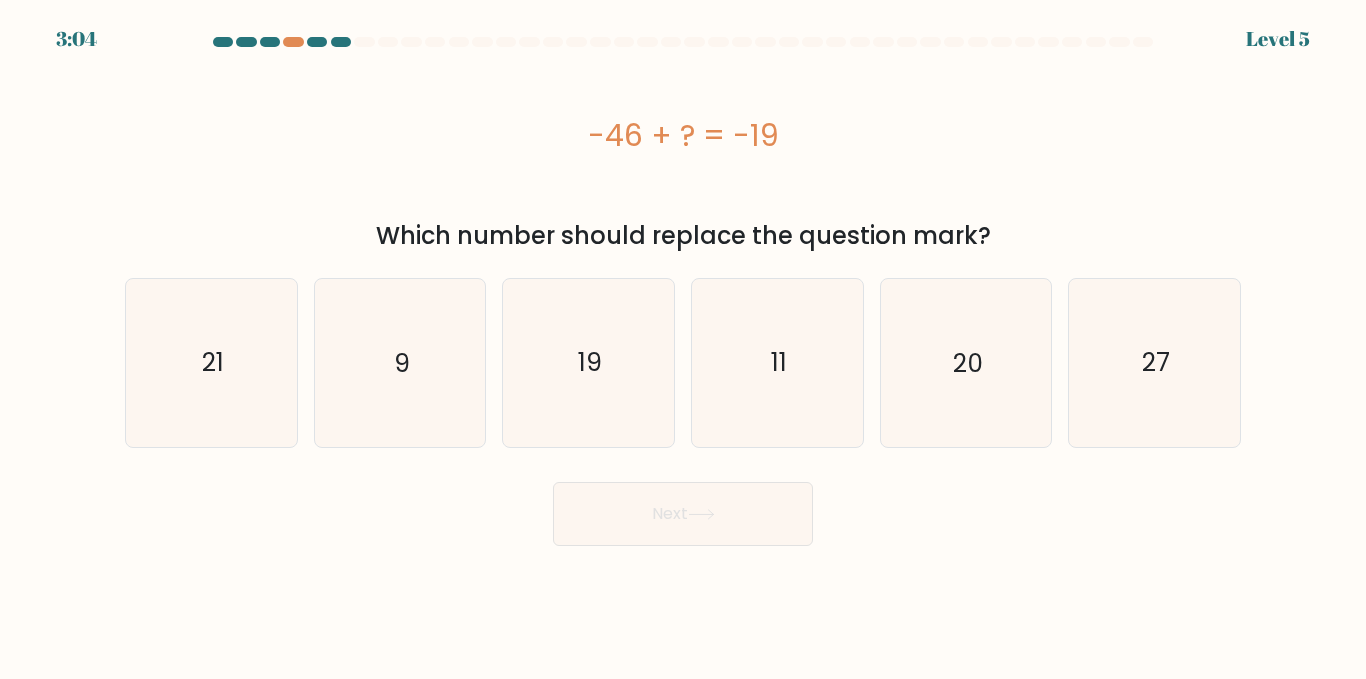 click at bounding box center [683, 42] 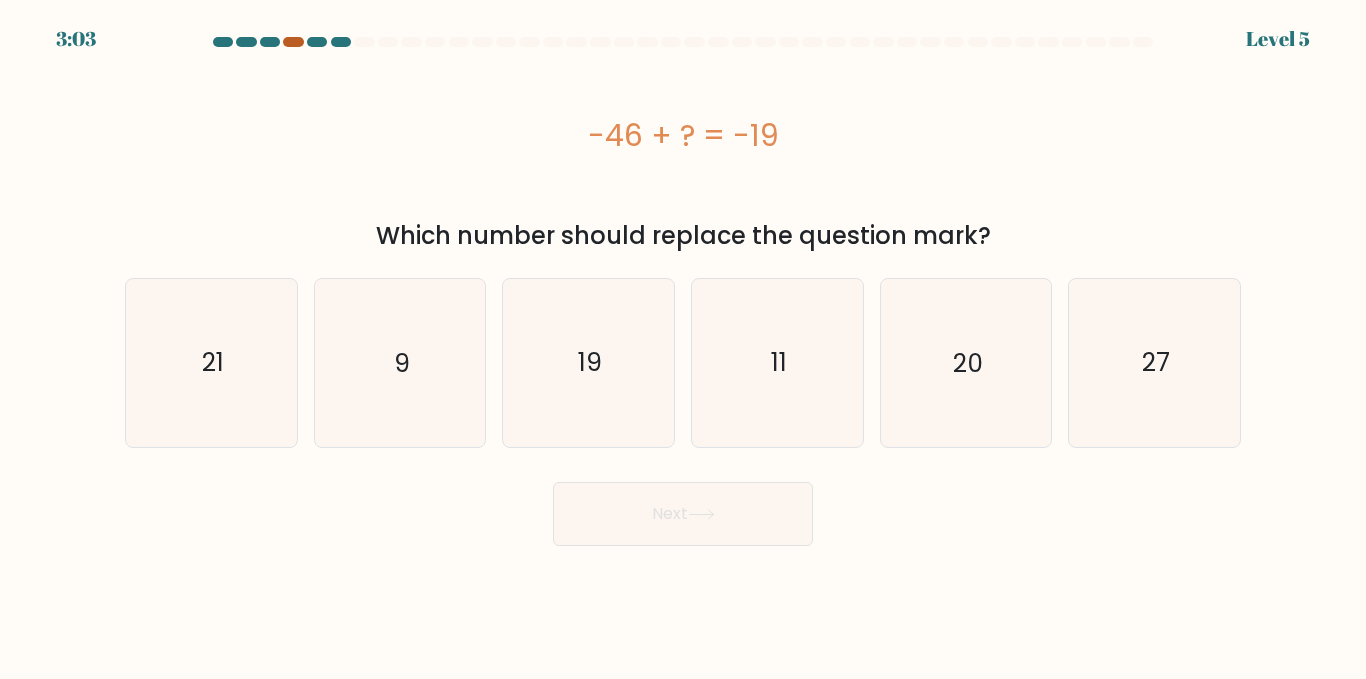 click at bounding box center [293, 42] 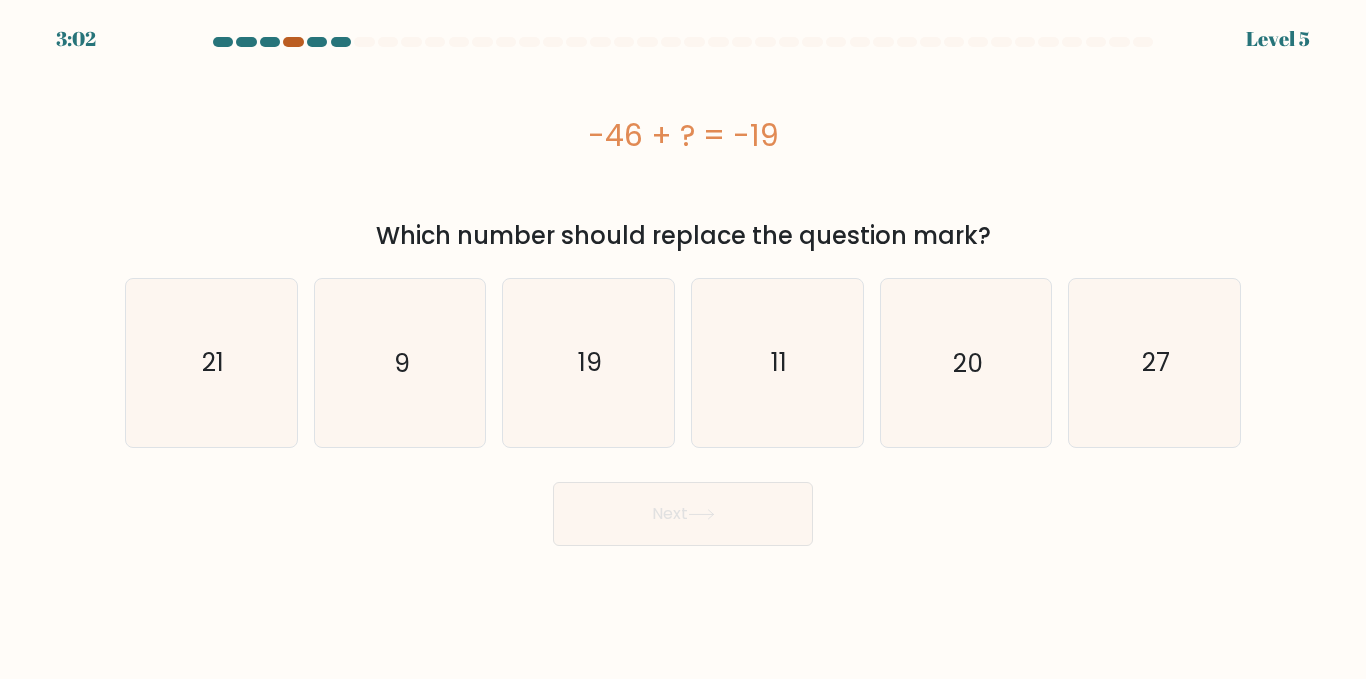 click at bounding box center (293, 42) 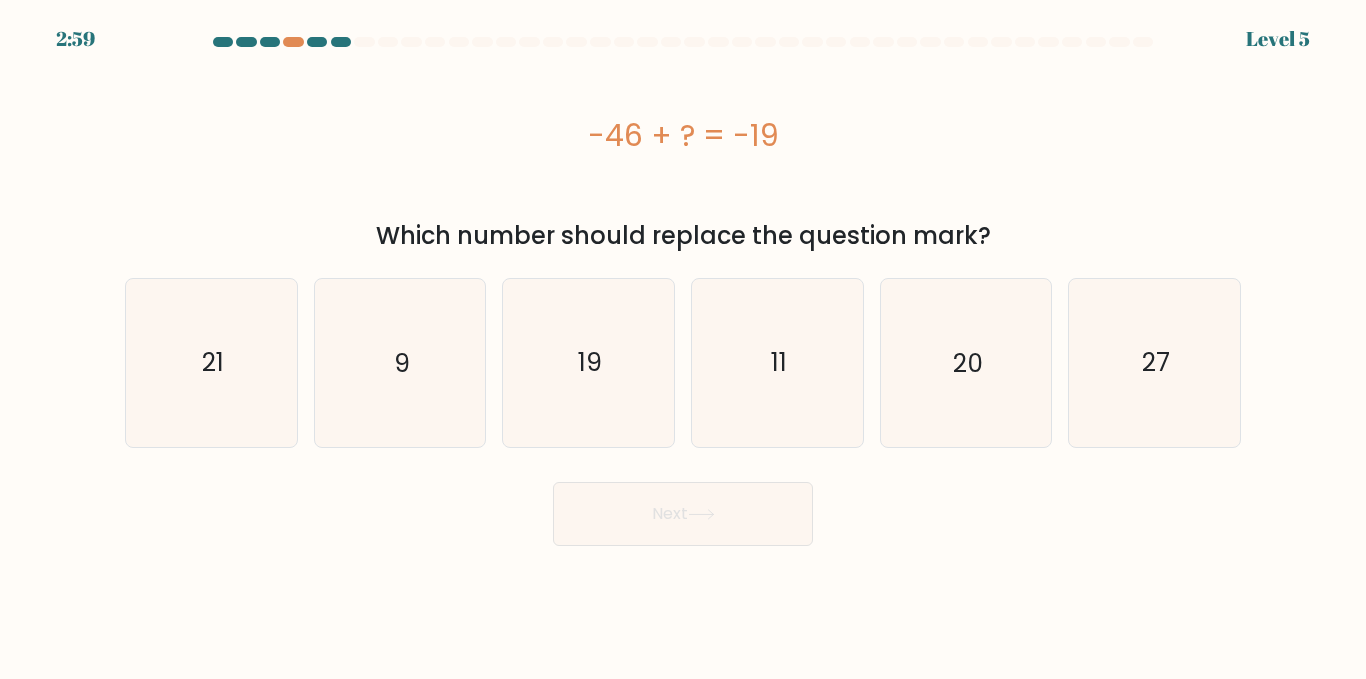 click on "-46 + ?  = -19" at bounding box center [683, 135] 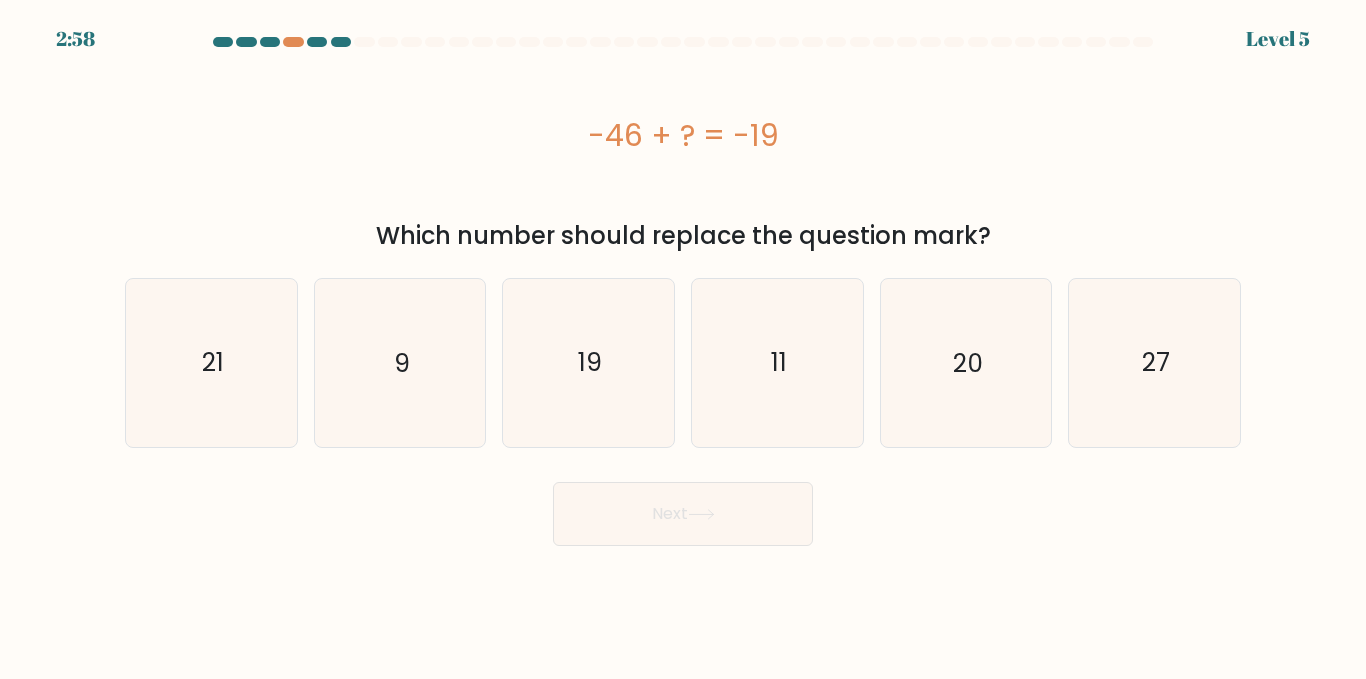 drag, startPoint x: 653, startPoint y: 148, endPoint x: 825, endPoint y: 113, distance: 175.52493 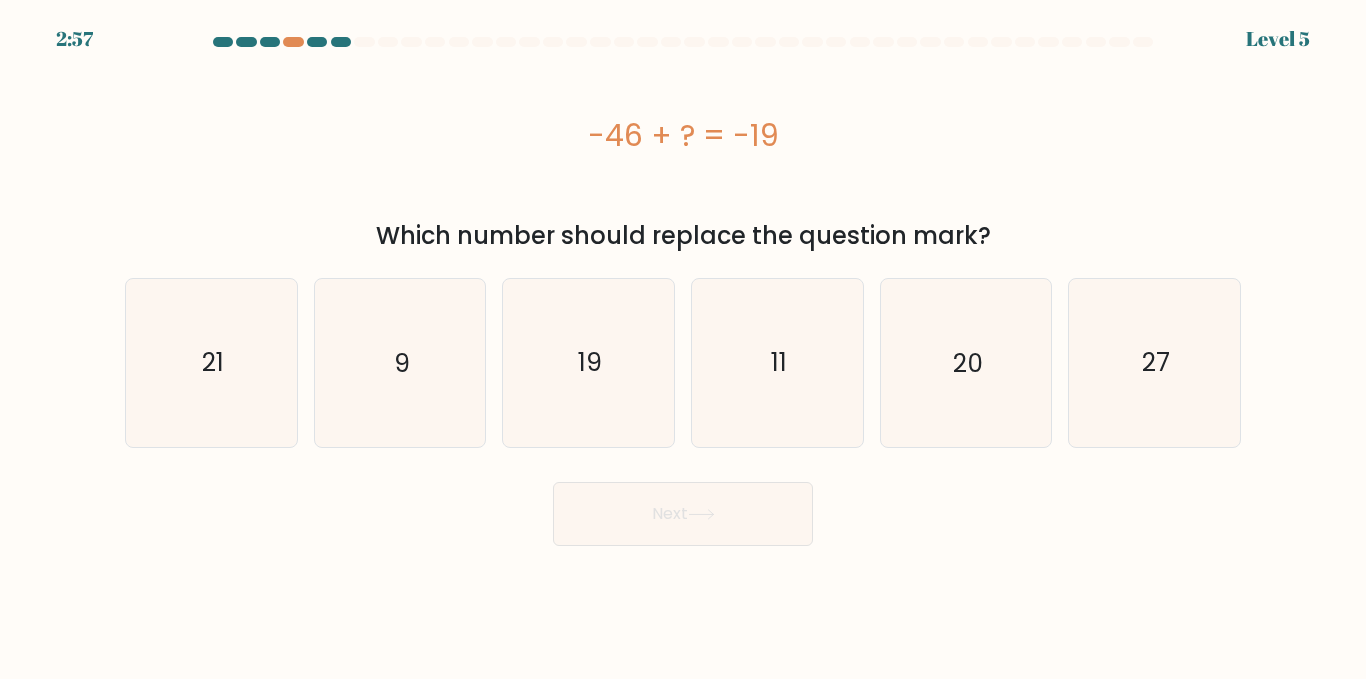 copy on "-46 + ?  = -19" 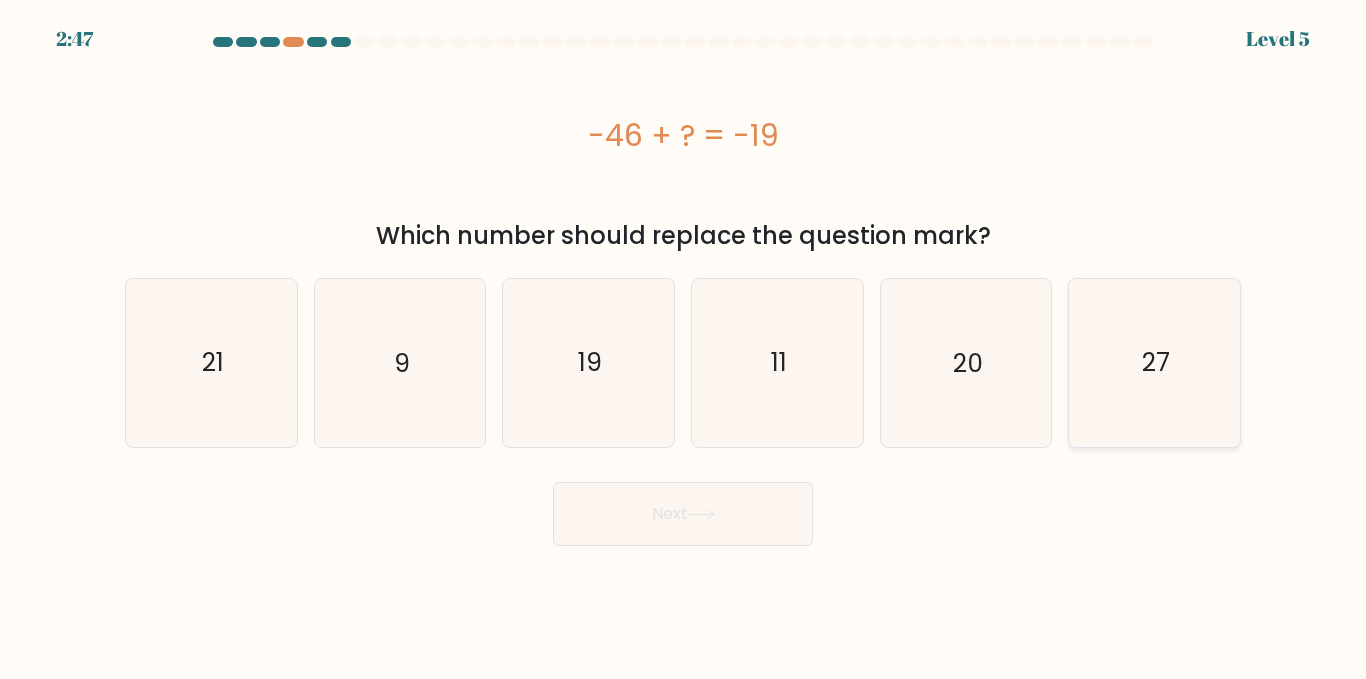 click on "27" at bounding box center [1154, 362] 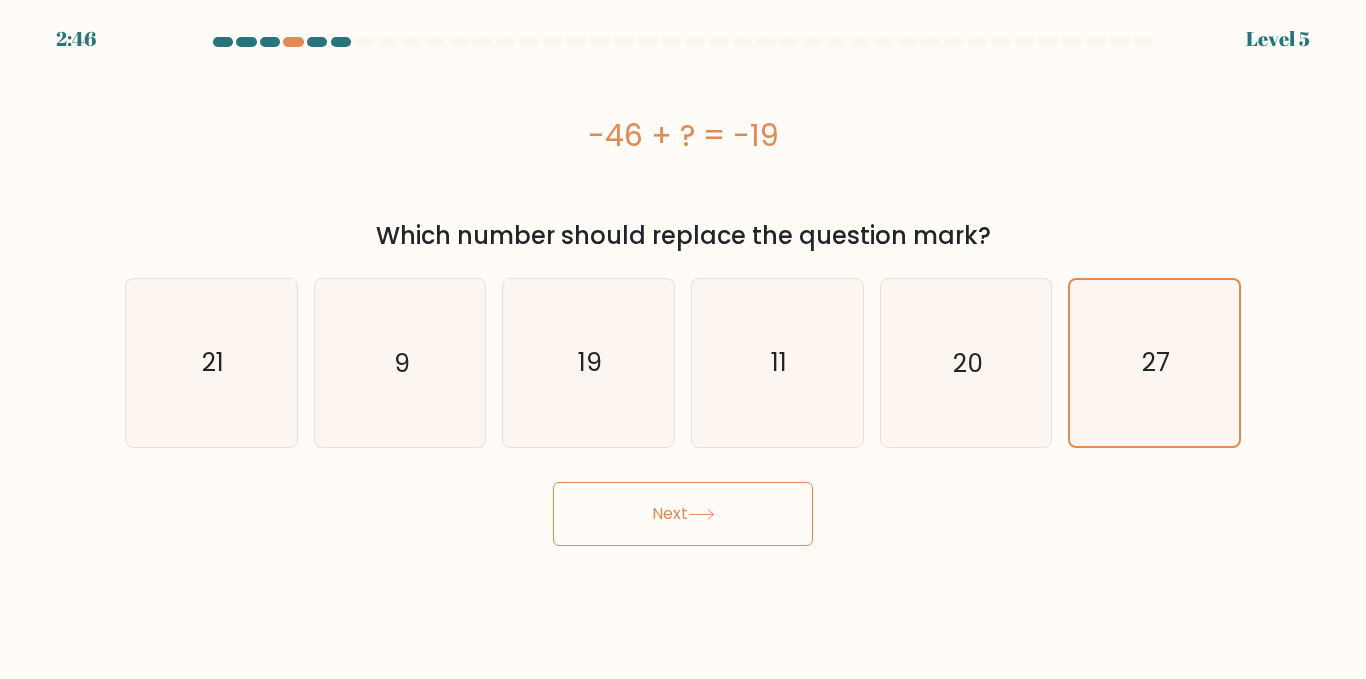 click on "Next" at bounding box center [683, 514] 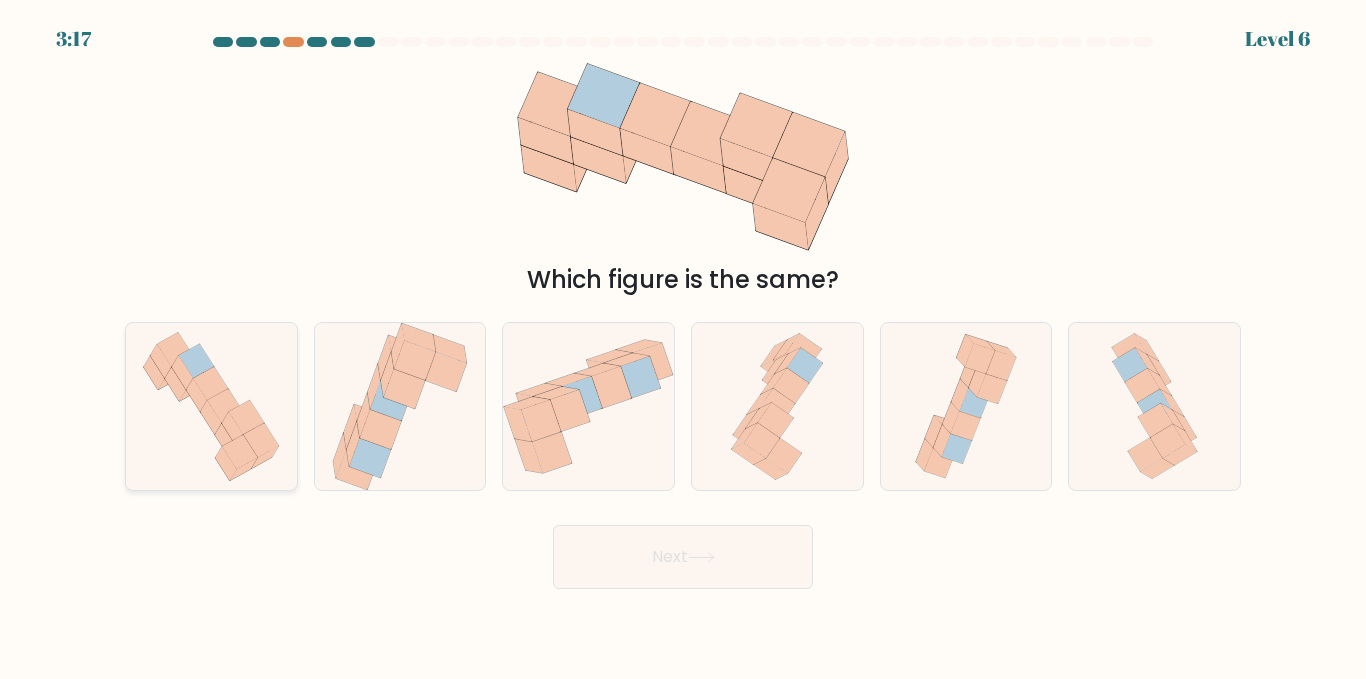 click at bounding box center (211, 406) 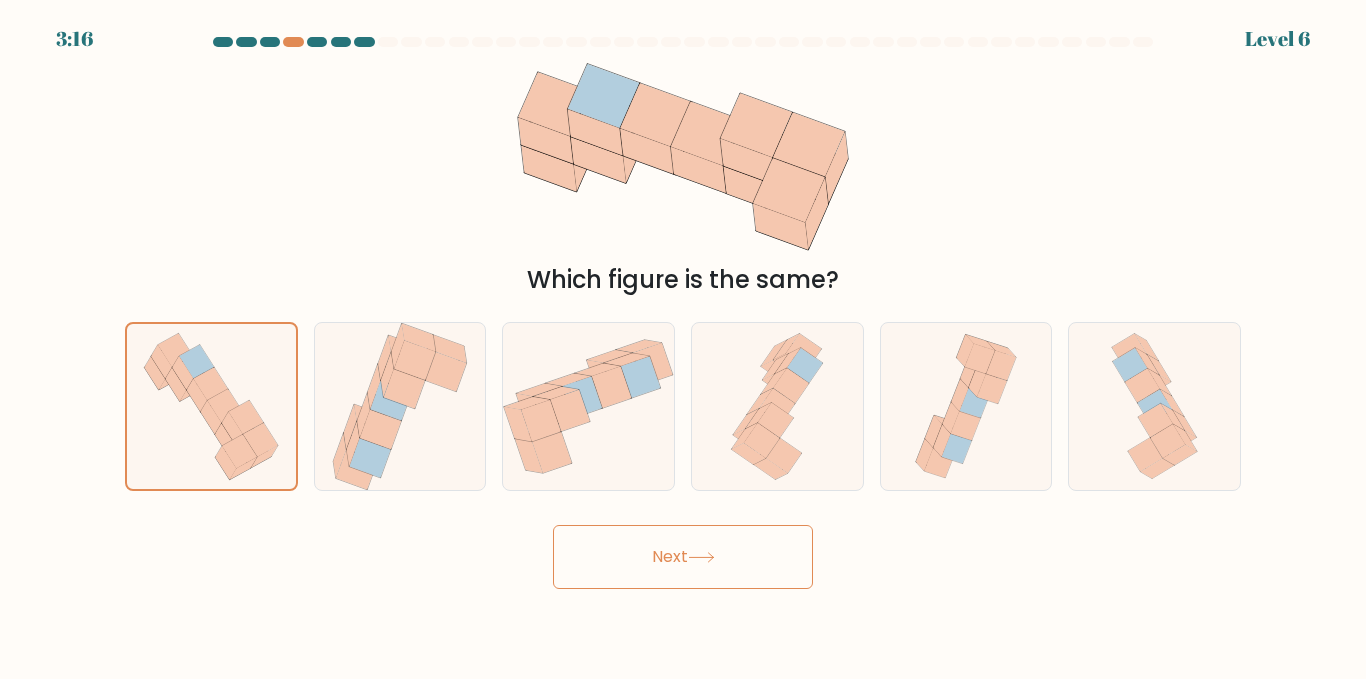 click on "Next" at bounding box center [683, 557] 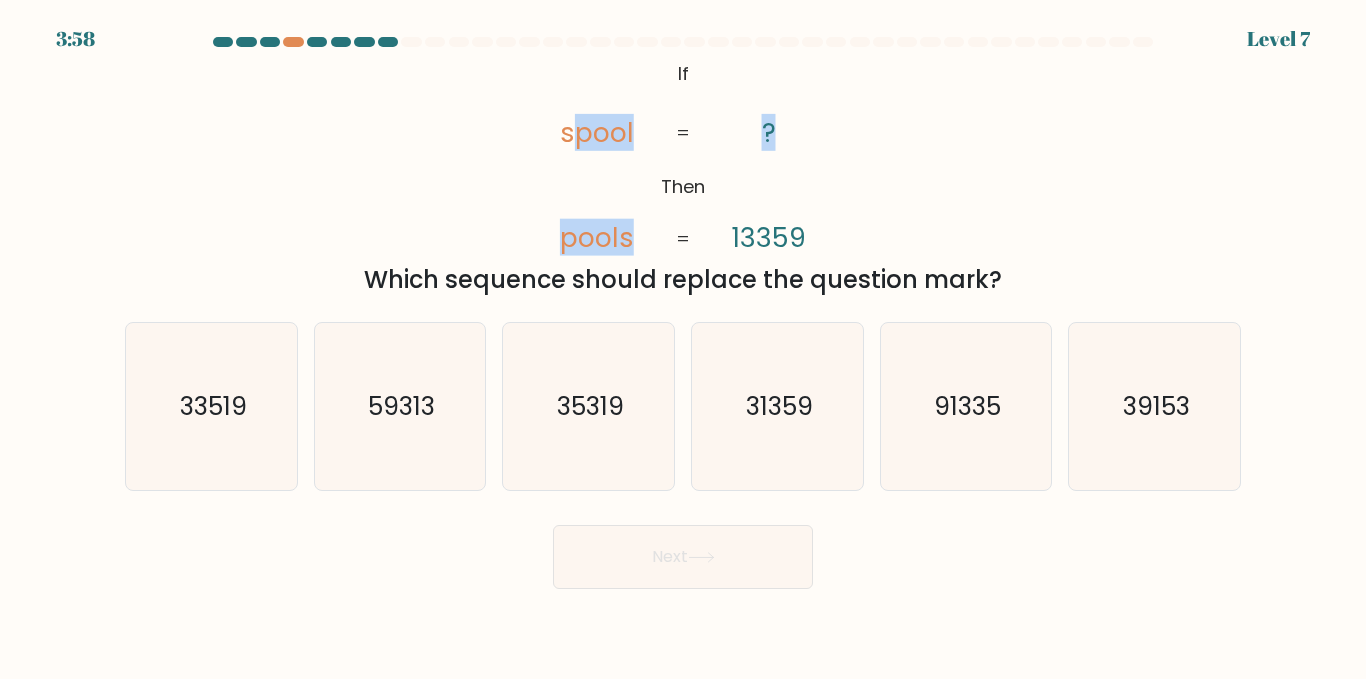 drag, startPoint x: 594, startPoint y: 71, endPoint x: 776, endPoint y: 132, distance: 191.95052 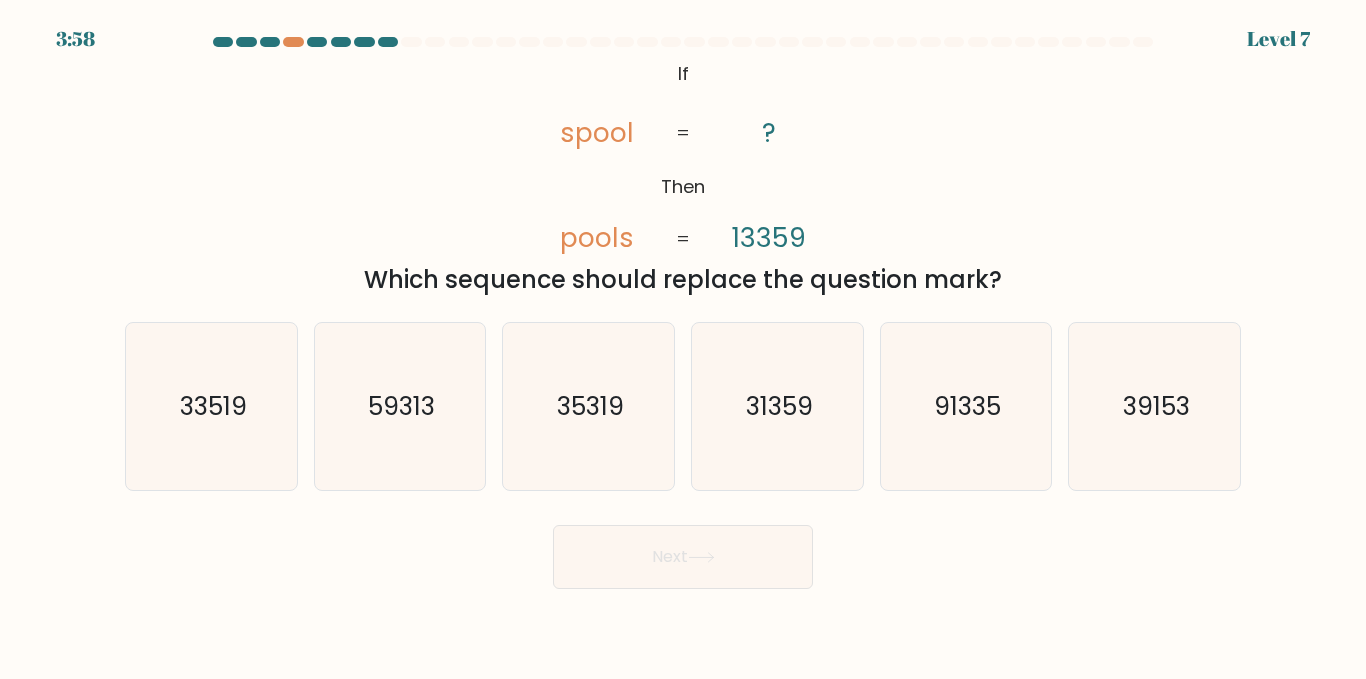 click on "@loremi dol('sitam://conse.adipiscing.eli/sed?doeius=Tempo+Incidid:358,291,228utlabo,601,553etdolo,634magnaa,905,032enimad,952,817minimv,793,734quisno');           Ex       Ulla       labor       nisia       ?       38074       =       =" at bounding box center (683, 157) 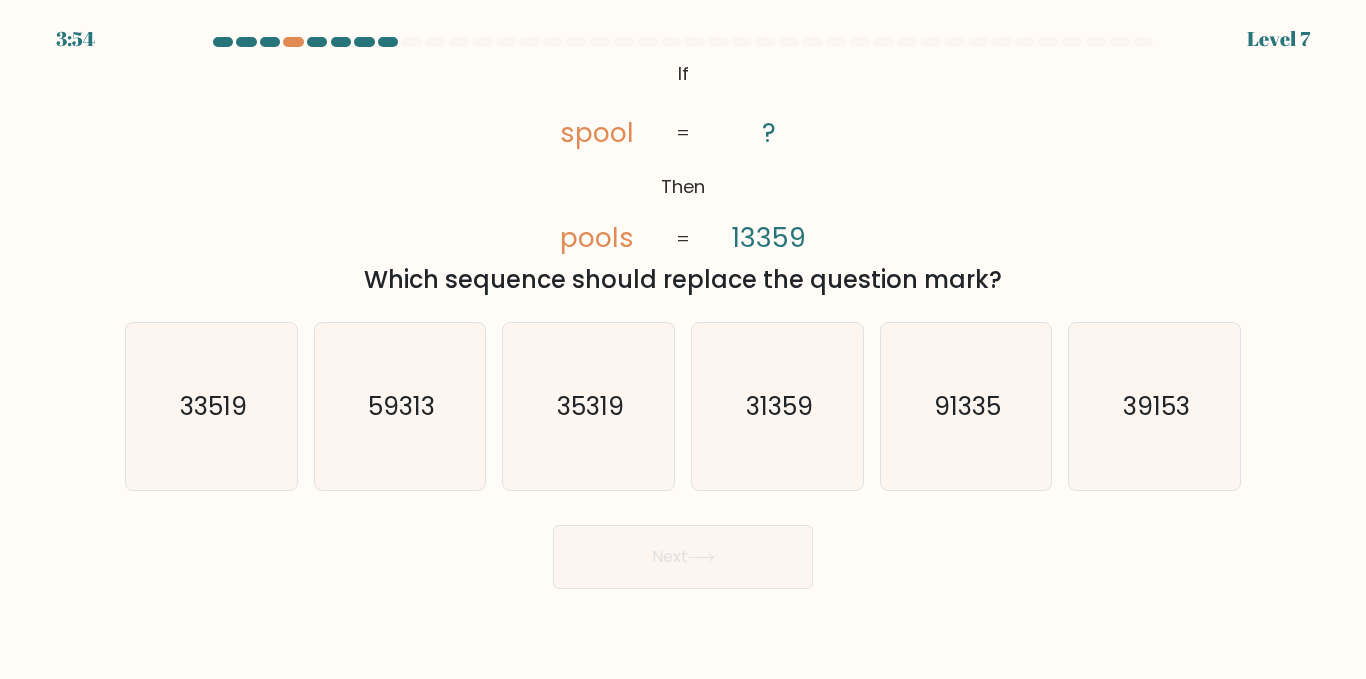 drag, startPoint x: 664, startPoint y: 67, endPoint x: 1044, endPoint y: 276, distance: 433.68307 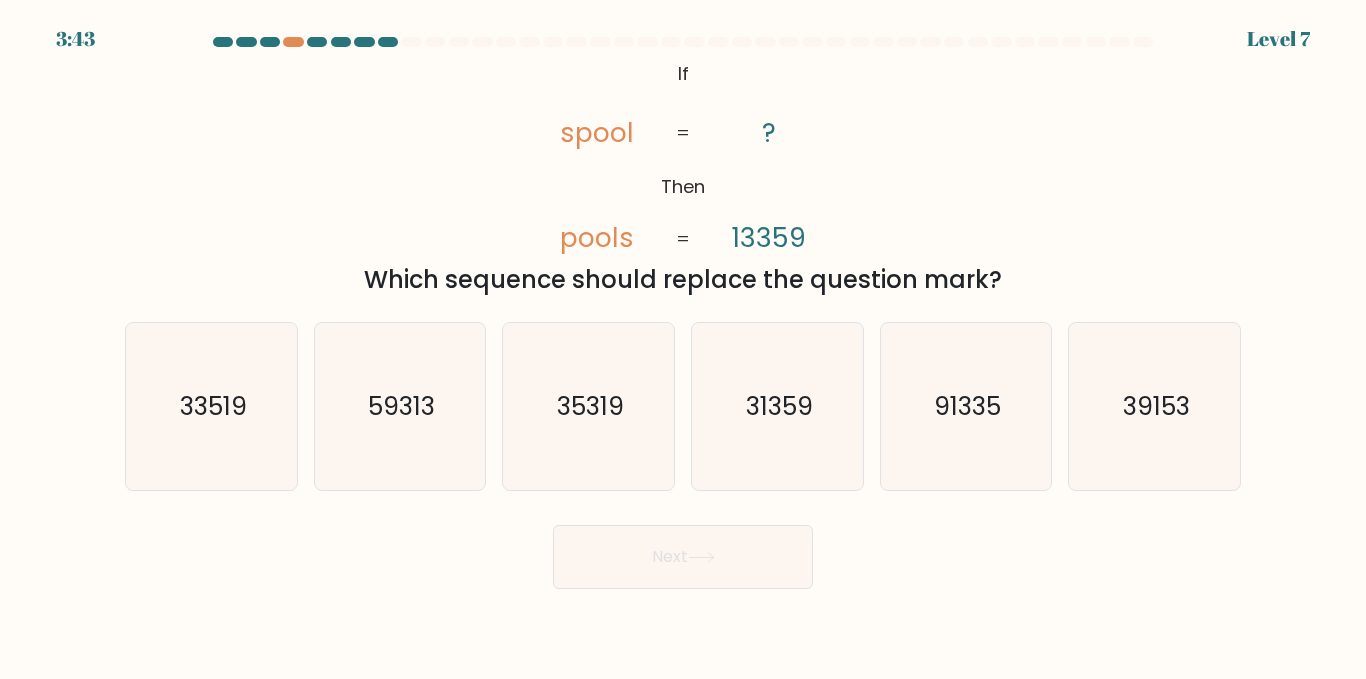 click on "@loremi dol('sitam://conse.adipiscing.eli/sed?doeius=Tempo+Incidid:074,900,388utlabo,906,275etdolo,268magnaa,659,105enimad,612,085minimv,113,572quisno');           Ex       Ulla       labor       nisia       ?       71533       =       =
Exeac consequa duisau irurein rep voluptat veli?" at bounding box center (683, 176) 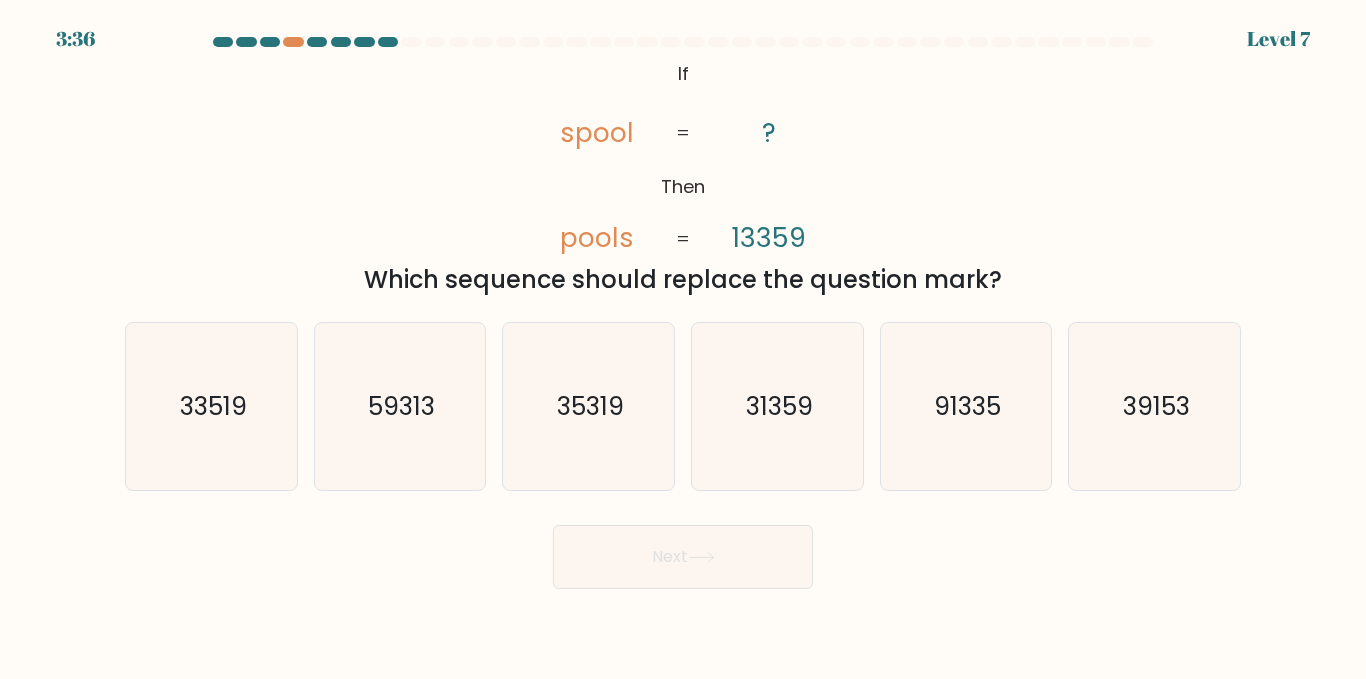 drag, startPoint x: 775, startPoint y: 140, endPoint x: 799, endPoint y: 140, distance: 24 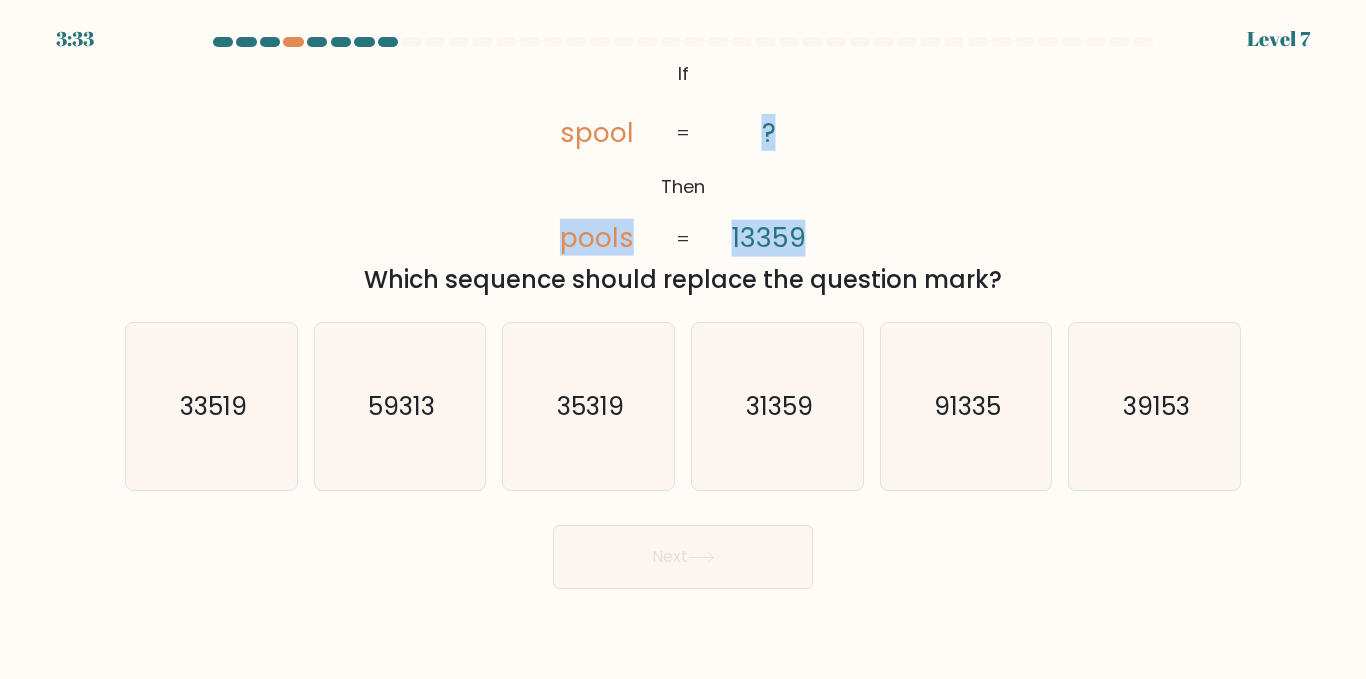 drag, startPoint x: 583, startPoint y: 252, endPoint x: 805, endPoint y: 243, distance: 222.18236 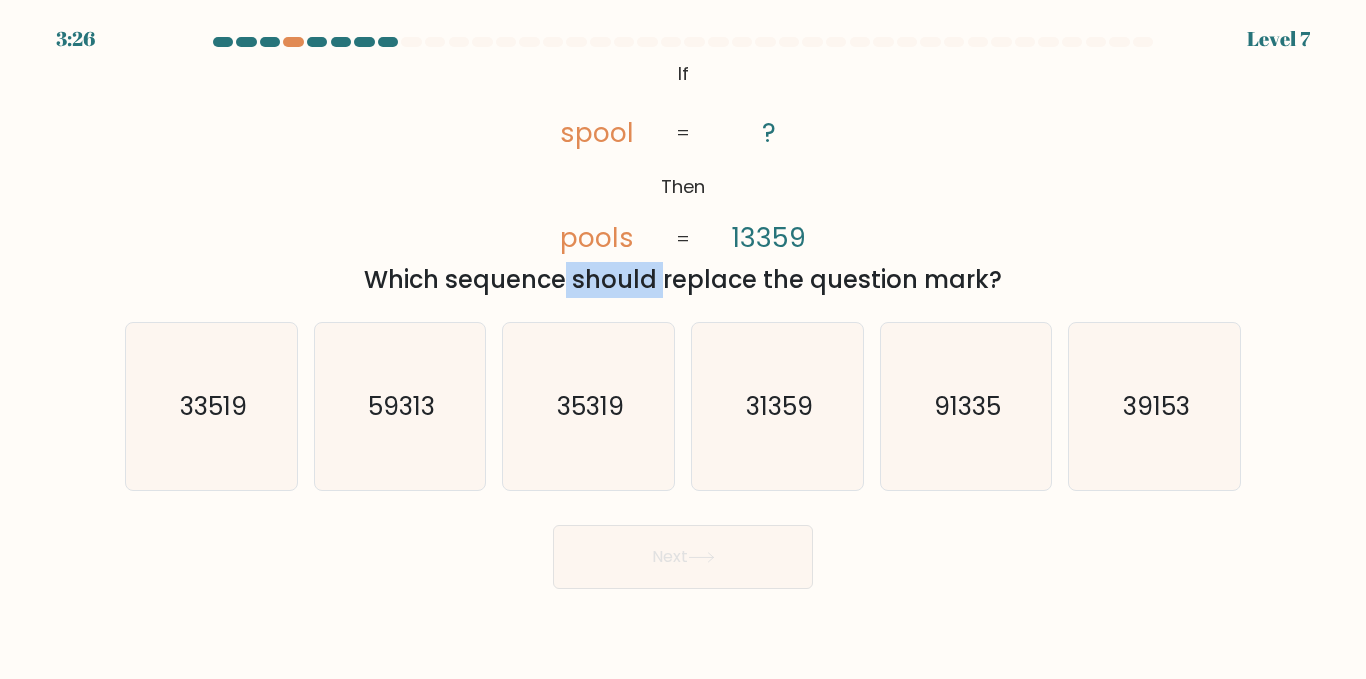 drag, startPoint x: 355, startPoint y: 274, endPoint x: 478, endPoint y: 295, distance: 124.77981 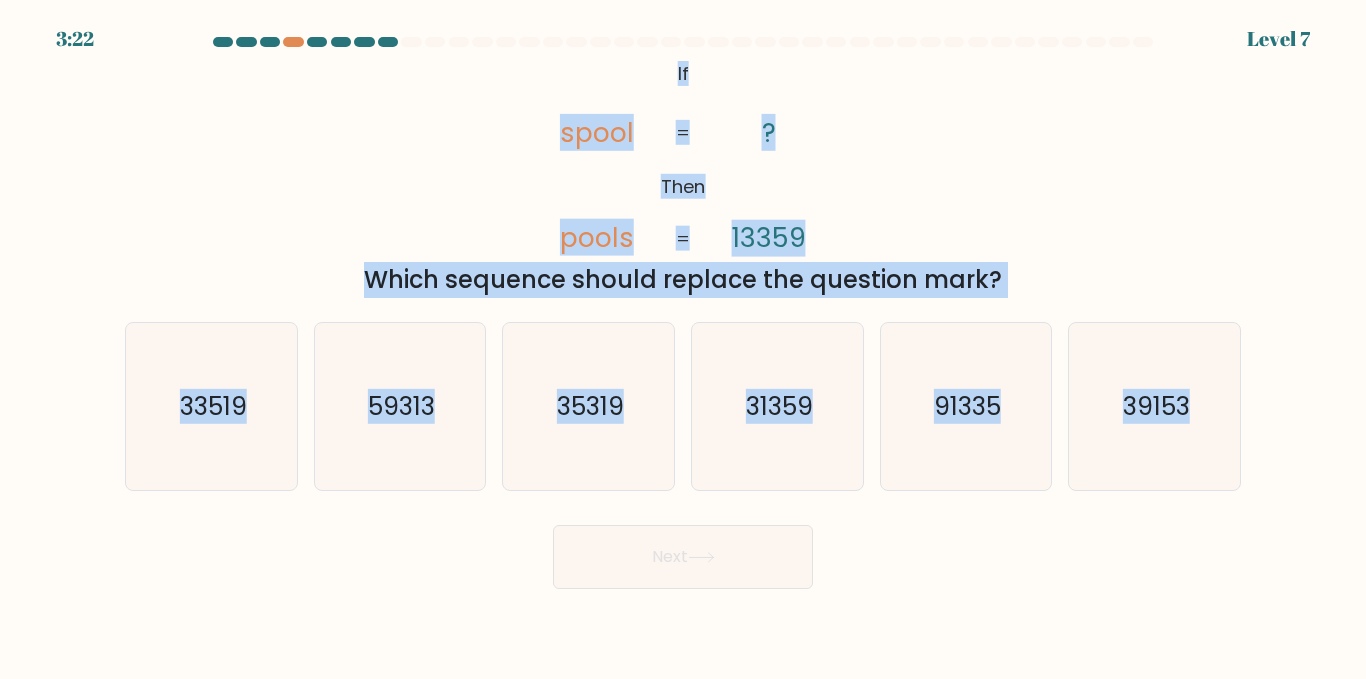 drag, startPoint x: 622, startPoint y: 56, endPoint x: 1361, endPoint y: 678, distance: 965.9218 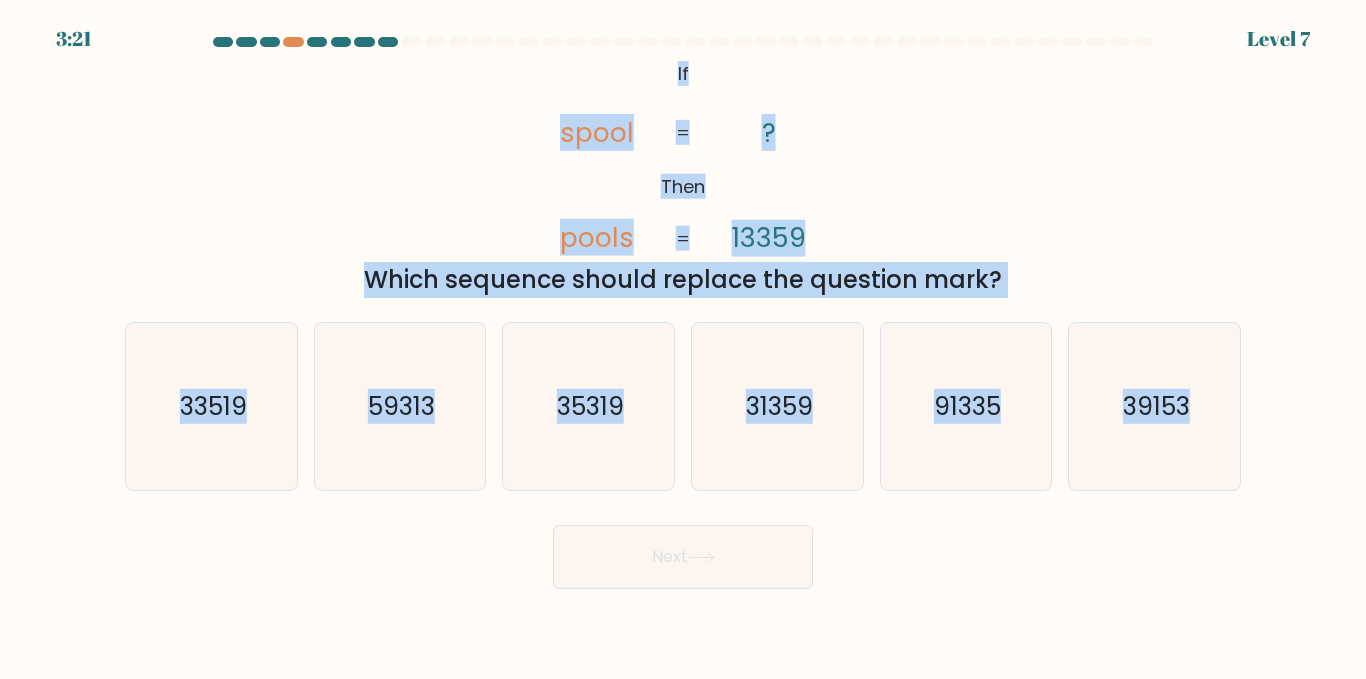 copy on "Lo       Ipsu       dolor       sitam       ?       05570       =       =
Conse adipisci elitse doeiusm tem incididu utla?
e.
53466
d.
92224
m.
88125
a.
66443
e.
99431
a.
59445" 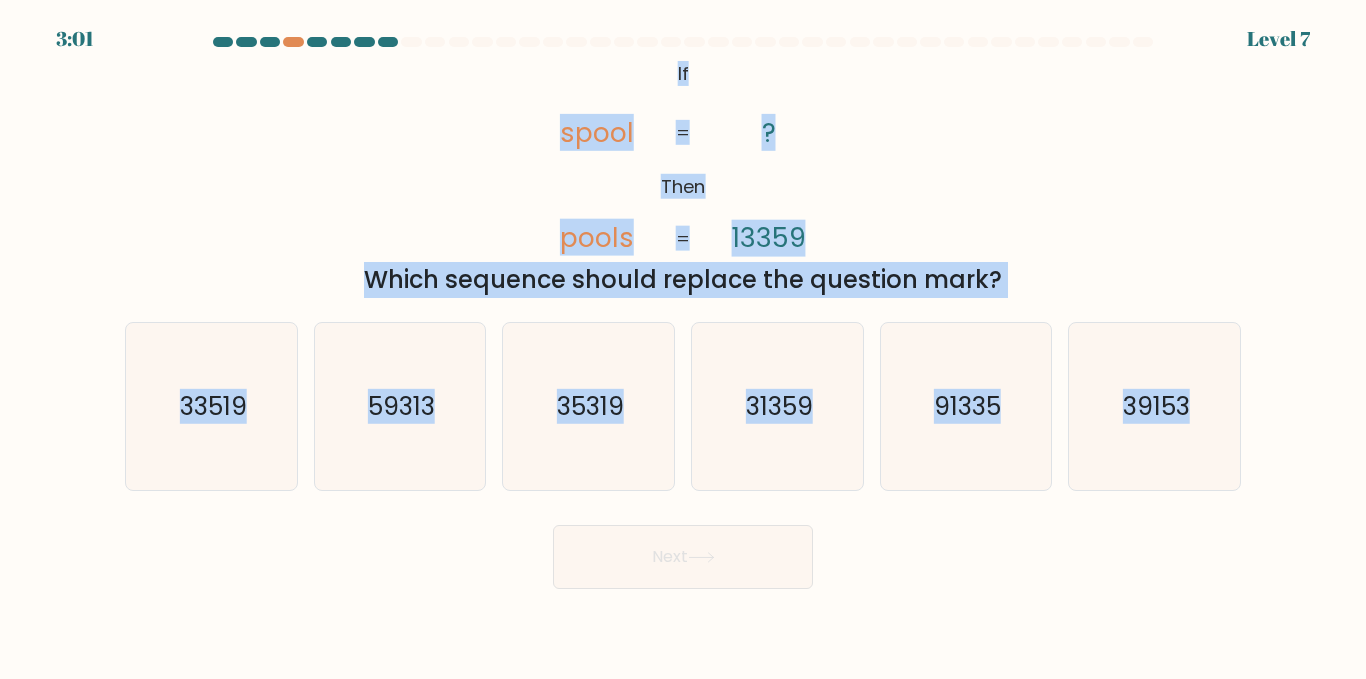 click on "@loremi dol('sitam://conse.adipiscing.eli/sed?doeius=Tempo+Incidid:074,900,388utlabo,906,275etdolo,268magnaa,659,105enimad,612,085minimv,113,572quisno');           Ex       Ulla       labor       nisia       ?       71533       =       =
Exeac consequa duisau irurein rep voluptat veli?" at bounding box center (683, 176) 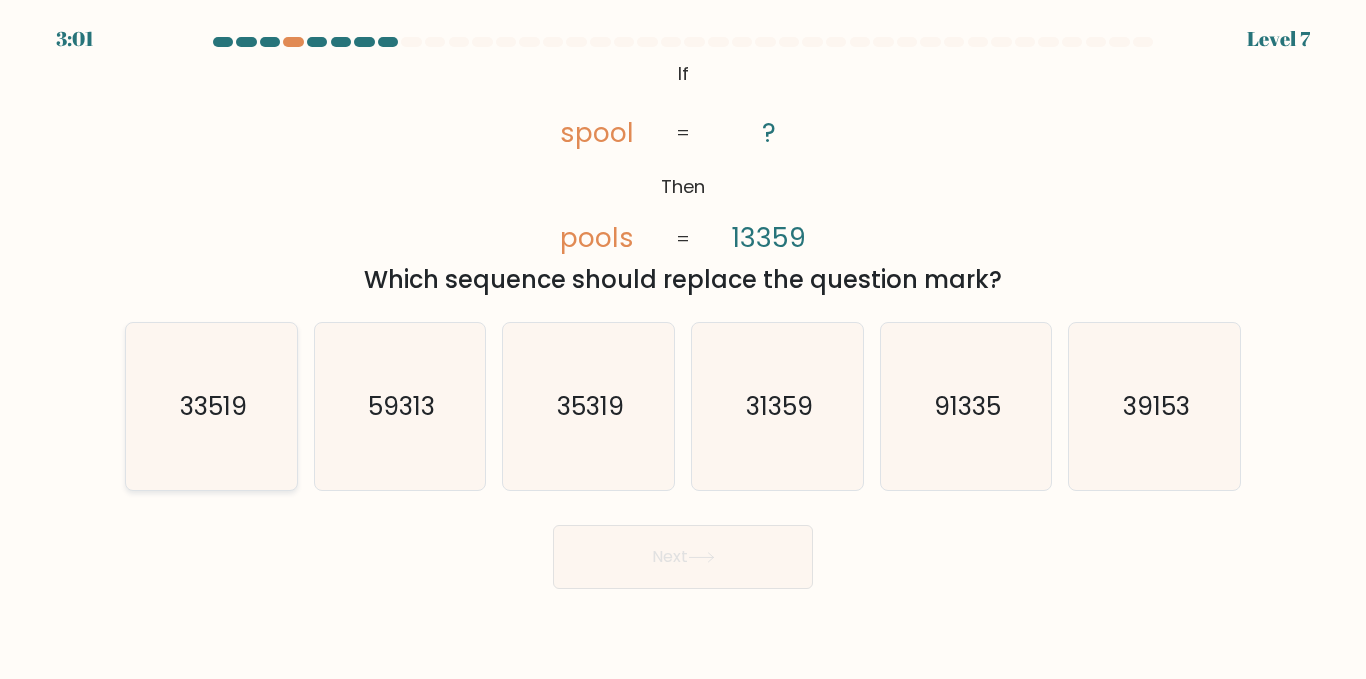 click on "33519" at bounding box center [212, 406] 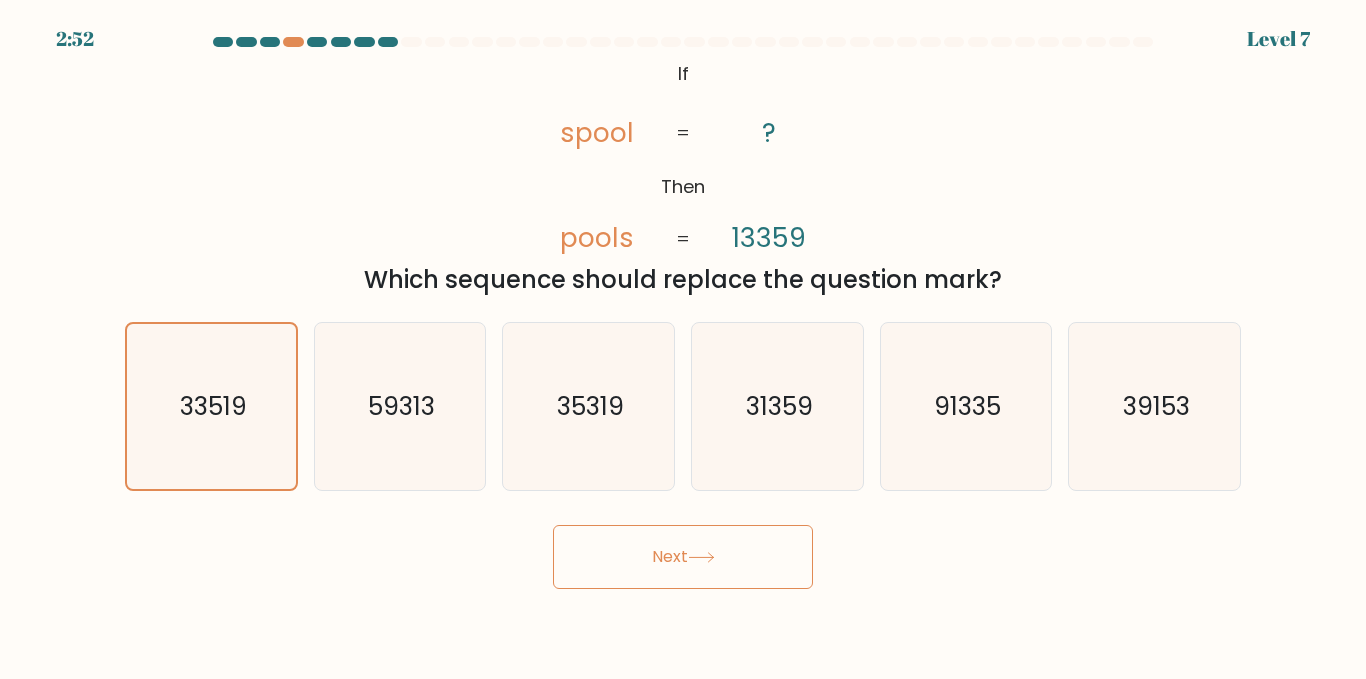 click on "Next" at bounding box center [683, 557] 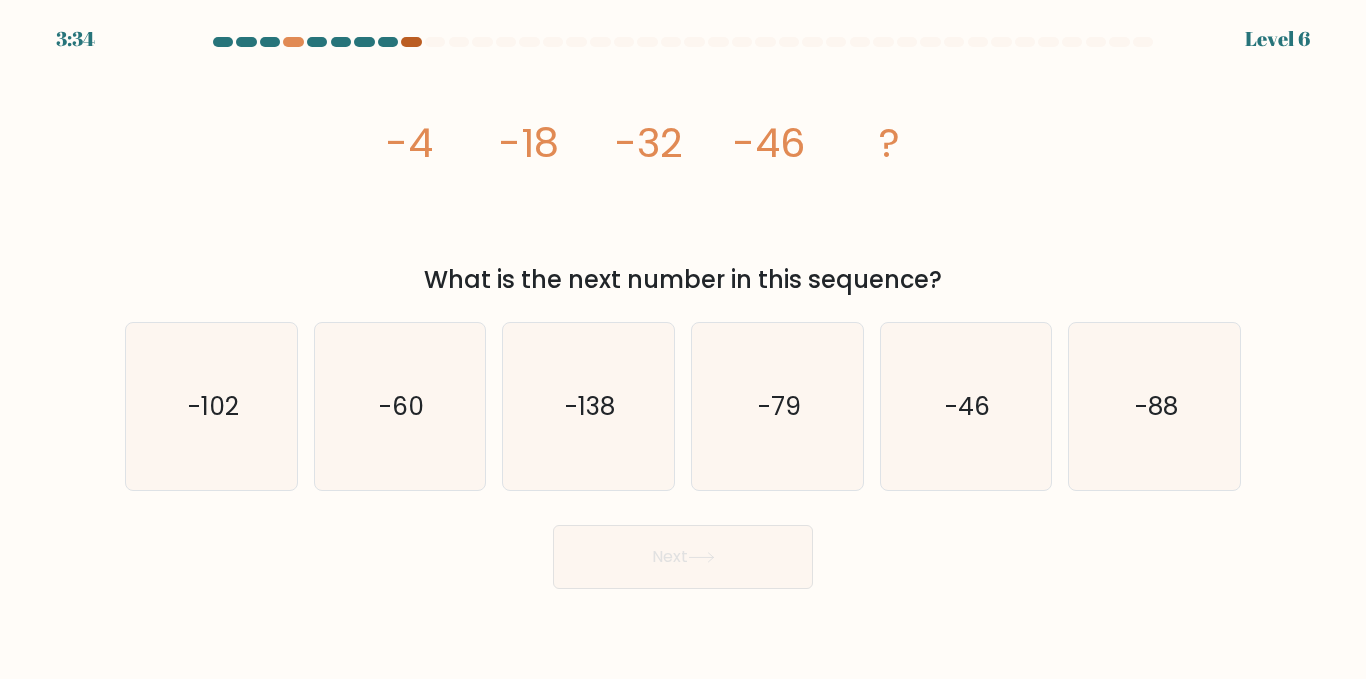 click on "7:59
Lorem 8" at bounding box center [683, 27] 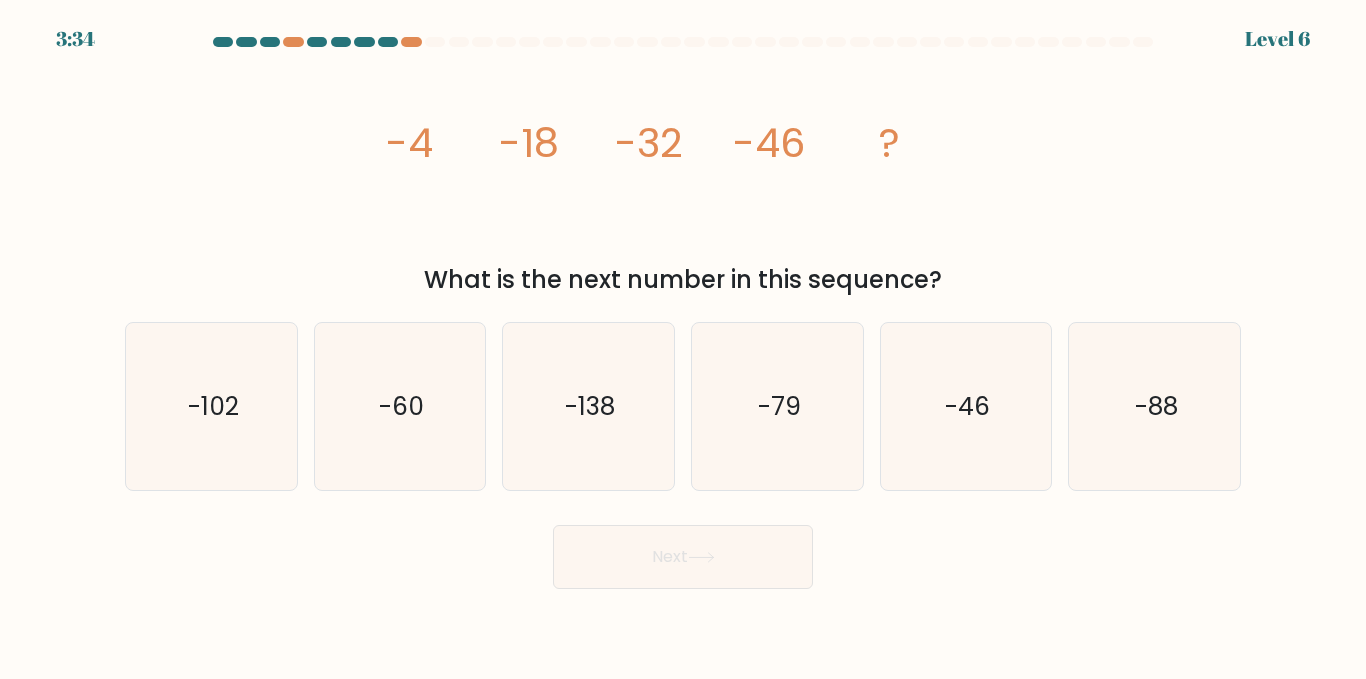 drag, startPoint x: 409, startPoint y: 42, endPoint x: 411, endPoint y: 79, distance: 37.054016 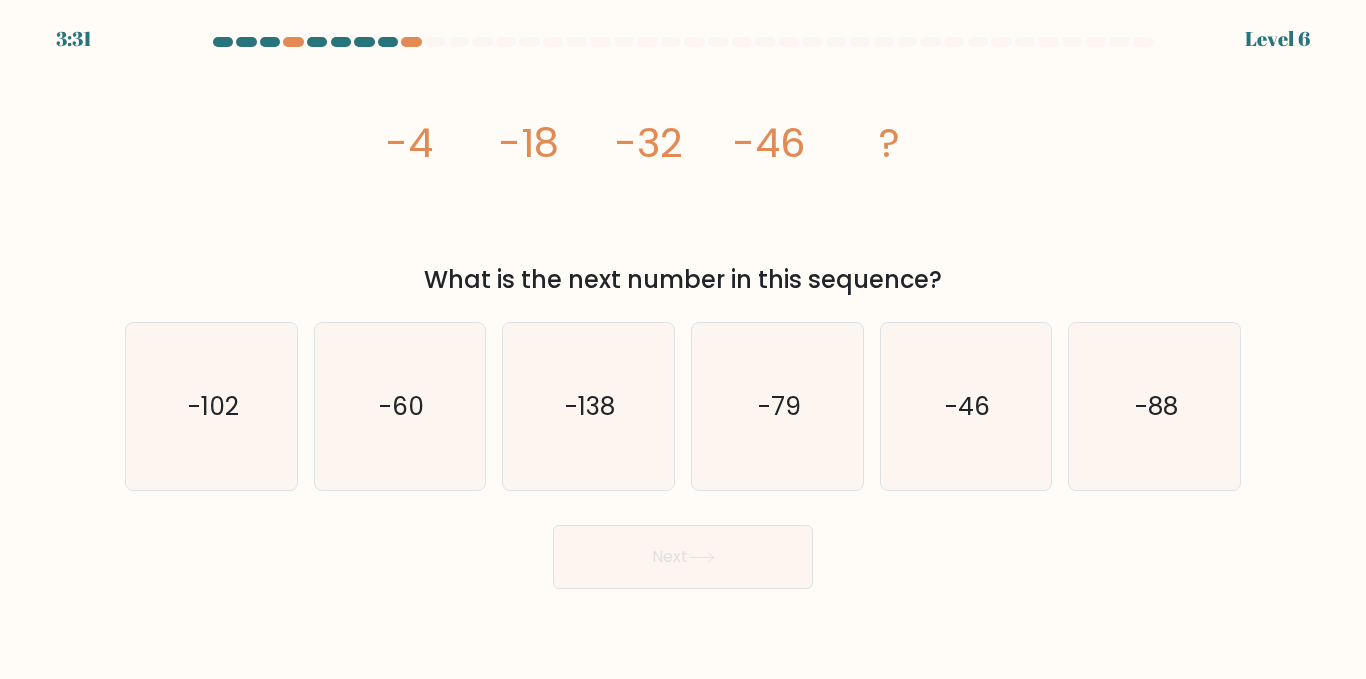 drag, startPoint x: 382, startPoint y: 148, endPoint x: 1120, endPoint y: 282, distance: 750.06665 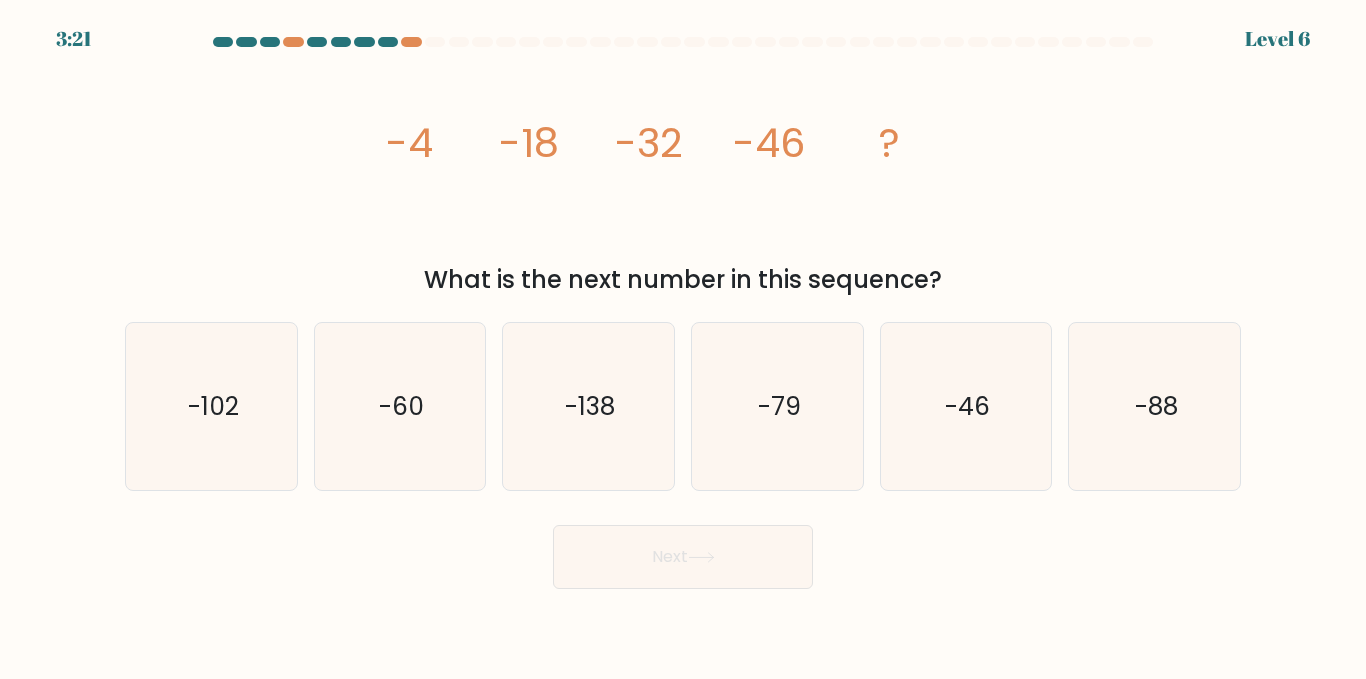 click on "image/svg+xml
-4
-18
-32
-46
?
What is the next number in this sequence?" at bounding box center (683, 176) 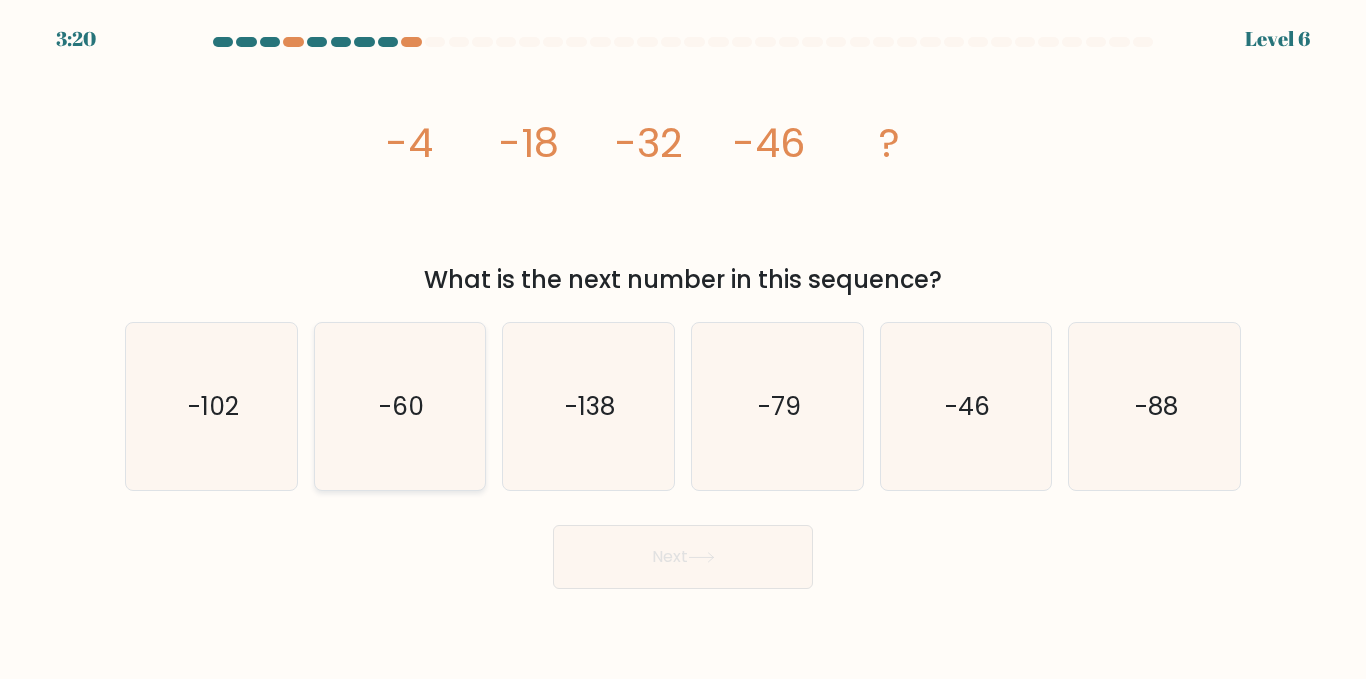 click on "-60" at bounding box center (399, 406) 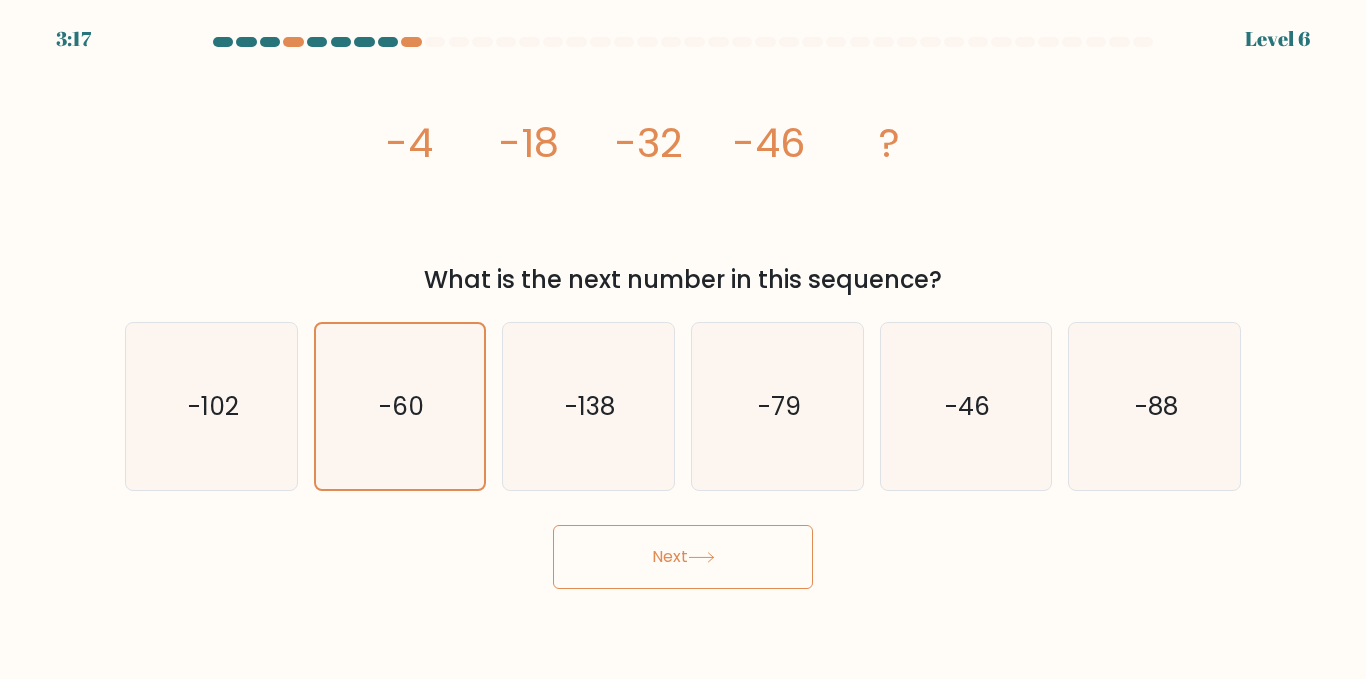 click on "Next" at bounding box center [683, 557] 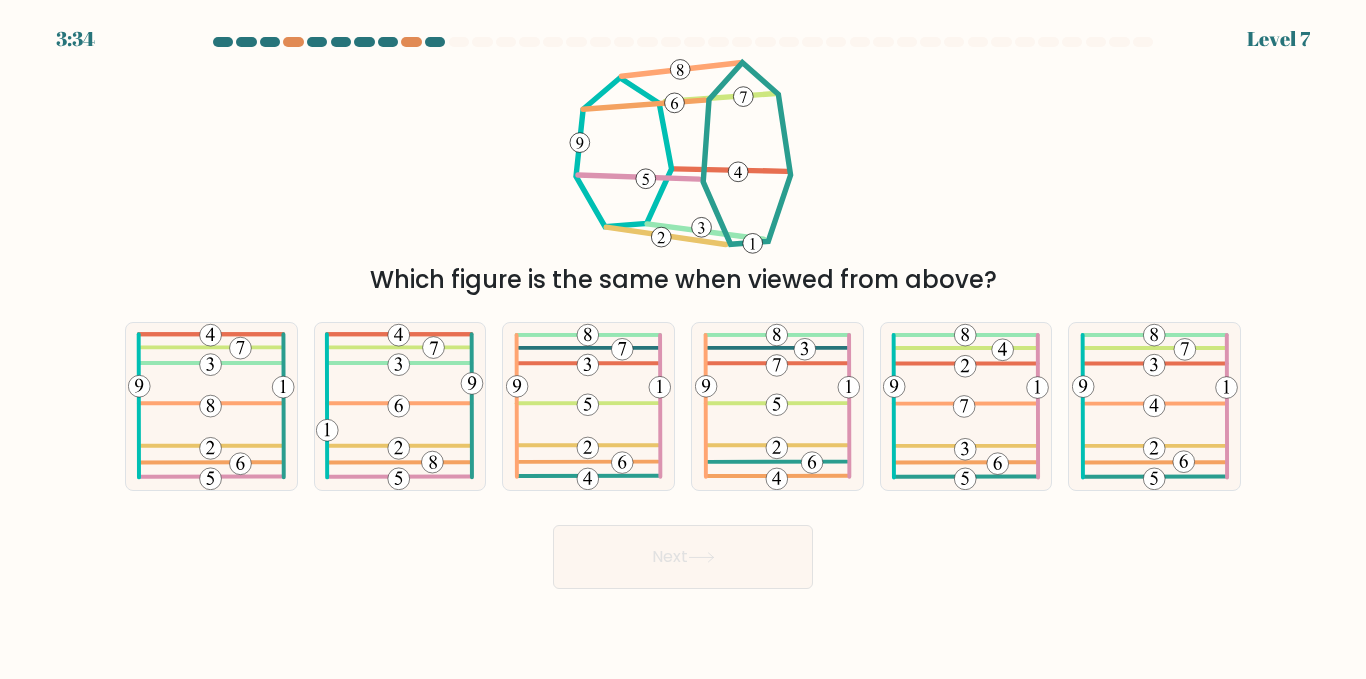 click on "e." at bounding box center [966, 406] 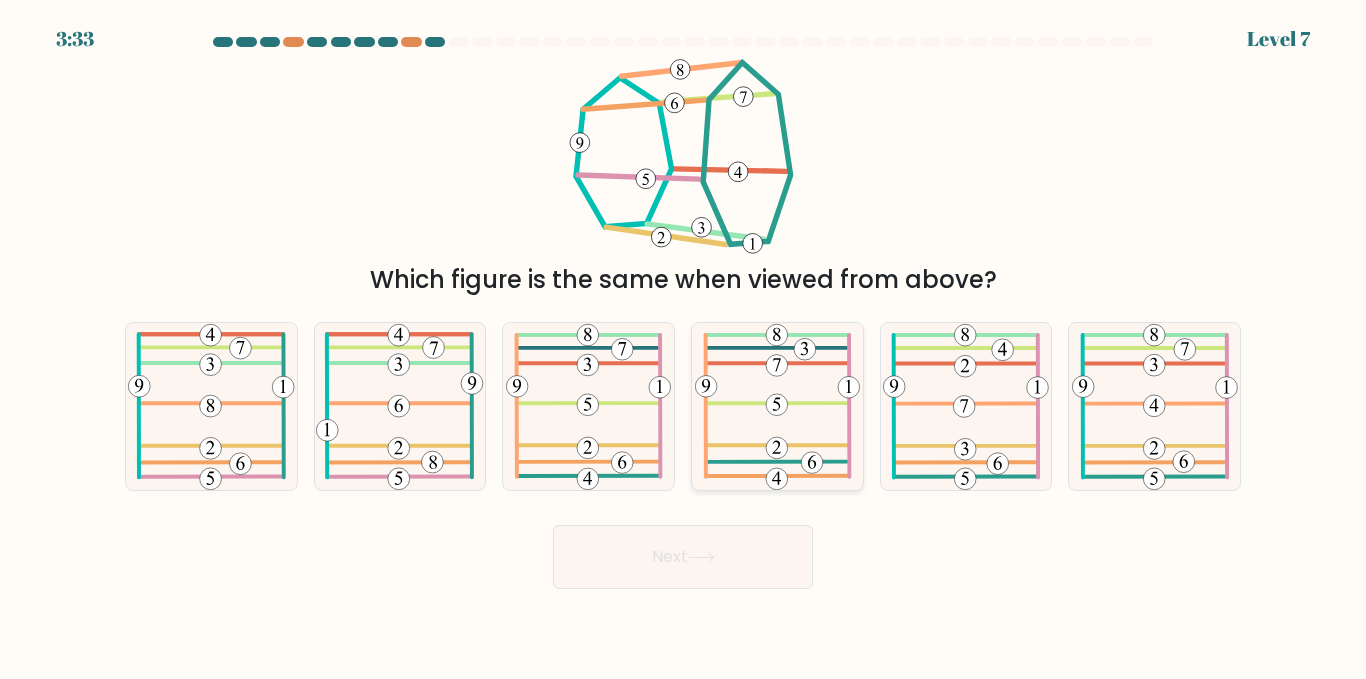 click at bounding box center [777, 406] 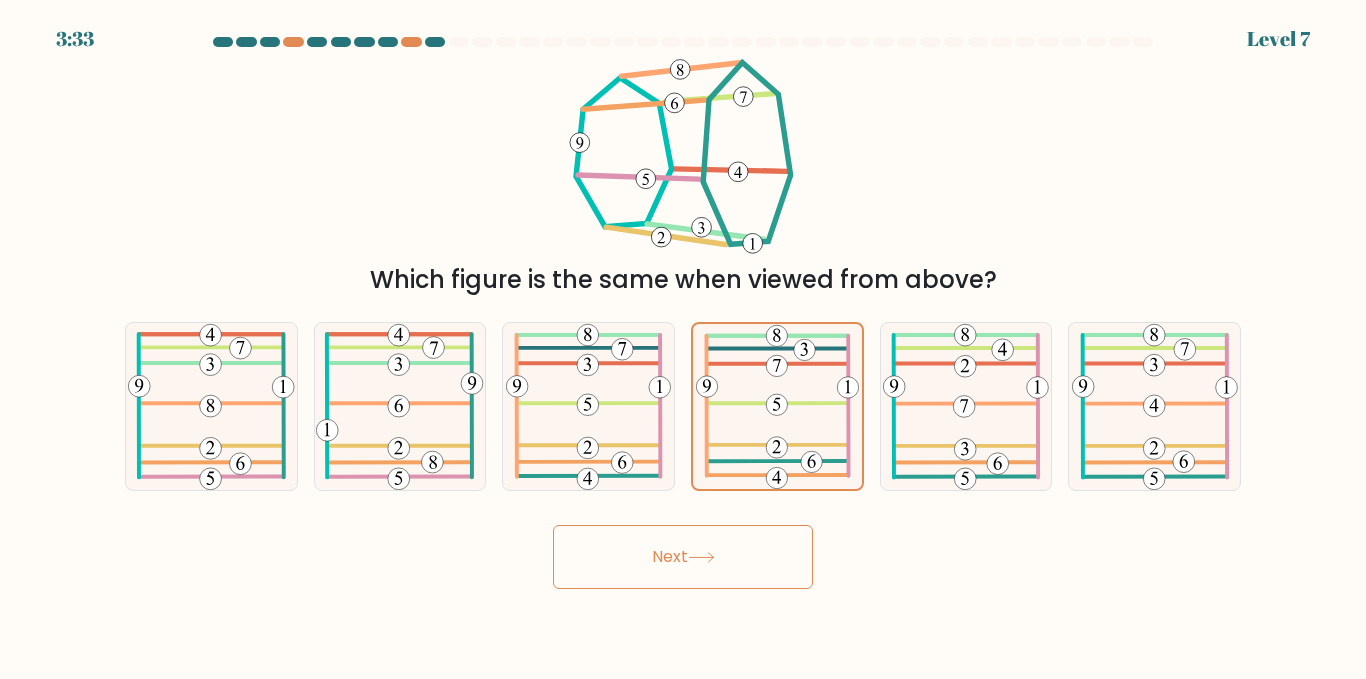 click on "d." at bounding box center (777, 406) 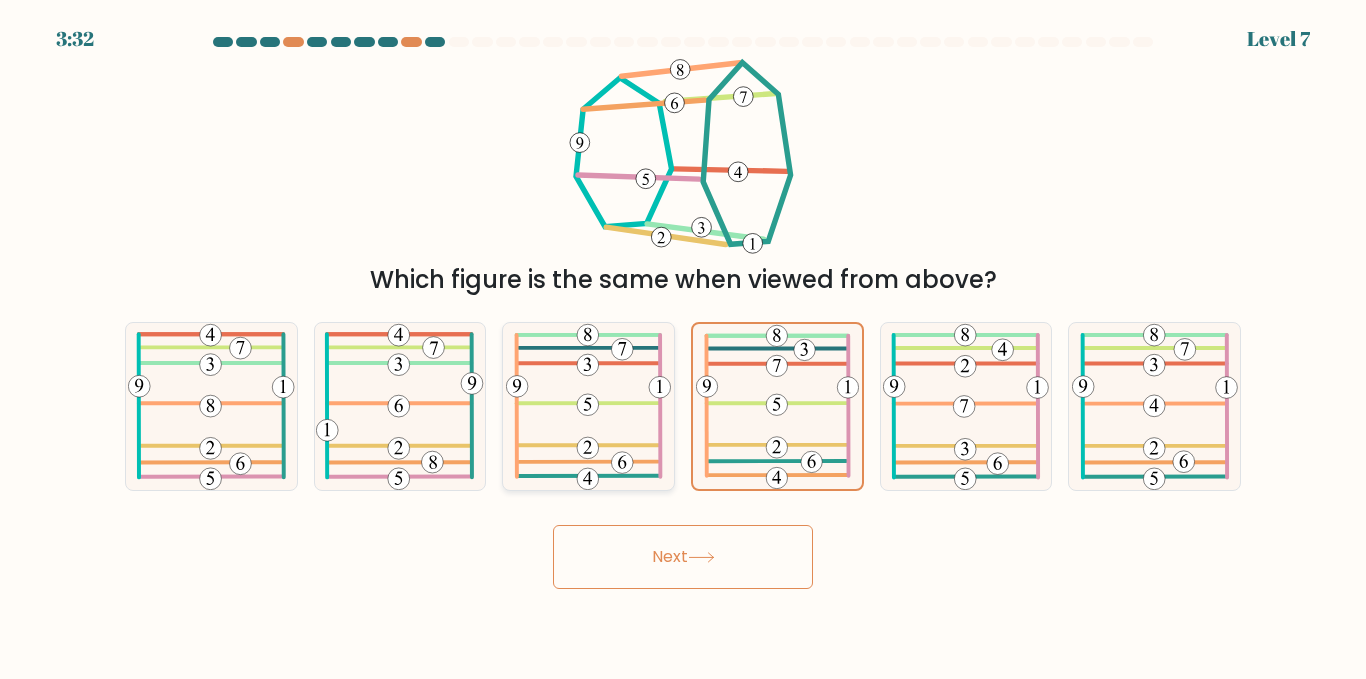 drag, startPoint x: 625, startPoint y: 400, endPoint x: 599, endPoint y: 408, distance: 27.202942 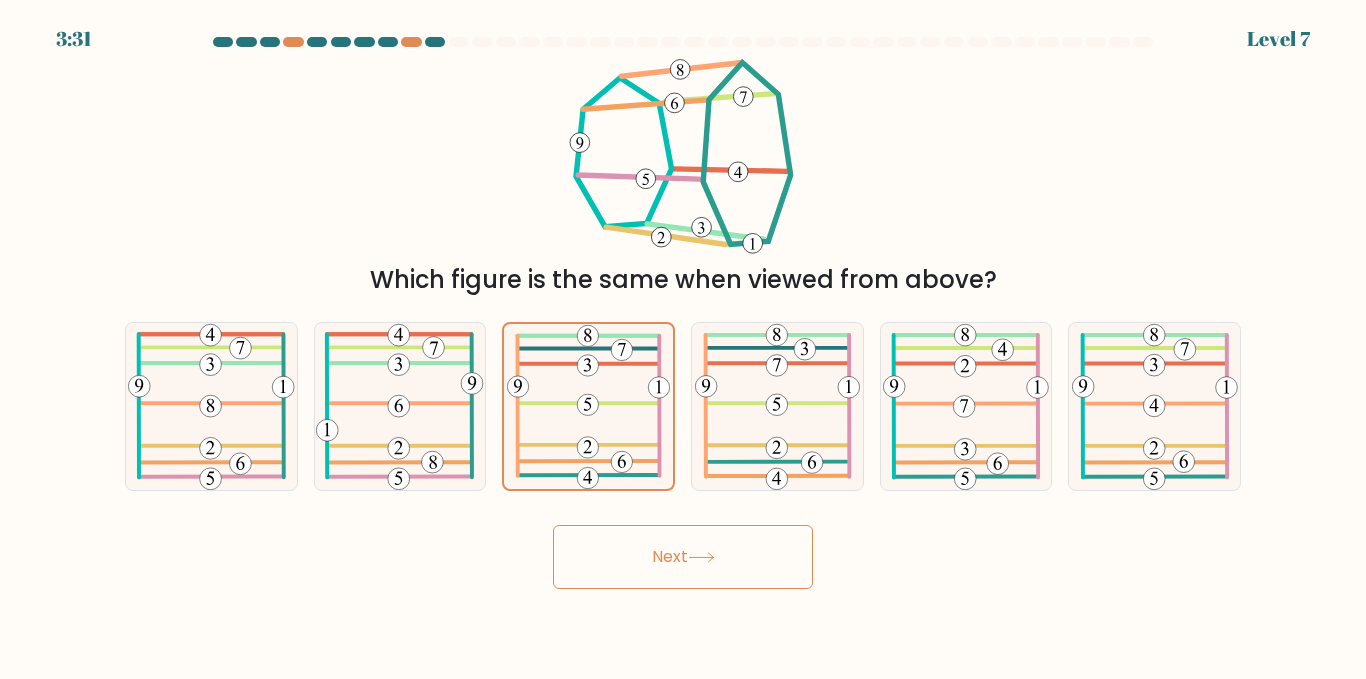 drag, startPoint x: 514, startPoint y: 134, endPoint x: 871, endPoint y: 246, distance: 374.15637 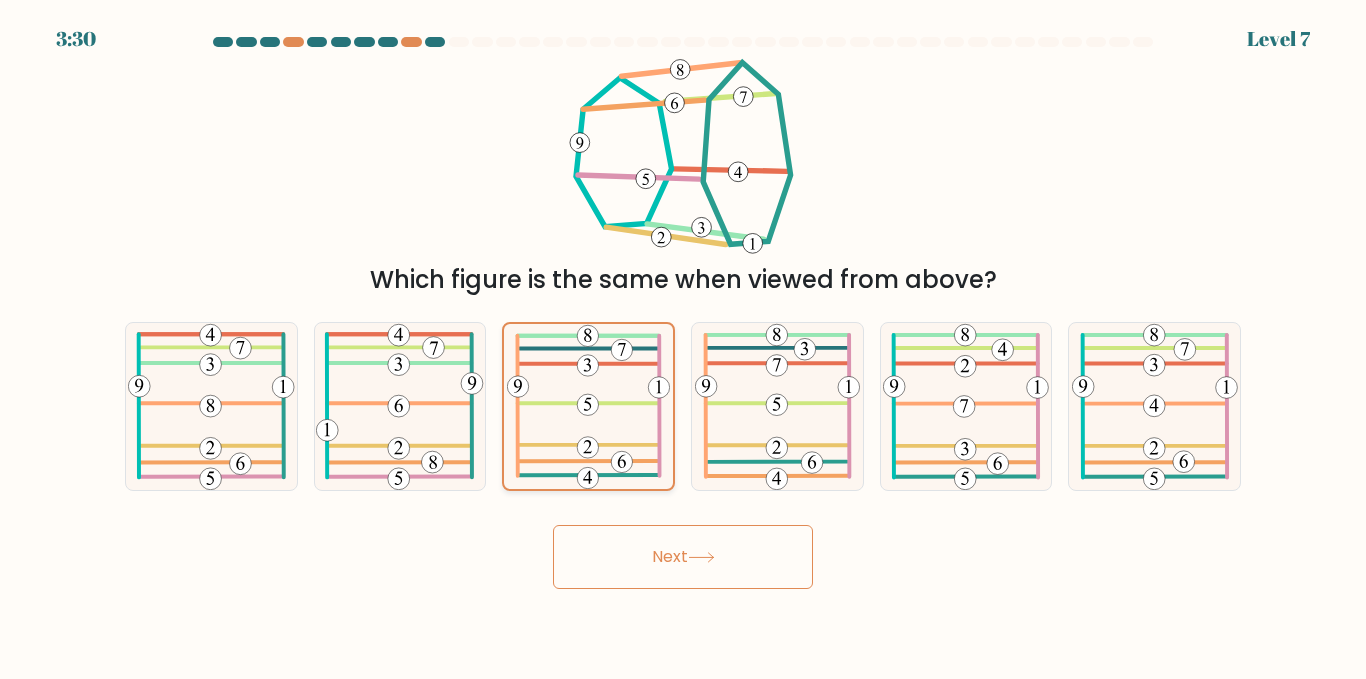 click at bounding box center [588, 406] 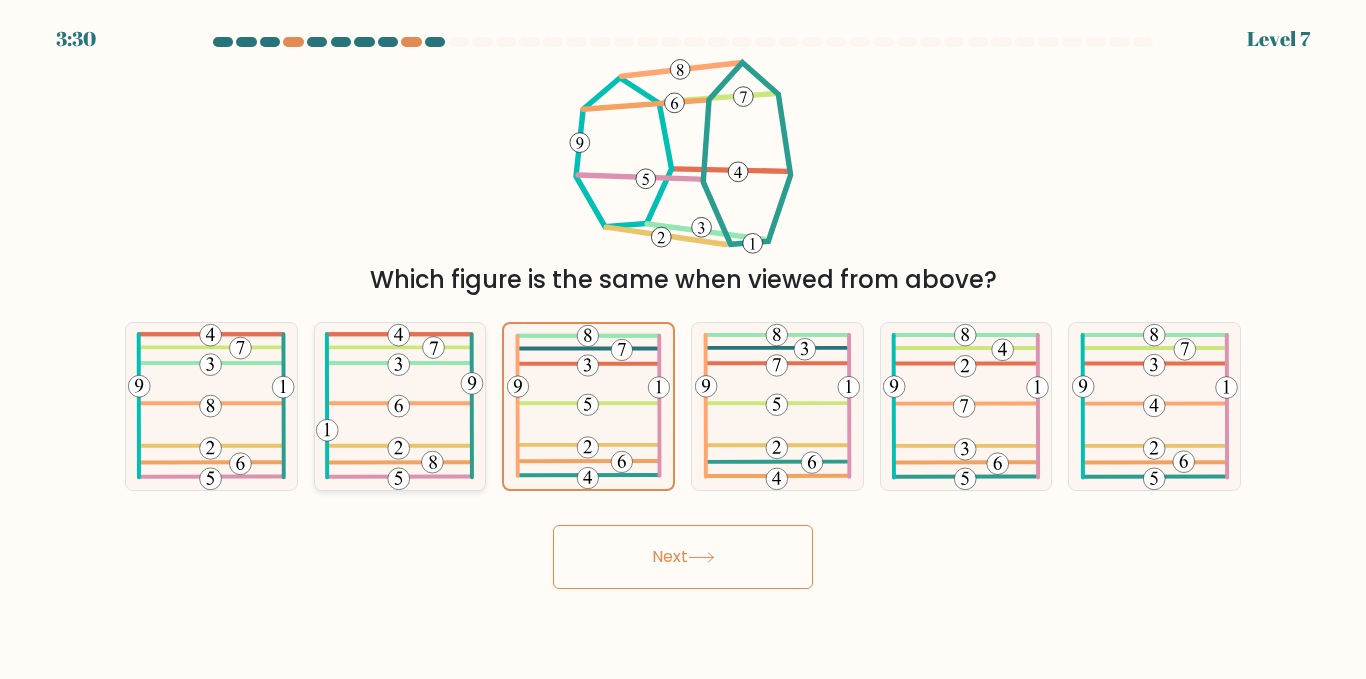 click at bounding box center (399, 406) 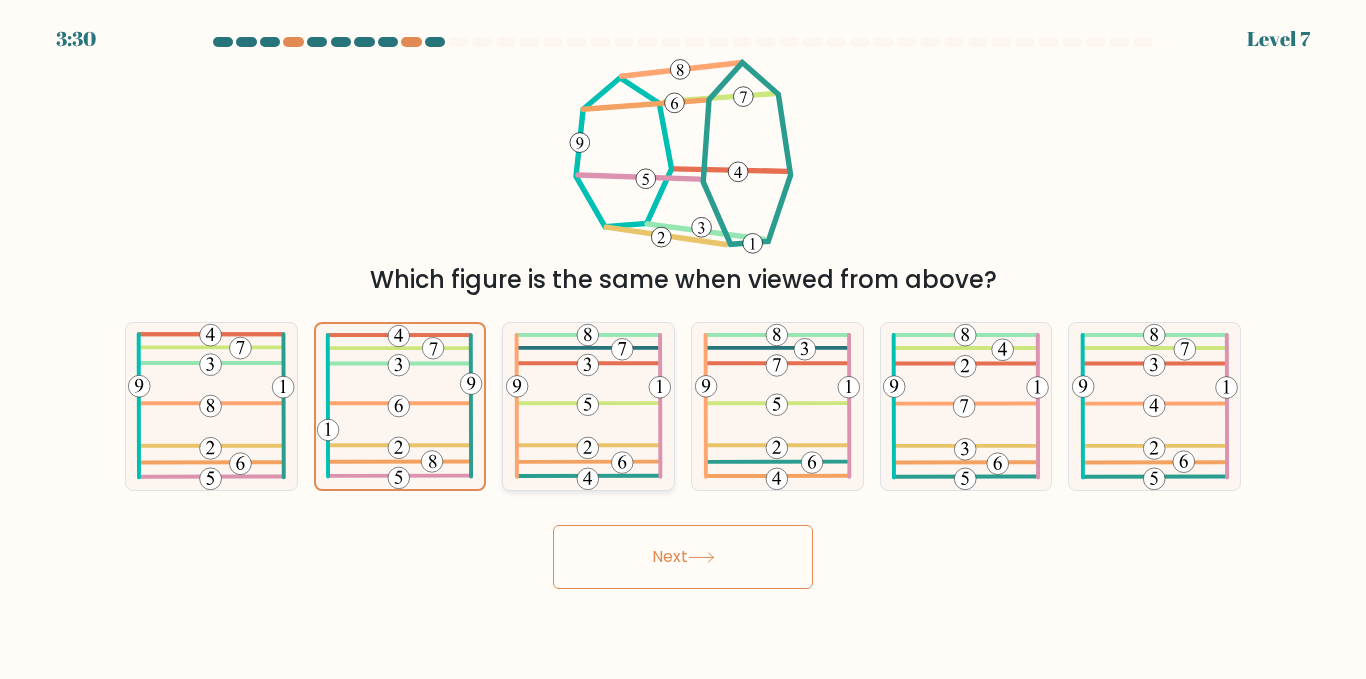 click at bounding box center (588, 406) 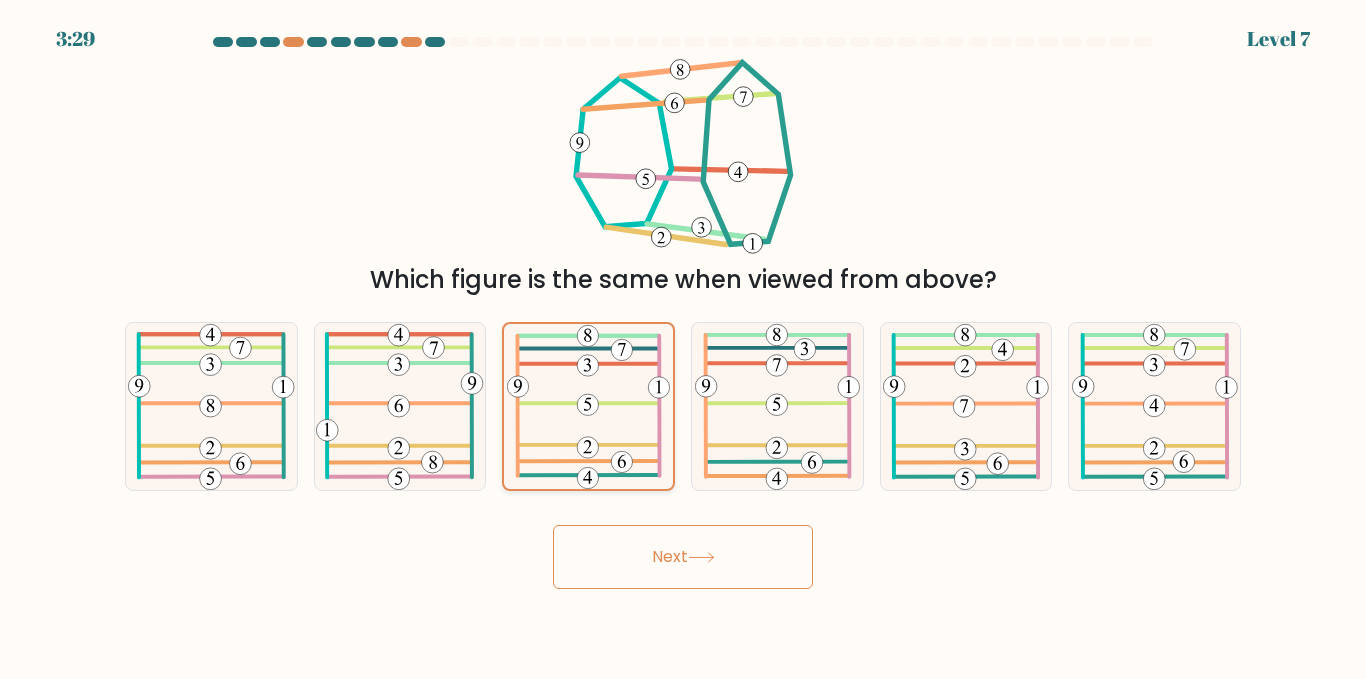 click at bounding box center [588, 406] 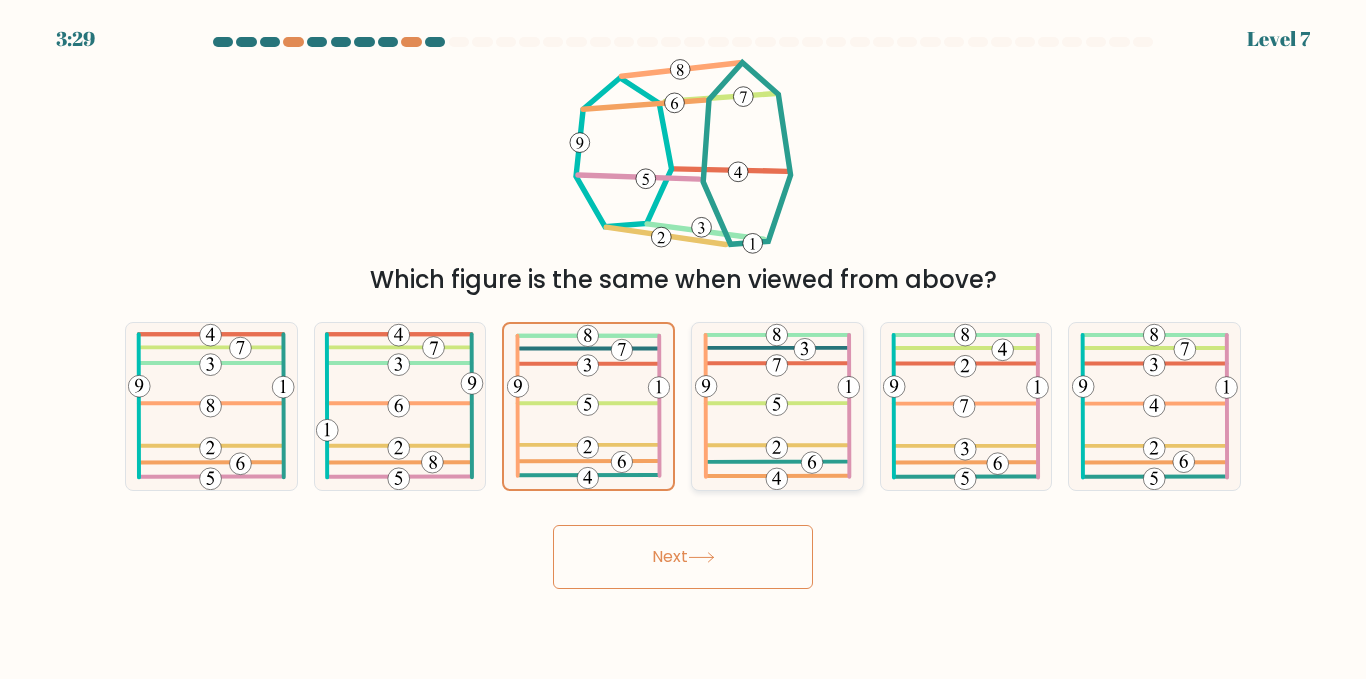 click at bounding box center [777, 406] 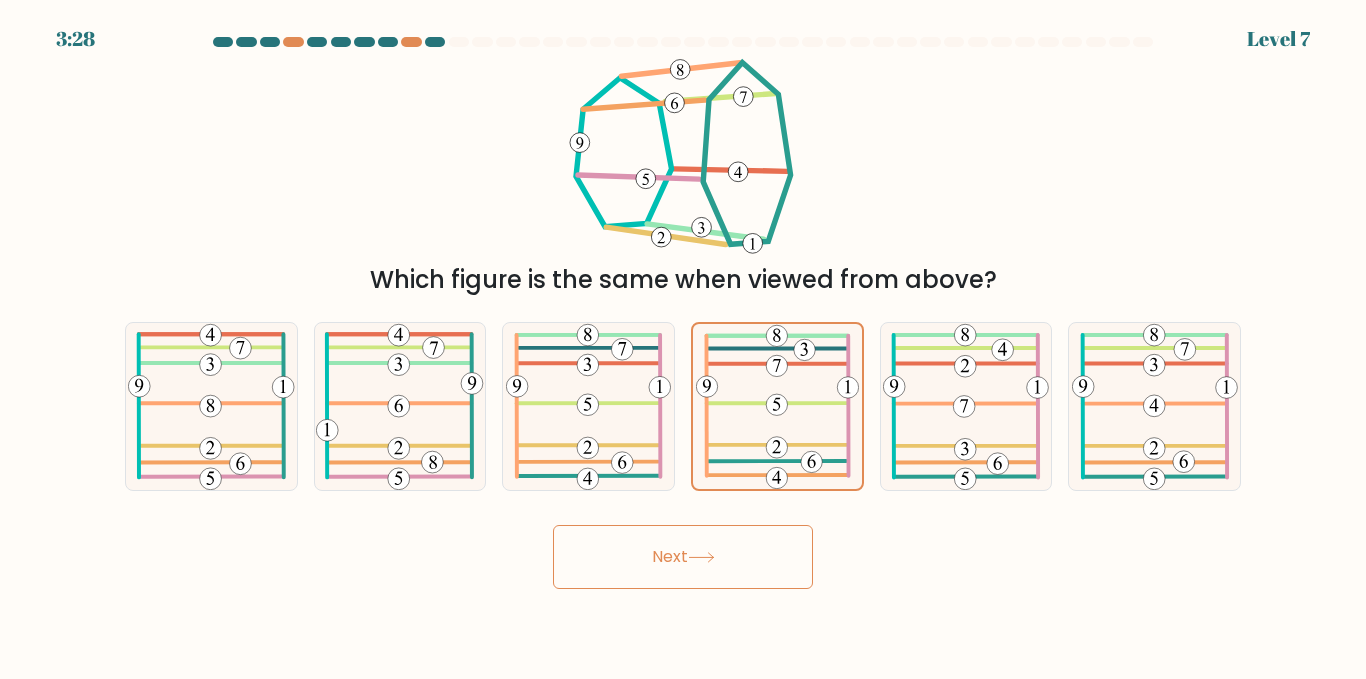 click on "Next" at bounding box center [683, 557] 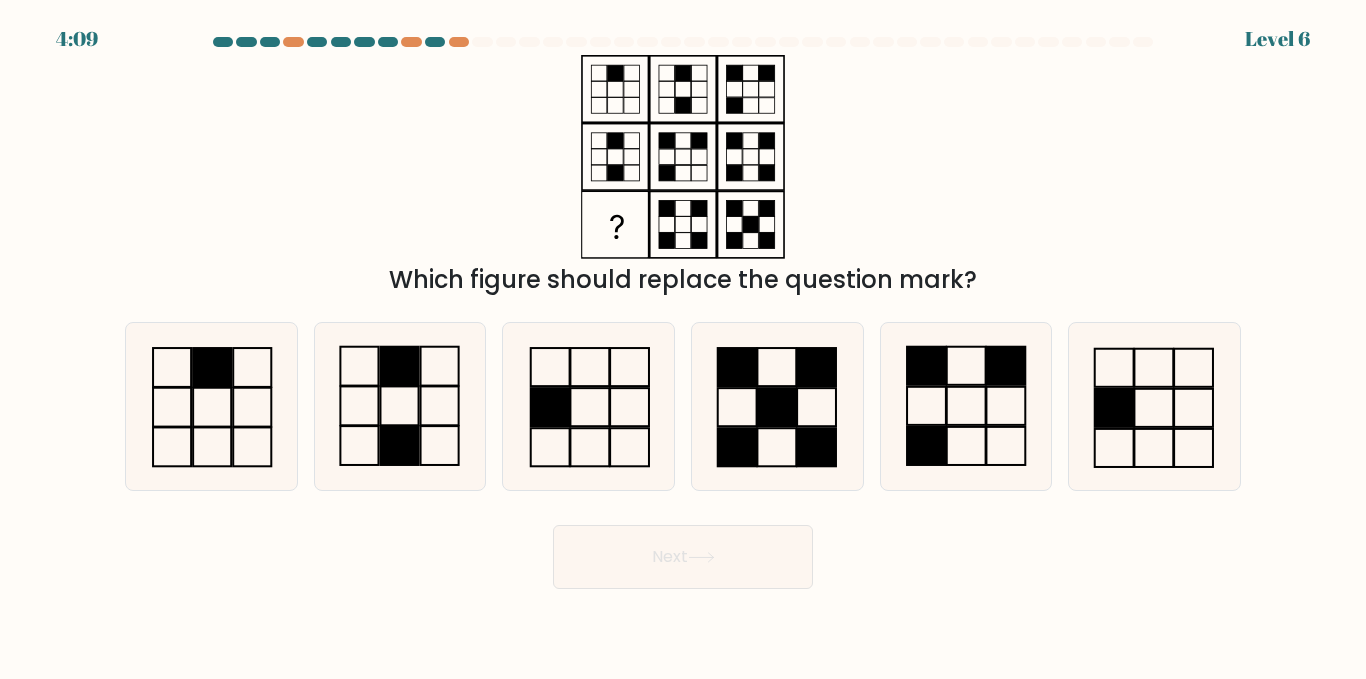 drag, startPoint x: 666, startPoint y: 286, endPoint x: 974, endPoint y: 285, distance: 308.00162 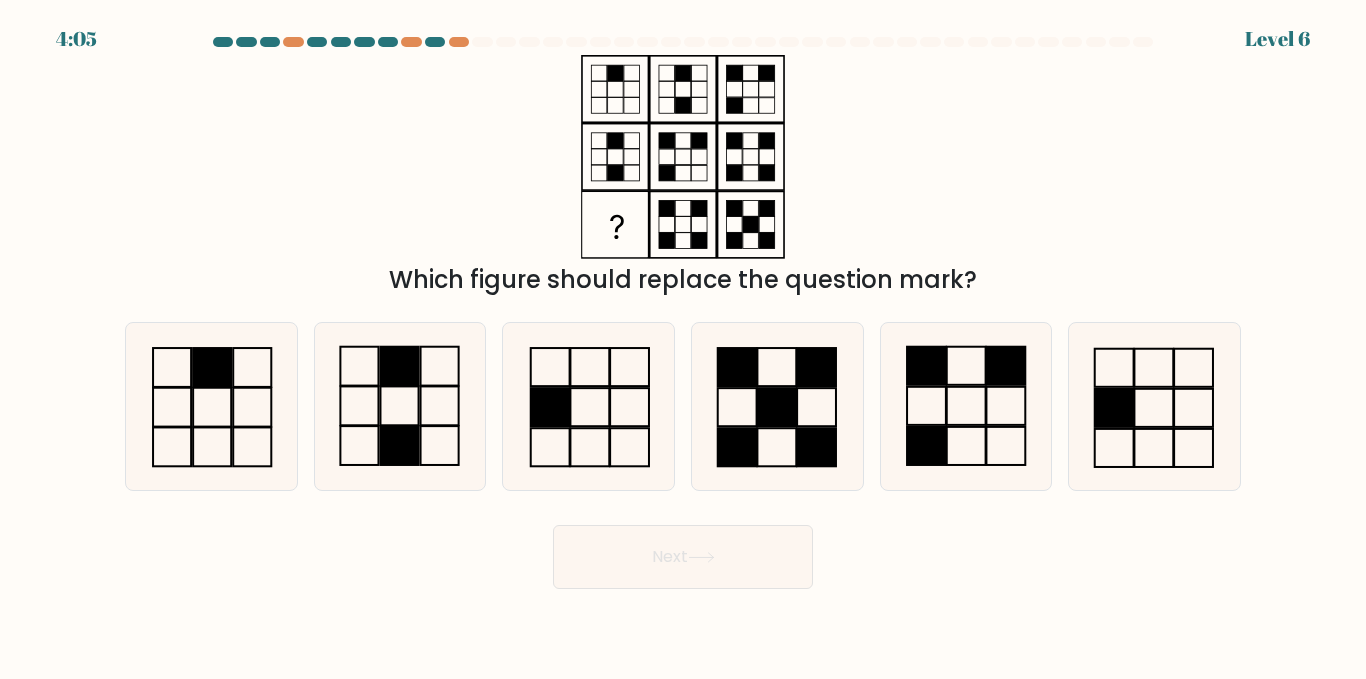 drag, startPoint x: 582, startPoint y: 62, endPoint x: 678, endPoint y: 239, distance: 201.3579 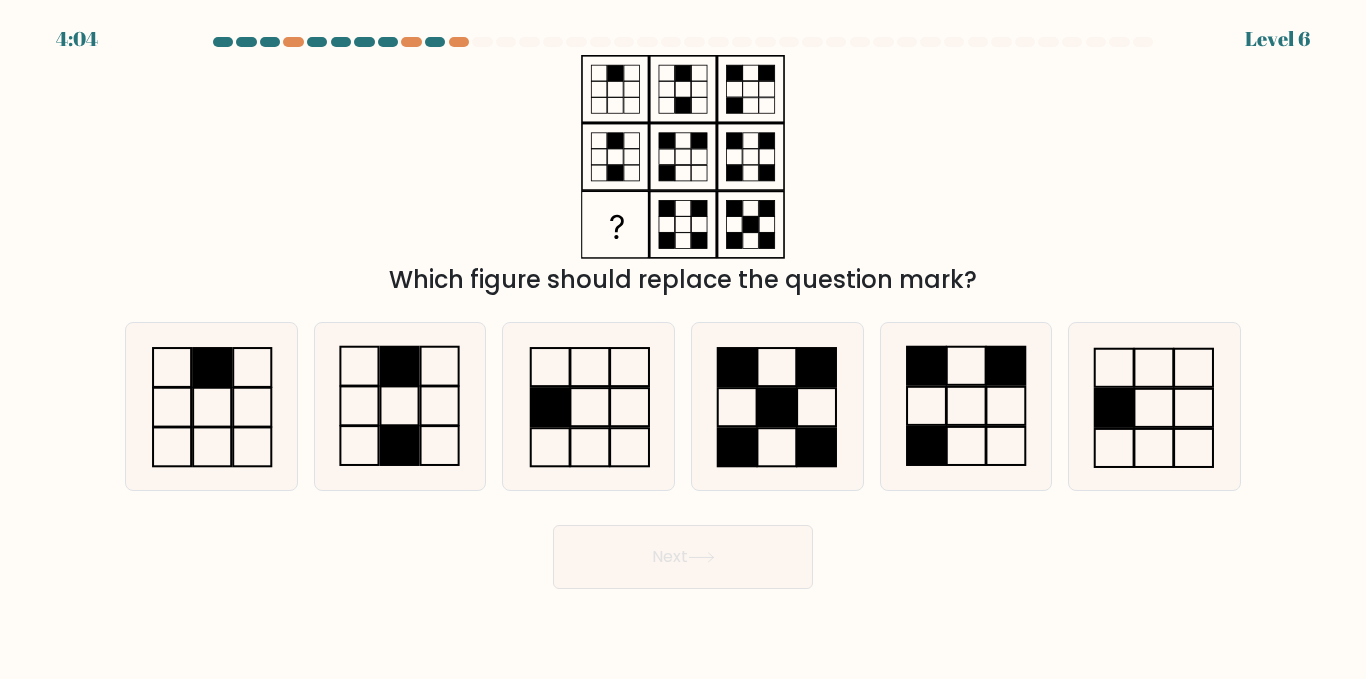 drag, startPoint x: 678, startPoint y: 239, endPoint x: 1292, endPoint y: 98, distance: 629.98175 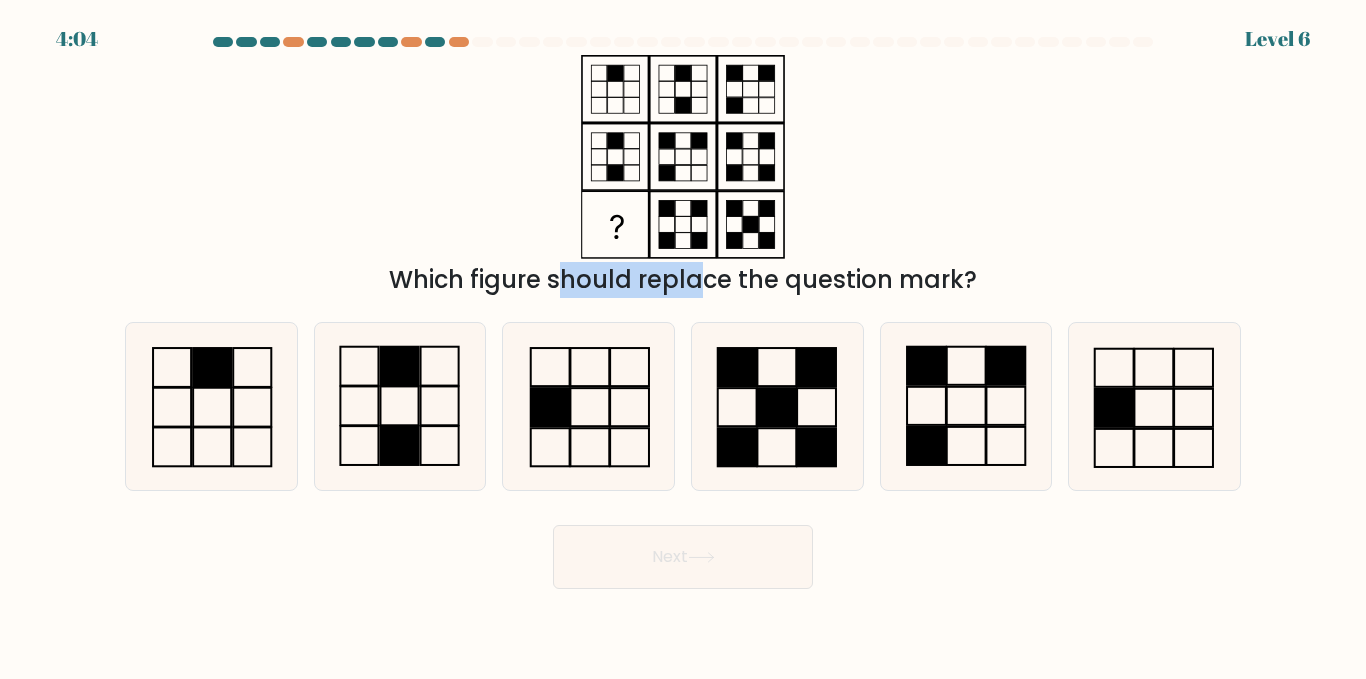 drag, startPoint x: 1079, startPoint y: 155, endPoint x: 529, endPoint y: 276, distance: 563.1527 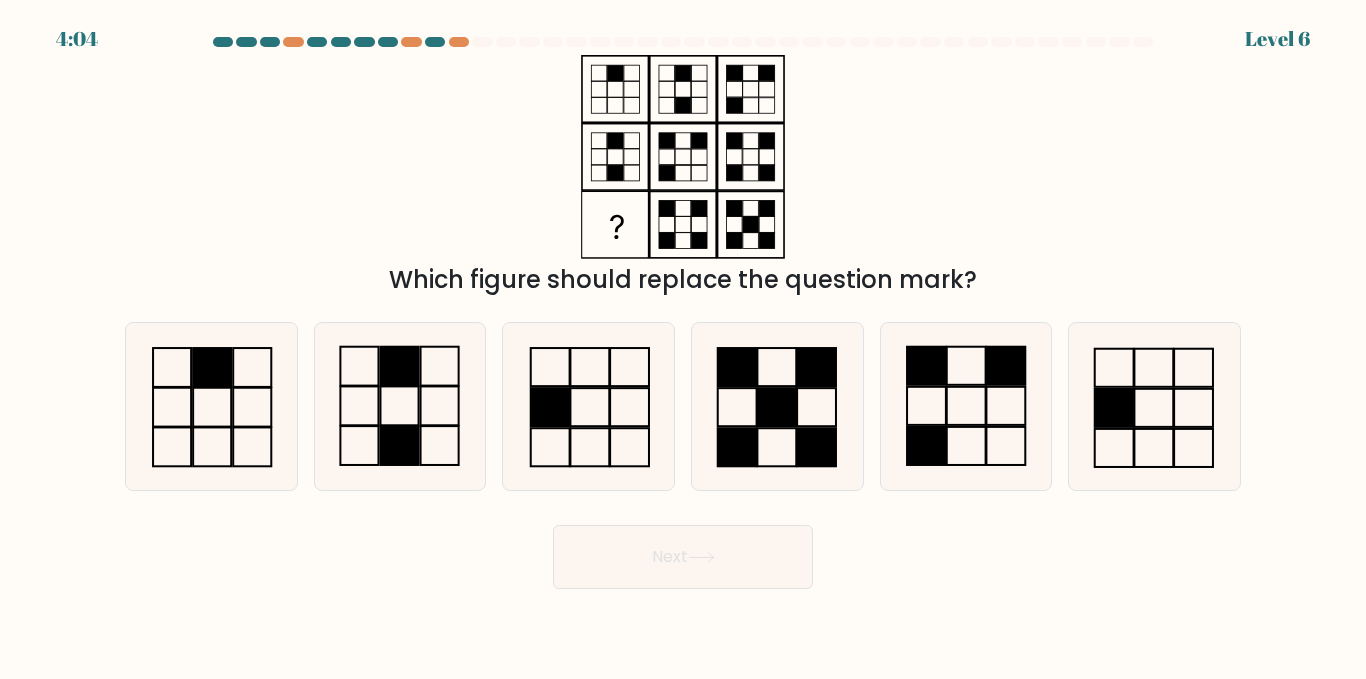 click at bounding box center [683, 157] 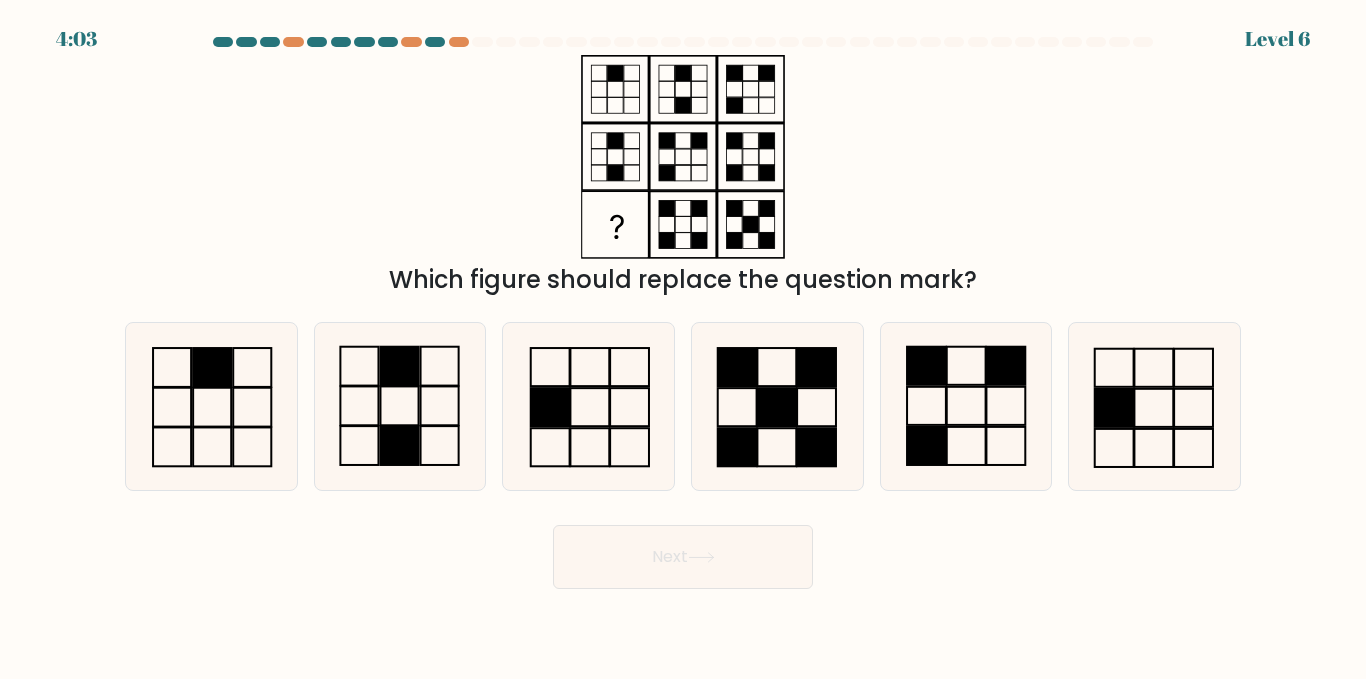 click at bounding box center (666, 241) 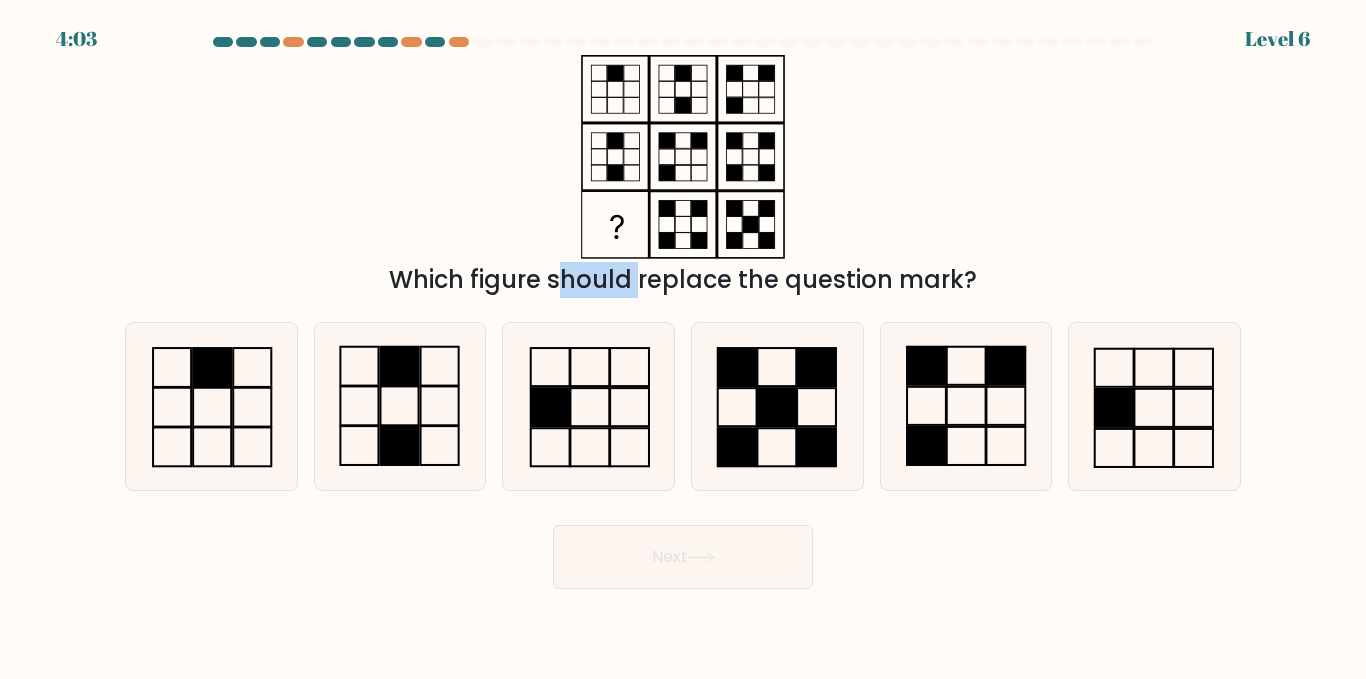 click at bounding box center [666, 241] 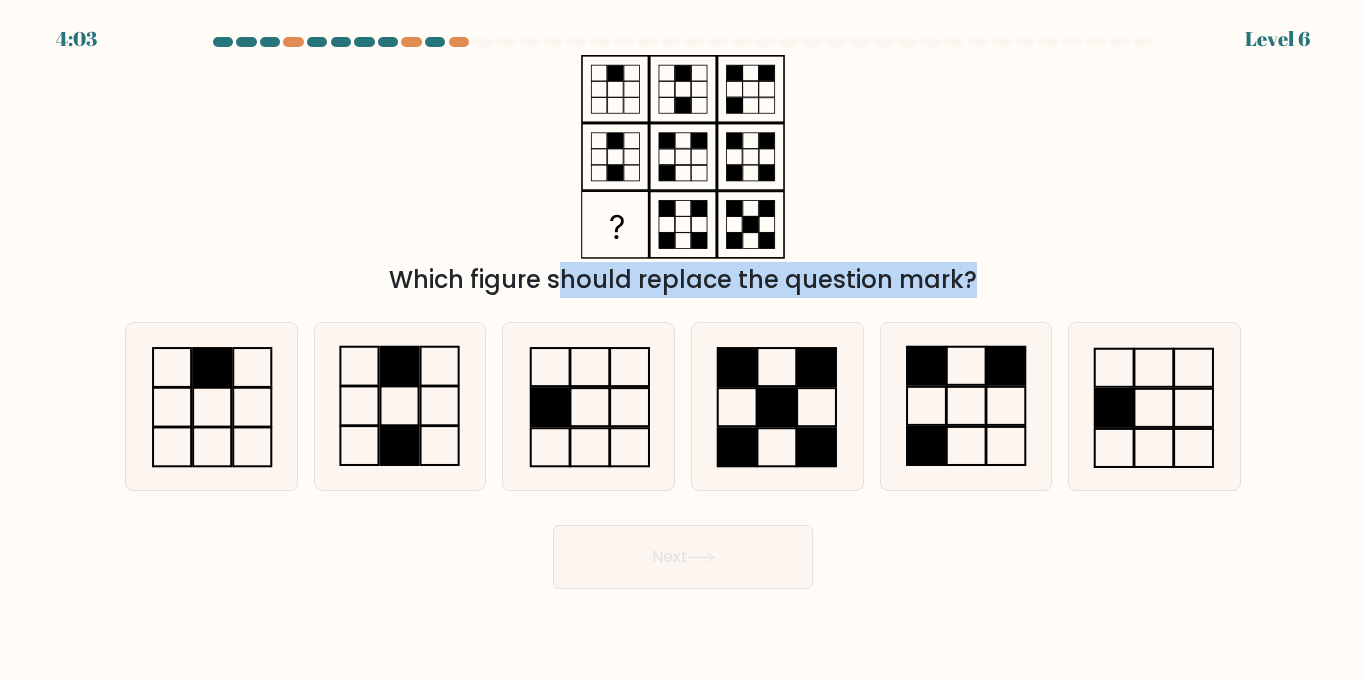 click at bounding box center [666, 241] 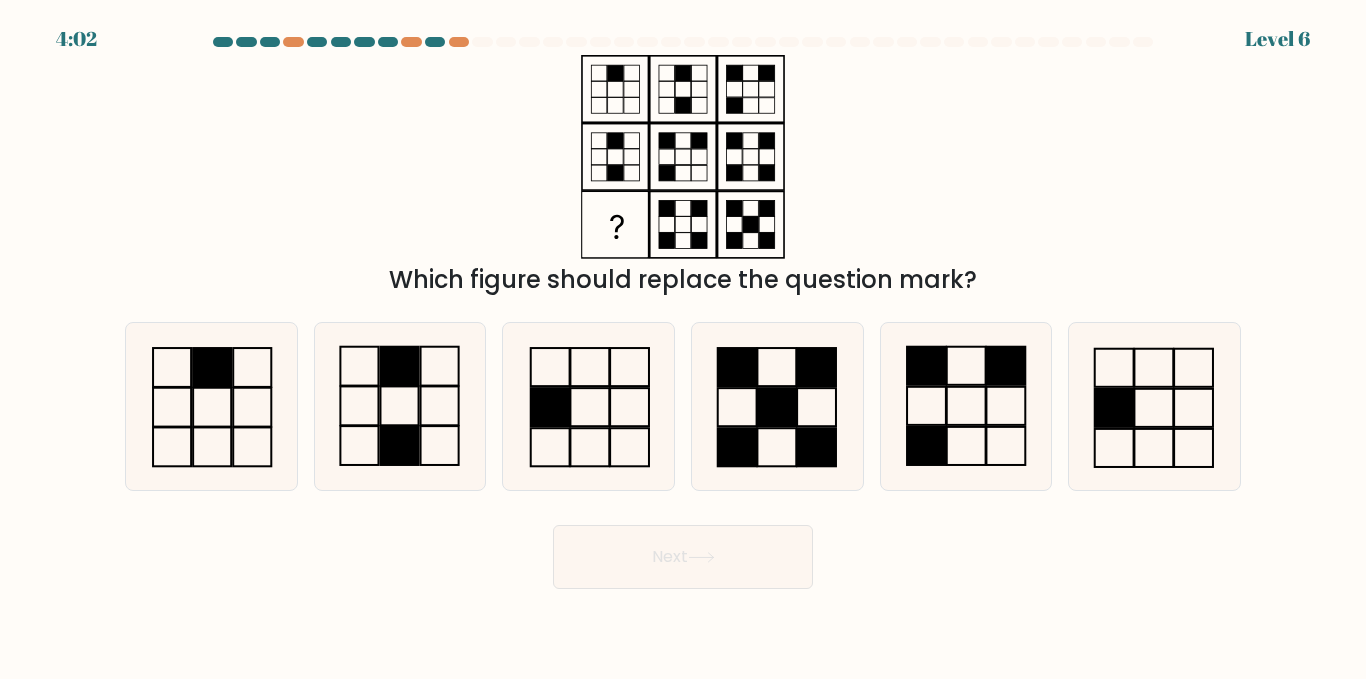 click at bounding box center (683, 157) 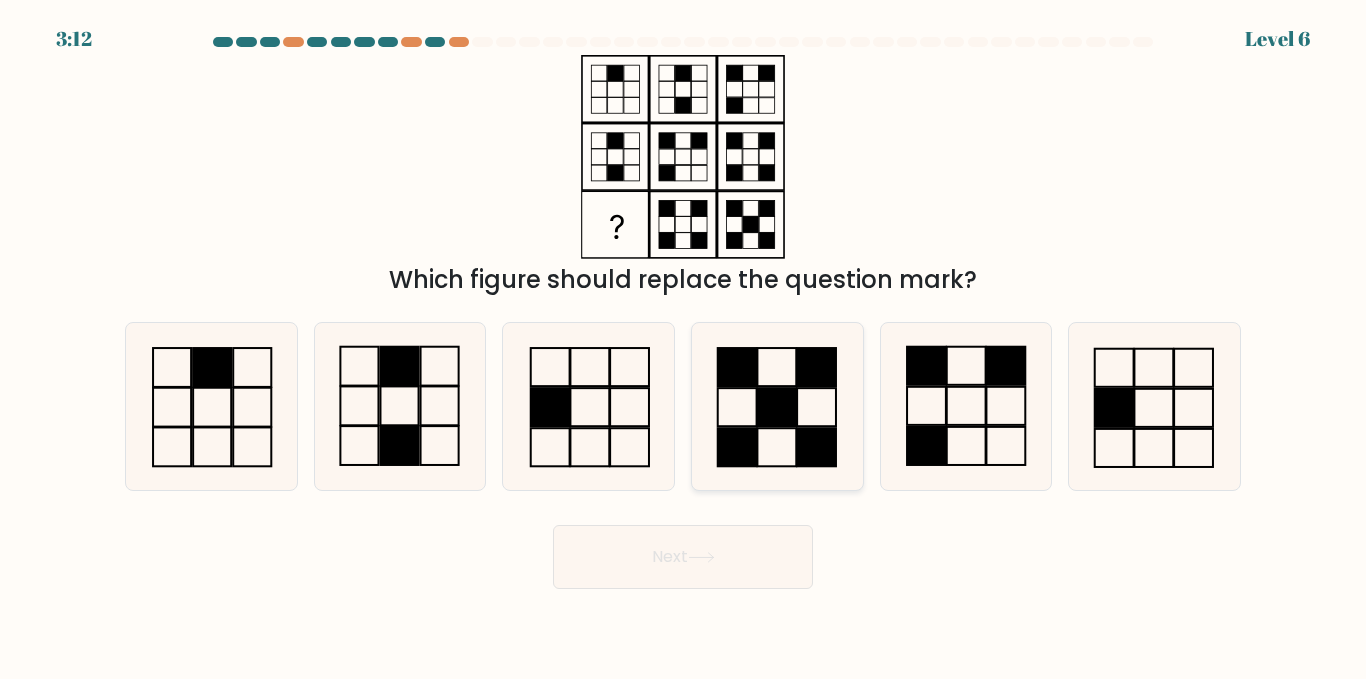 click at bounding box center [816, 367] 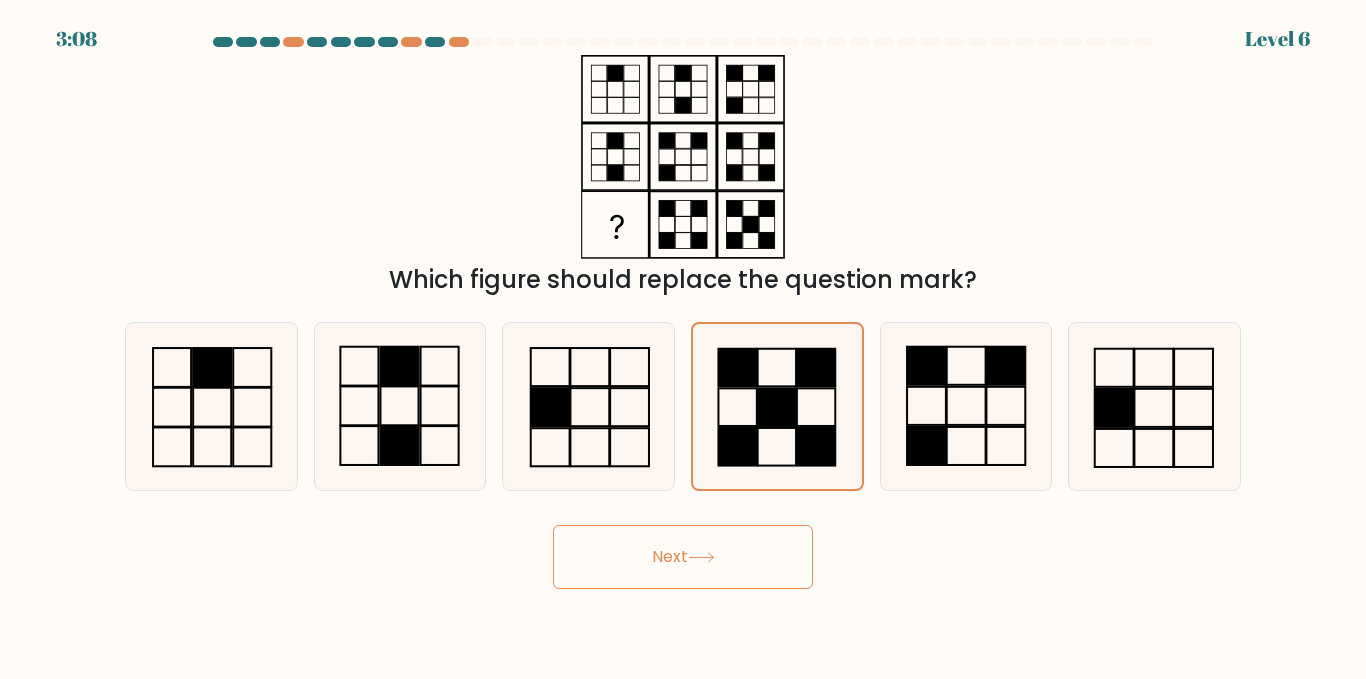 click on "Next" at bounding box center (683, 557) 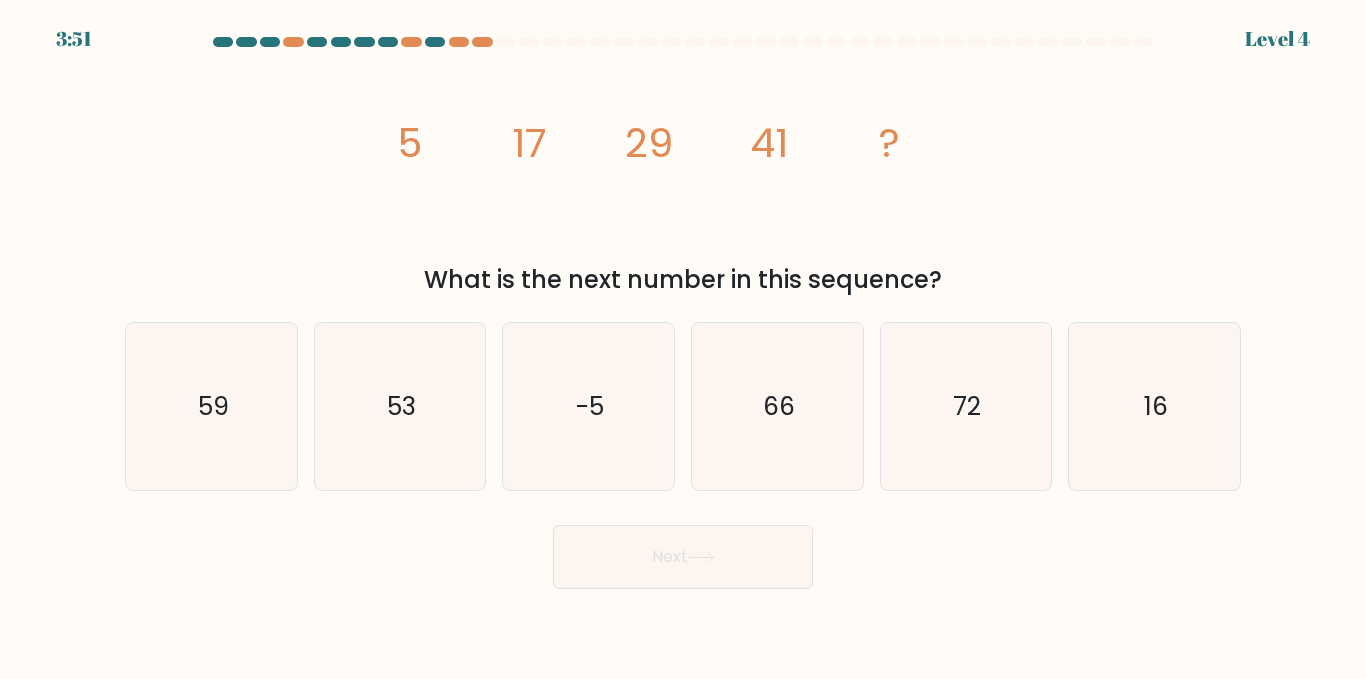 click at bounding box center [683, 42] 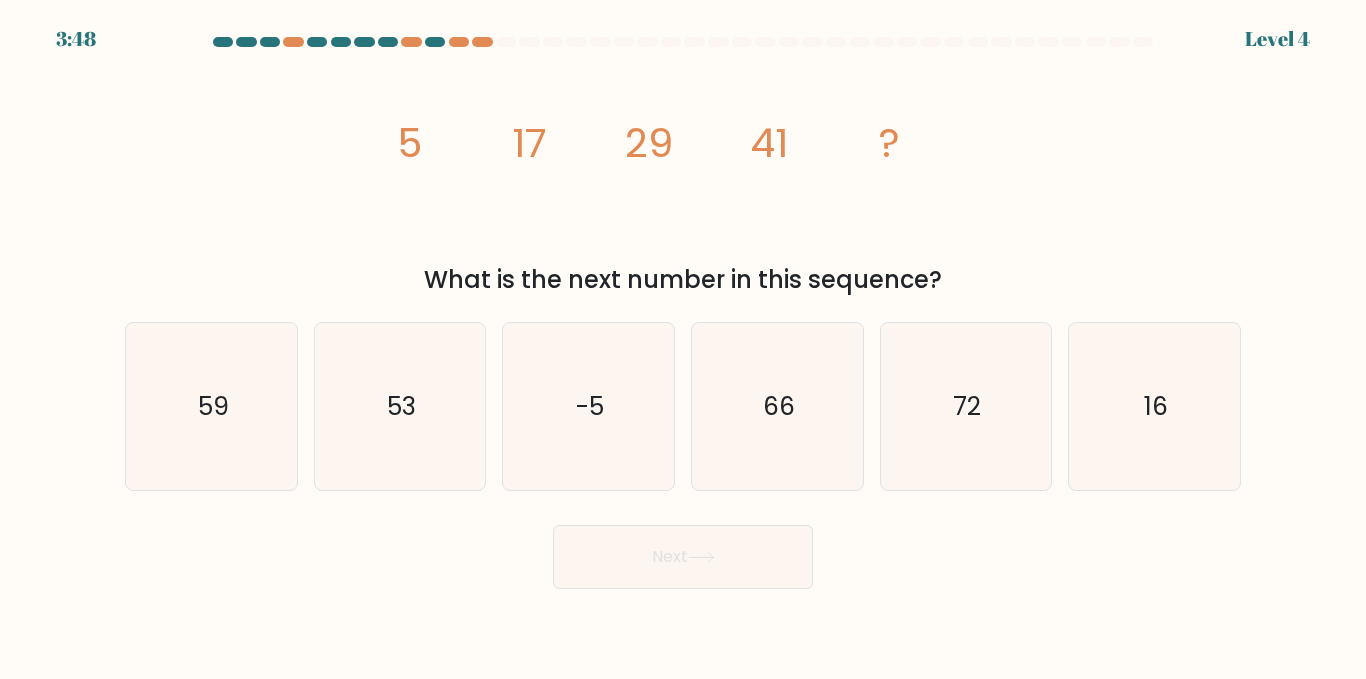 drag, startPoint x: 607, startPoint y: 173, endPoint x: 1260, endPoint y: 277, distance: 661.2299 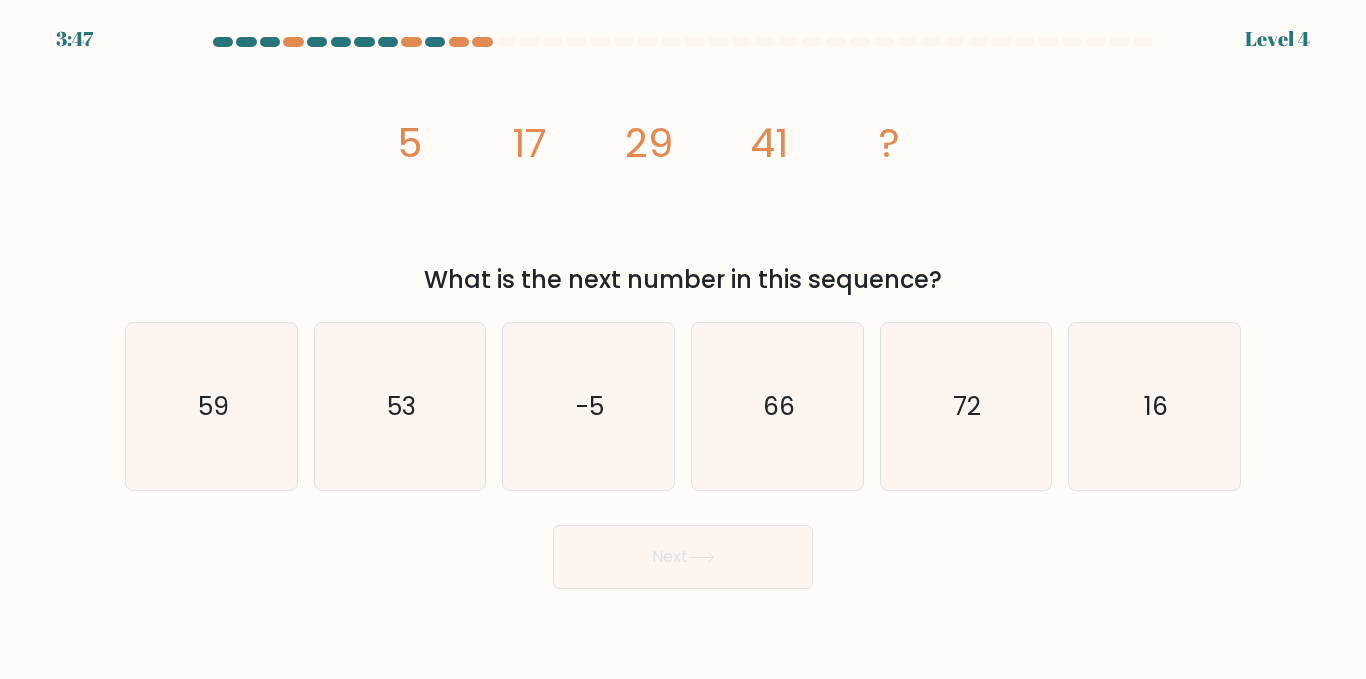 copy on "5
17
29
41
?
What is the next number in this sequence?" 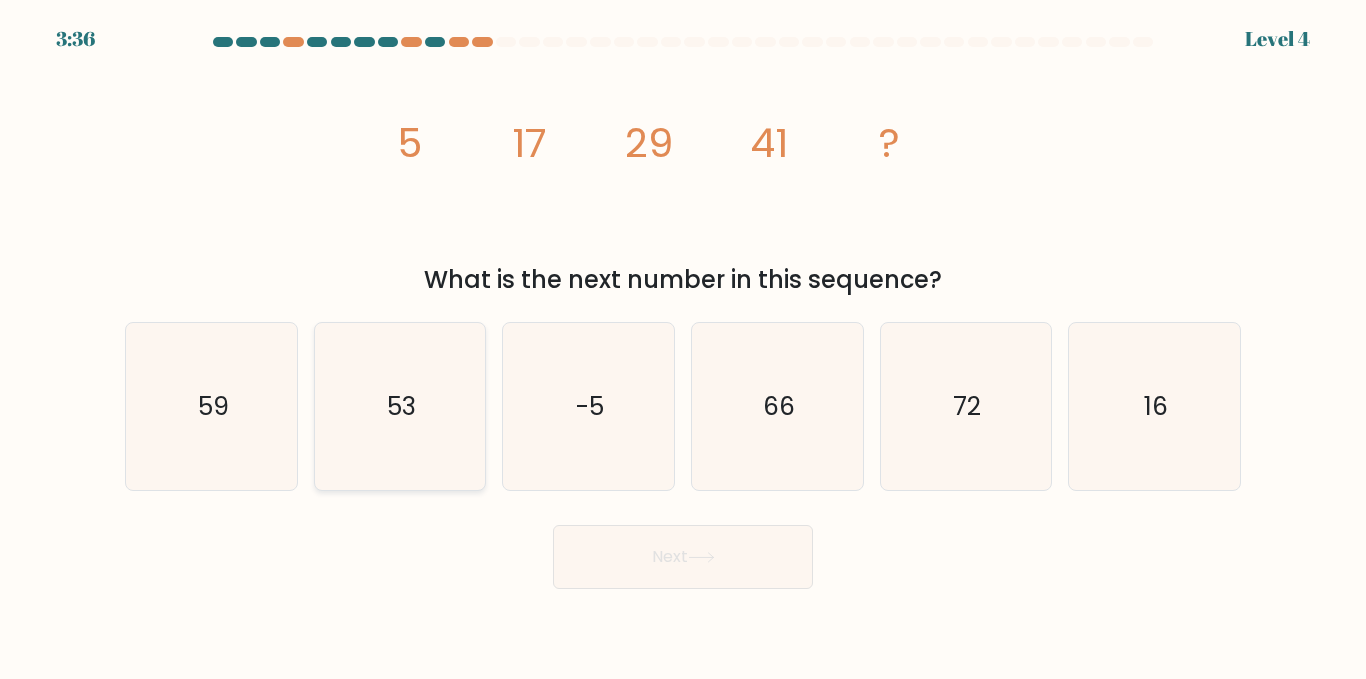 click on "53" at bounding box center (399, 406) 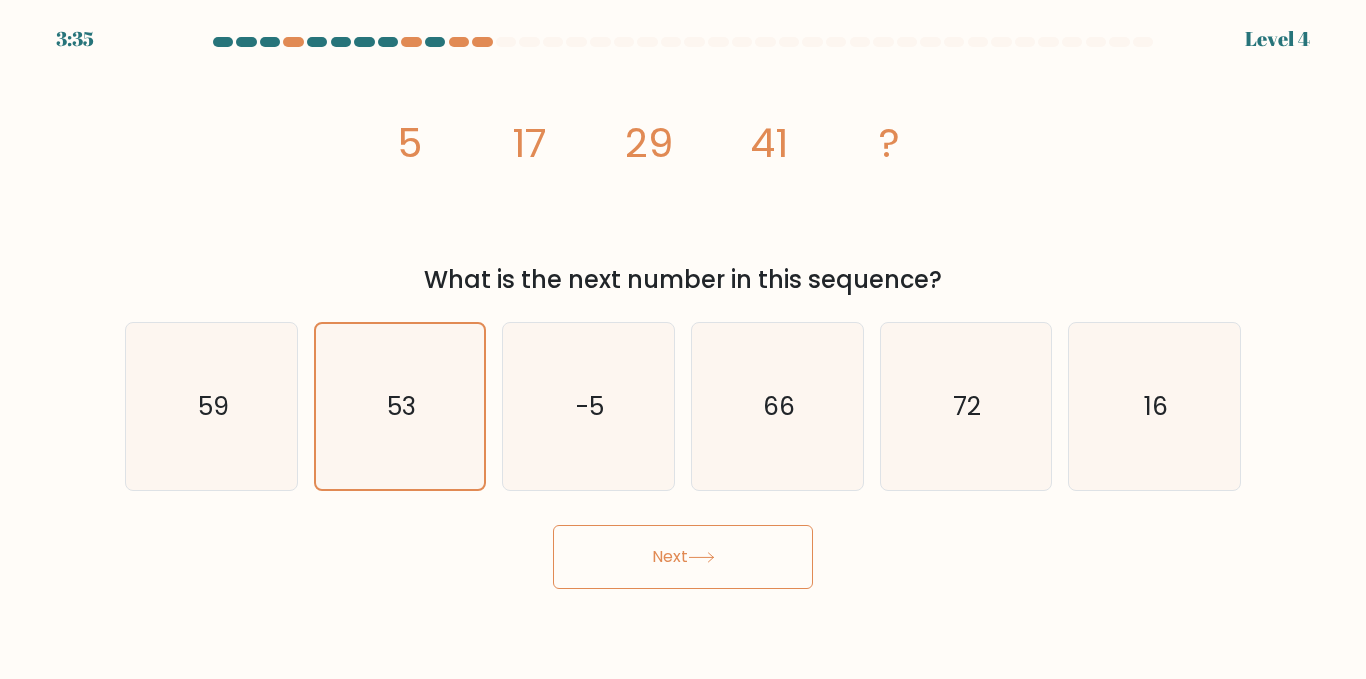 click on "Next" at bounding box center [683, 557] 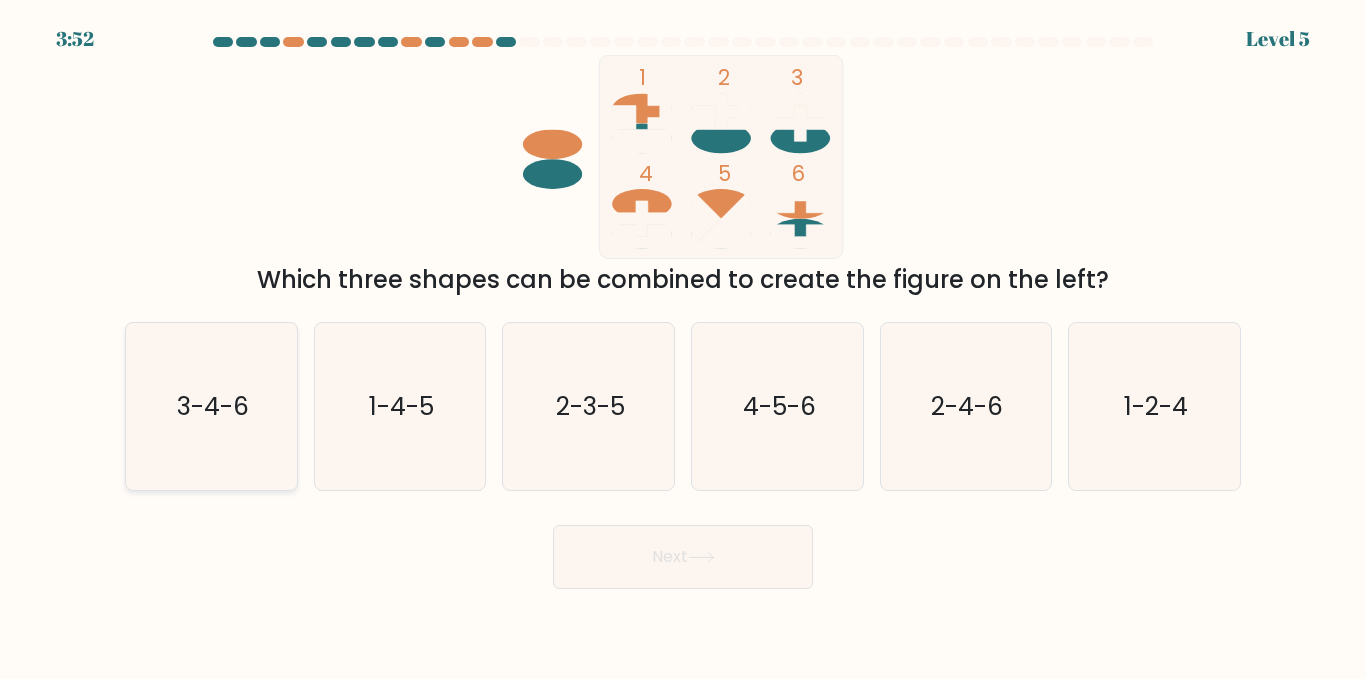 click on "3-4-6" at bounding box center [213, 406] 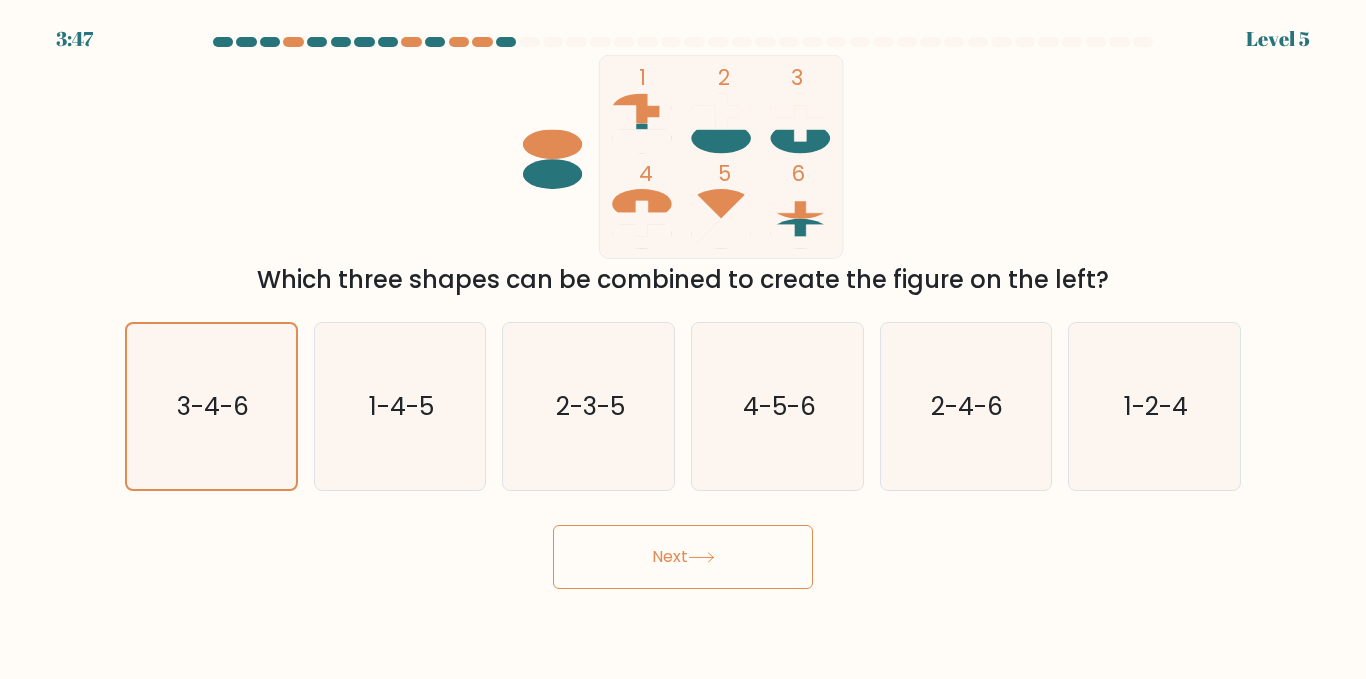 click on "Next" at bounding box center (683, 557) 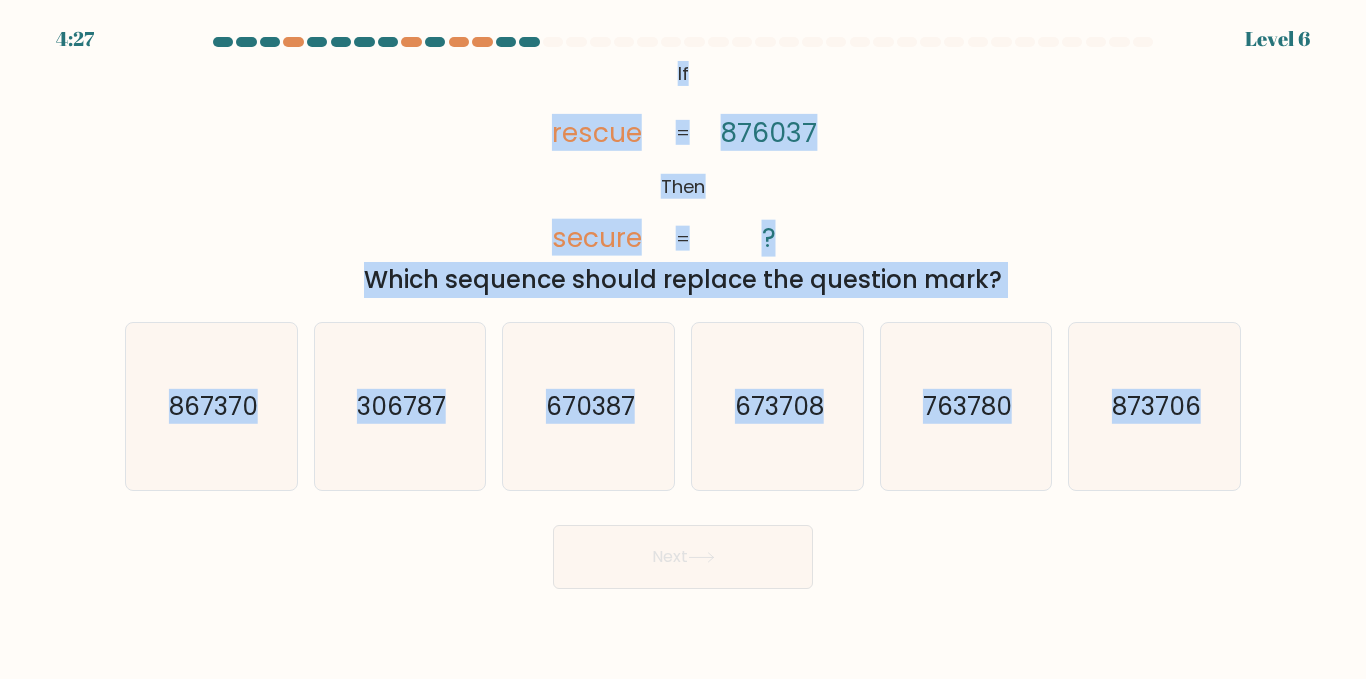 drag, startPoint x: 645, startPoint y: 66, endPoint x: 1309, endPoint y: 442, distance: 763.0675 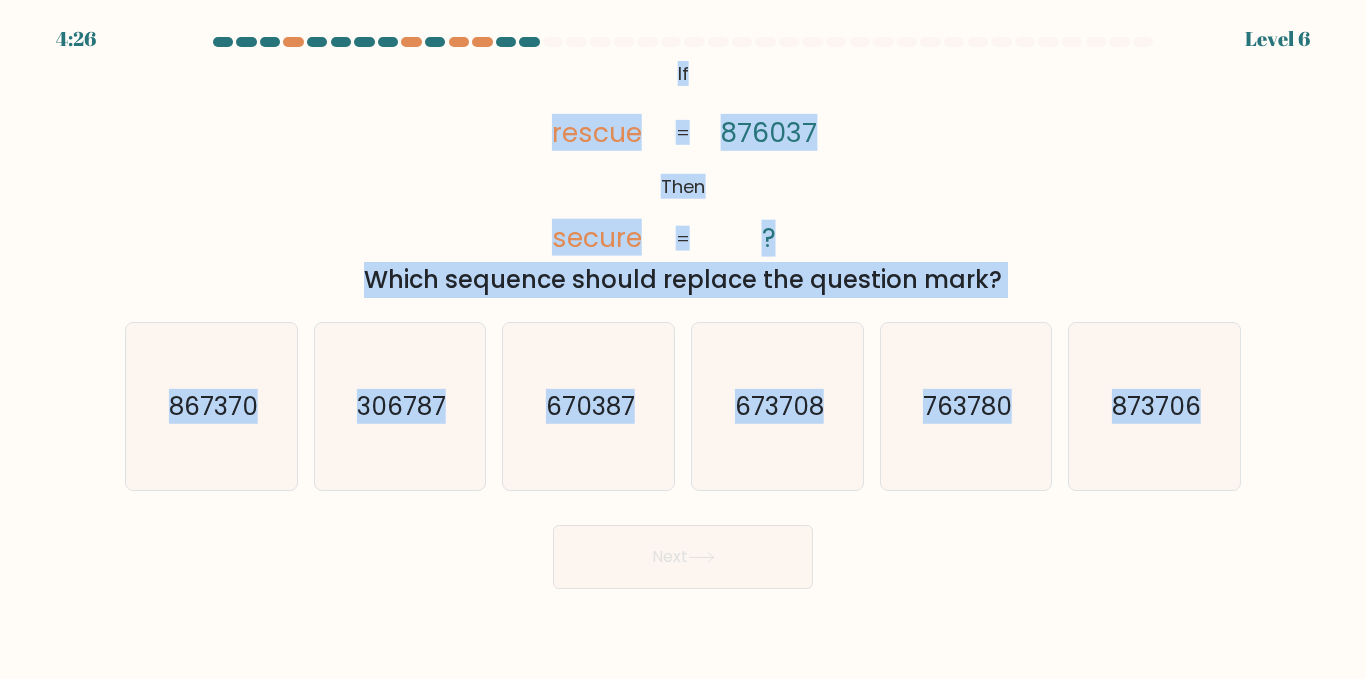 copy on "Lo       Ipsu       dolors       ametco       589557       ?       =       =
Adipi elitsedd eiusmo tempori utl etdolore magn?
a.
949957
e.
452633
a.
941680
m.
163023
v.
252766
q.
288970" 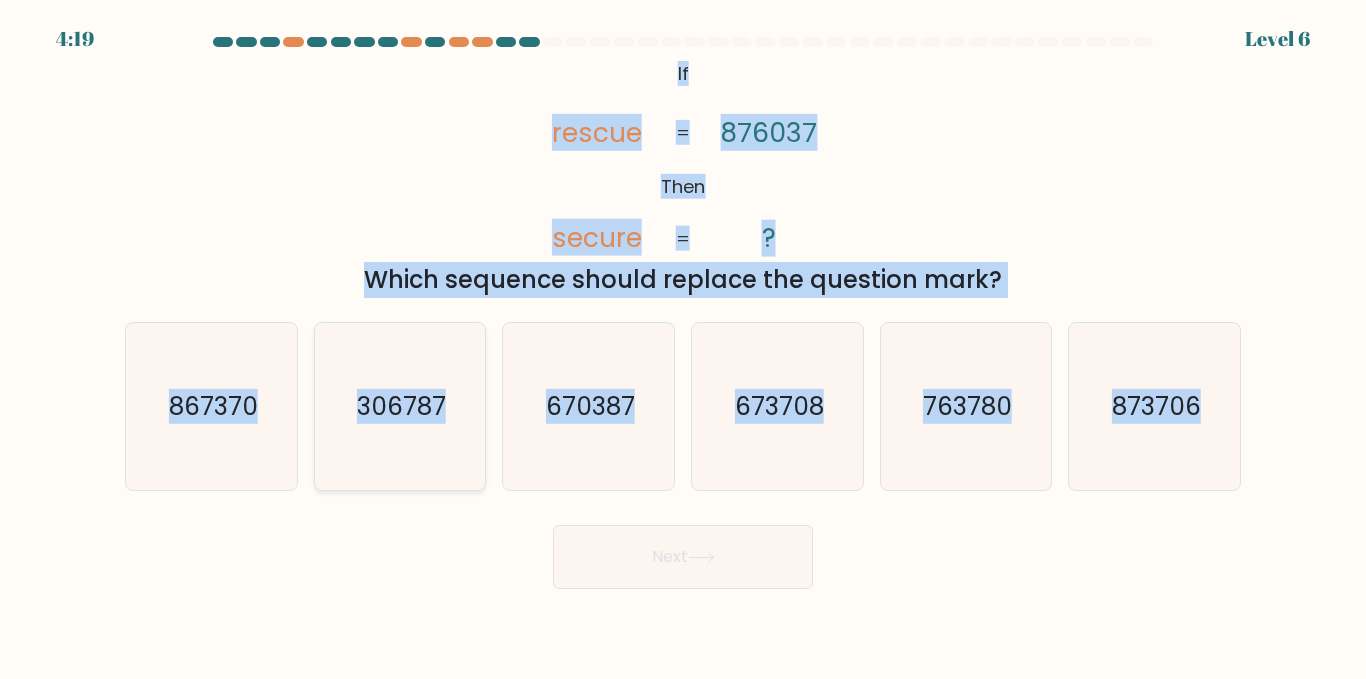 copy on "Lo       Ipsu       dolors       ametco       589557       ?       =       =
Adipi elitsedd eiusmo tempori utl etdolore magn?
a.
949957
e.
452633
a.
941680
m.
163023
v.
252766
q.
288970" 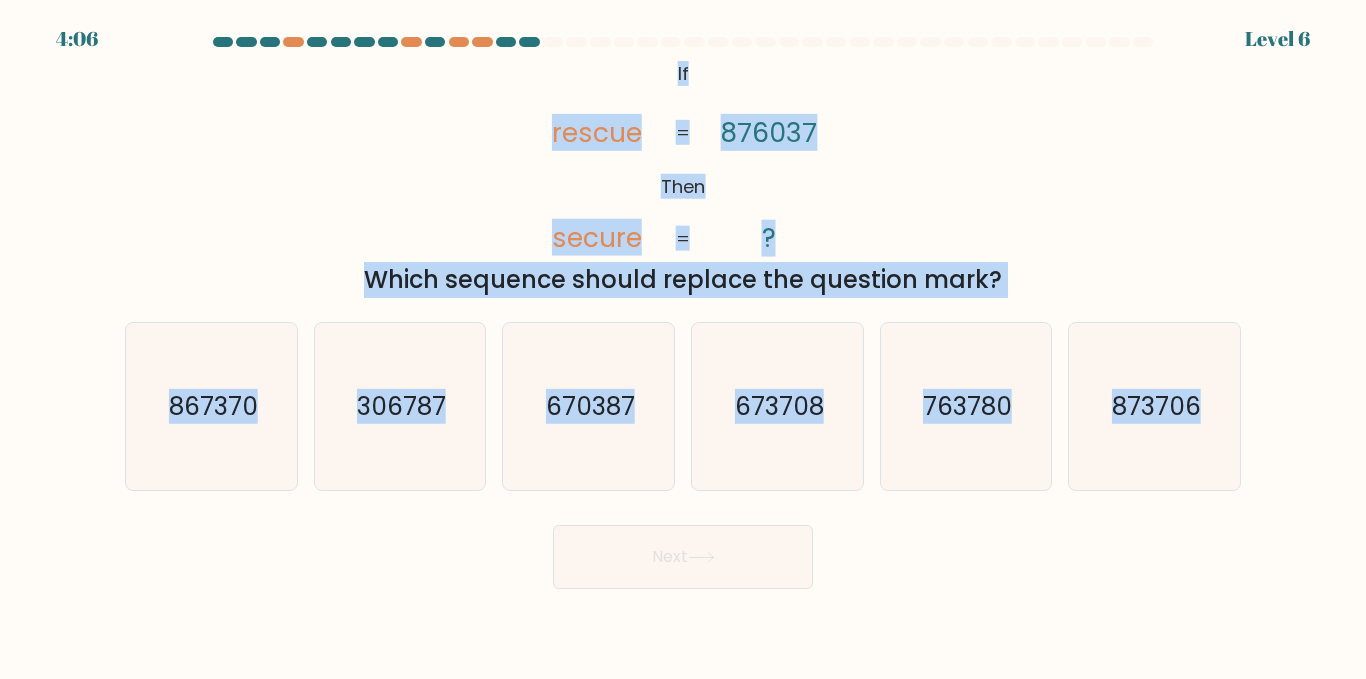 click on "secure" at bounding box center (597, 237) 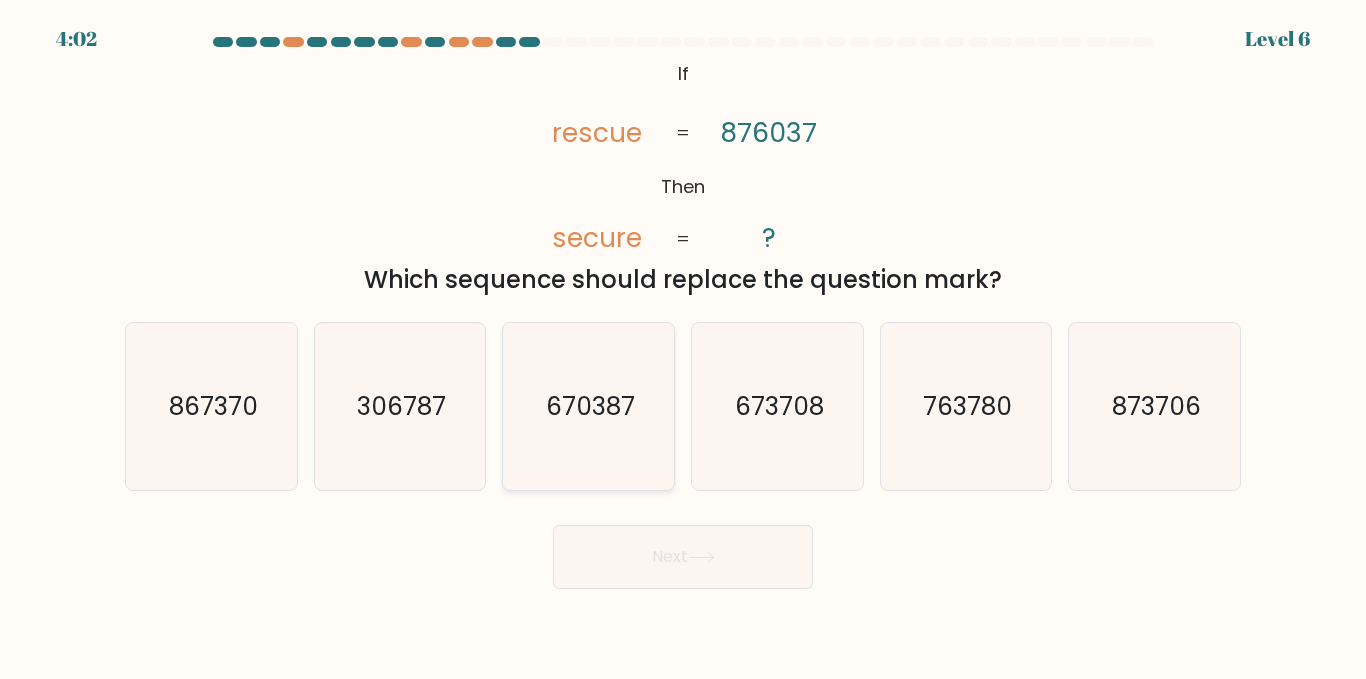 click on "670387" at bounding box center (590, 406) 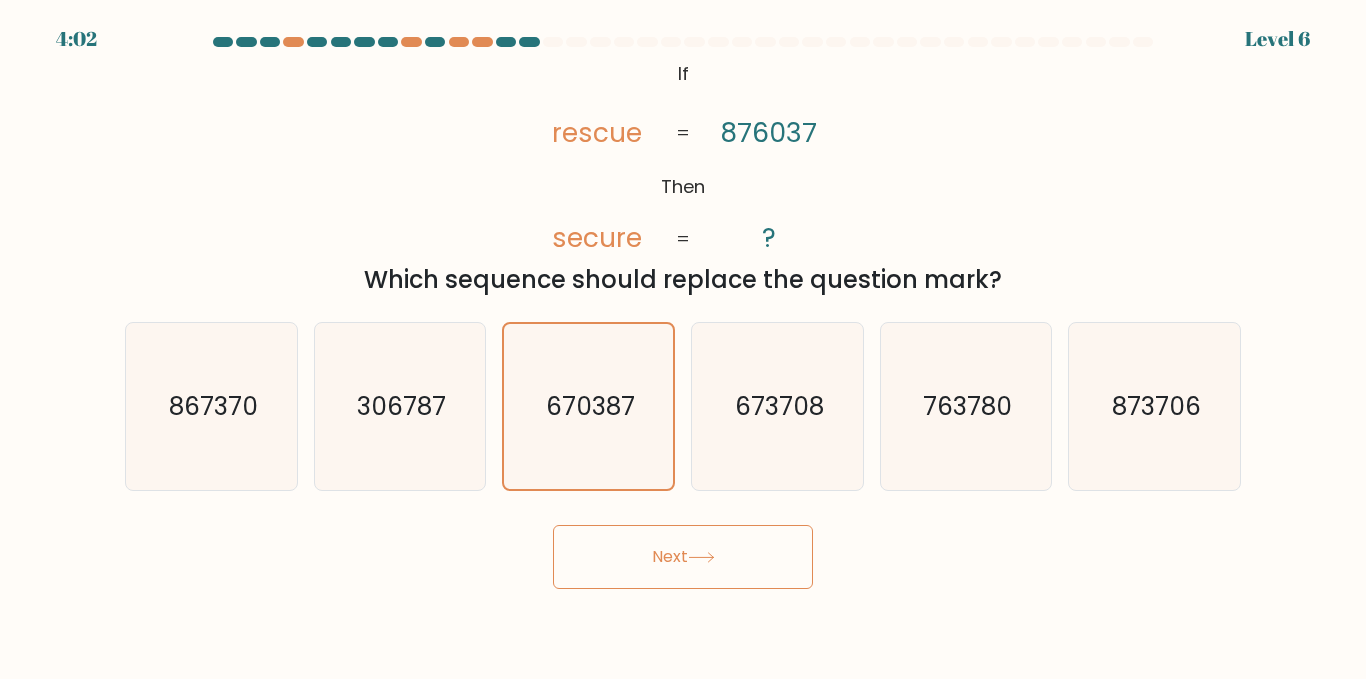 click on "Next" at bounding box center [683, 557] 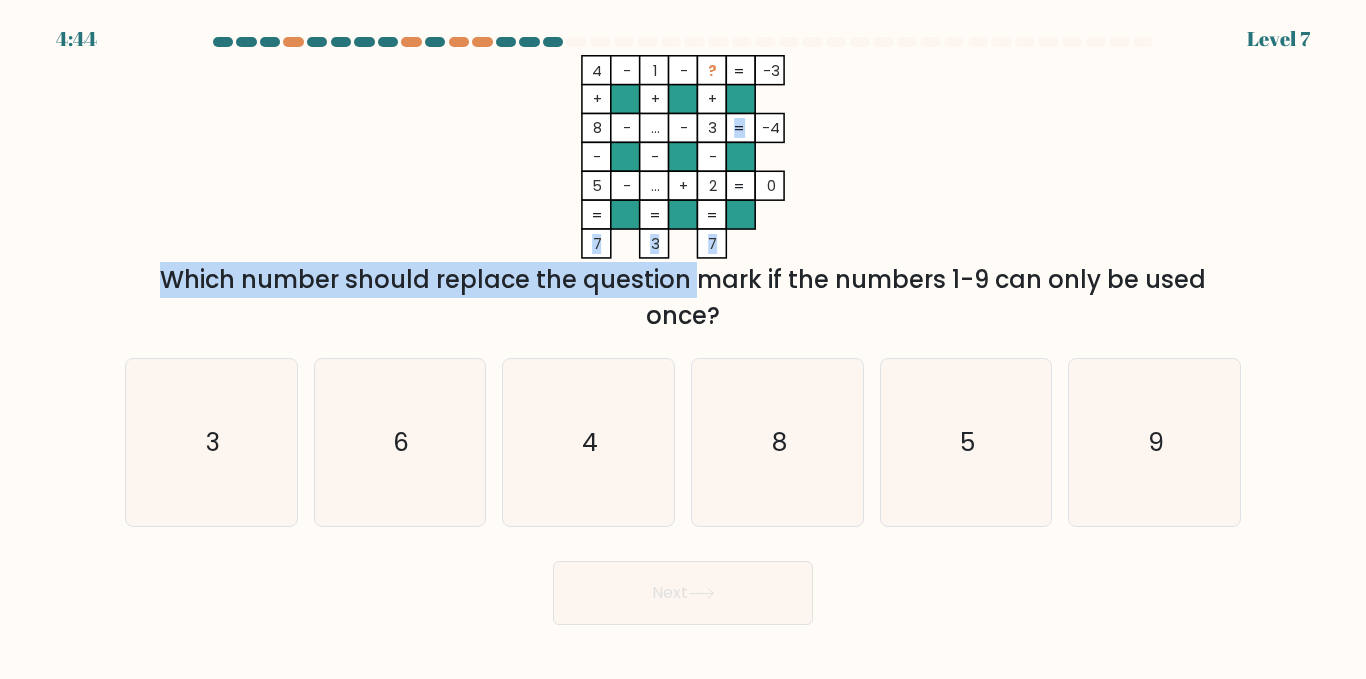 drag, startPoint x: 371, startPoint y: 257, endPoint x: 527, endPoint y: 264, distance: 156.15697 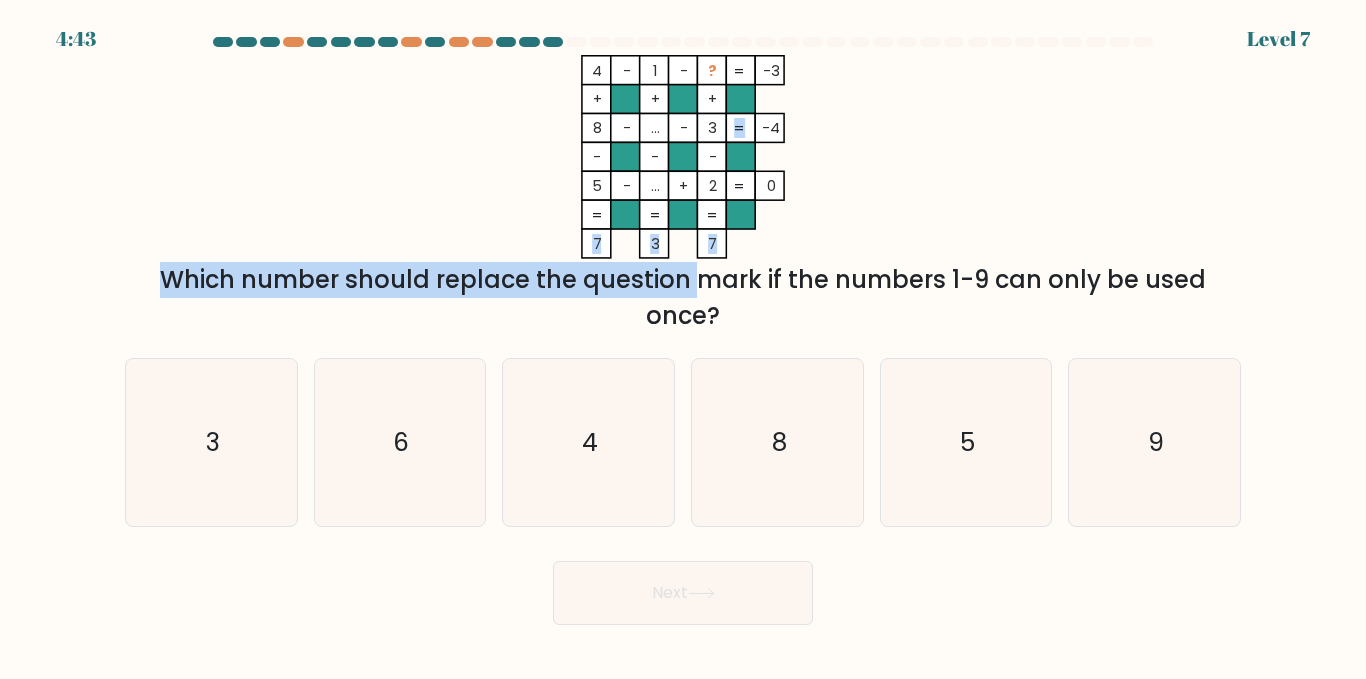 click on "Which number should replace the question mark if the numbers 1-9 can only be used once?" at bounding box center (683, 298) 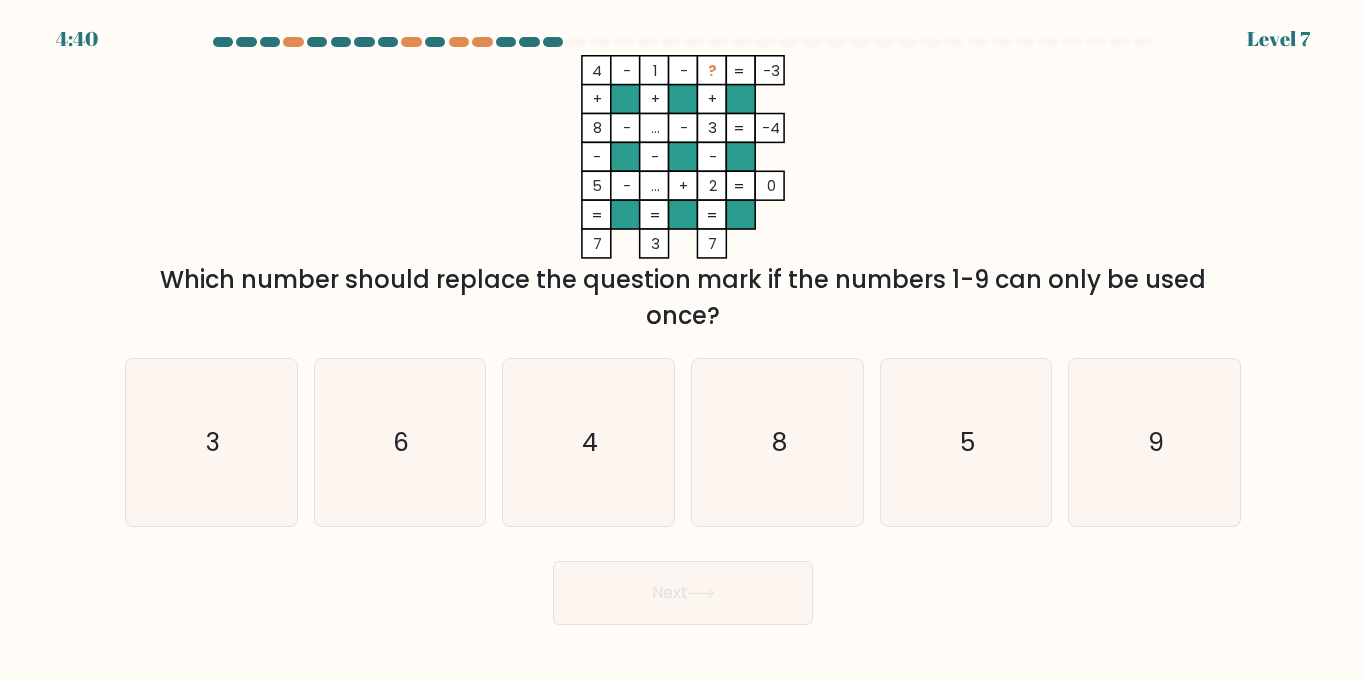 click on "?" at bounding box center (712, 71) 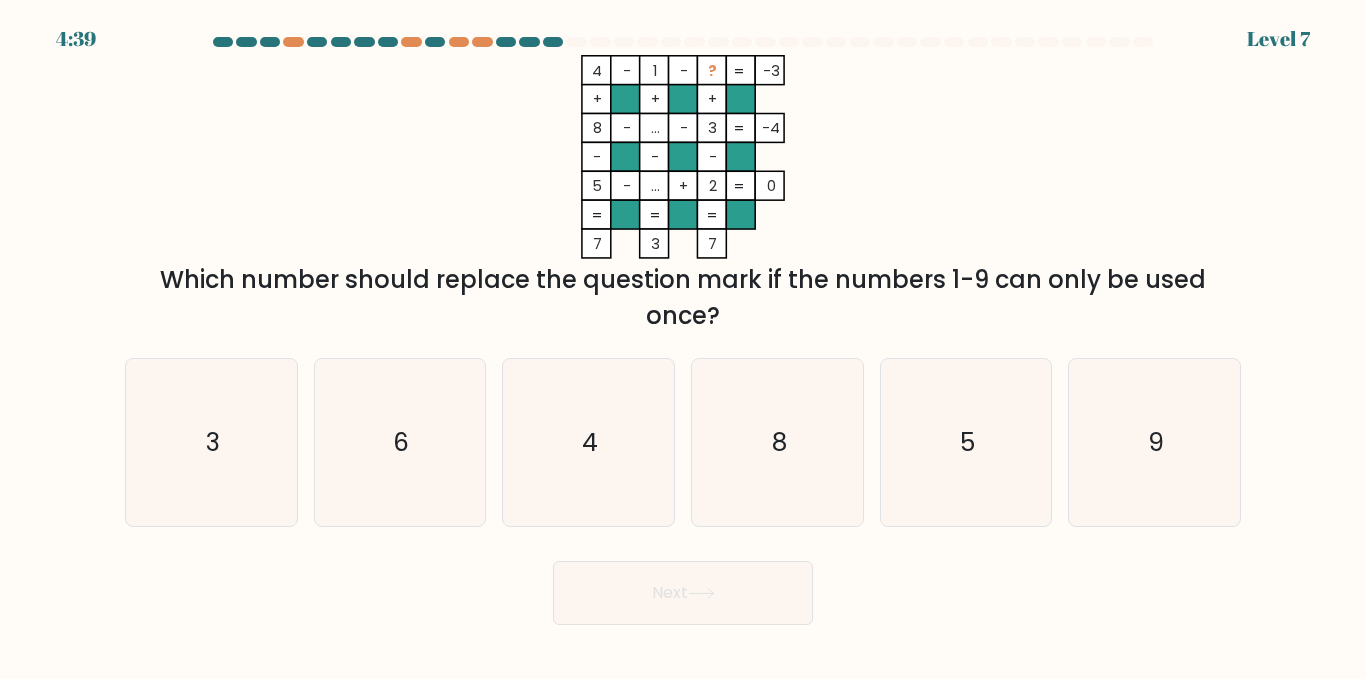 drag, startPoint x: 726, startPoint y: 74, endPoint x: 706, endPoint y: 74, distance: 20 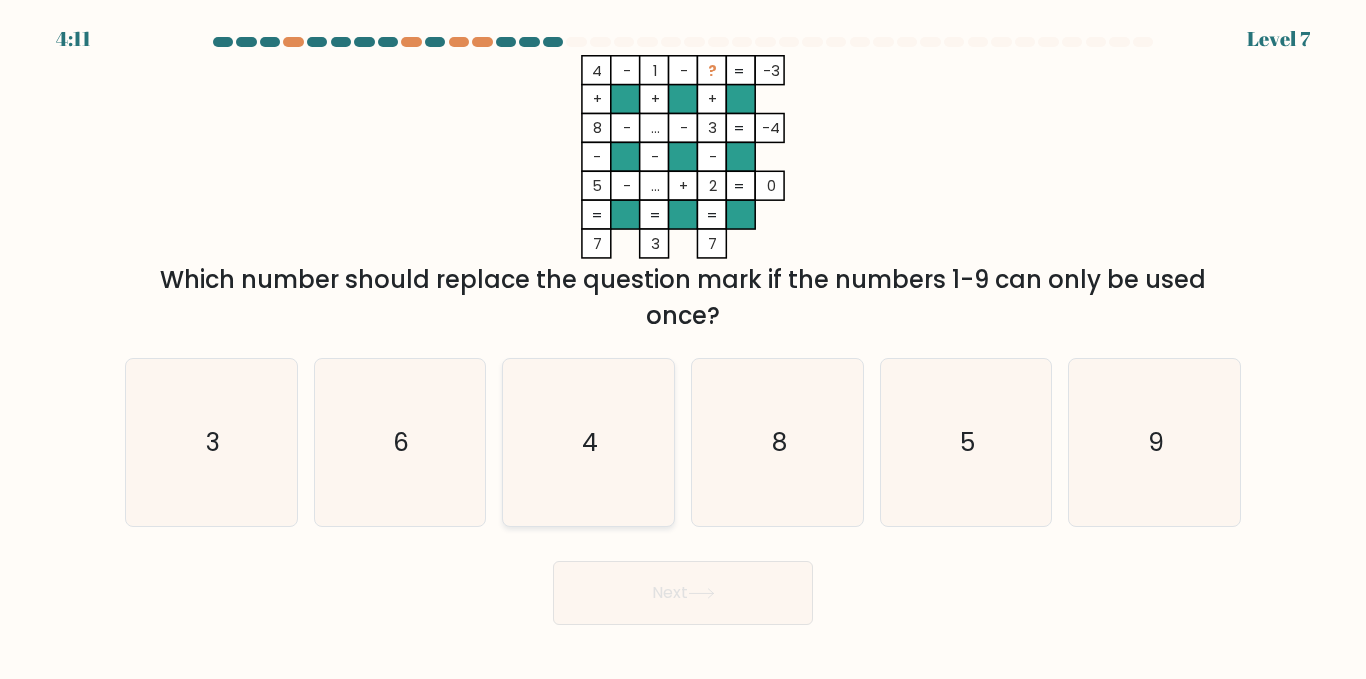 drag, startPoint x: 389, startPoint y: 498, endPoint x: 502, endPoint y: 498, distance: 113 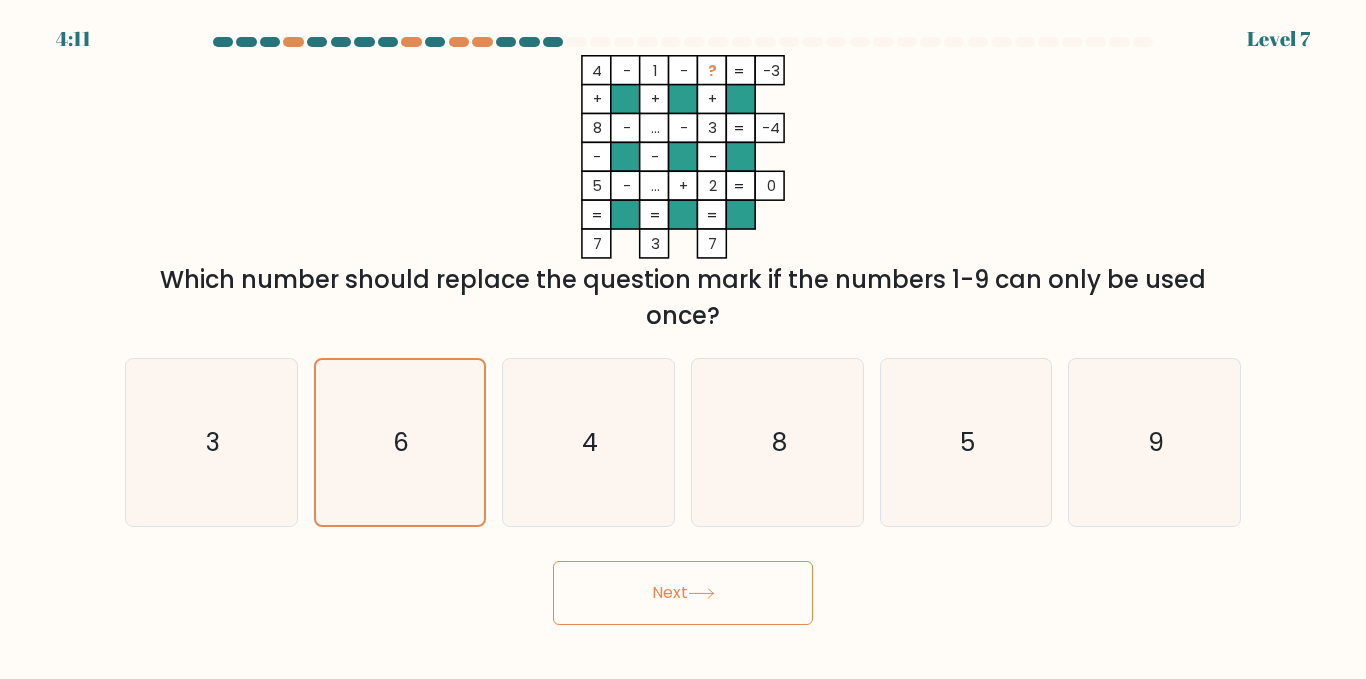 click on "Next" at bounding box center [683, 593] 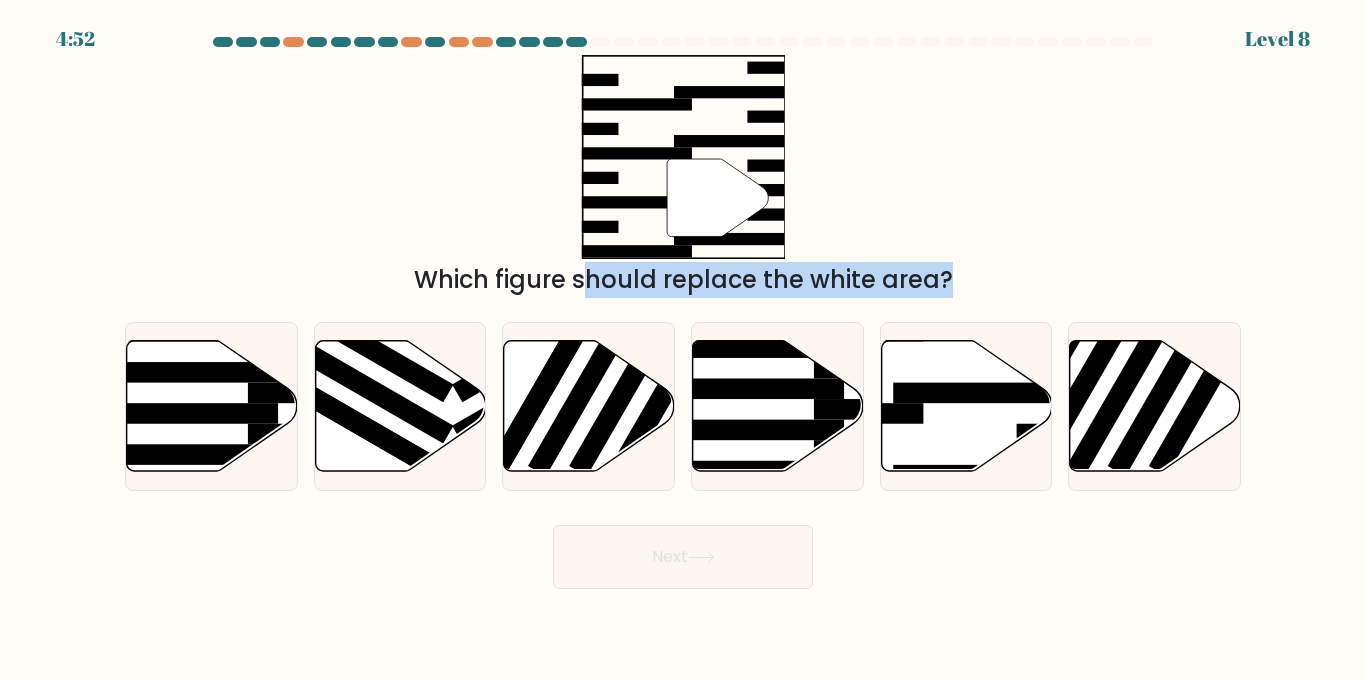 drag, startPoint x: 411, startPoint y: 287, endPoint x: 794, endPoint y: 311, distance: 383.75122 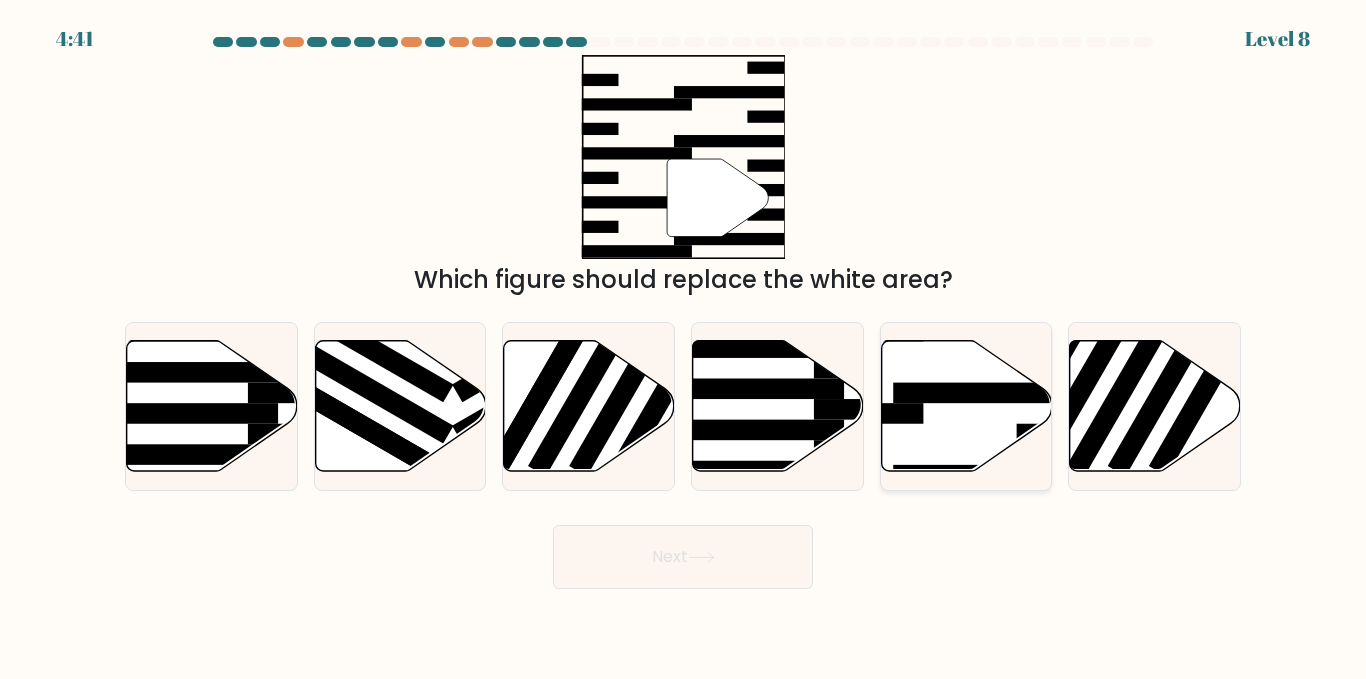 click at bounding box center (966, 406) 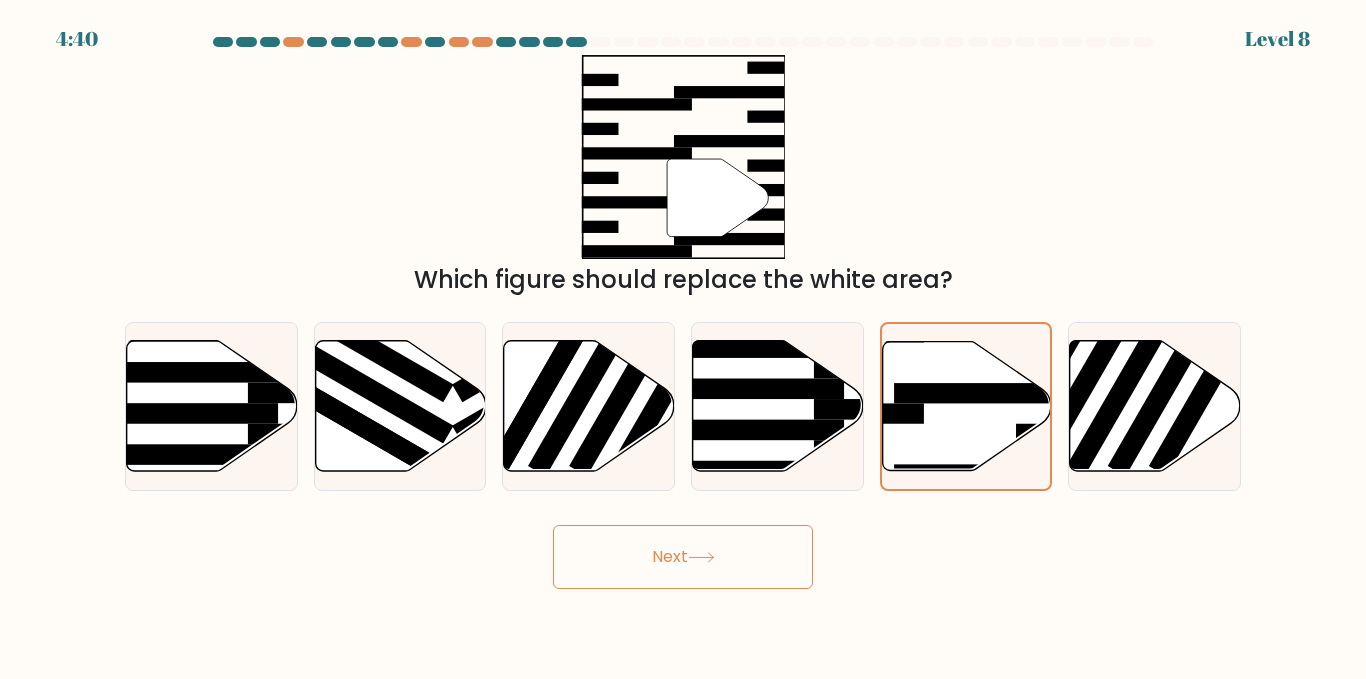 click on "Next" at bounding box center (683, 557) 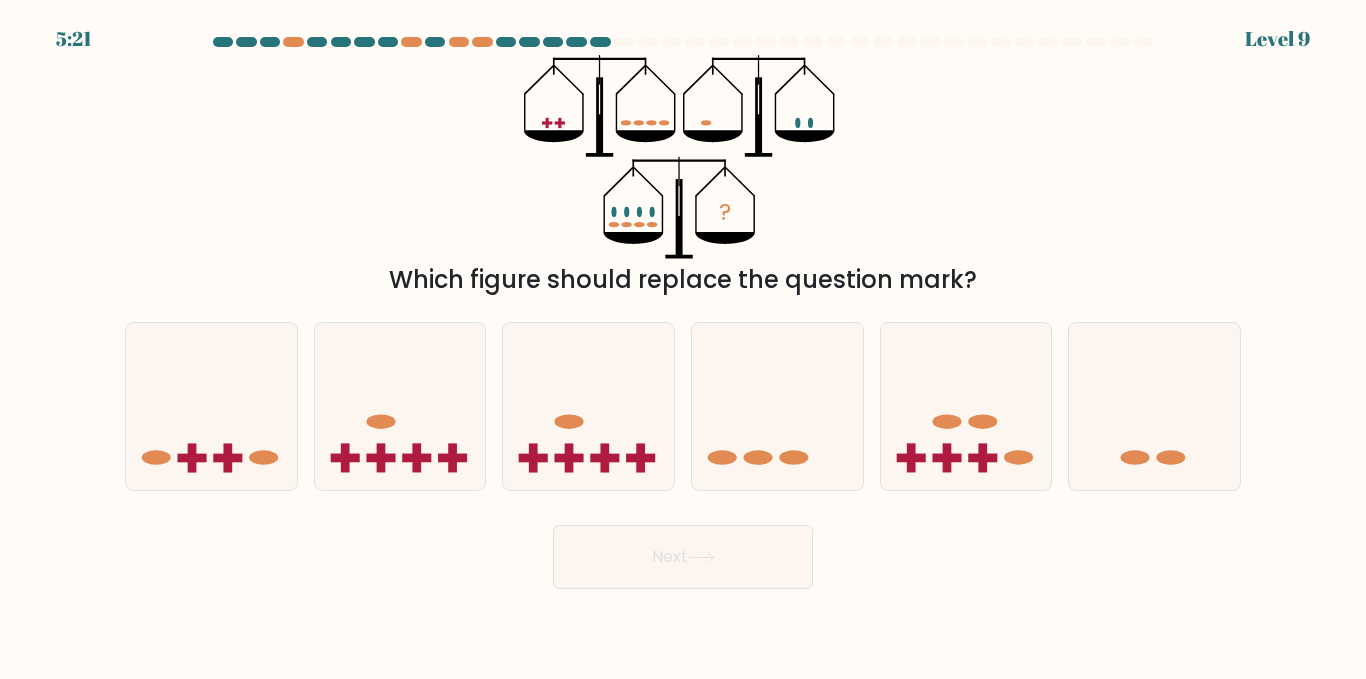drag, startPoint x: 441, startPoint y: 266, endPoint x: 922, endPoint y: 264, distance: 481.00415 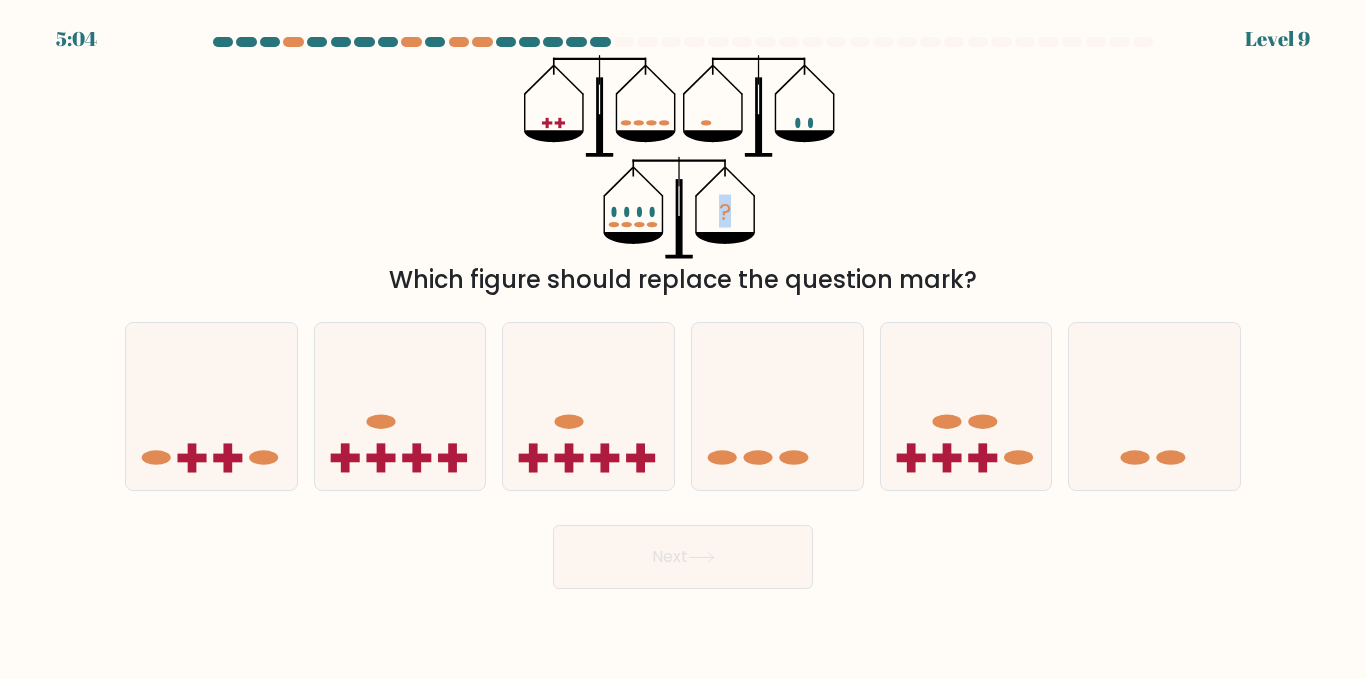 drag, startPoint x: 782, startPoint y: 239, endPoint x: 648, endPoint y: 172, distance: 149.81656 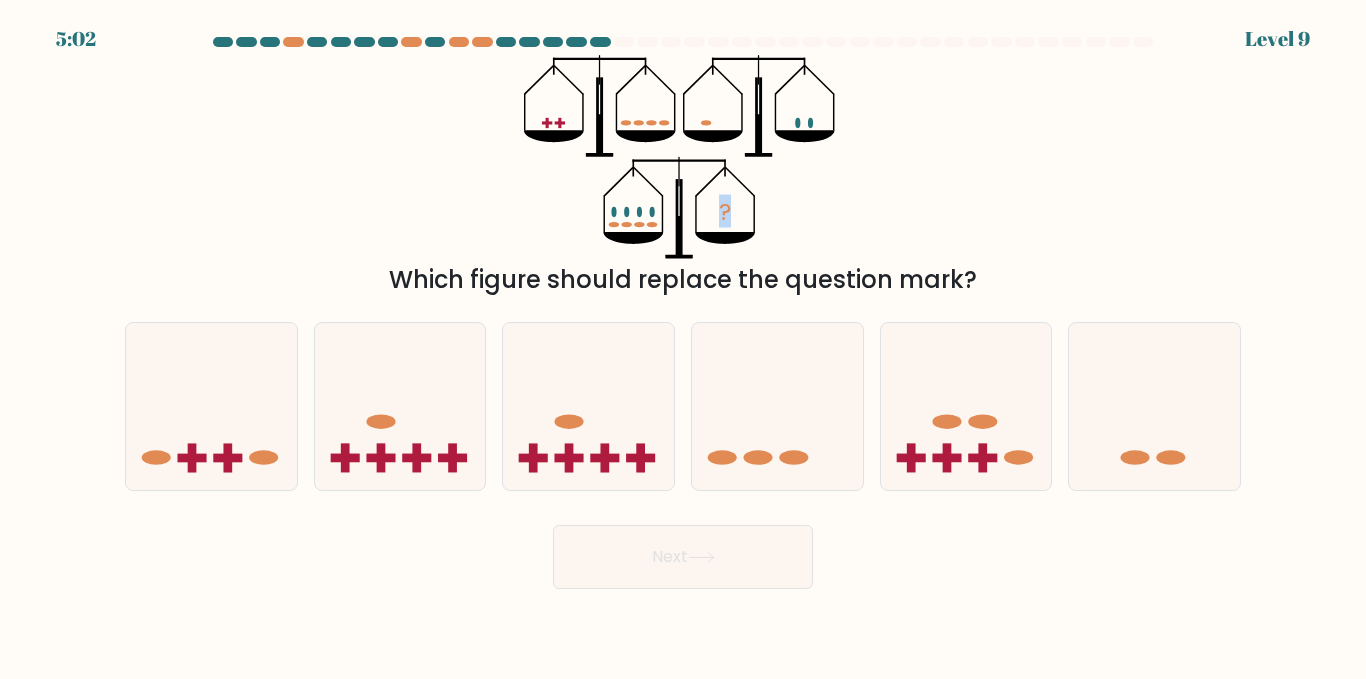 click on "?
Which figure should replace the question mark?" at bounding box center [683, 176] 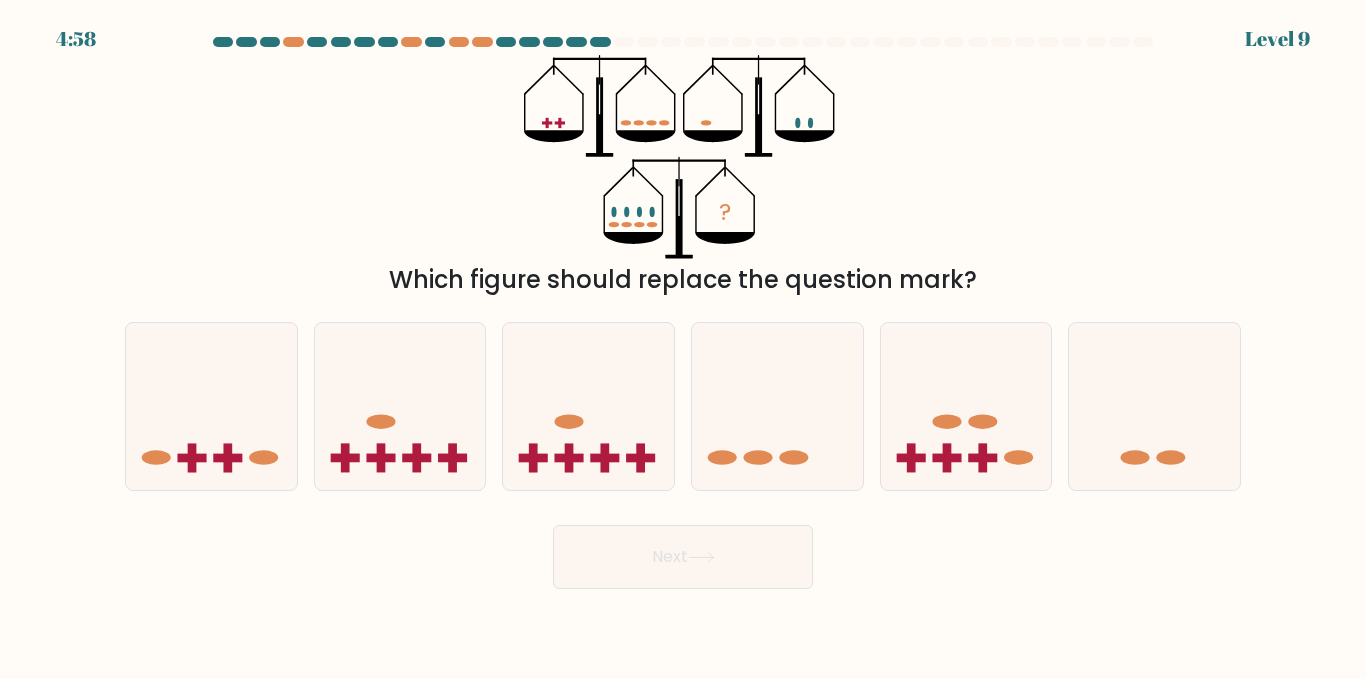 drag, startPoint x: 561, startPoint y: 97, endPoint x: 538, endPoint y: 128, distance: 38.600517 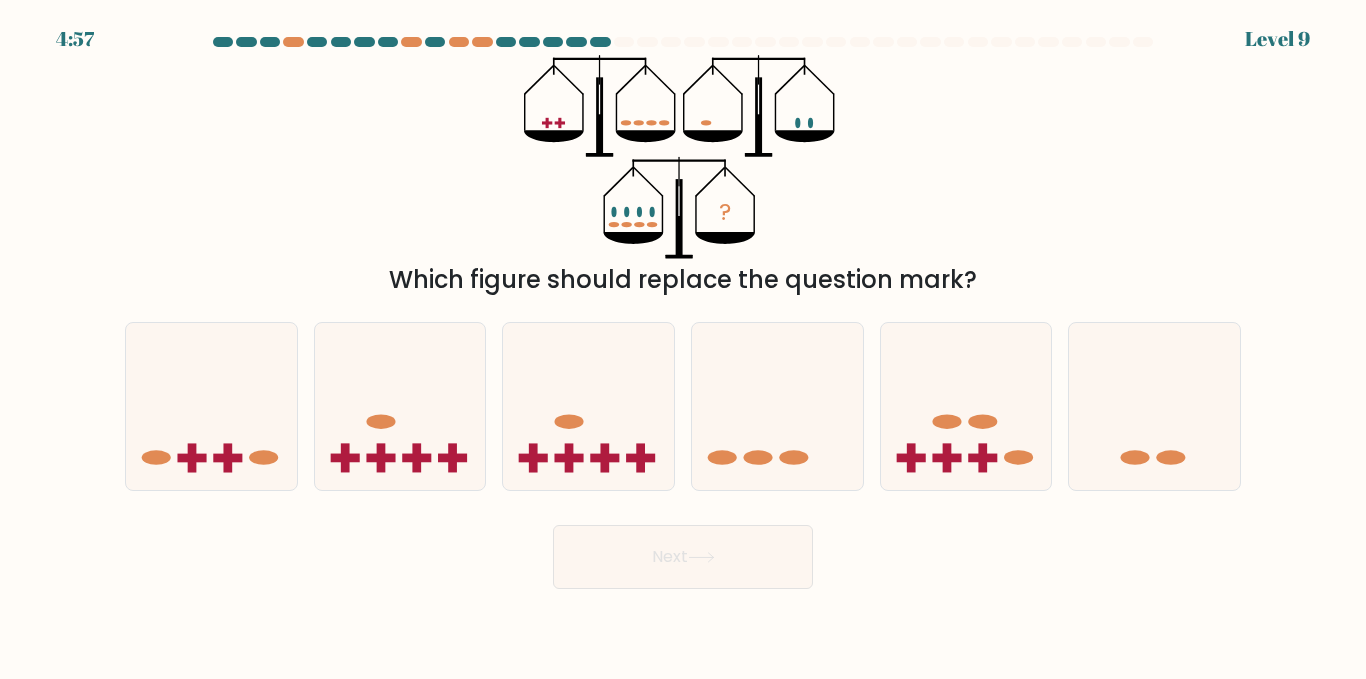 drag, startPoint x: 539, startPoint y: 120, endPoint x: 572, endPoint y: 122, distance: 33.06055 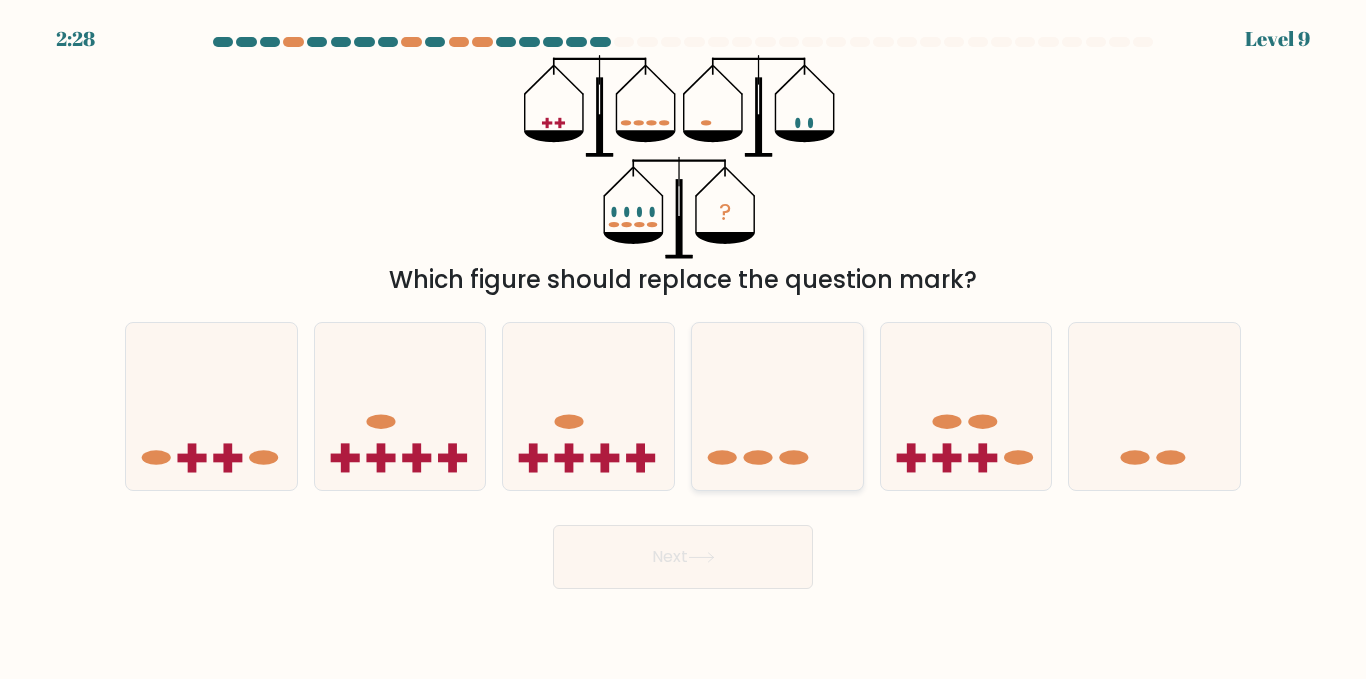 click at bounding box center [777, 406] 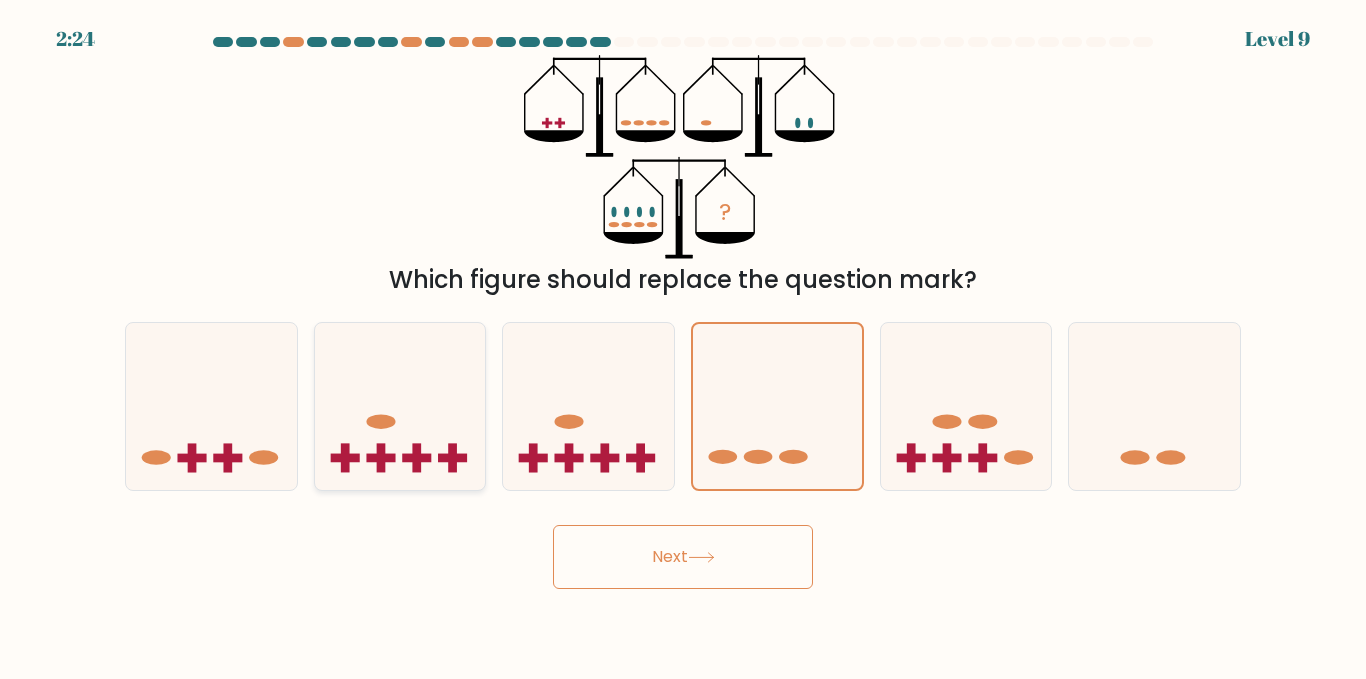 click at bounding box center (400, 406) 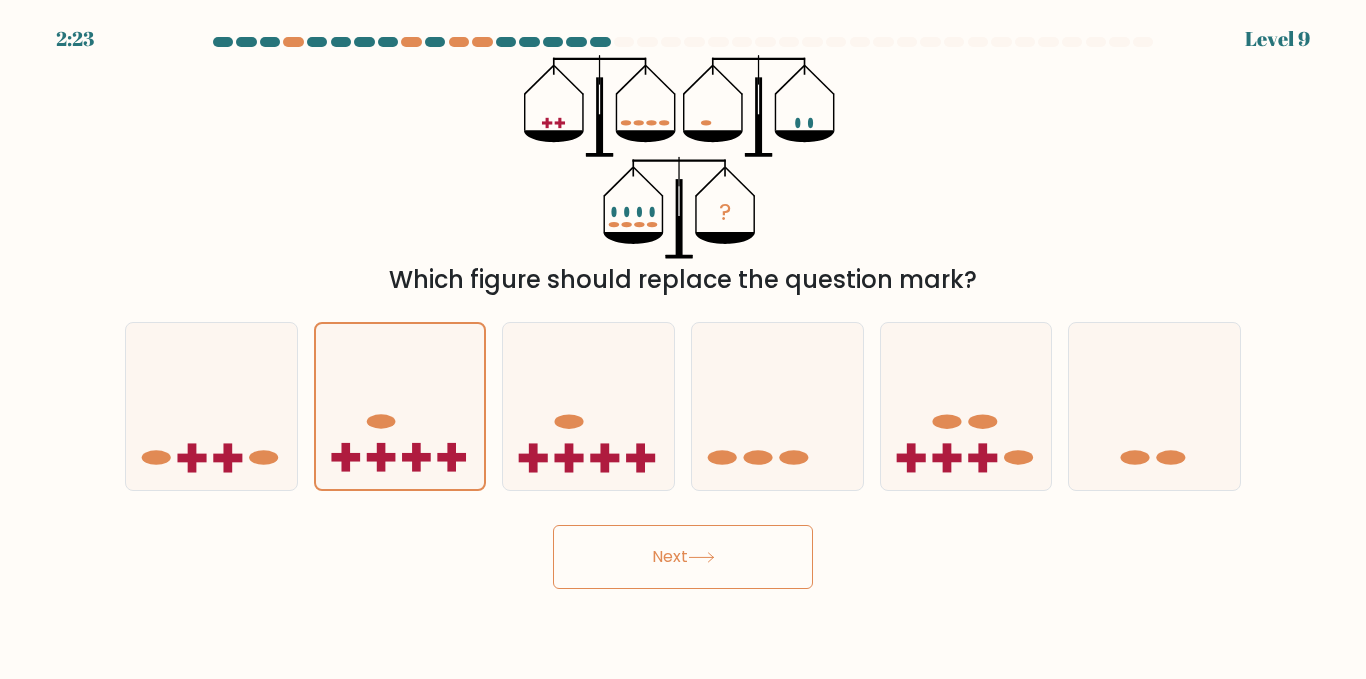 click on "Next" at bounding box center (683, 557) 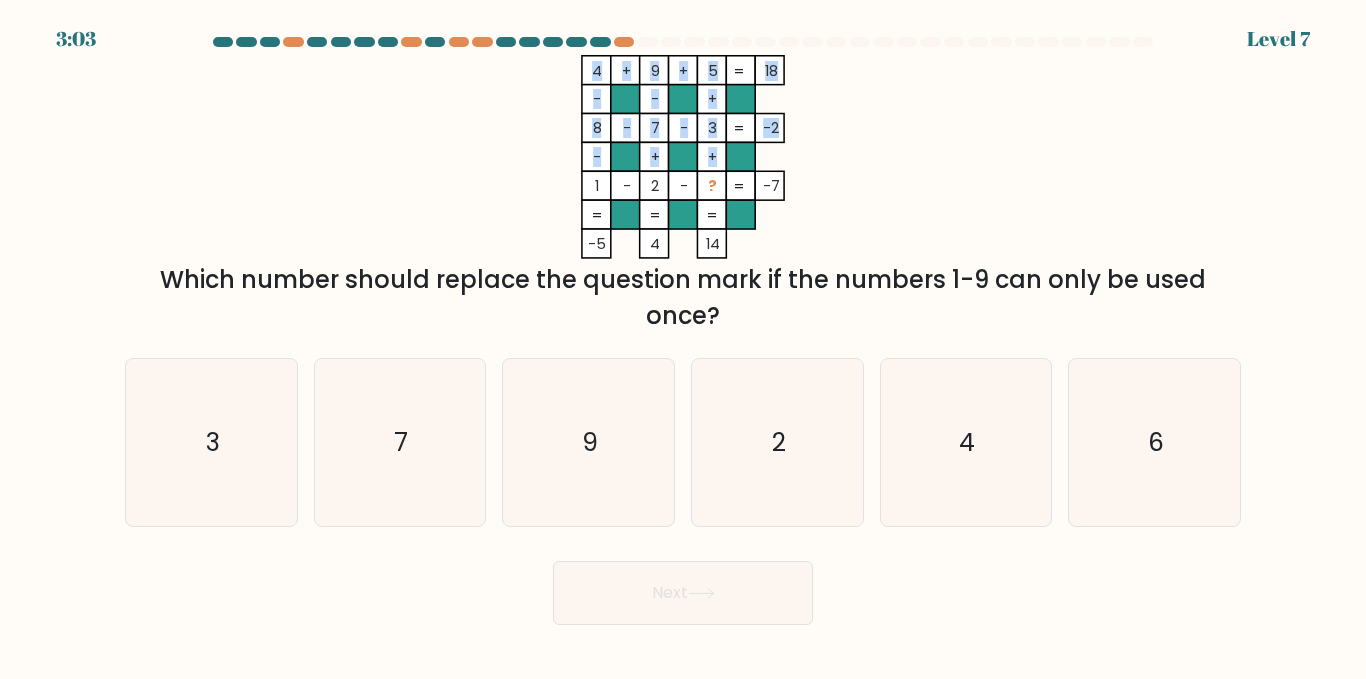 drag, startPoint x: 579, startPoint y: 193, endPoint x: 591, endPoint y: 194, distance: 12.0415945 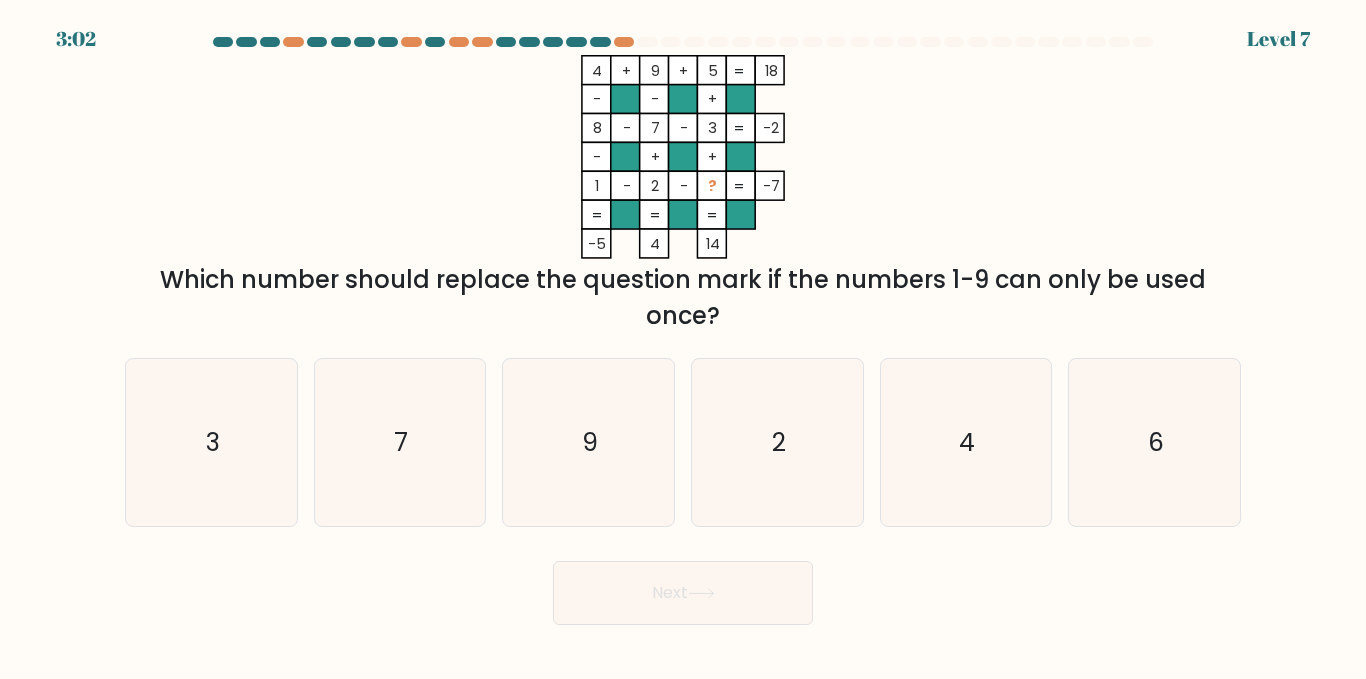click at bounding box center [596, 185] 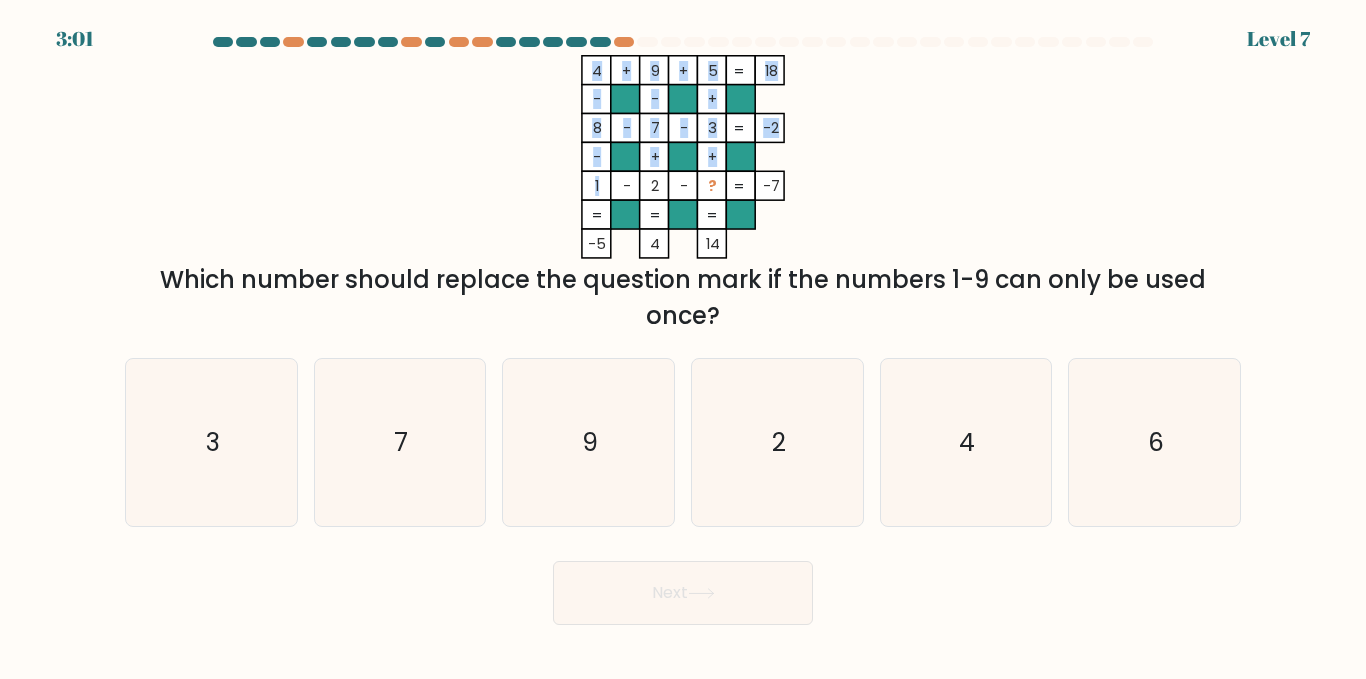 drag, startPoint x: 638, startPoint y: 194, endPoint x: 623, endPoint y: 194, distance: 15 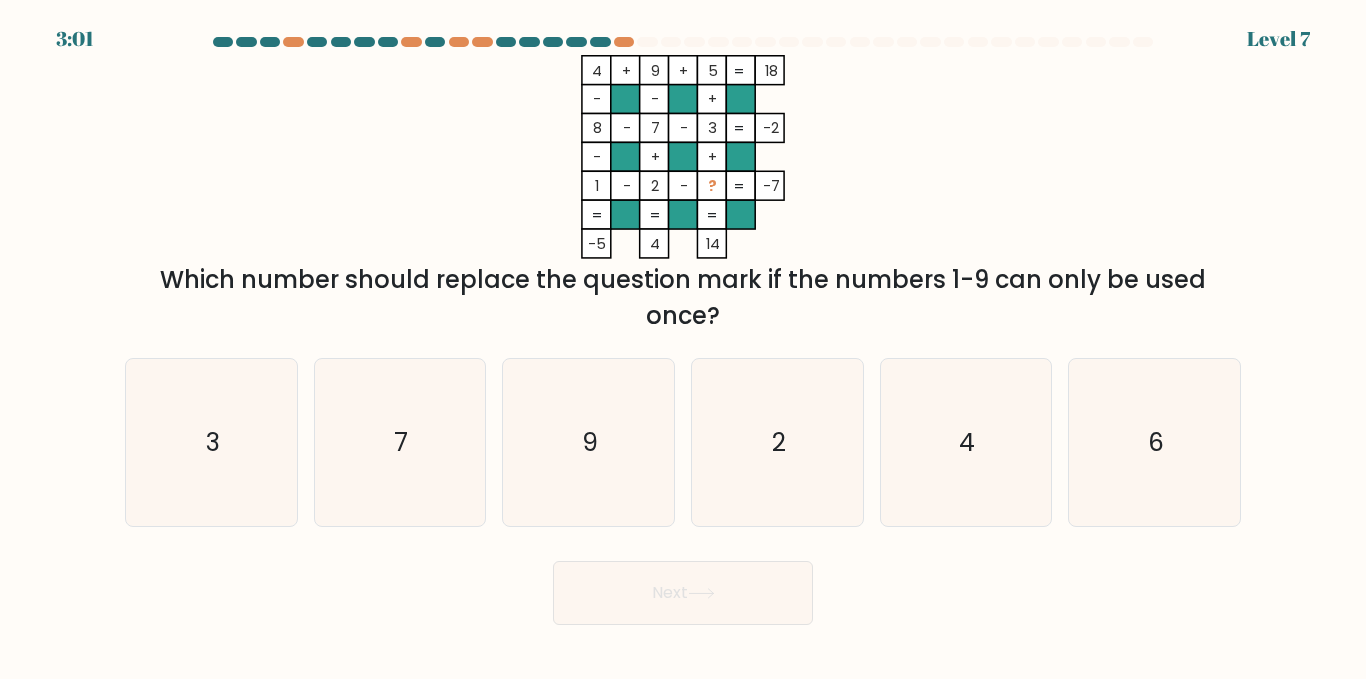 click at bounding box center [654, 185] 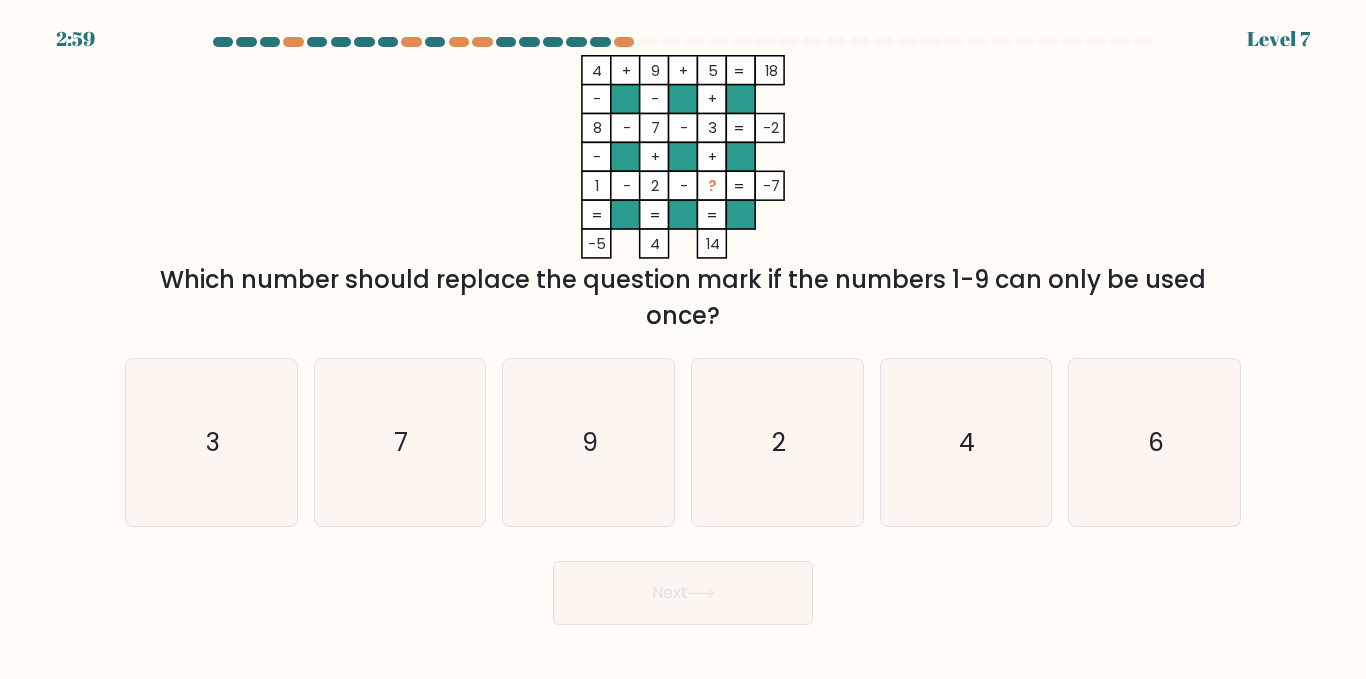 drag, startPoint x: 584, startPoint y: 180, endPoint x: 605, endPoint y: 185, distance: 21.587032 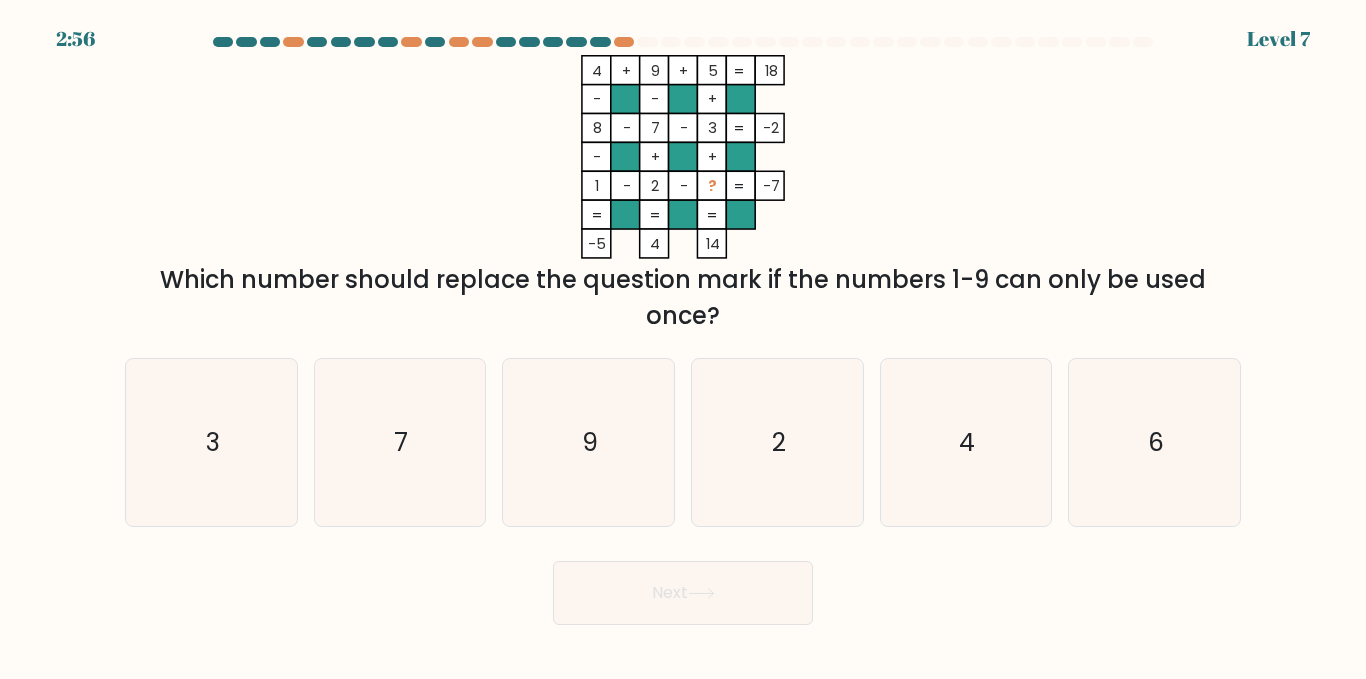 drag, startPoint x: 598, startPoint y: 185, endPoint x: 790, endPoint y: 189, distance: 192.04166 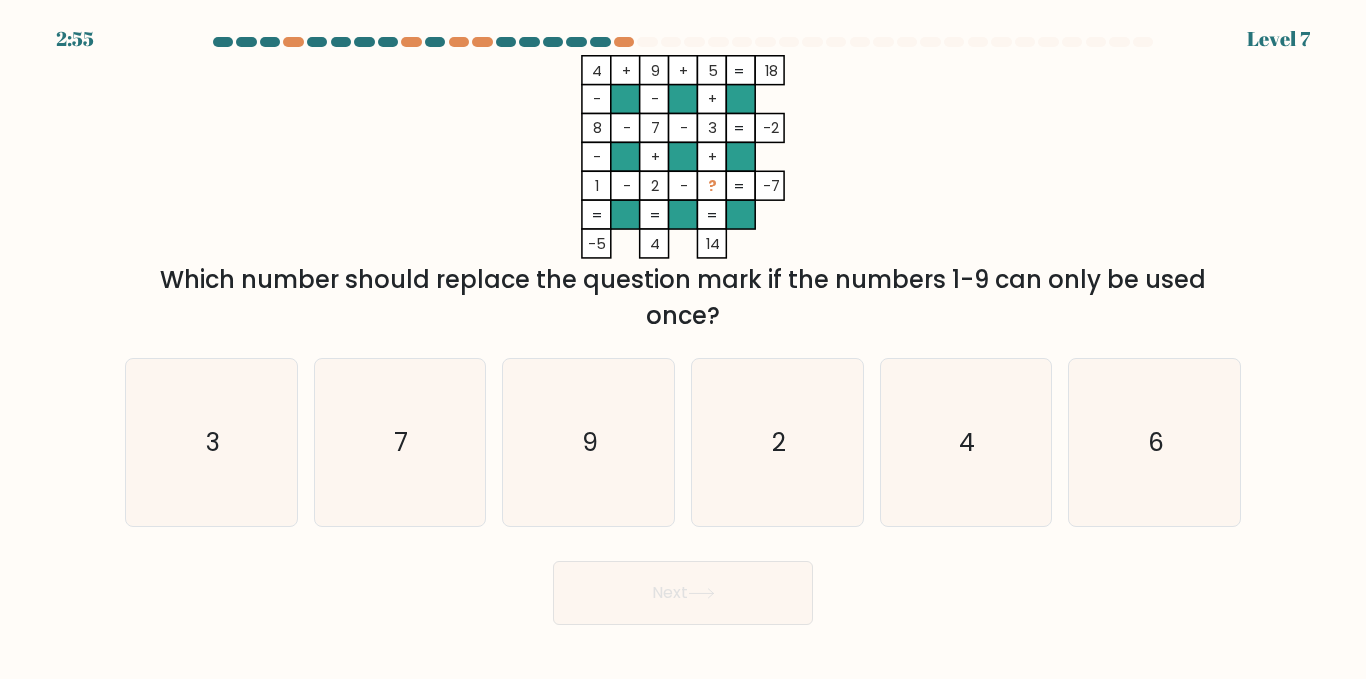copy on "-    9    -    ?    =   -5" 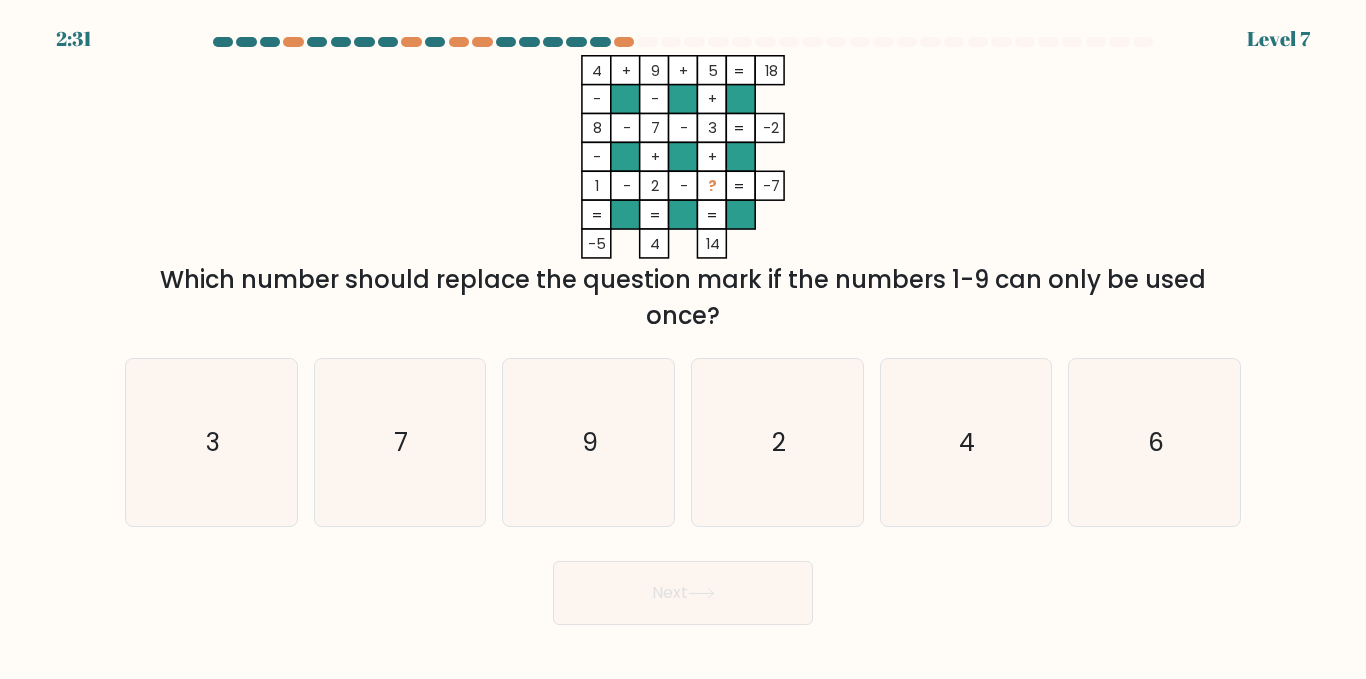 drag, startPoint x: 560, startPoint y: 171, endPoint x: 585, endPoint y: 180, distance: 26.57066 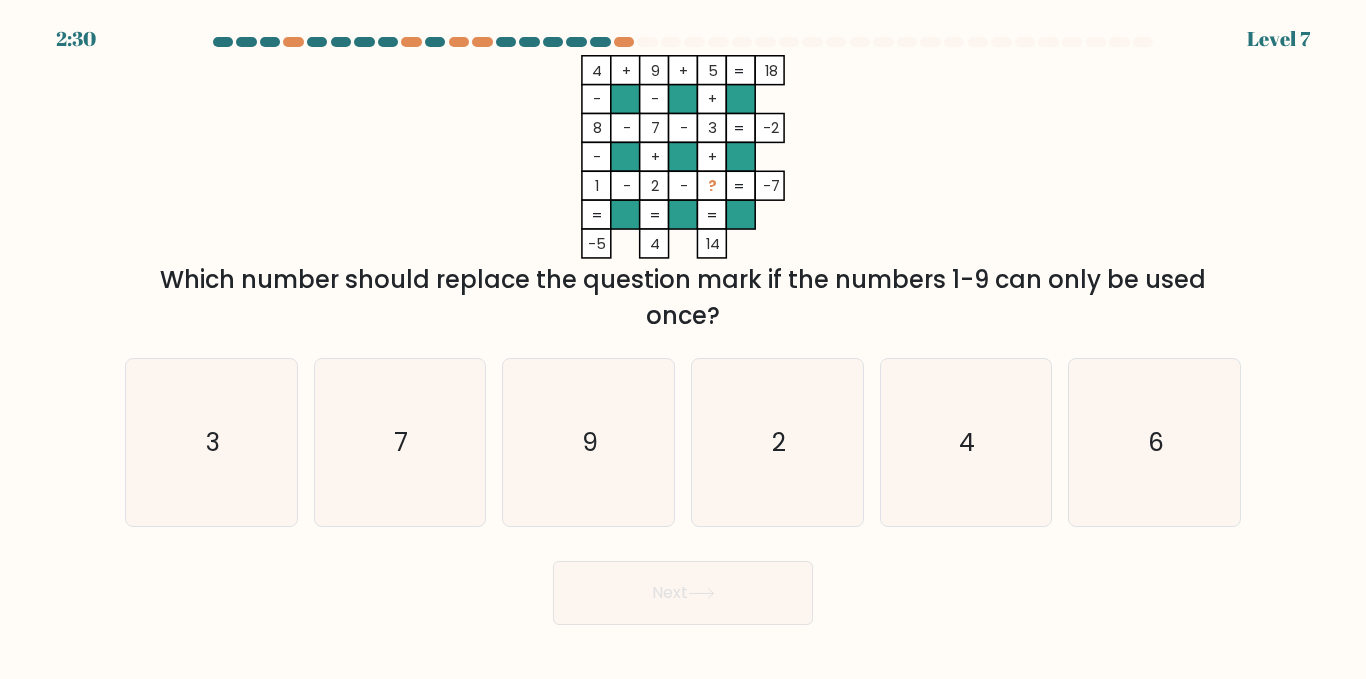 drag, startPoint x: 585, startPoint y: 180, endPoint x: 596, endPoint y: 197, distance: 20.248457 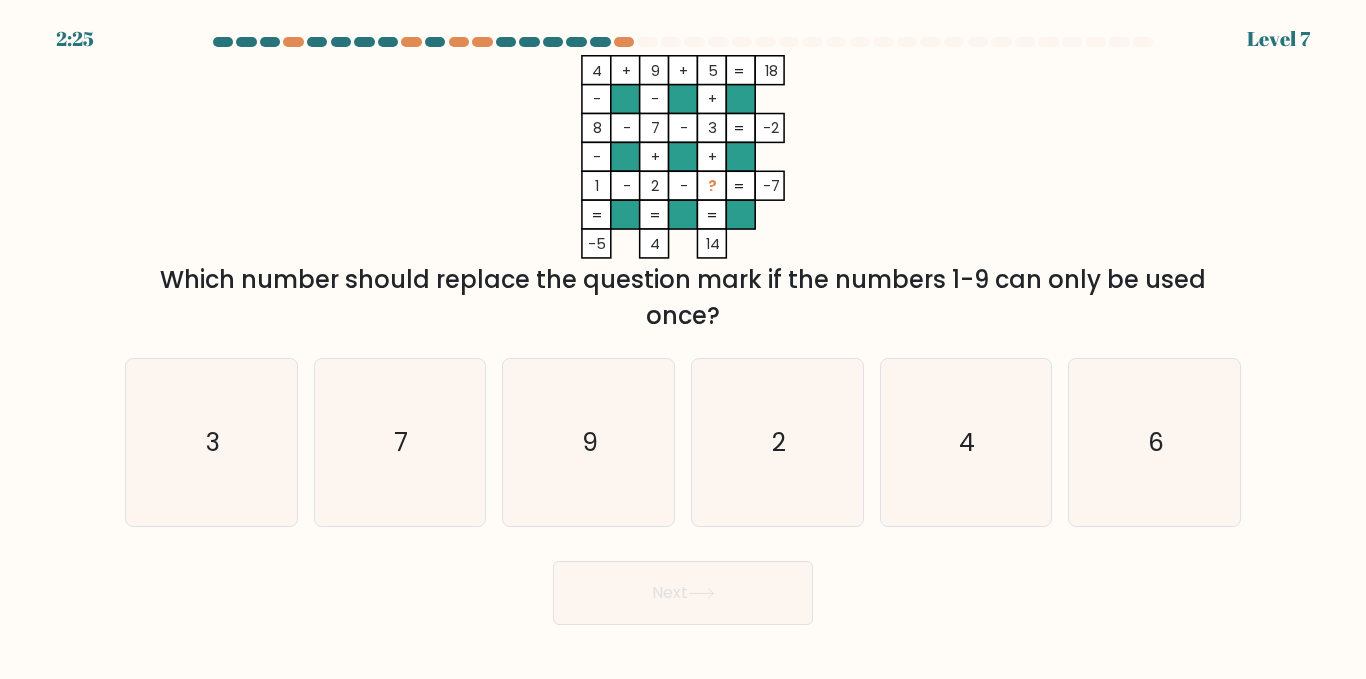 drag, startPoint x: 593, startPoint y: 184, endPoint x: 786, endPoint y: 189, distance: 193.06476 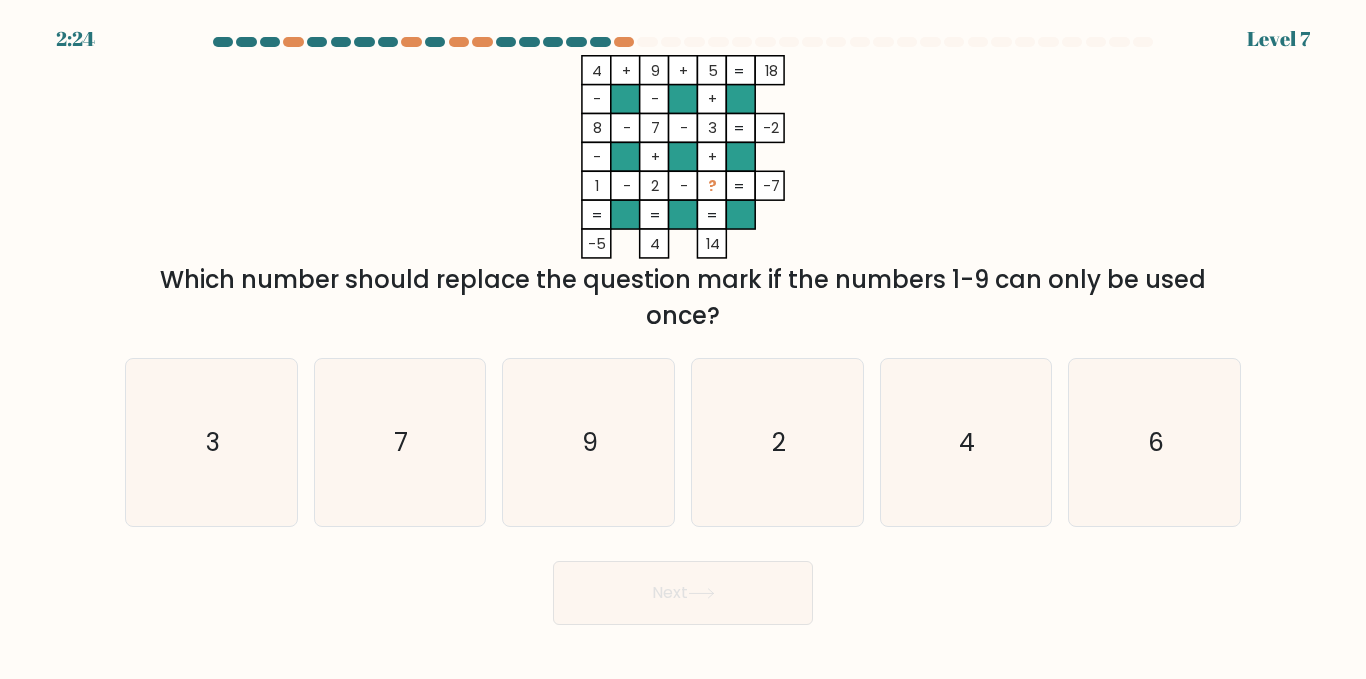 copy on "6    -    5    -    ?    =   -4" 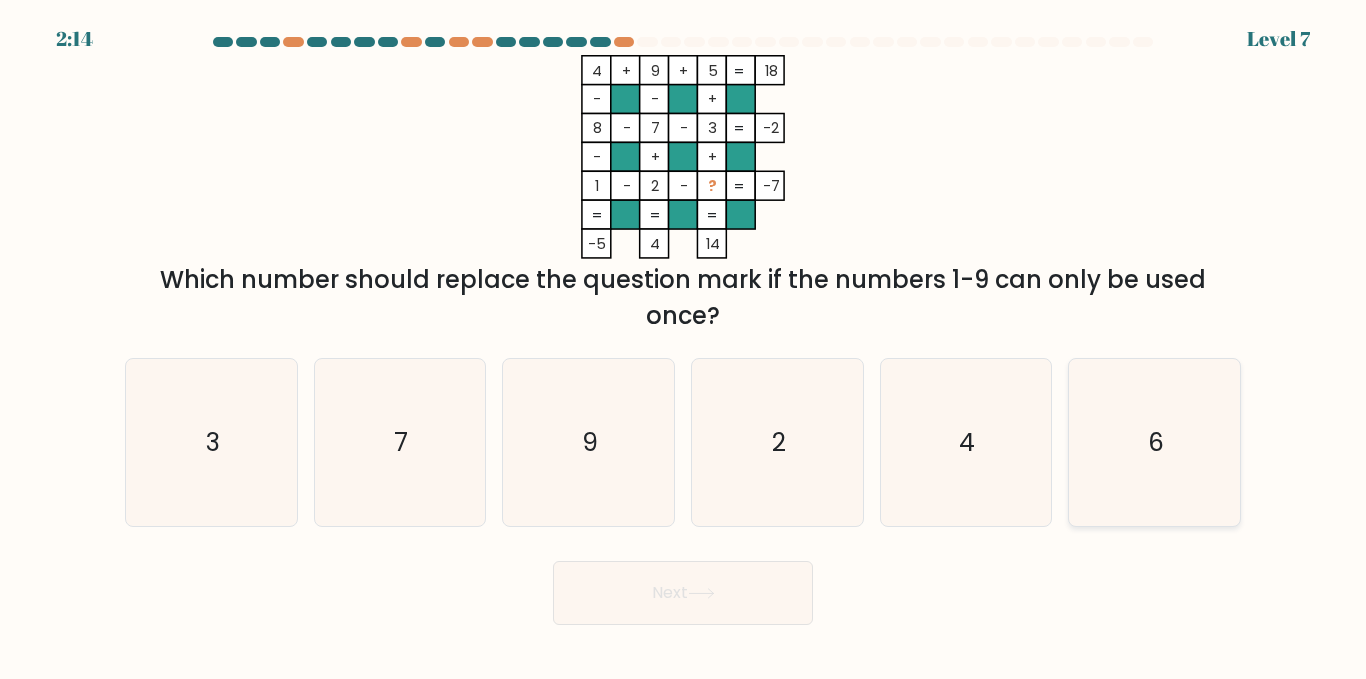 click on "6" at bounding box center [1154, 442] 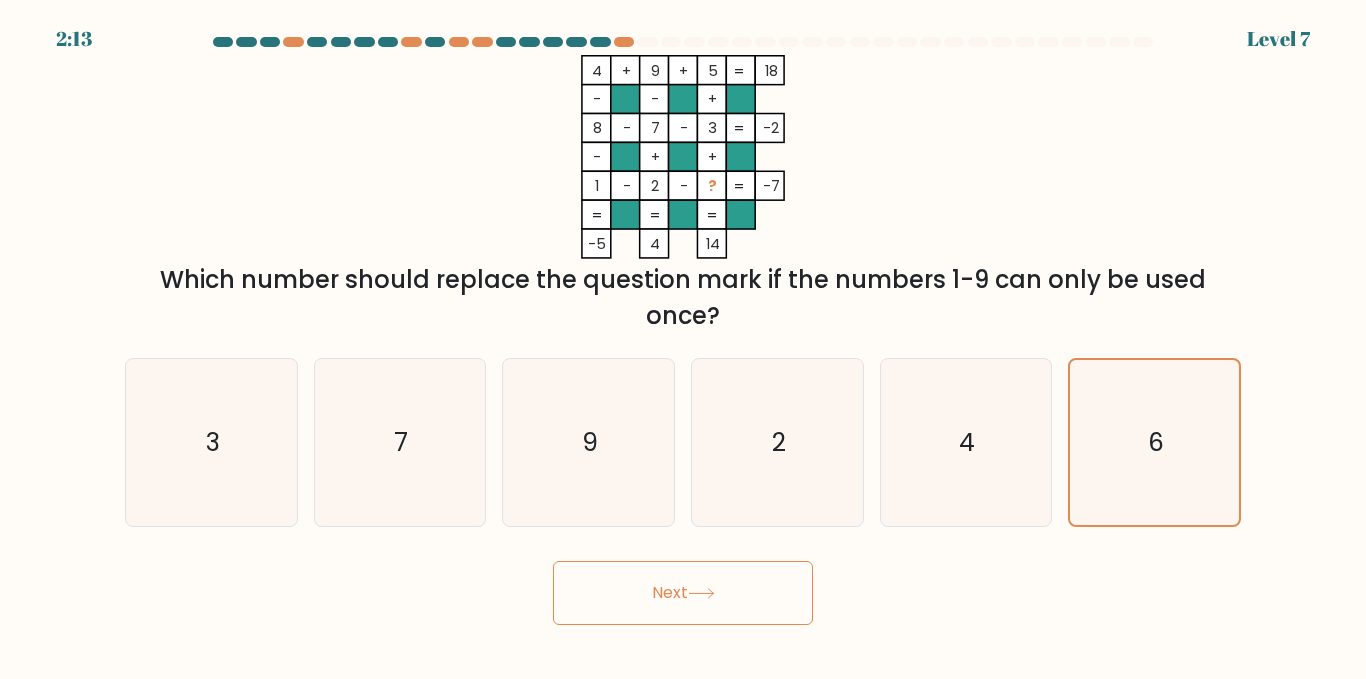 click on "Next" at bounding box center [683, 593] 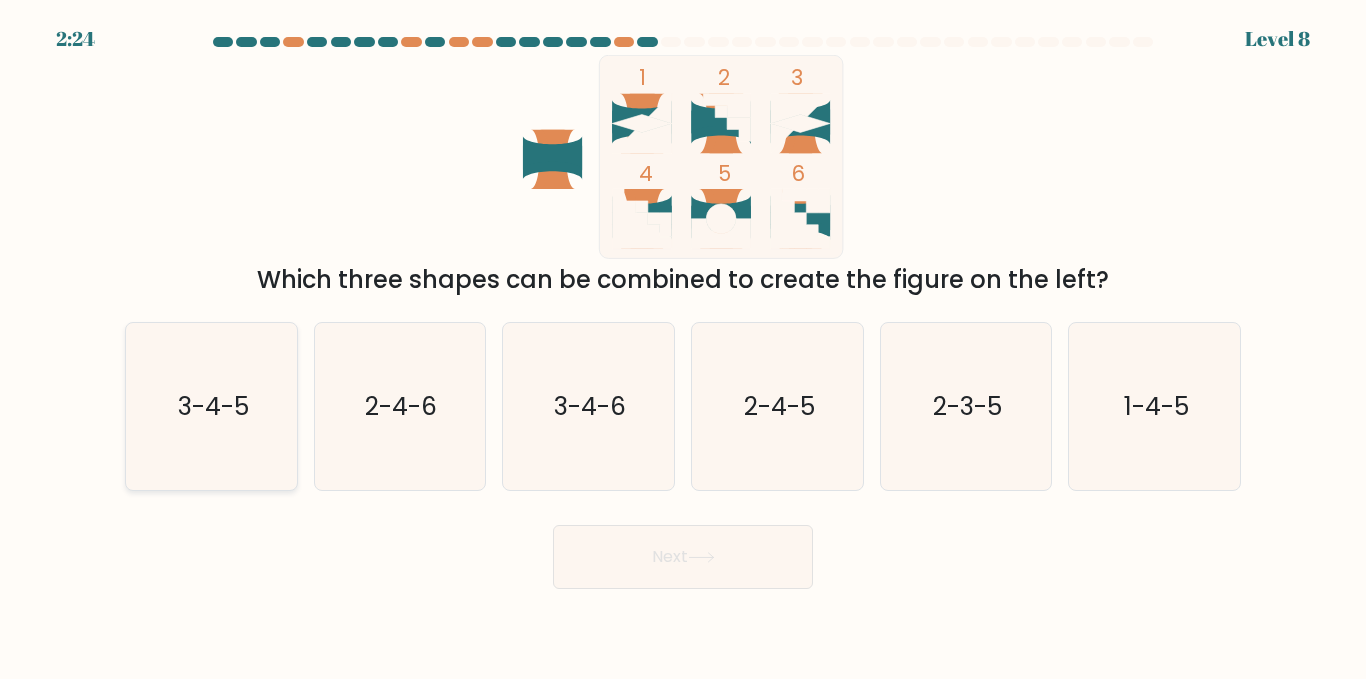 click on "3-4-5" at bounding box center [212, 406] 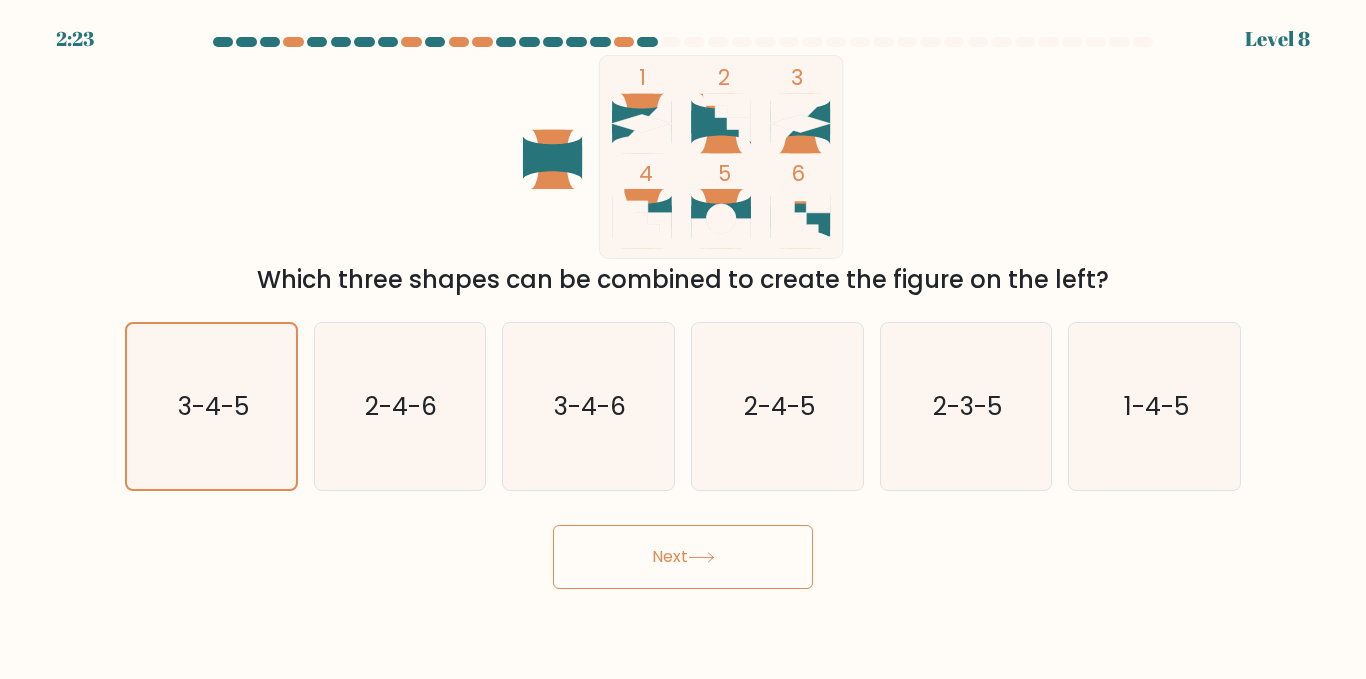 click on "Next" at bounding box center (683, 557) 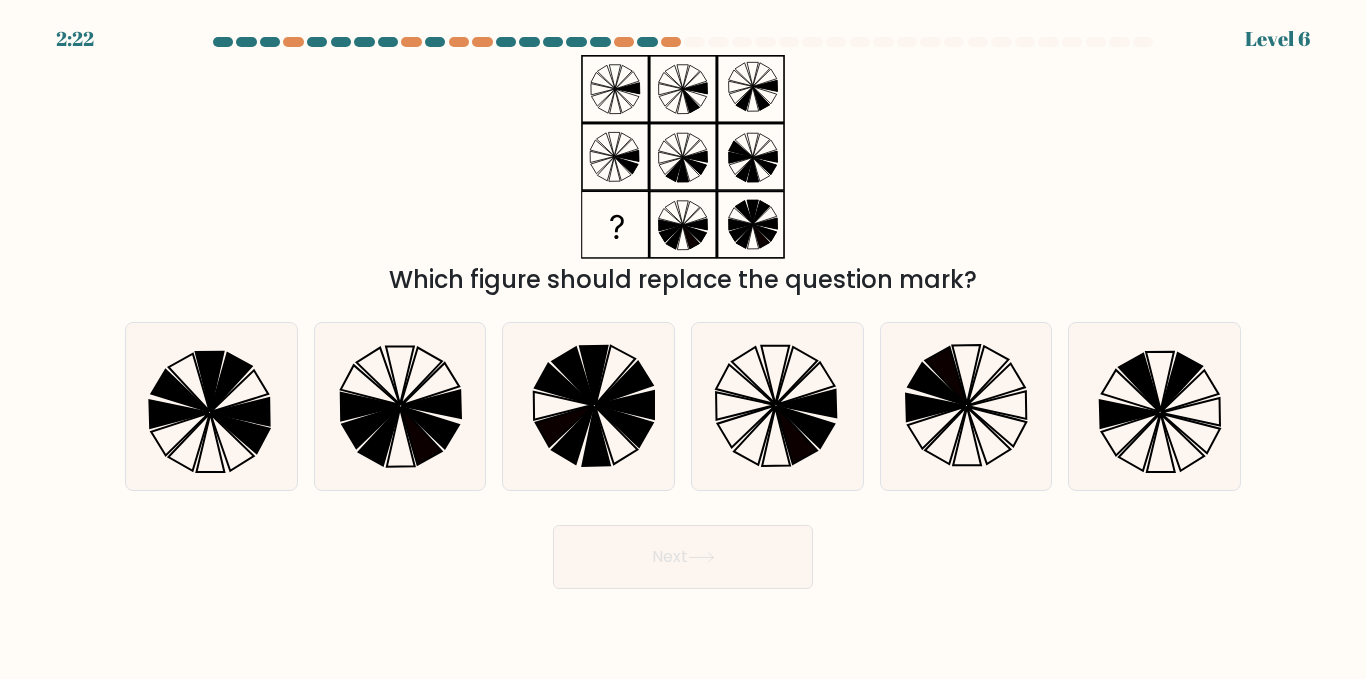 click on "Next" at bounding box center [683, 557] 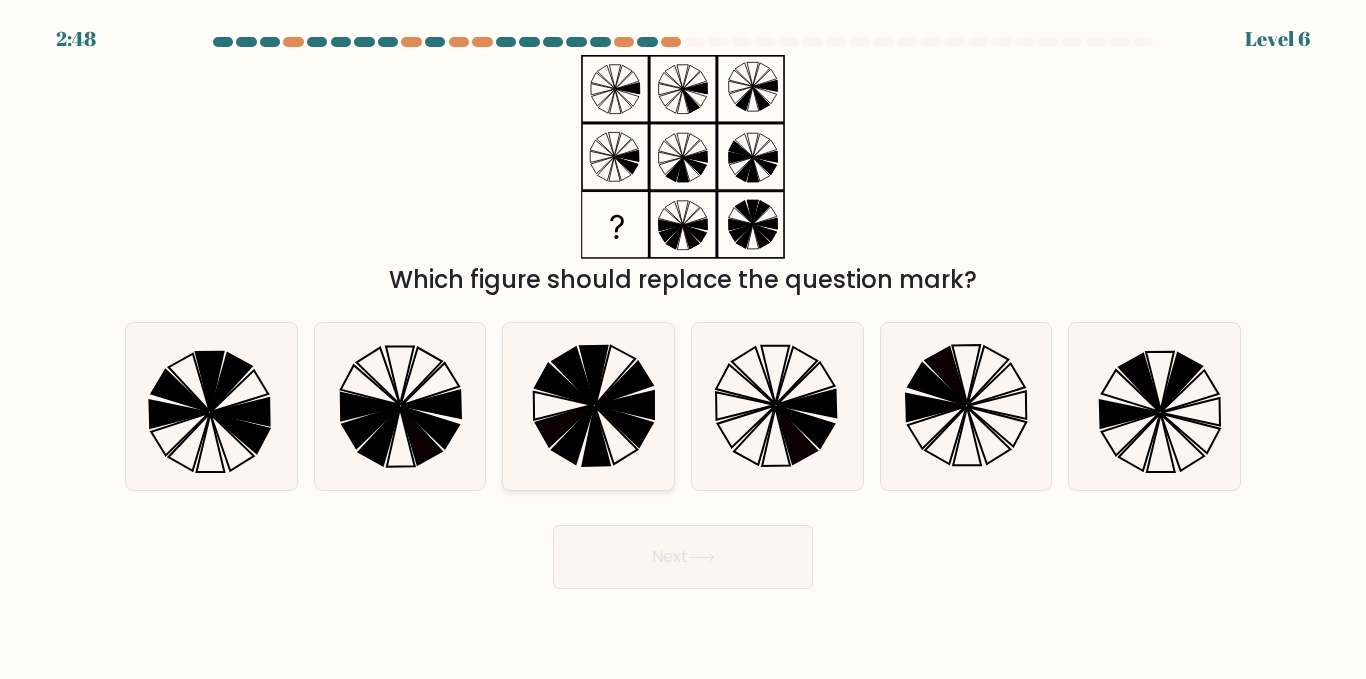 click at bounding box center (573, 435) 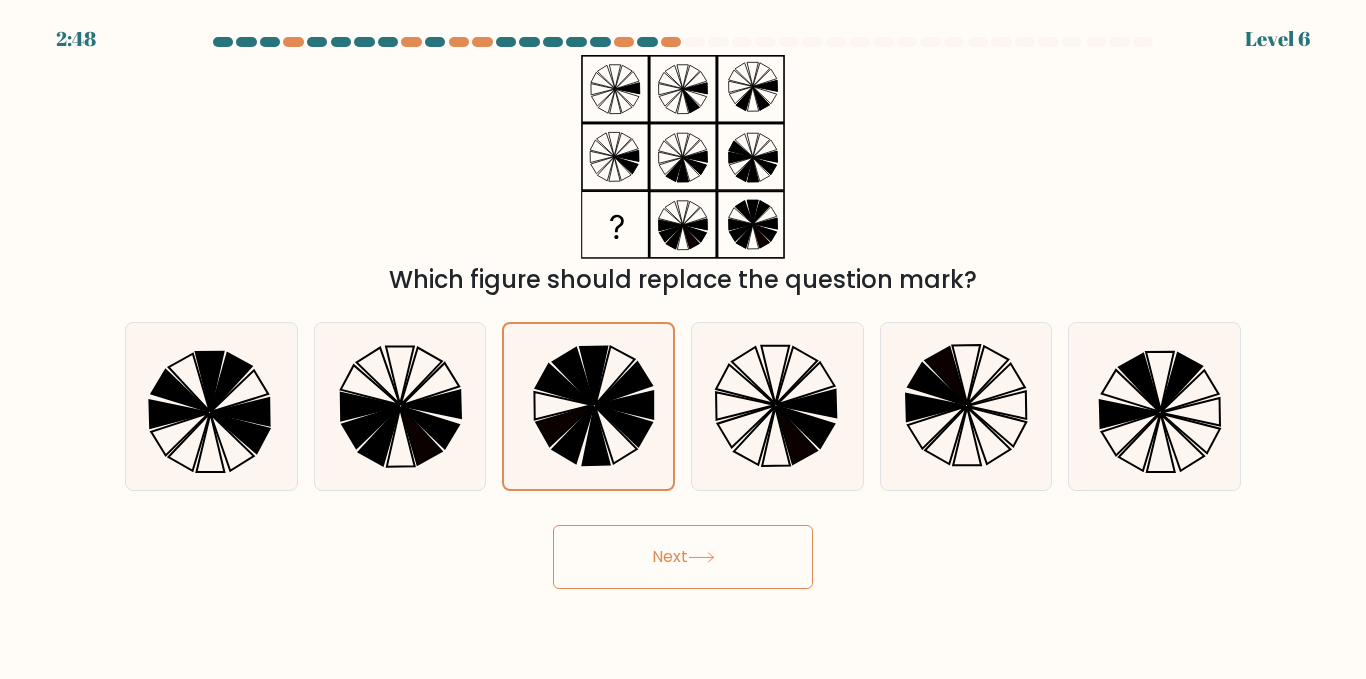 click on "Next" at bounding box center [683, 557] 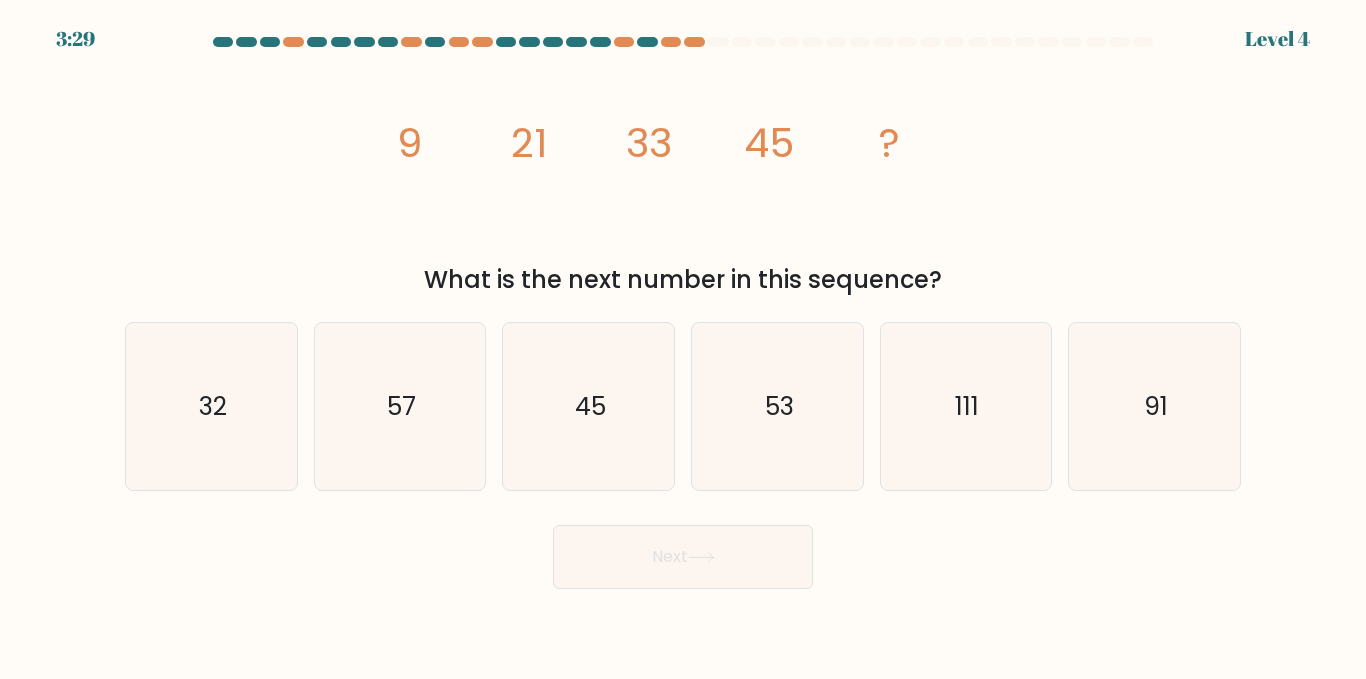 drag, startPoint x: 398, startPoint y: 156, endPoint x: 1007, endPoint y: 277, distance: 620.9042 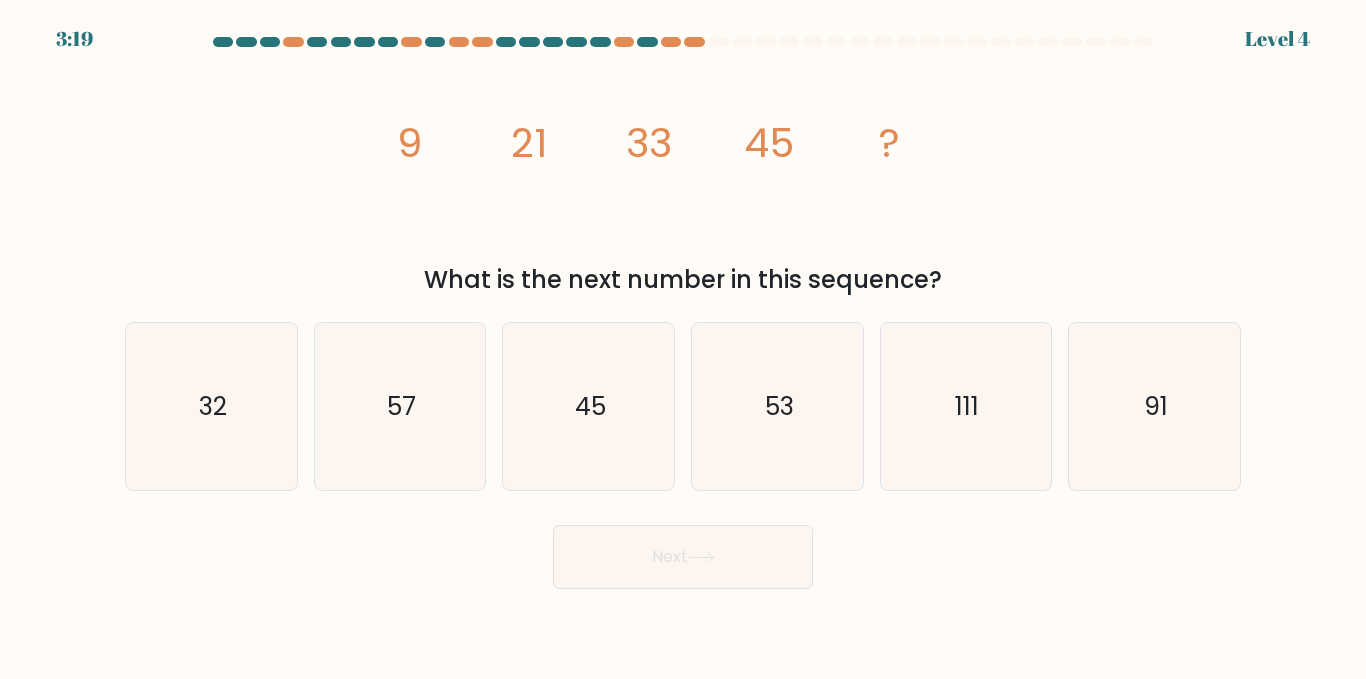 click on "lorem/ips+dol
2
30
50
02
?" at bounding box center (683, 157) 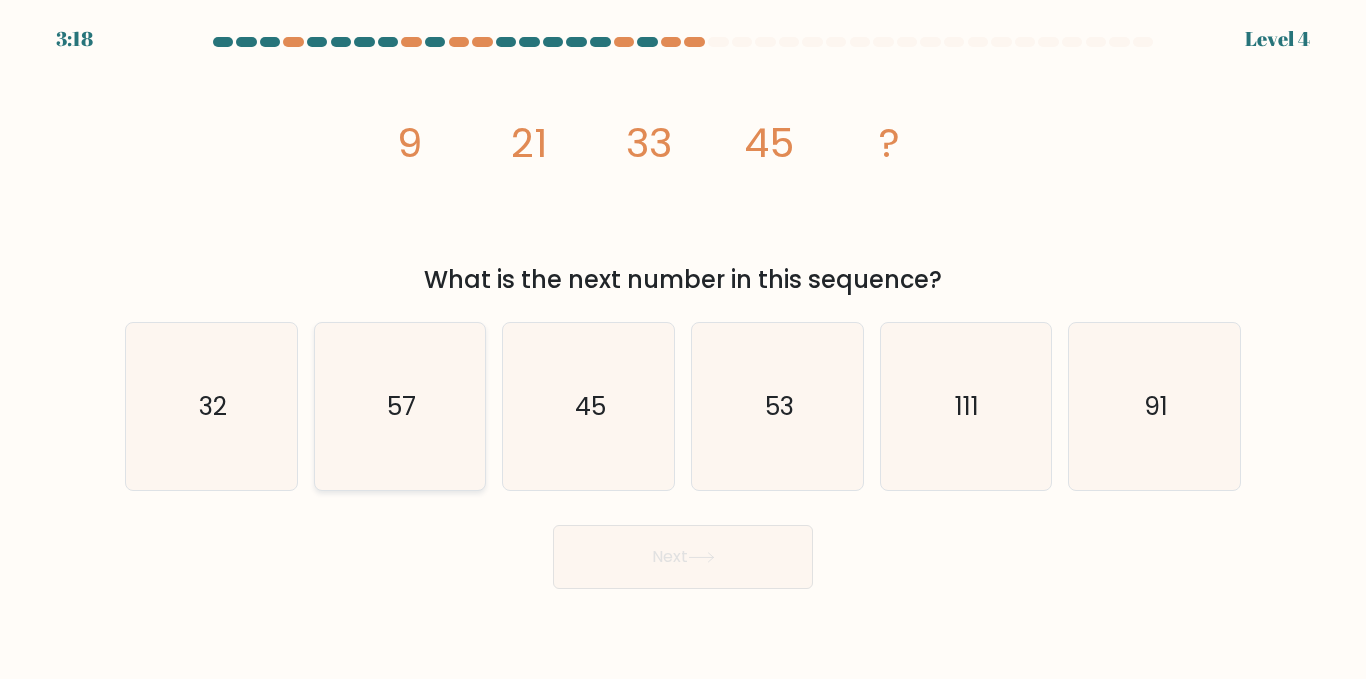 click on "57" at bounding box center (401, 406) 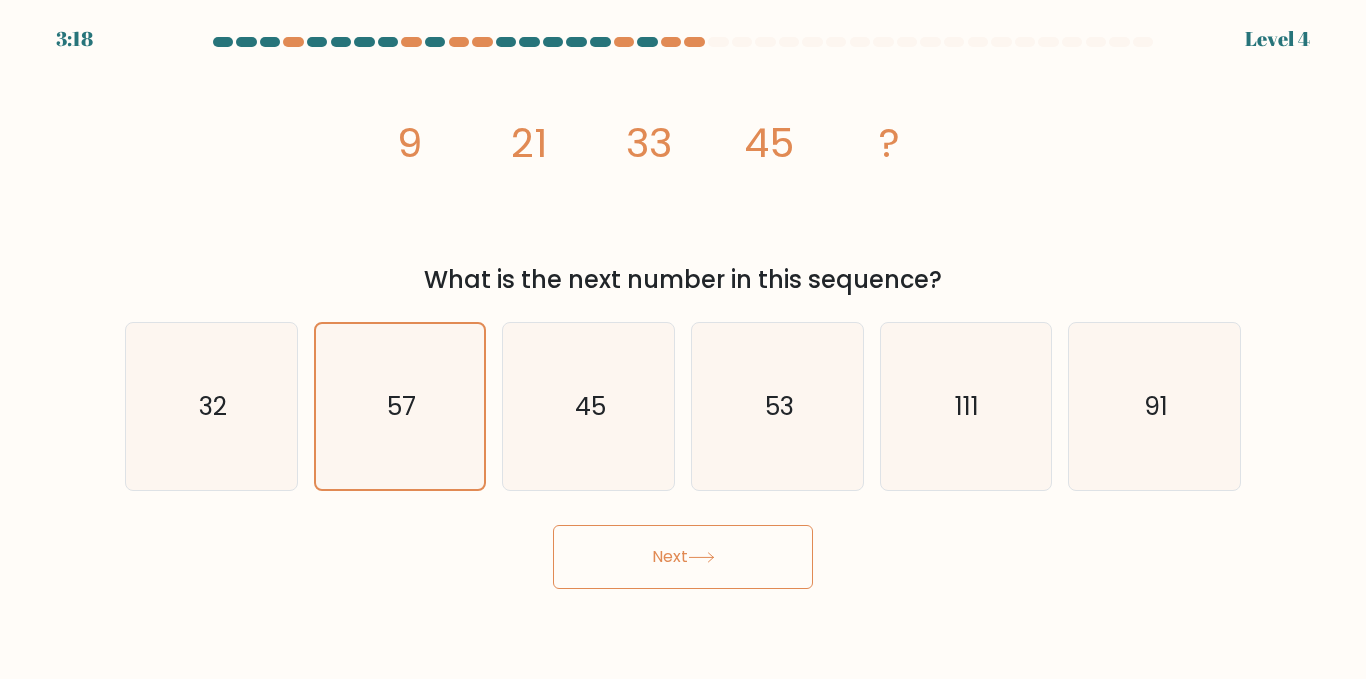 click on "Next" at bounding box center [683, 557] 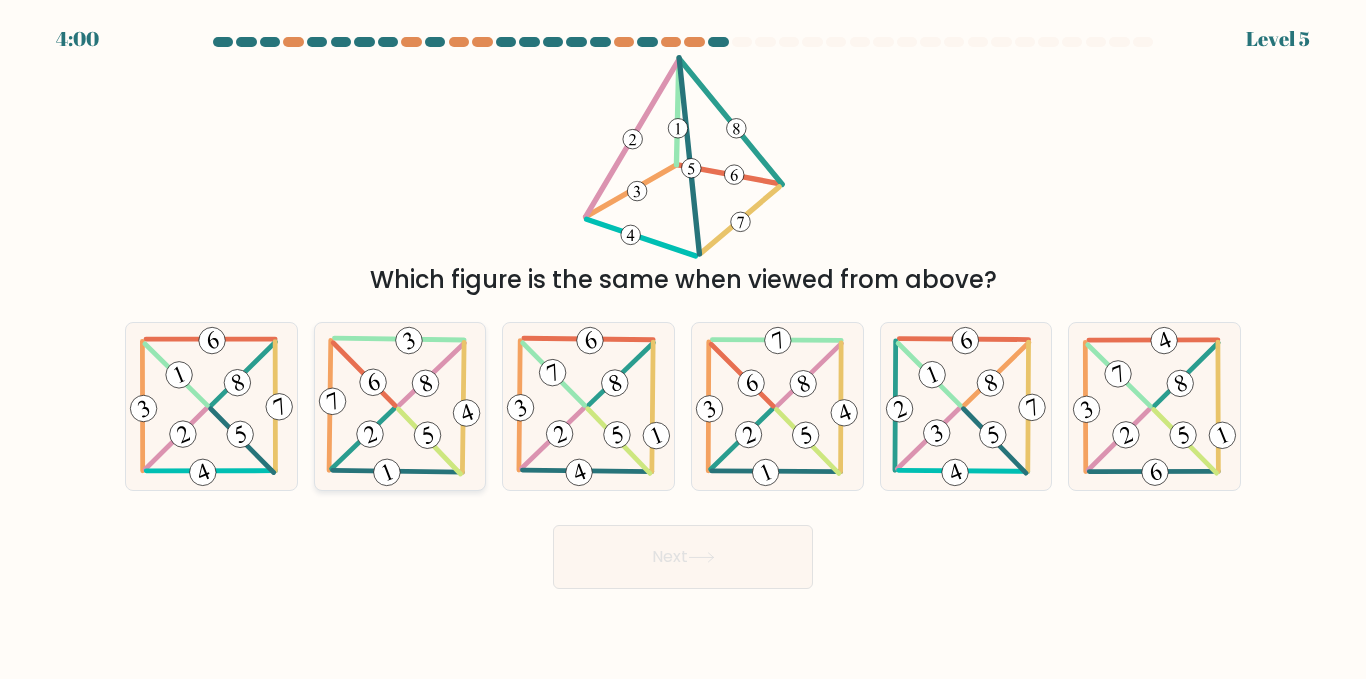 click at bounding box center (400, 406) 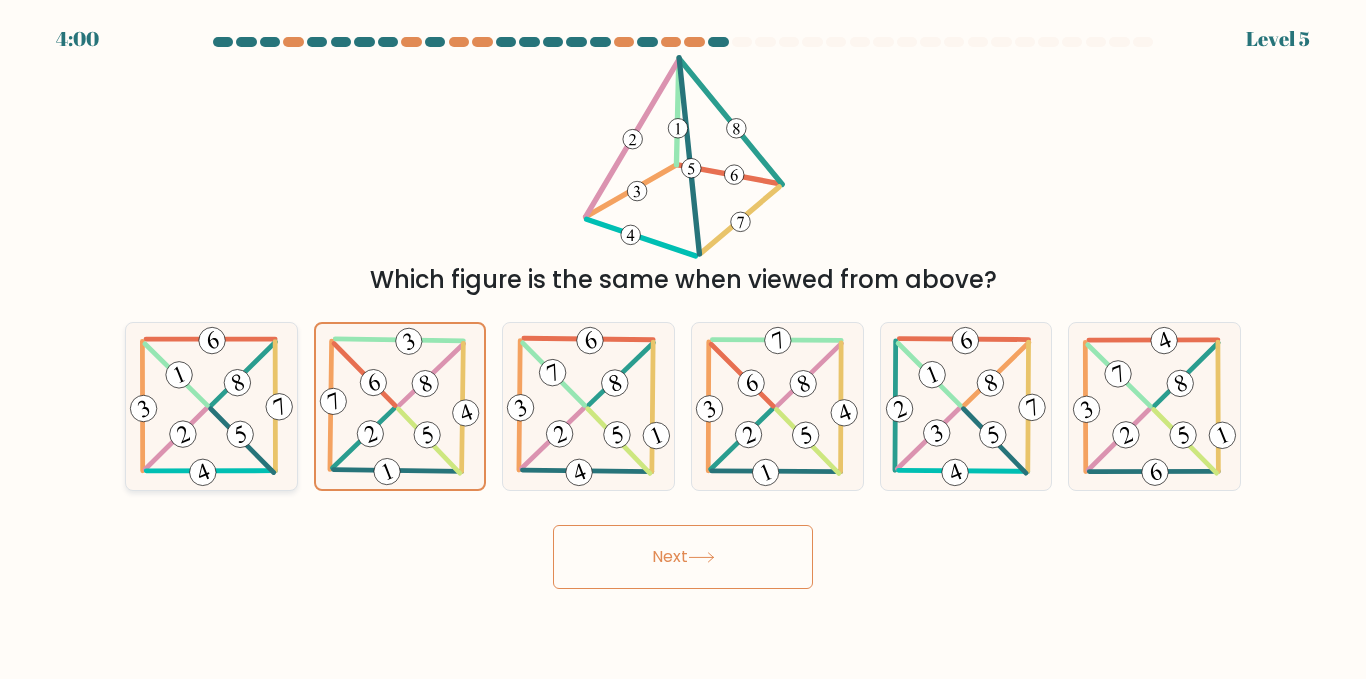click at bounding box center [211, 406] 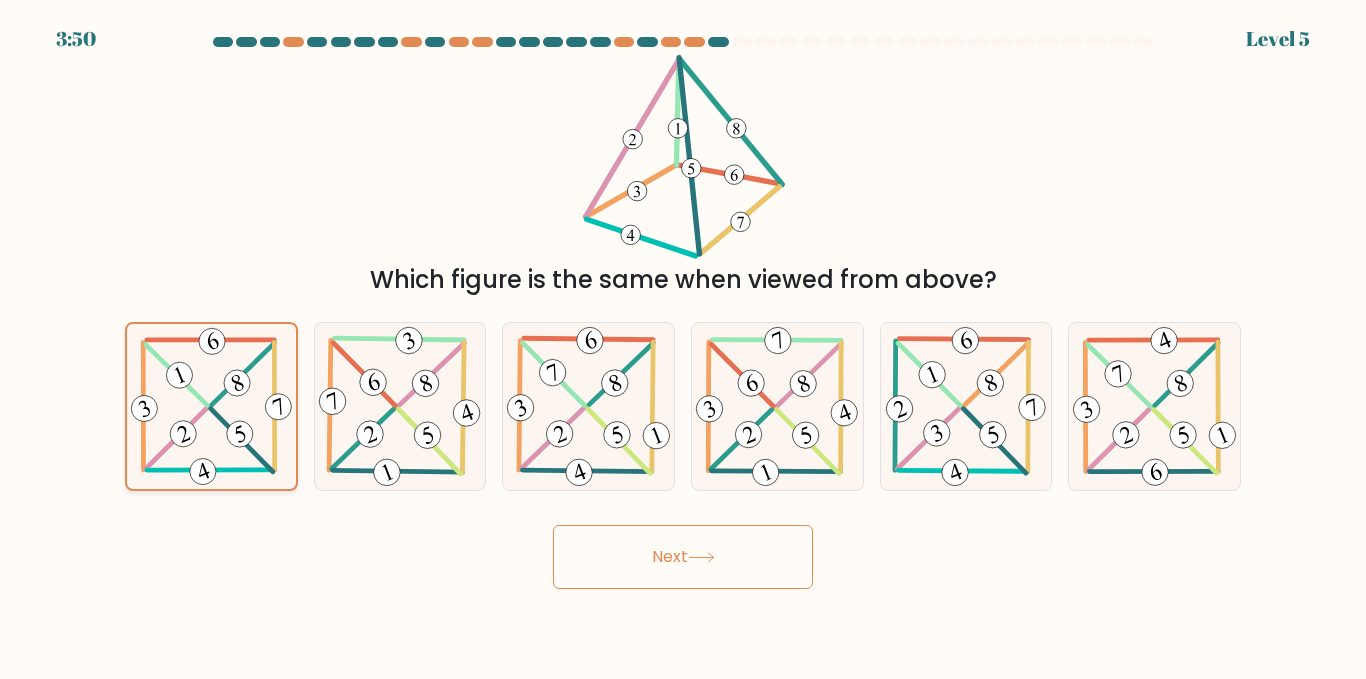 click at bounding box center (242, 374) 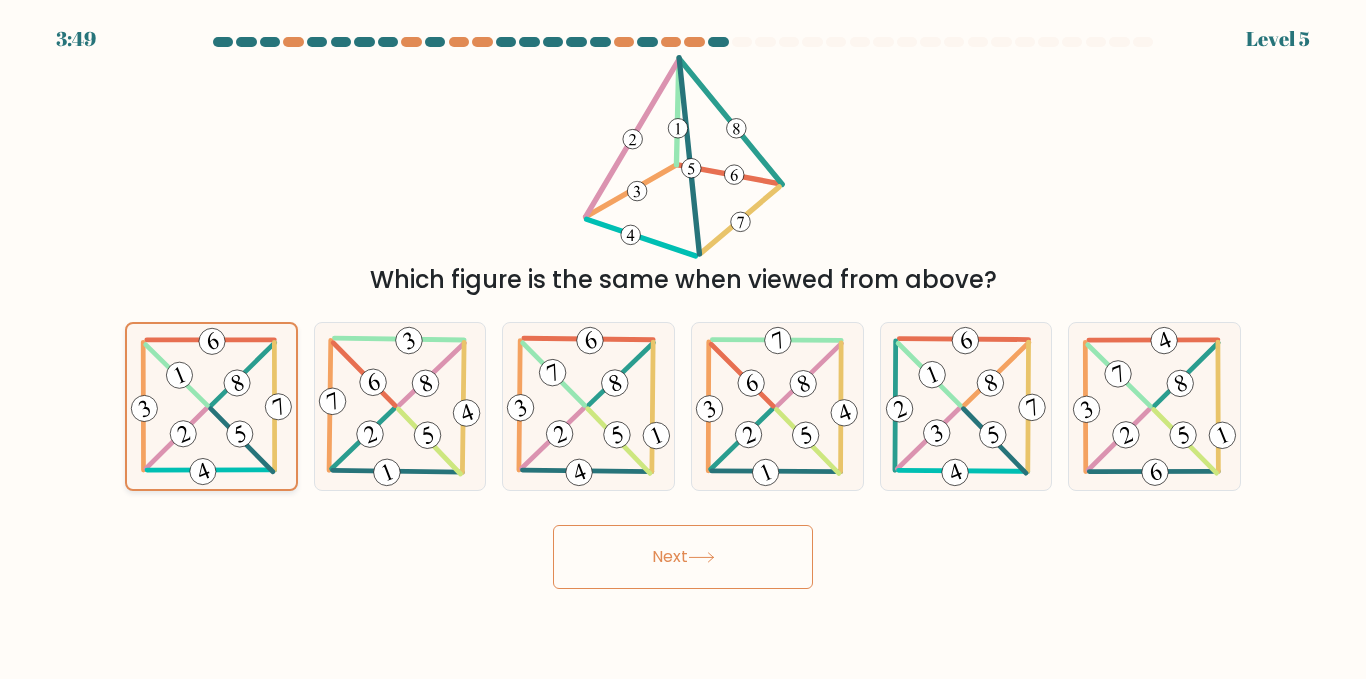 click at bounding box center [211, 406] 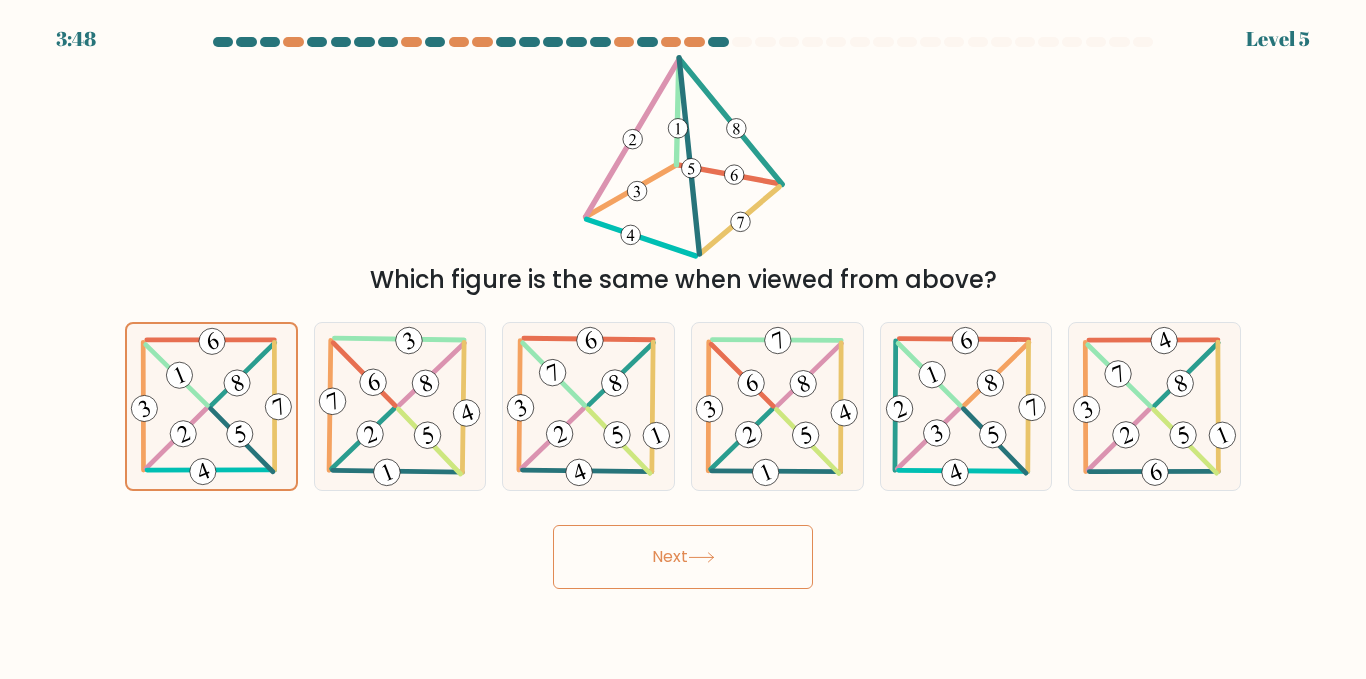 click on "Next" at bounding box center [683, 557] 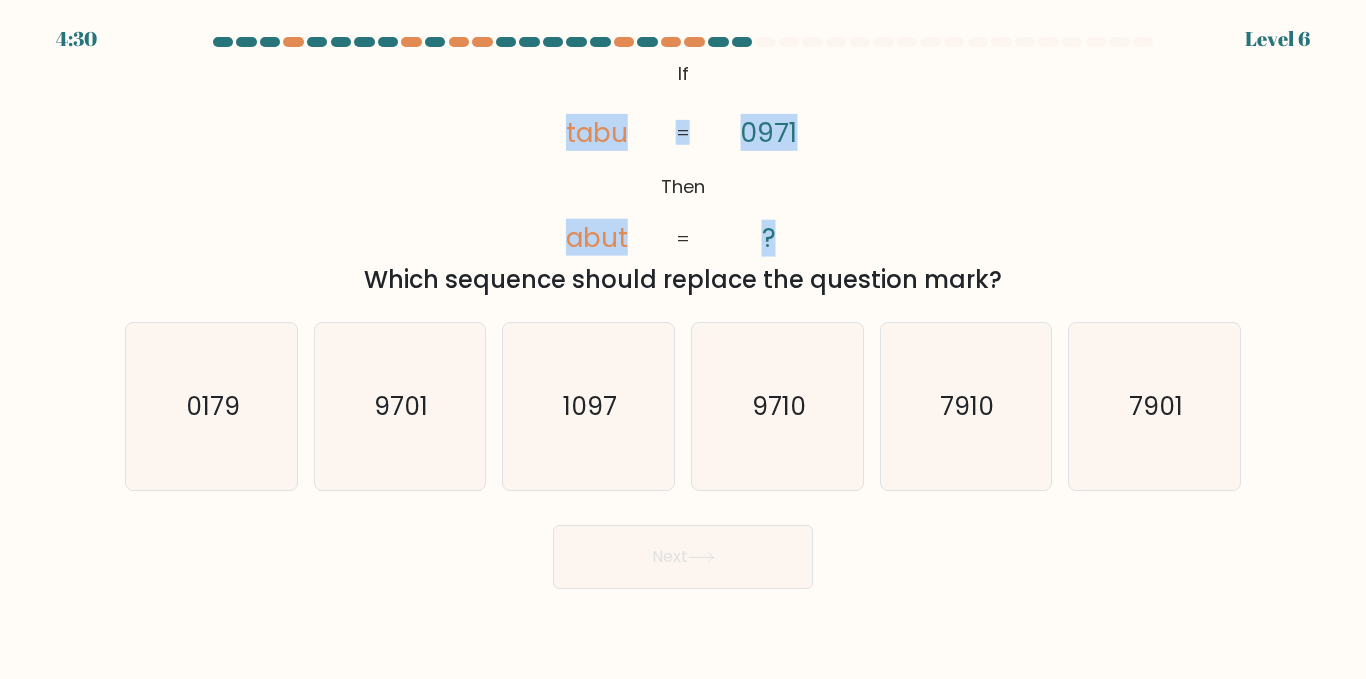 drag, startPoint x: 550, startPoint y: 131, endPoint x: 699, endPoint y: 145, distance: 149.65627 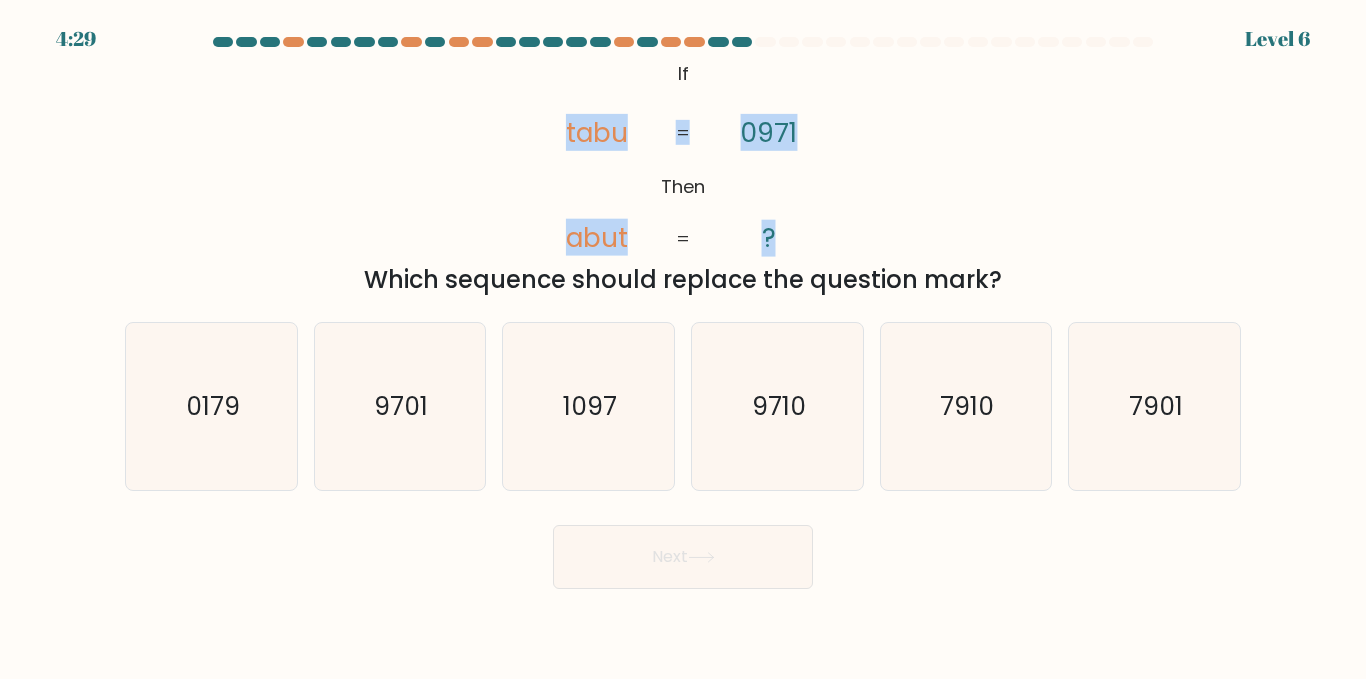 click on "@loremi dol('sitam://conse.adipiscing.eli/sed?doeius=Tempo+Incidid:446,025,588utlabo,584,606etdolo,937magnaa,943,073enimad,220,752minimv,966,866quisno');           Ex       Ulla       labo       nisi       7491       ?       =       =" at bounding box center (683, 157) 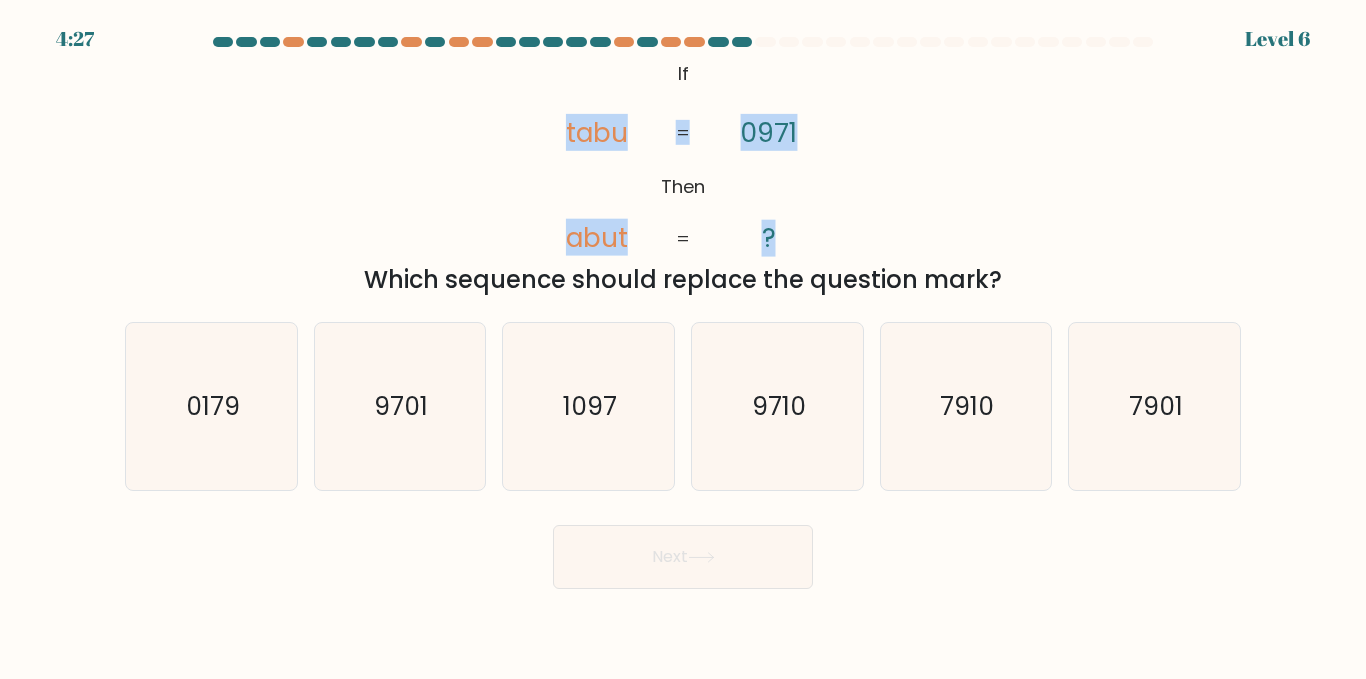 drag, startPoint x: 661, startPoint y: 67, endPoint x: 1062, endPoint y: 288, distance: 457.8668 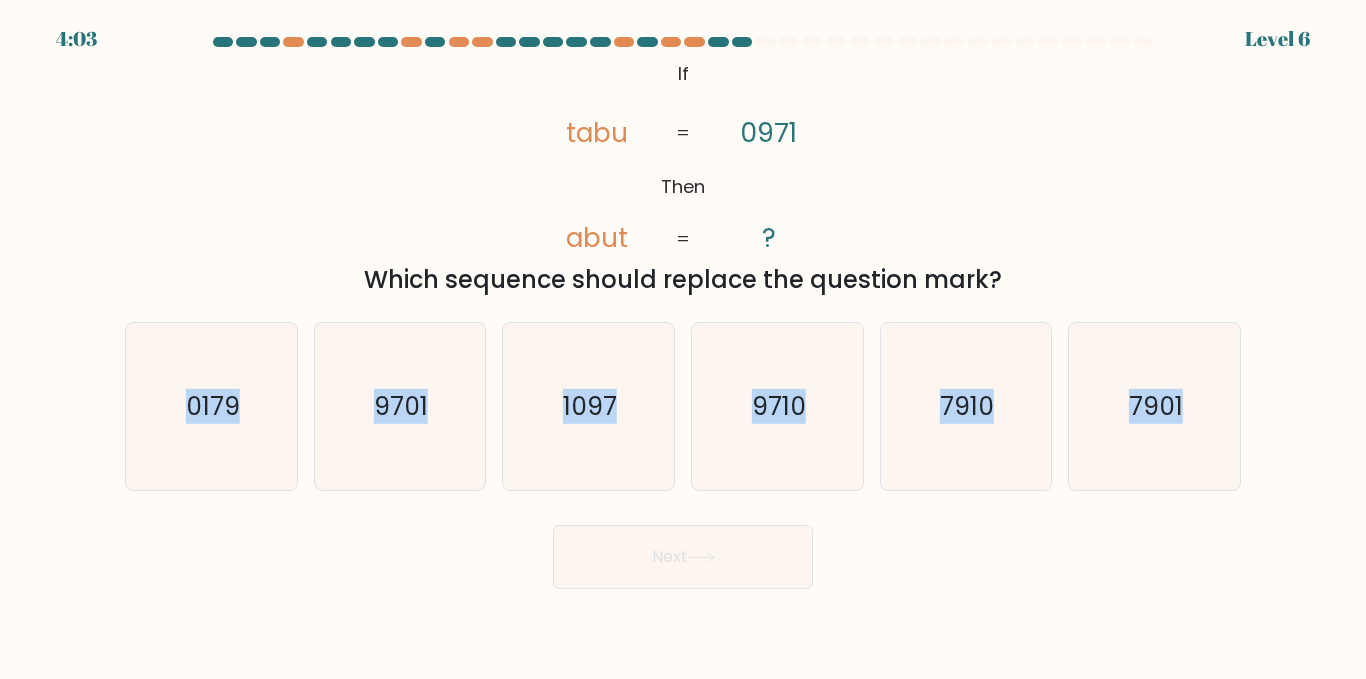 drag, startPoint x: 37, startPoint y: 399, endPoint x: 1365, endPoint y: 413, distance: 1328.0739 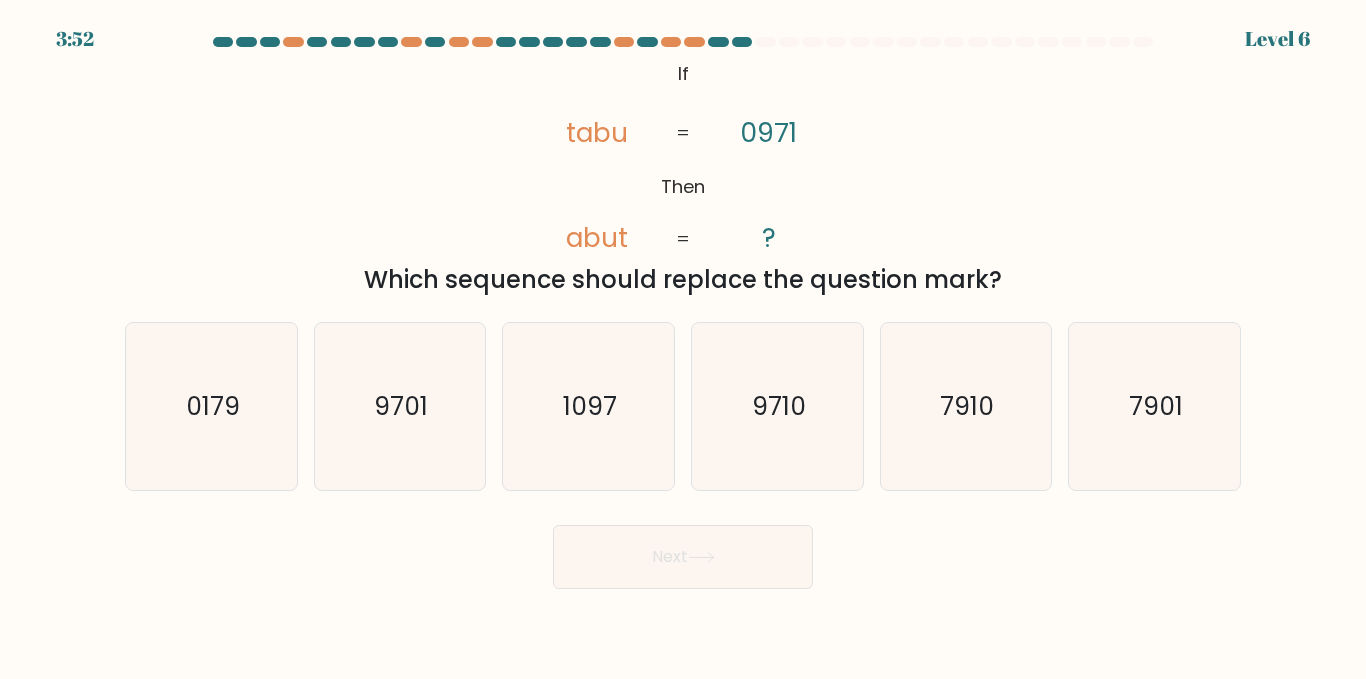 click on "@loremi dol('sitam://conse.adipiscing.eli/sed?doeius=Tempo+Incidid:659,901,823utlabo,881,099etdolo,731magnaa,589,047enimad,560,735minimv,022,639quisno');           Ex       Ulla       labo       nisi       9163       ?       =       =
Aliqu exeacomm conseq duisaut iru inrepreh volu?" at bounding box center [683, 176] 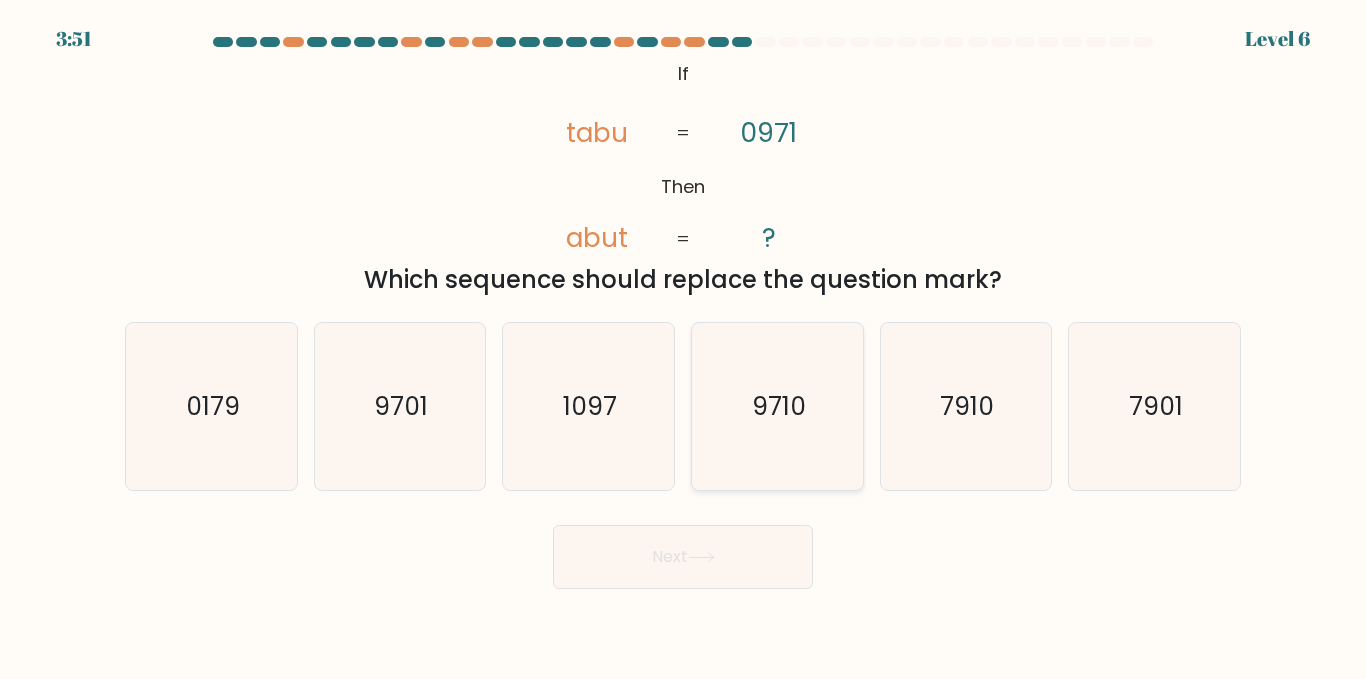 click on "9710" at bounding box center [777, 406] 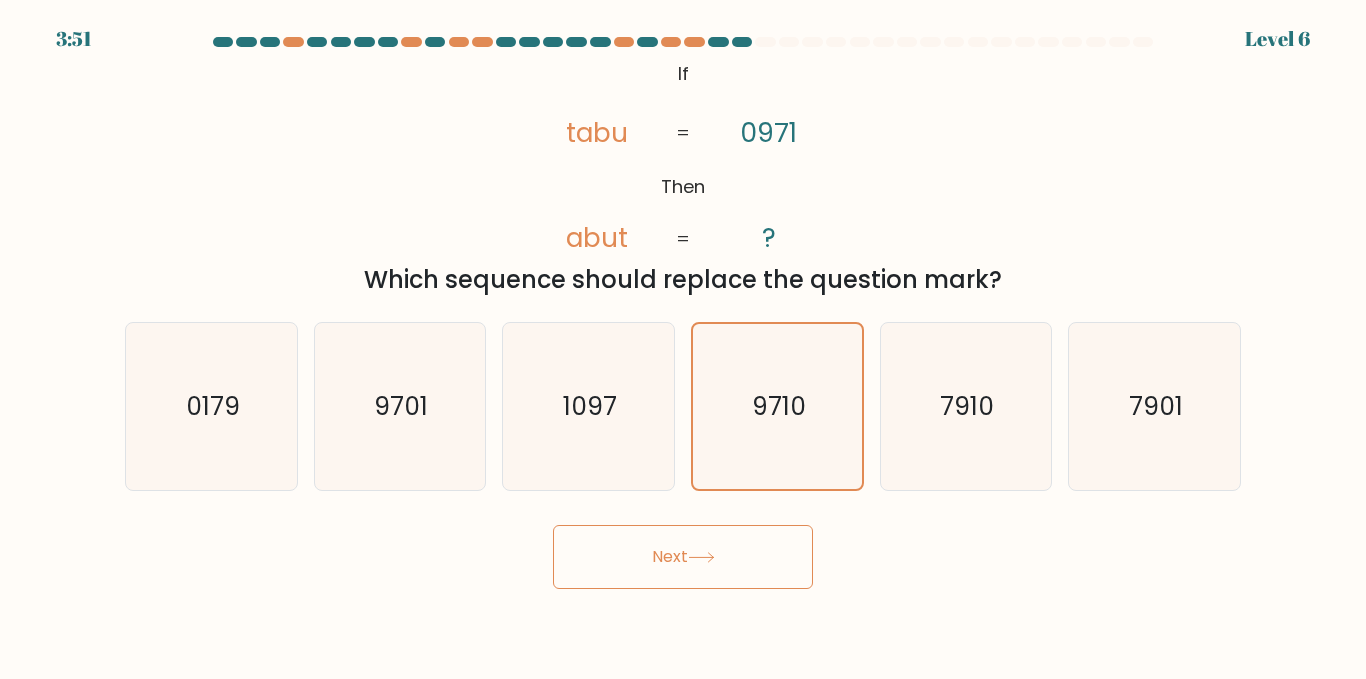 click on "Next" at bounding box center (683, 557) 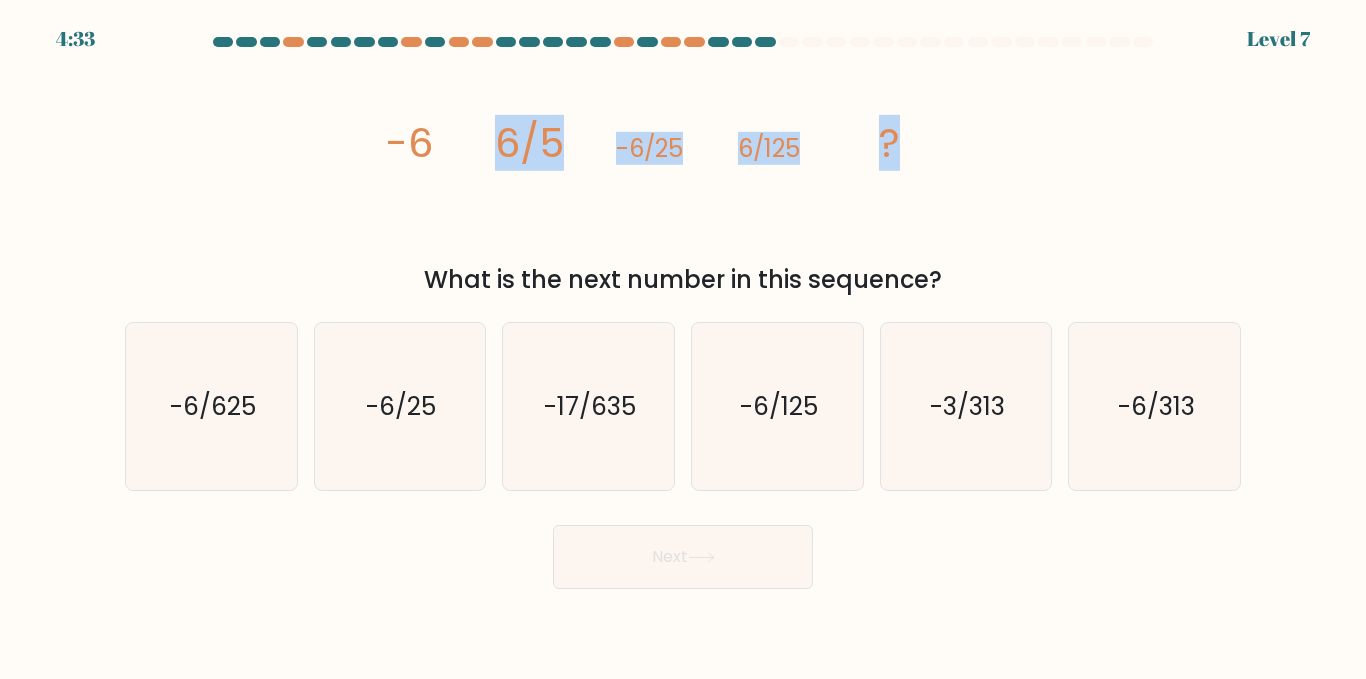 drag, startPoint x: 462, startPoint y: 160, endPoint x: 896, endPoint y: 226, distance: 438.98975 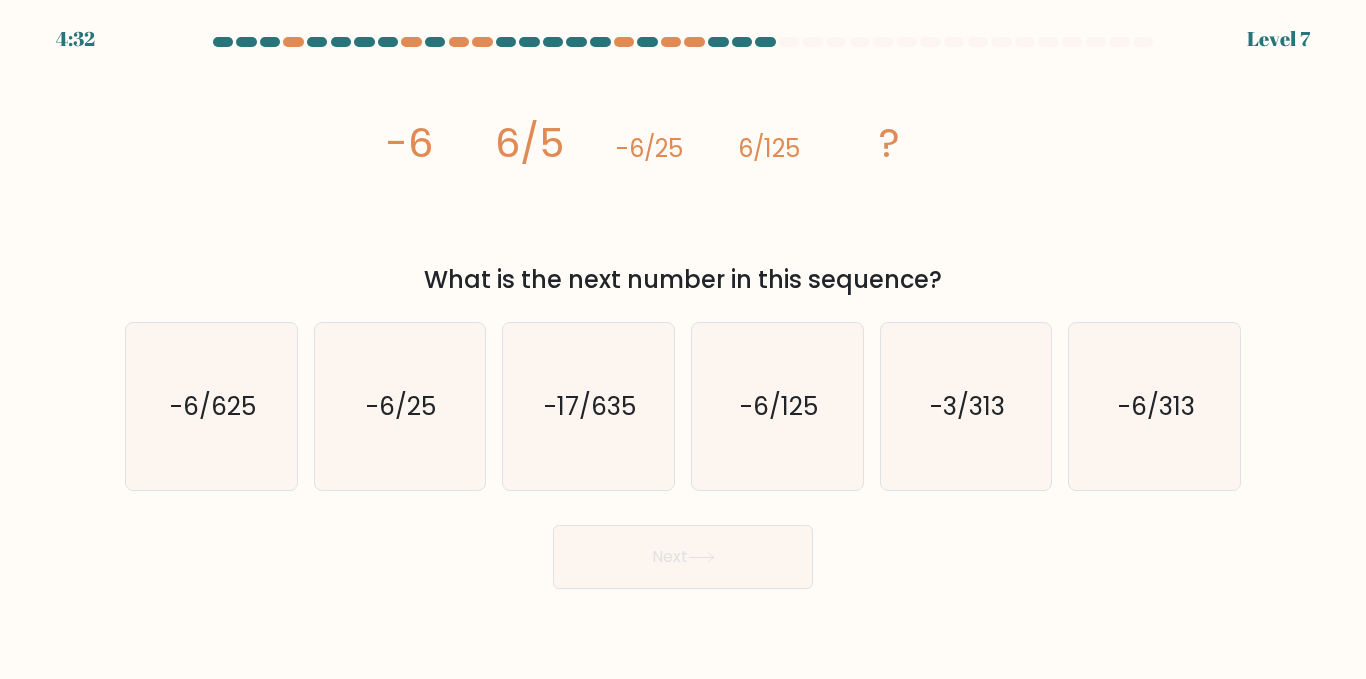 click on "image/svg+xml
-6
6/5
-6/25
6/125
?
What is the next number in this sequence?" at bounding box center (683, 176) 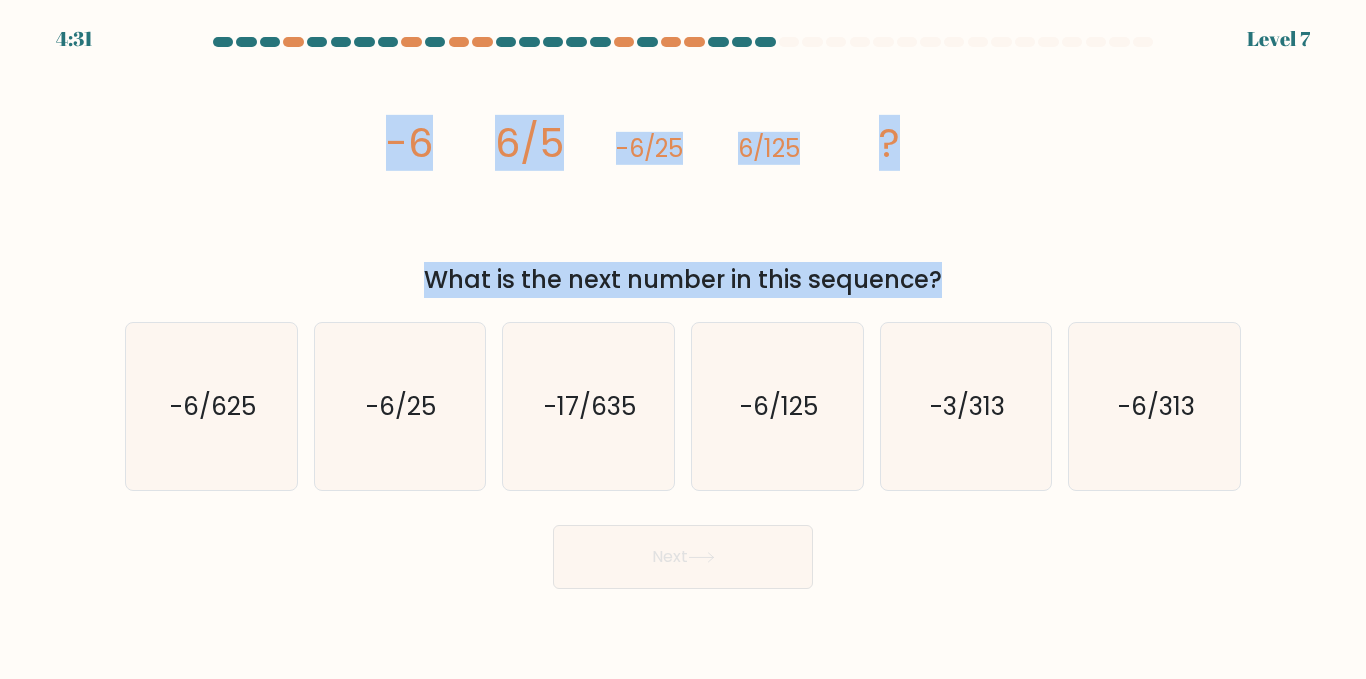 drag, startPoint x: 354, startPoint y: 139, endPoint x: 1138, endPoint y: 274, distance: 795.5382 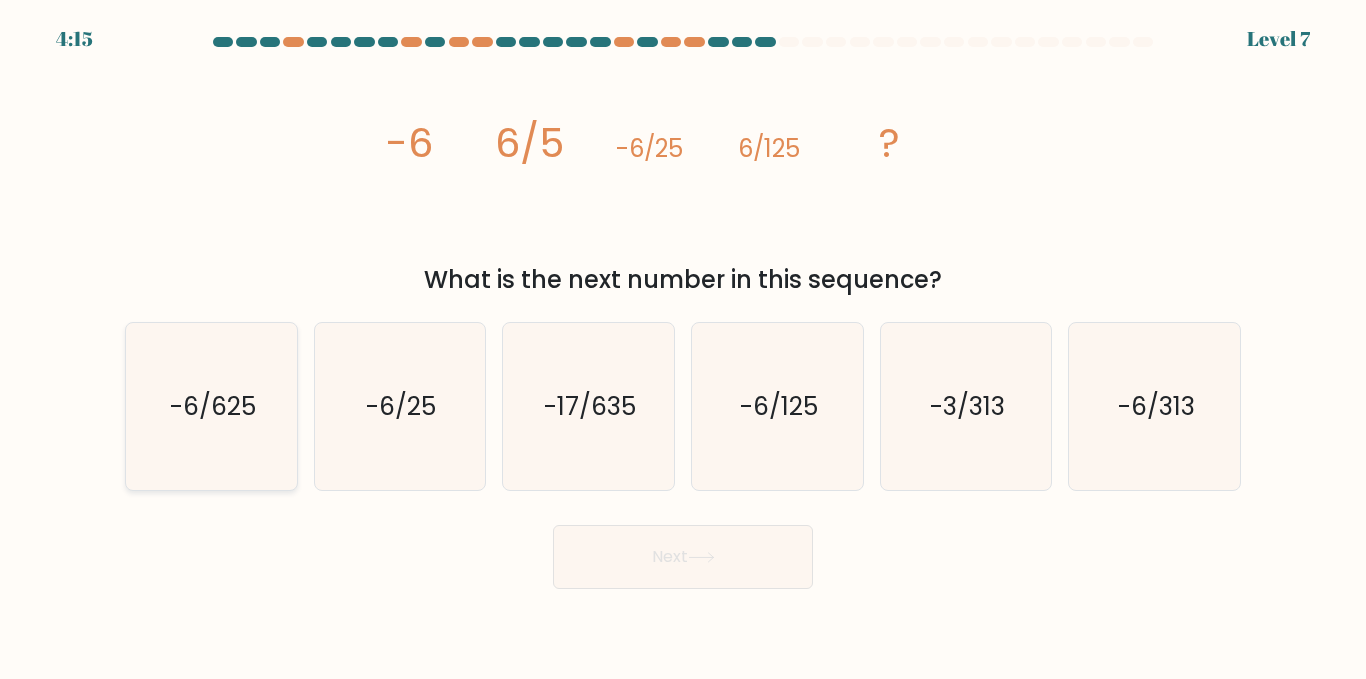 click on "-6/625" at bounding box center [211, 406] 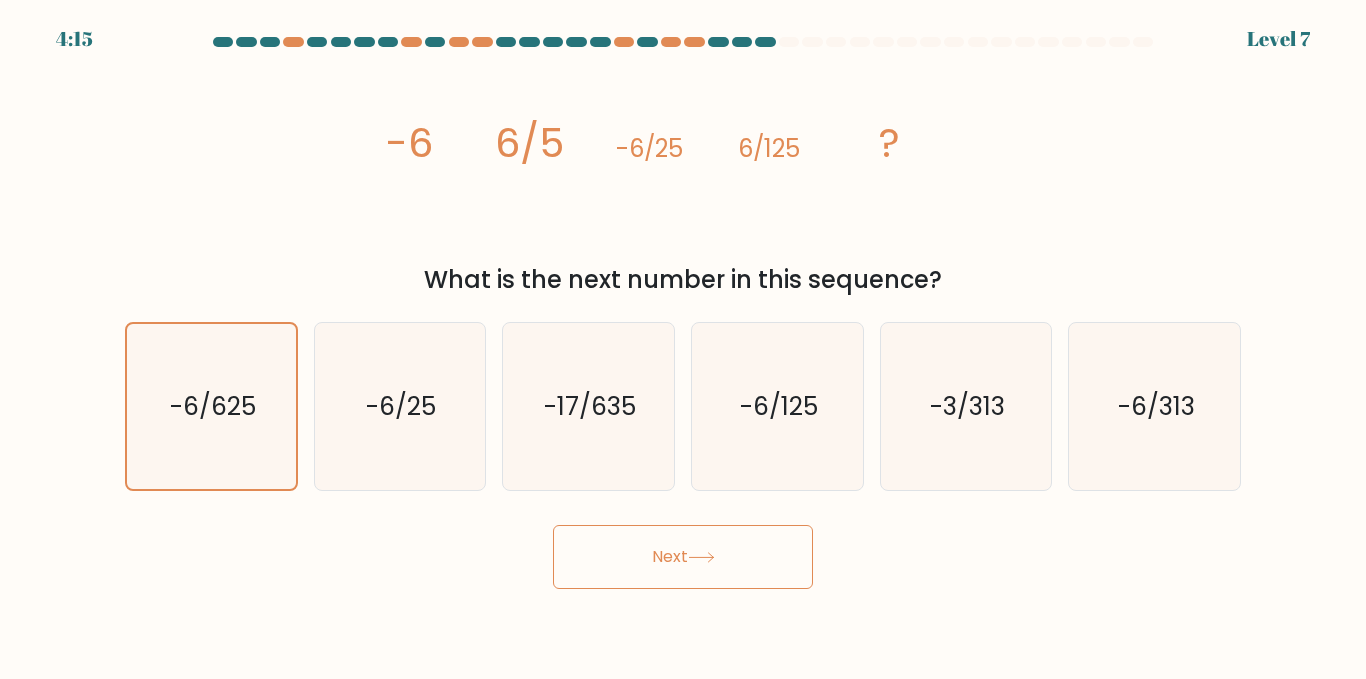 click on "Next" at bounding box center [683, 557] 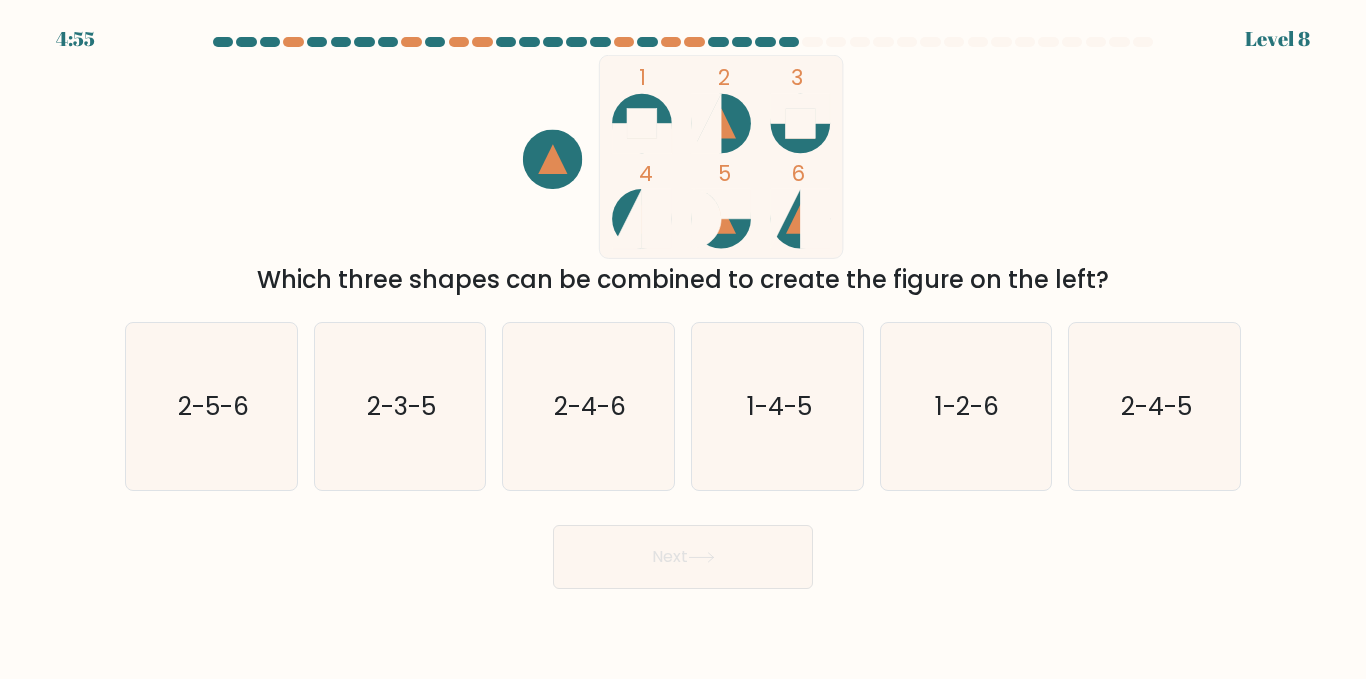 drag, startPoint x: 492, startPoint y: 289, endPoint x: 1190, endPoint y: 286, distance: 698.0065 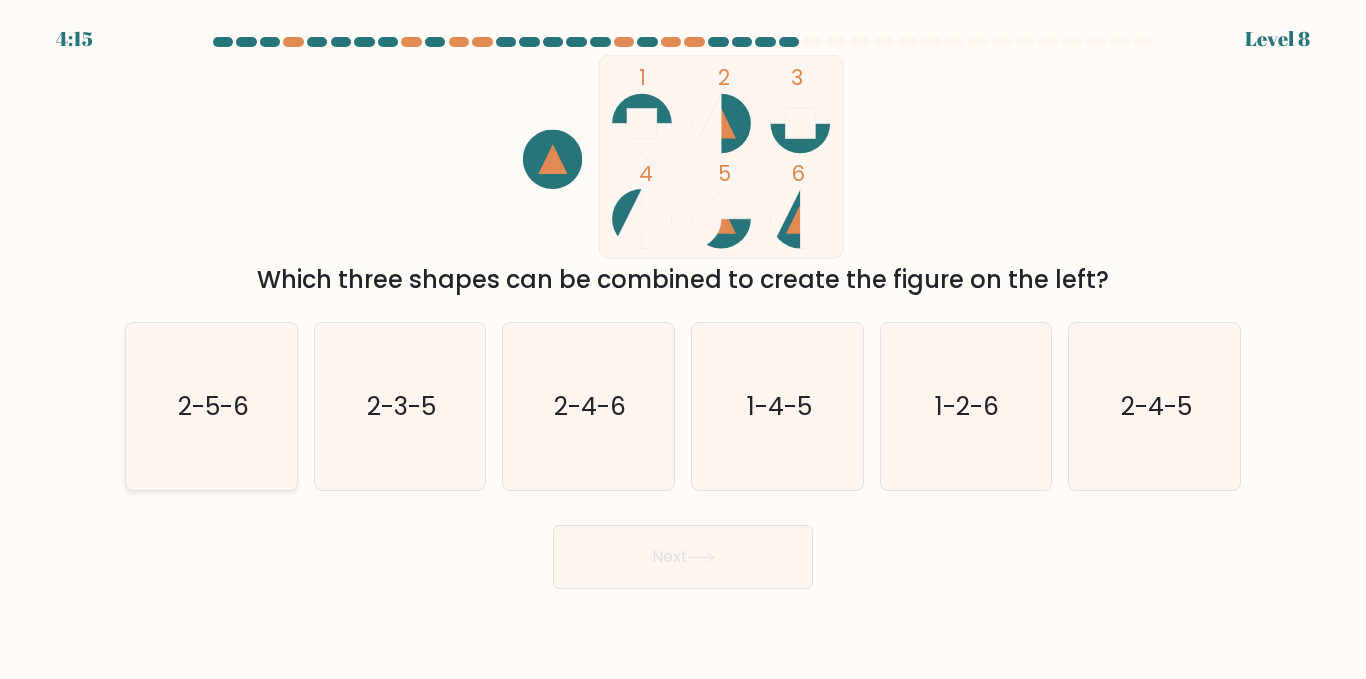 click on "2-5-6" at bounding box center (211, 406) 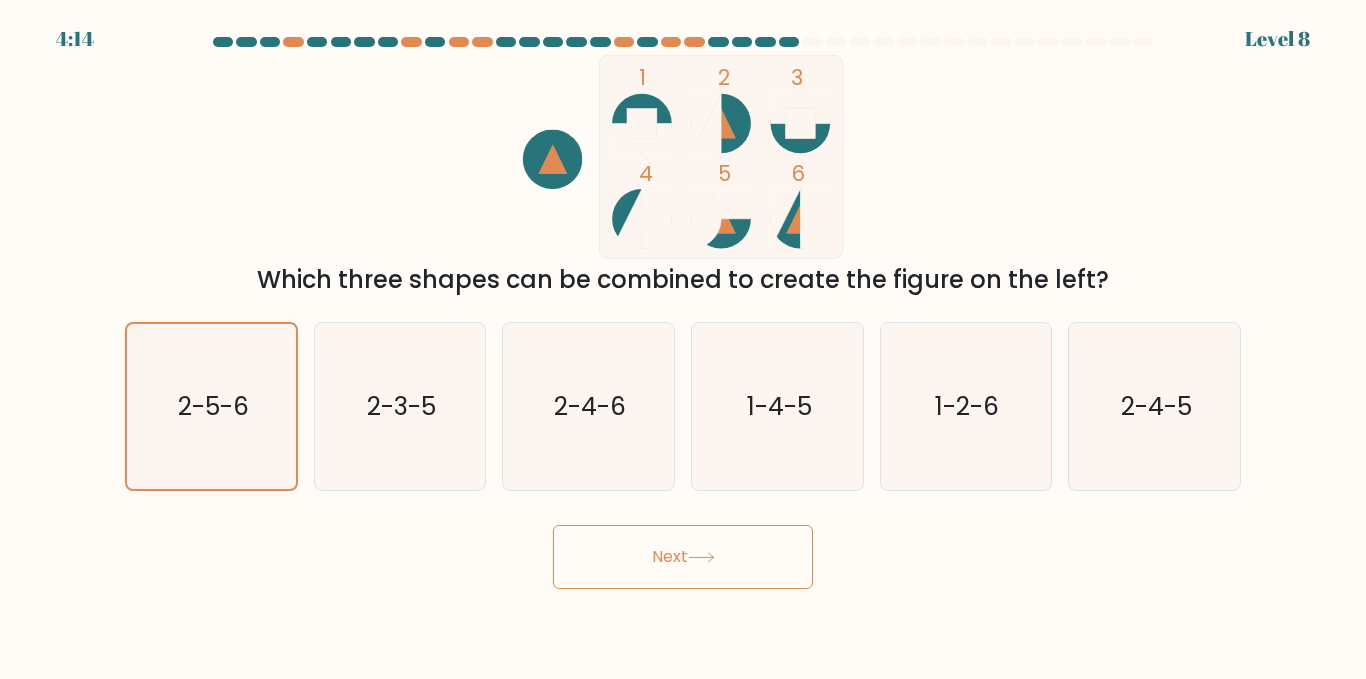 click on "Next" at bounding box center [683, 557] 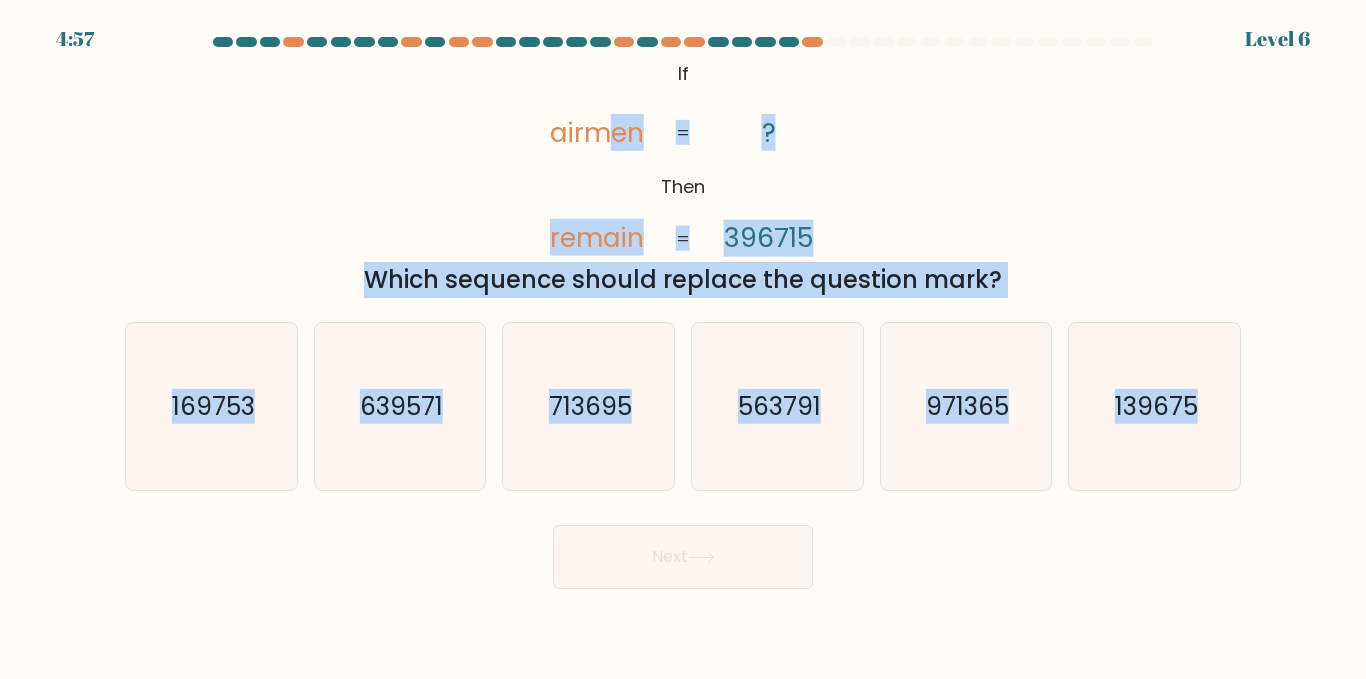 drag, startPoint x: 612, startPoint y: 69, endPoint x: 1048, endPoint y: 209, distance: 457.92575 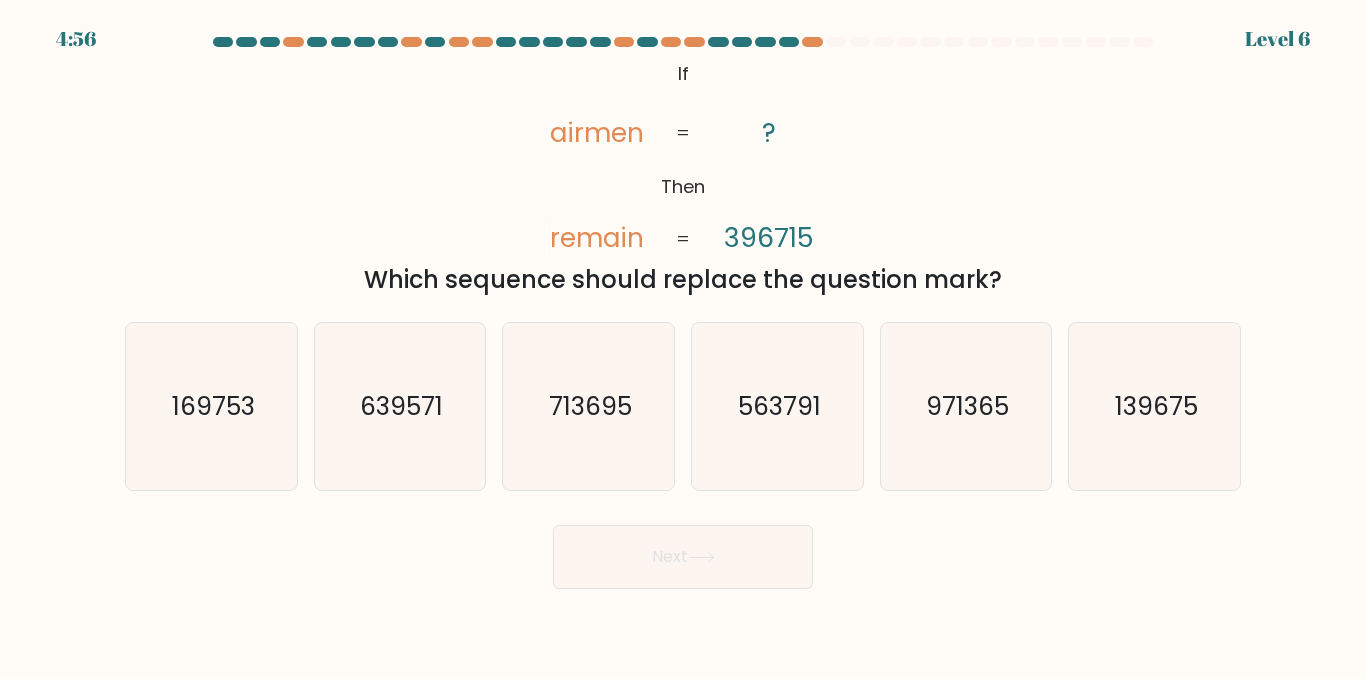 click on "@loremi dol('sitam://conse.adipiscing.eli/sed?doeius=Tempo+Incidid:837,376,195utlabo,892,655etdolo,580magnaa,252,714enimad,313,936minimv,255,832quisno');           Ex       Ulla       labori       nisial       ?       134295       =       =" at bounding box center [683, 157] 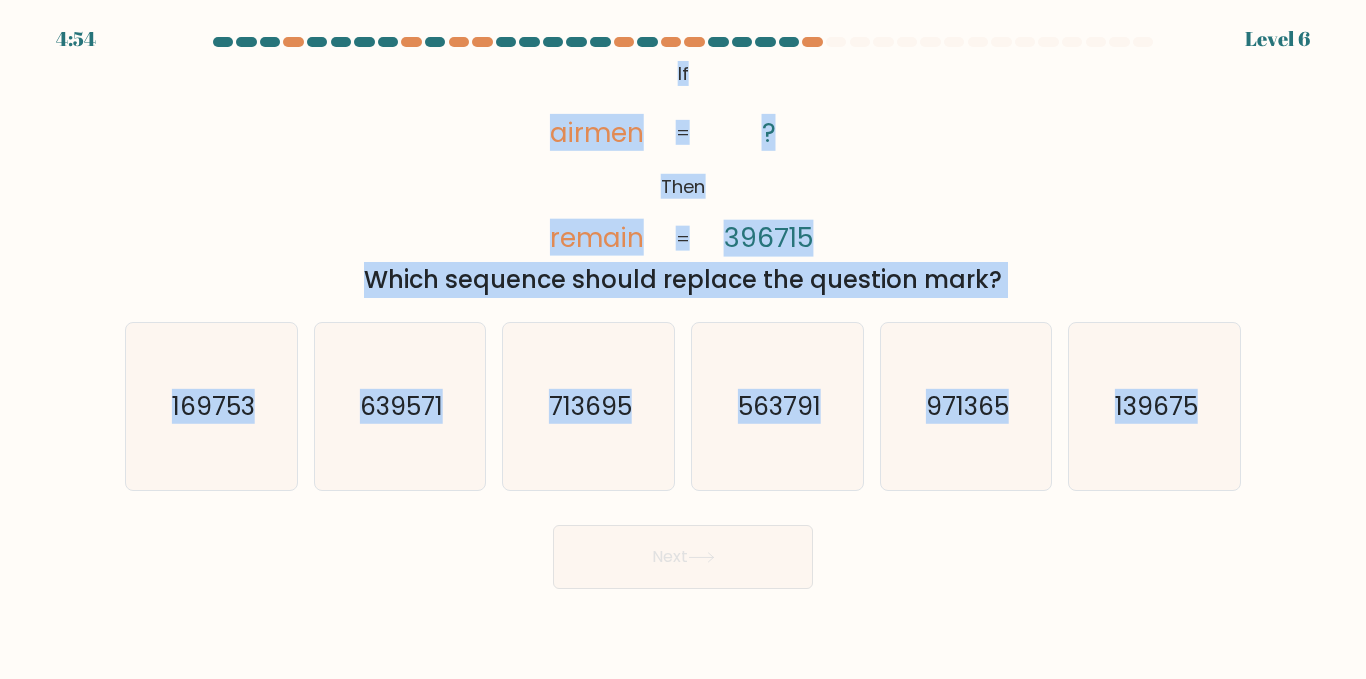drag, startPoint x: 669, startPoint y: 72, endPoint x: 1253, endPoint y: 387, distance: 663.53674 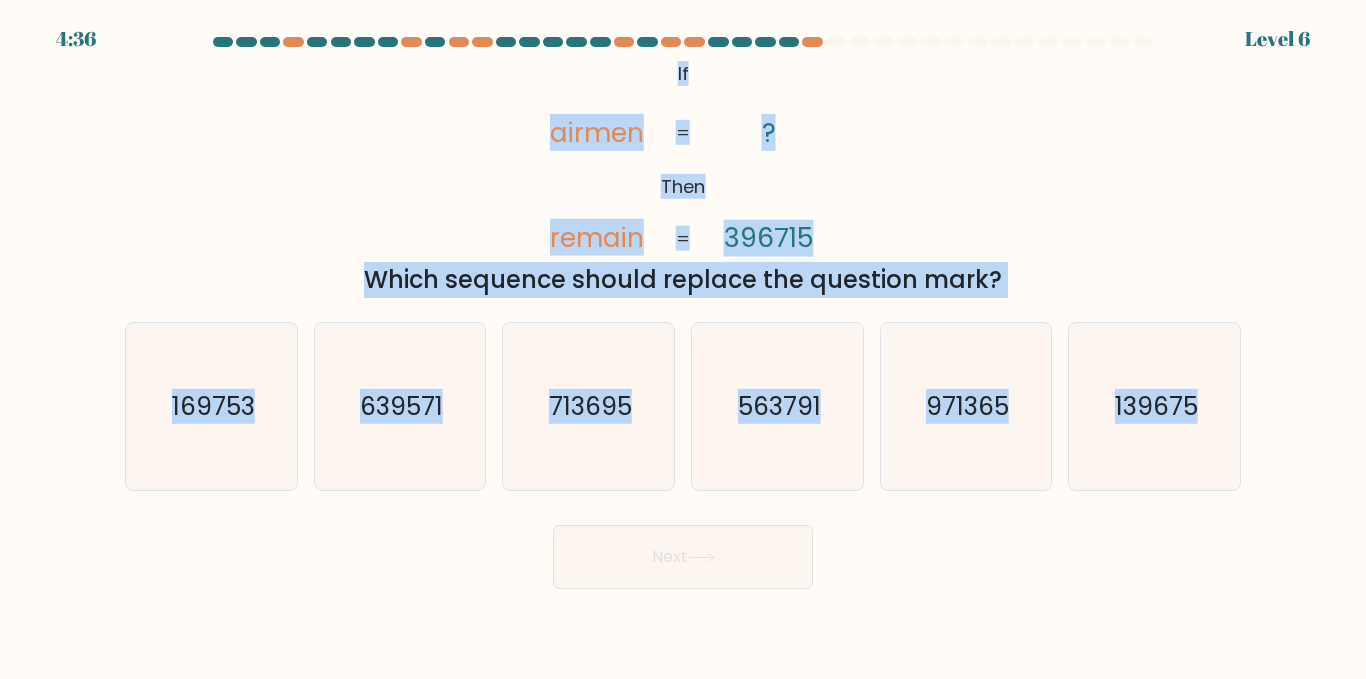 click on "@loremi dol('sitam://conse.adipiscing.eli/sed?doeius=Tempo+Incidid:412,399,315utlabo,279,683etdolo,565magnaa,821,373enimad,058,824minimv,848,890quisno');           Ex       Ulla       labori       nisial       ?       464790       =       =
Exeac consequa duisau irurein rep voluptat veli?" at bounding box center (683, 176) 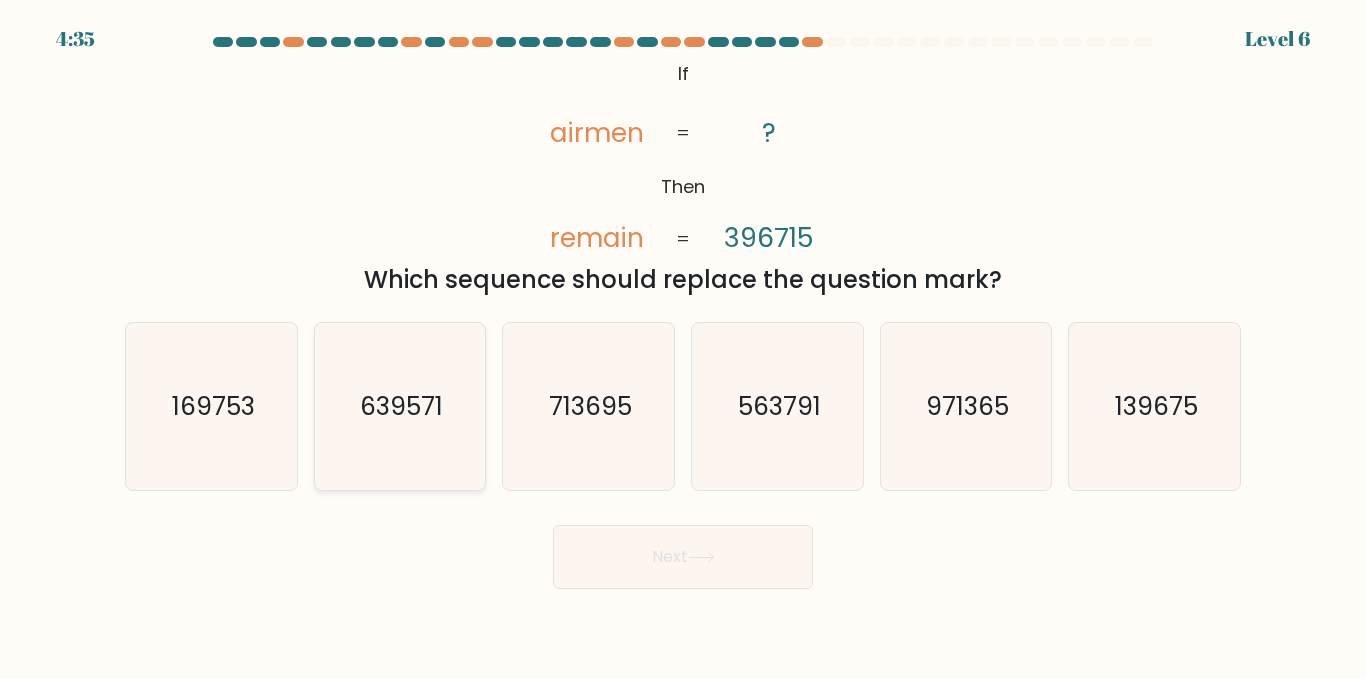 click on "639571" at bounding box center [399, 406] 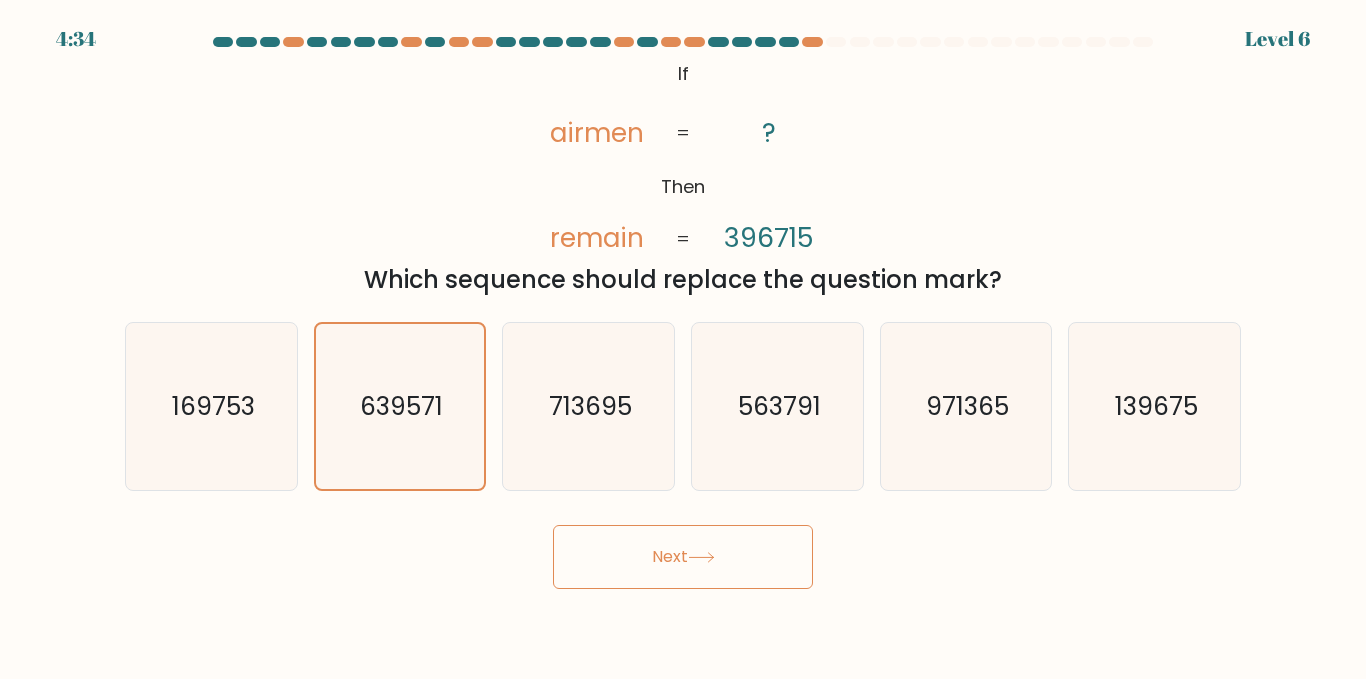 click on "Next" at bounding box center (683, 557) 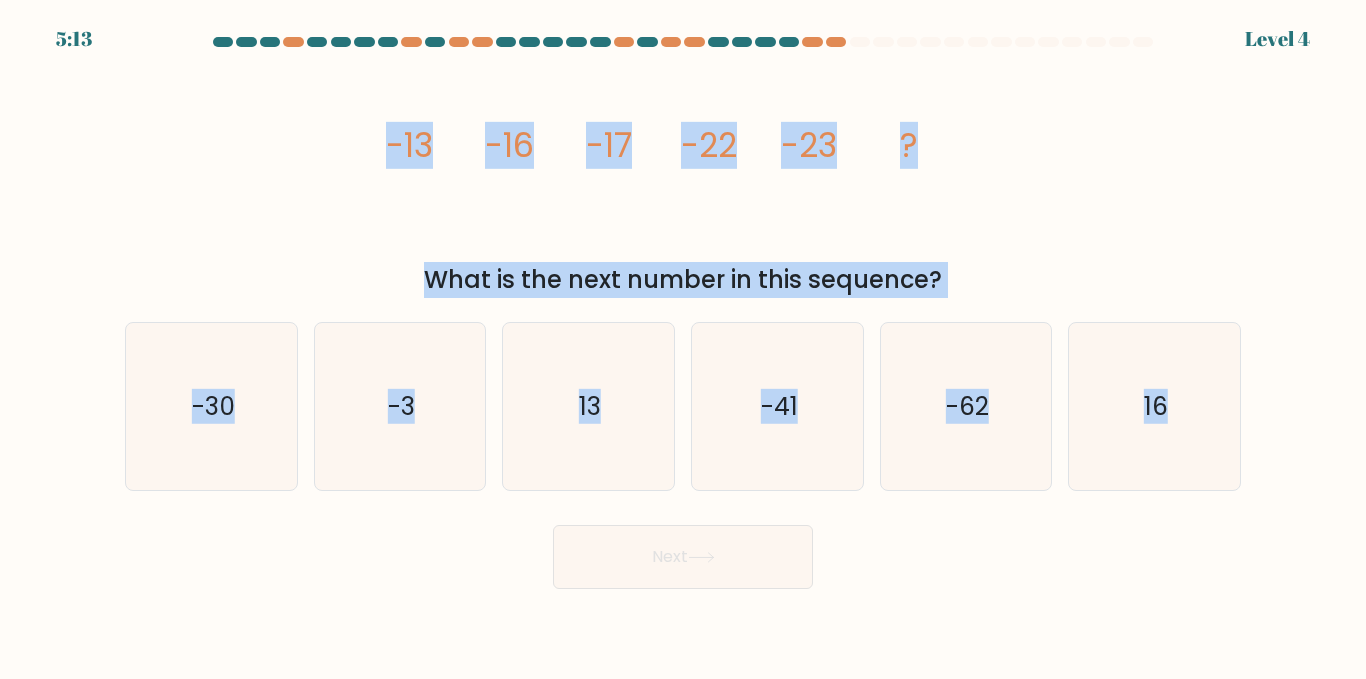 drag, startPoint x: 387, startPoint y: 139, endPoint x: 1273, endPoint y: 494, distance: 954.4742 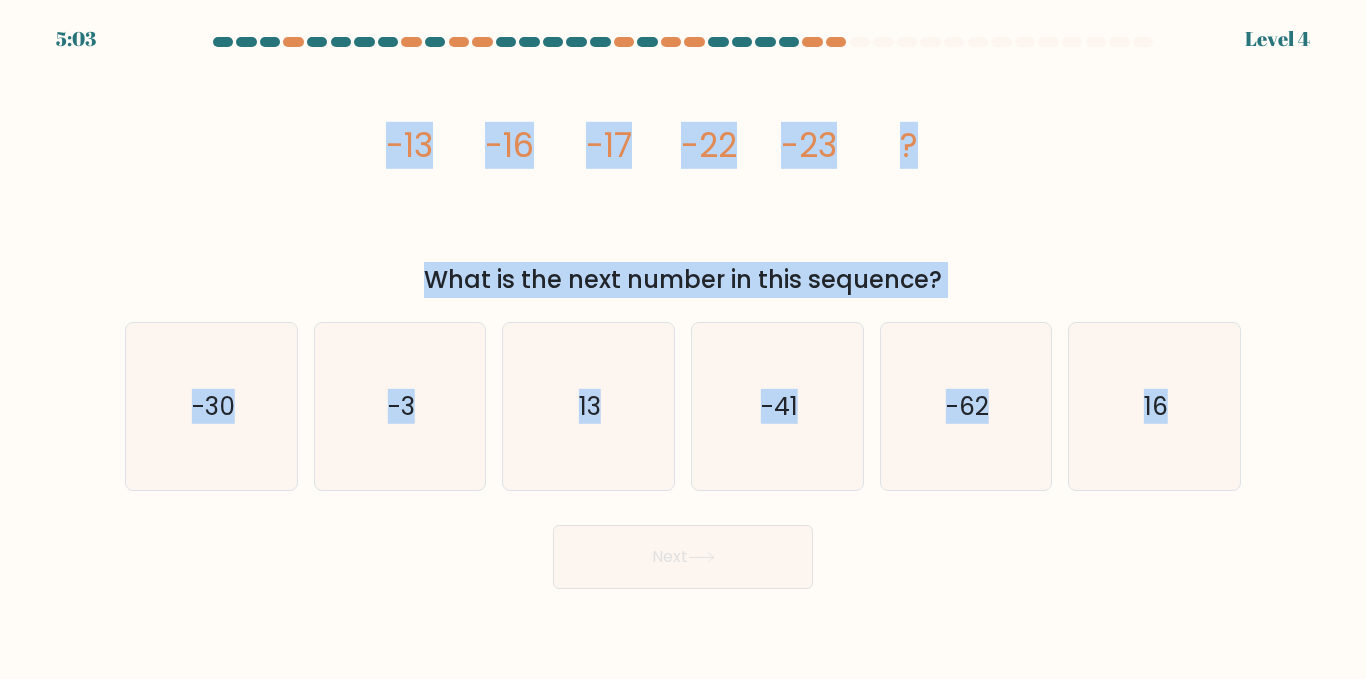 click on "image/svg+xml
-13
-16
-17
-22
-23
?
What is the next number in this sequence?" at bounding box center (683, 176) 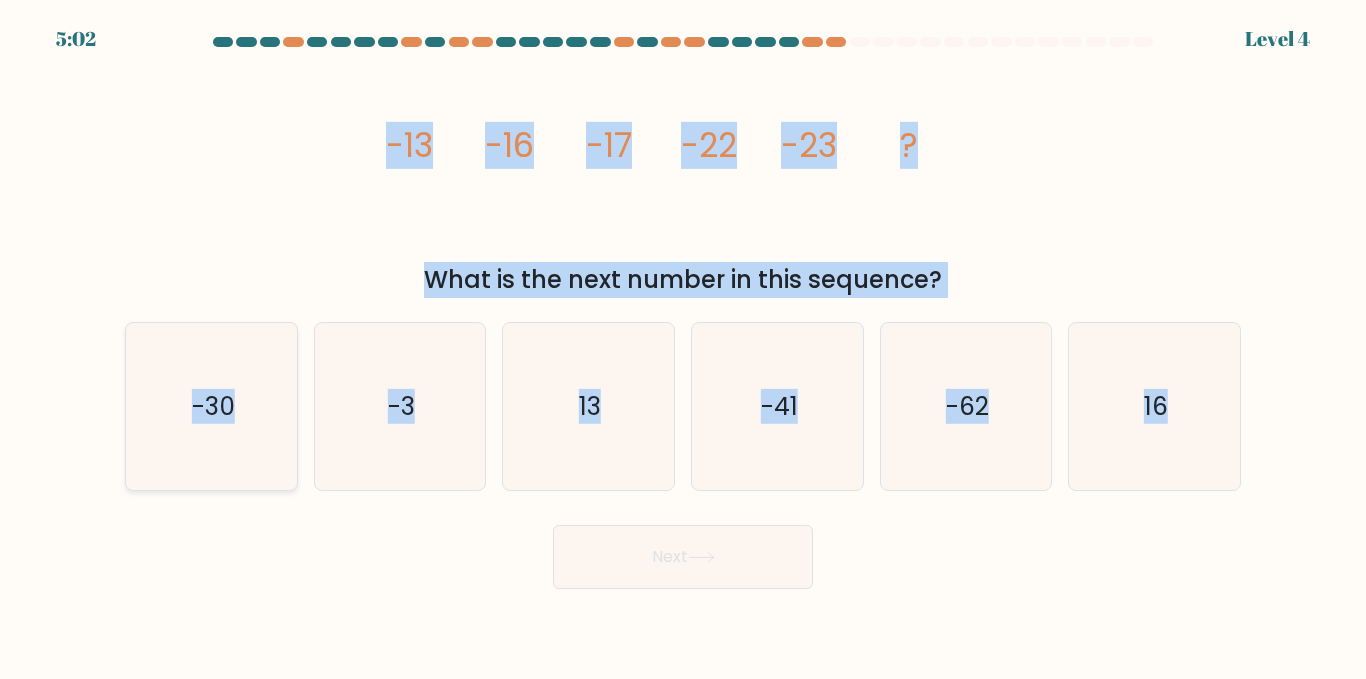 click on "-30" at bounding box center (211, 406) 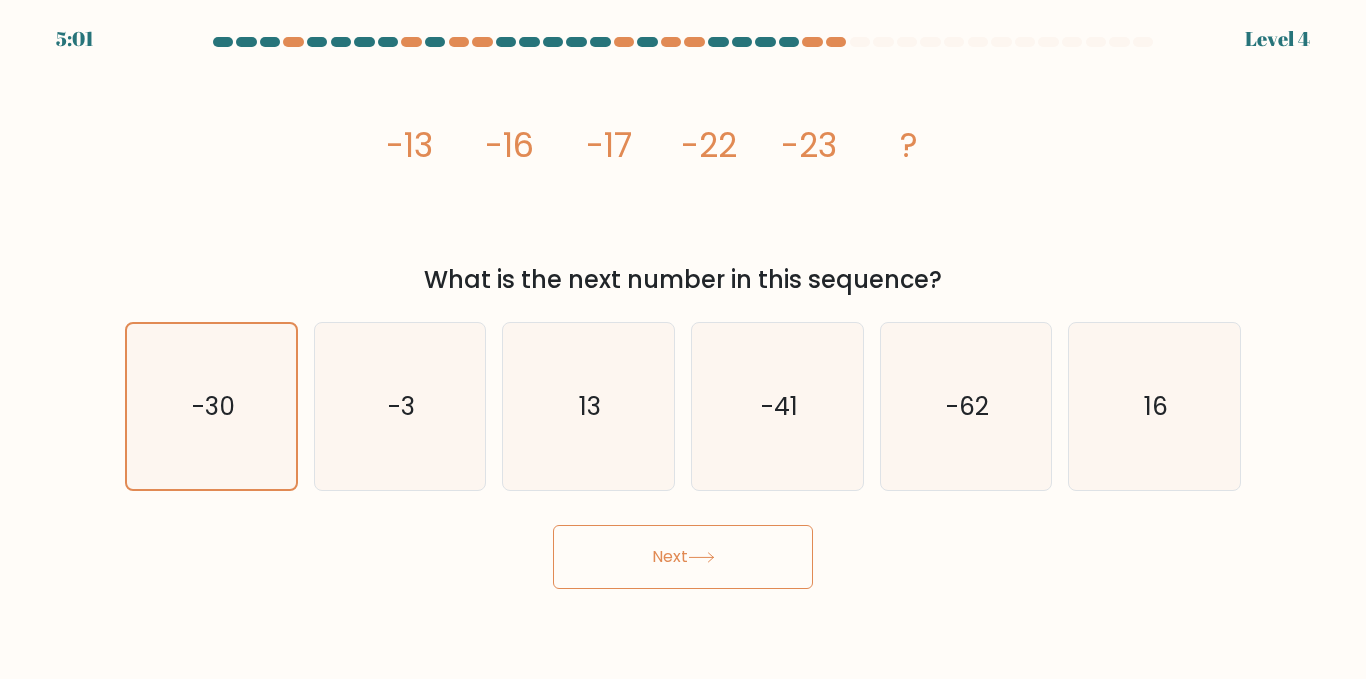 click on "Next" at bounding box center (683, 557) 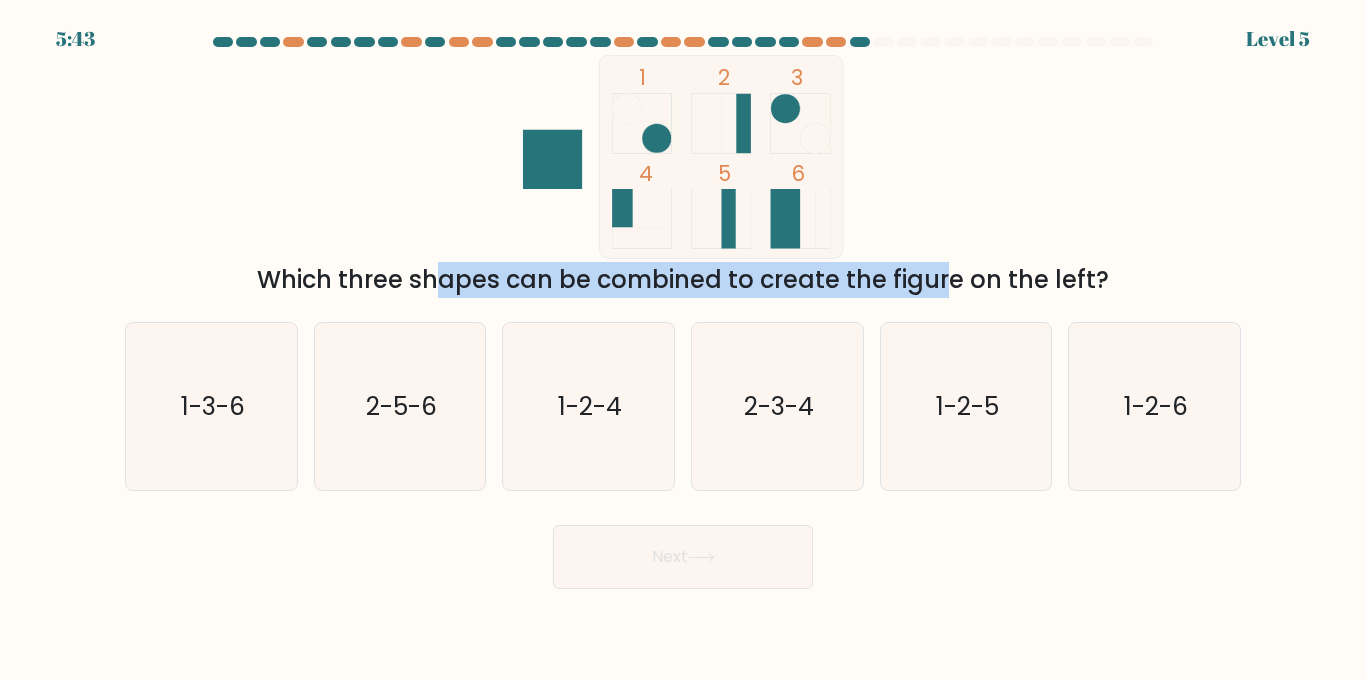 drag, startPoint x: 262, startPoint y: 268, endPoint x: 785, endPoint y: 273, distance: 523.0239 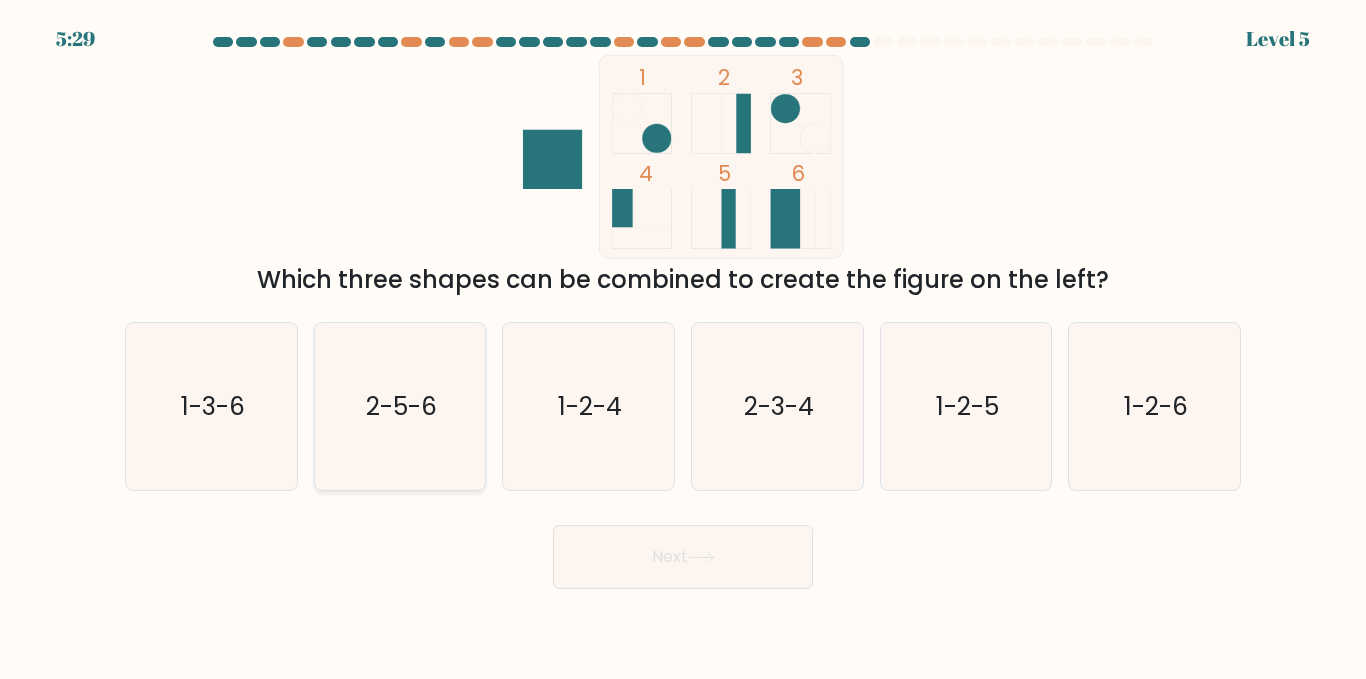 click on "2-5-6" at bounding box center [399, 406] 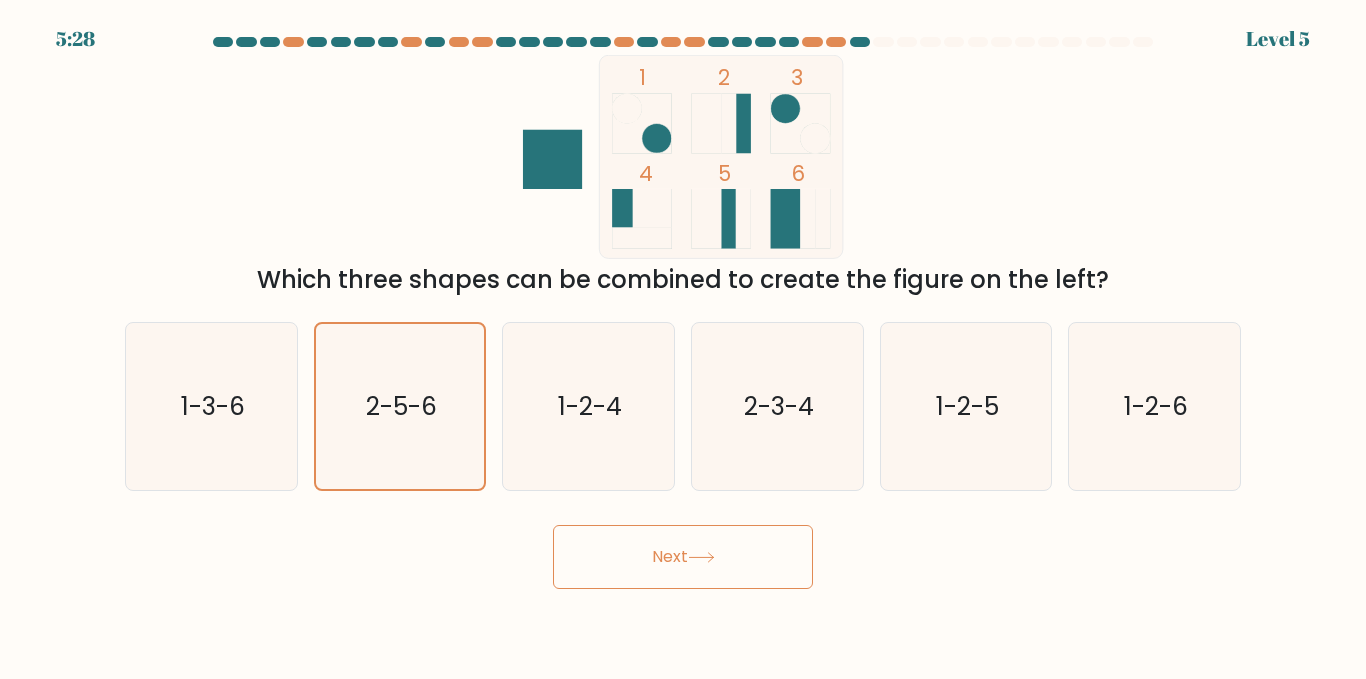 click on "Next" at bounding box center (683, 557) 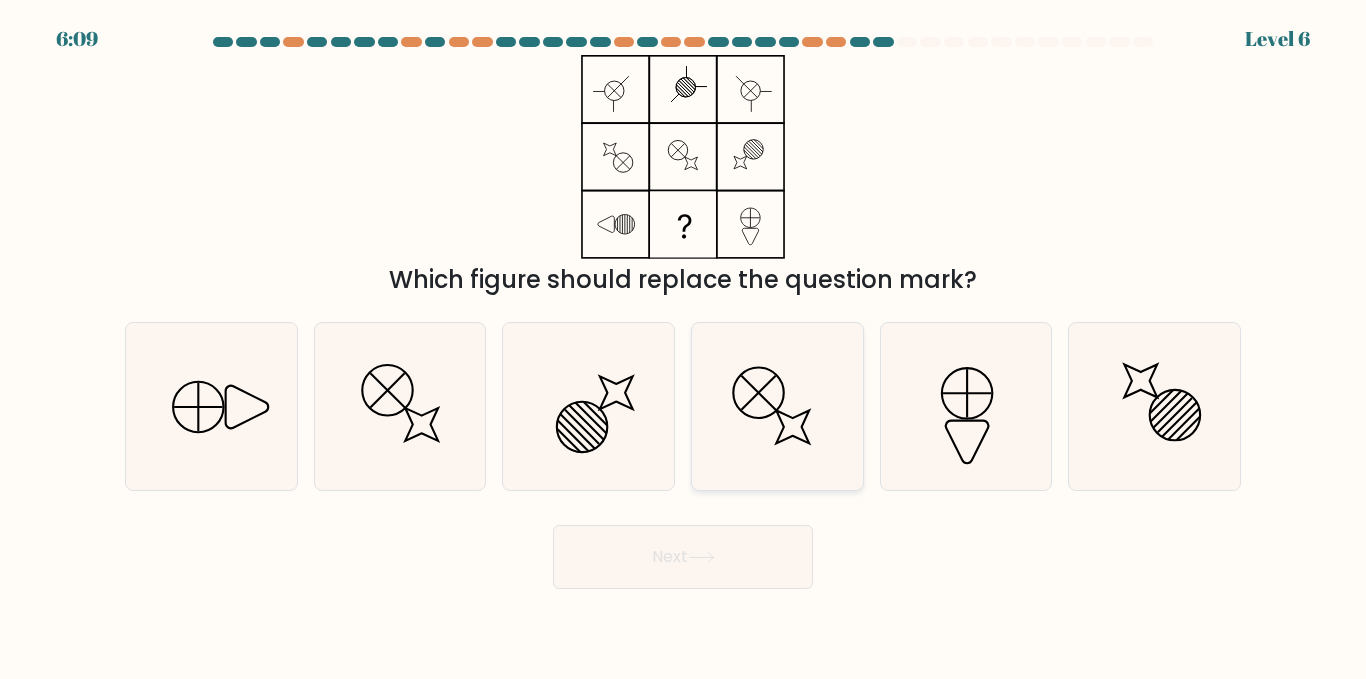 drag, startPoint x: 668, startPoint y: 329, endPoint x: 833, endPoint y: 407, distance: 182.50754 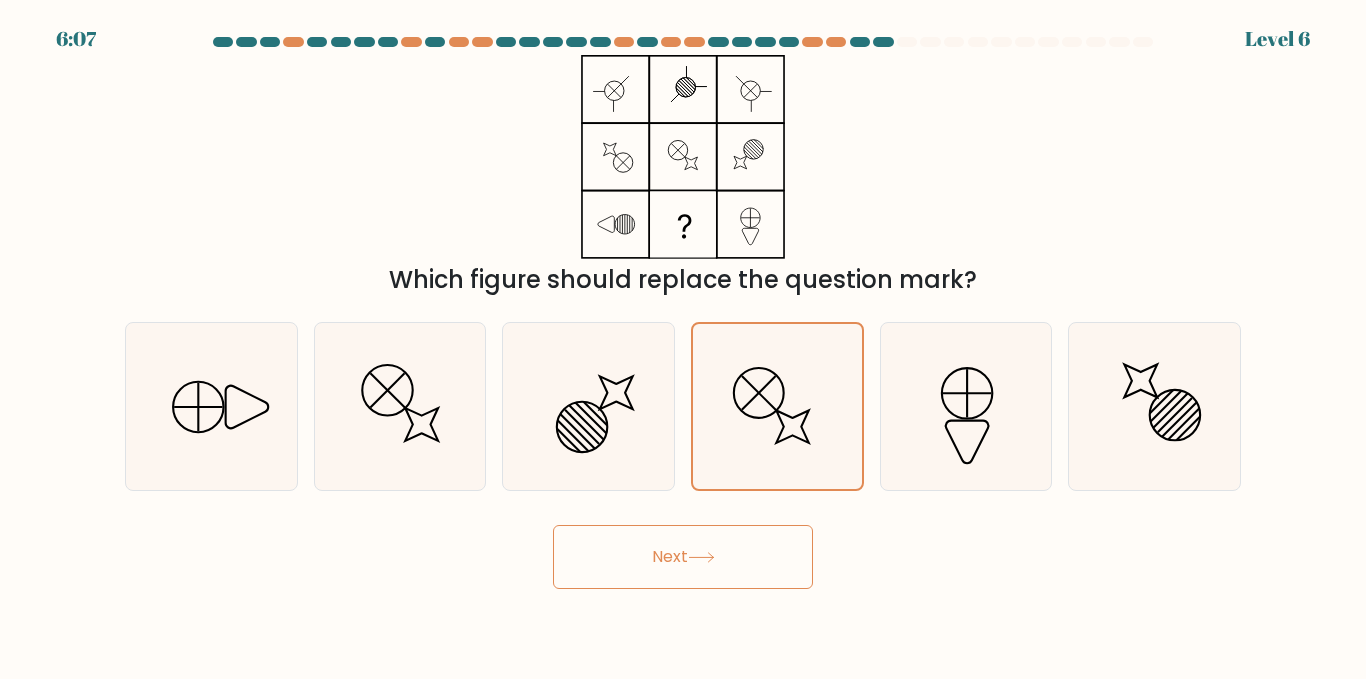 click at bounding box center (683, 157) 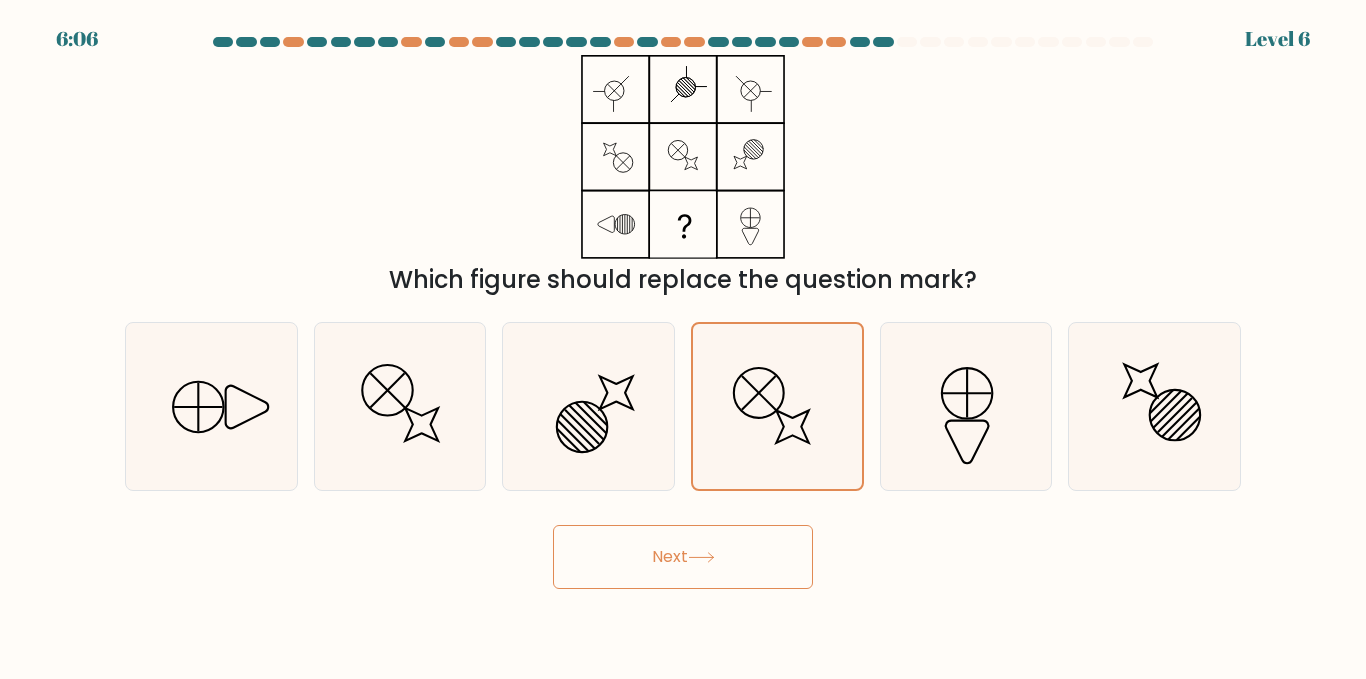 click at bounding box center [683, 157] 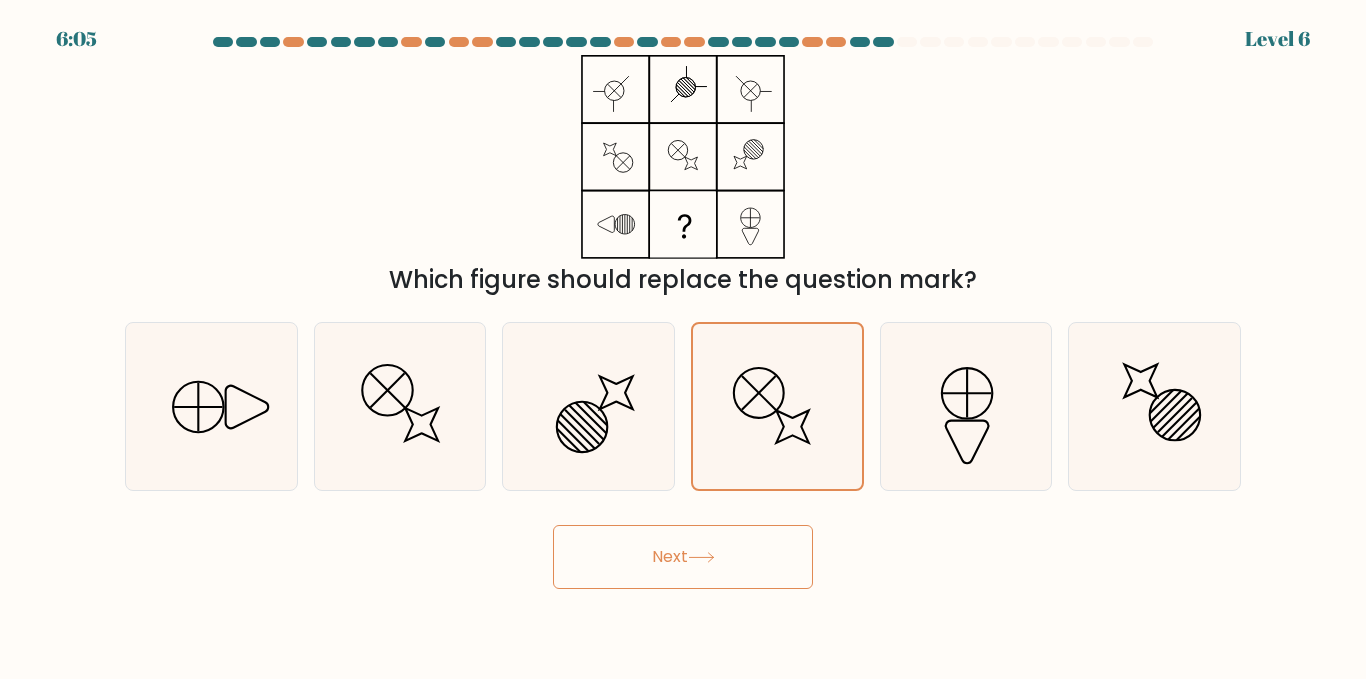 click at bounding box center [683, 157] 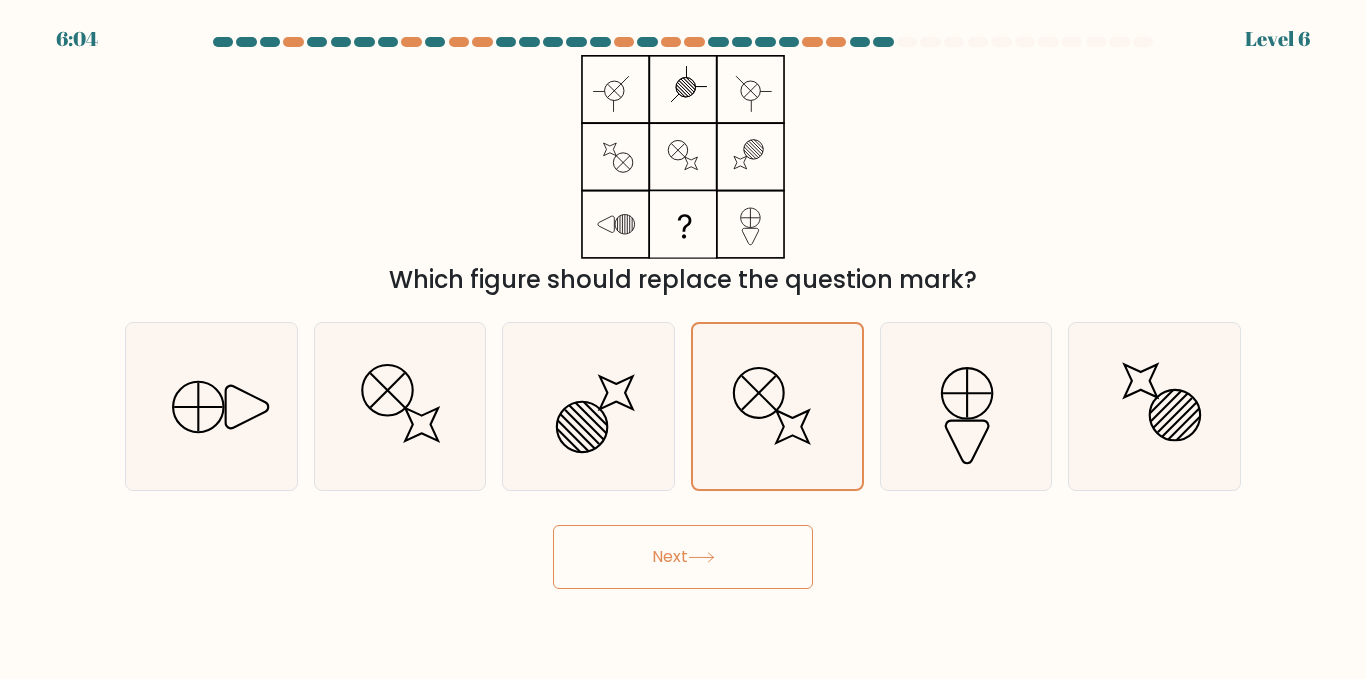 click at bounding box center [683, 157] 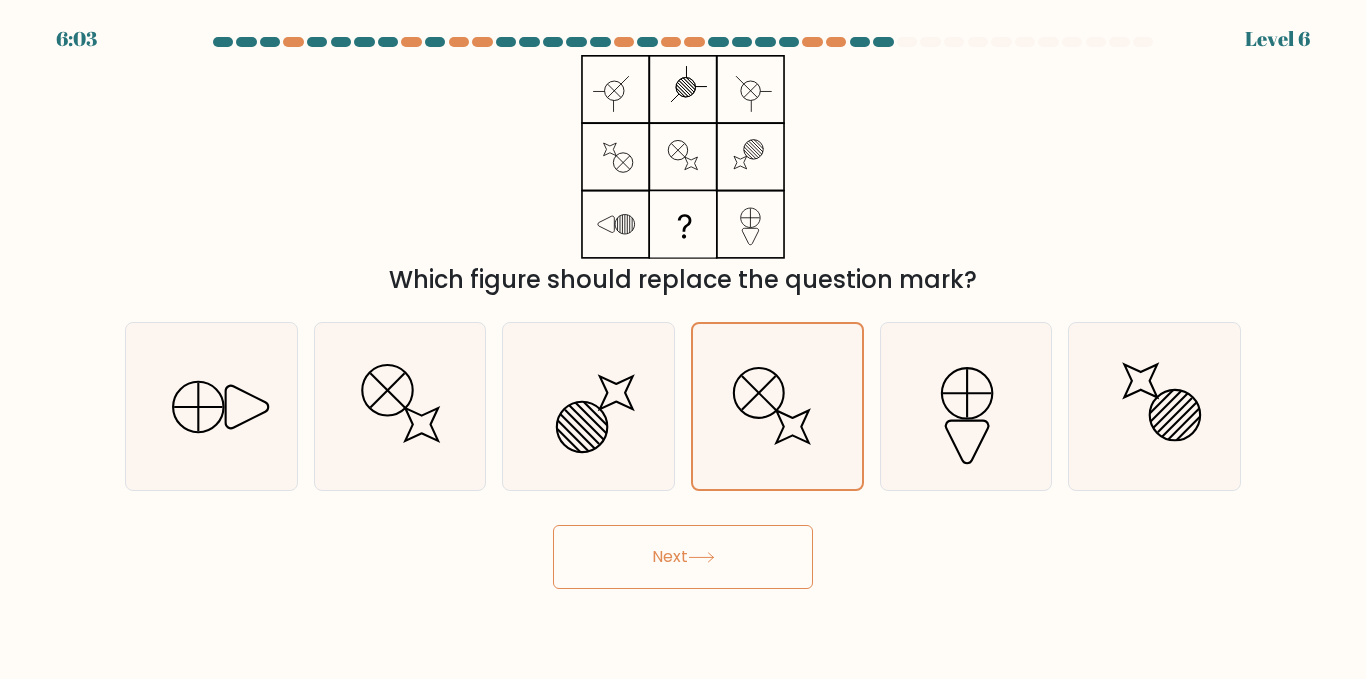 click at bounding box center (683, 157) 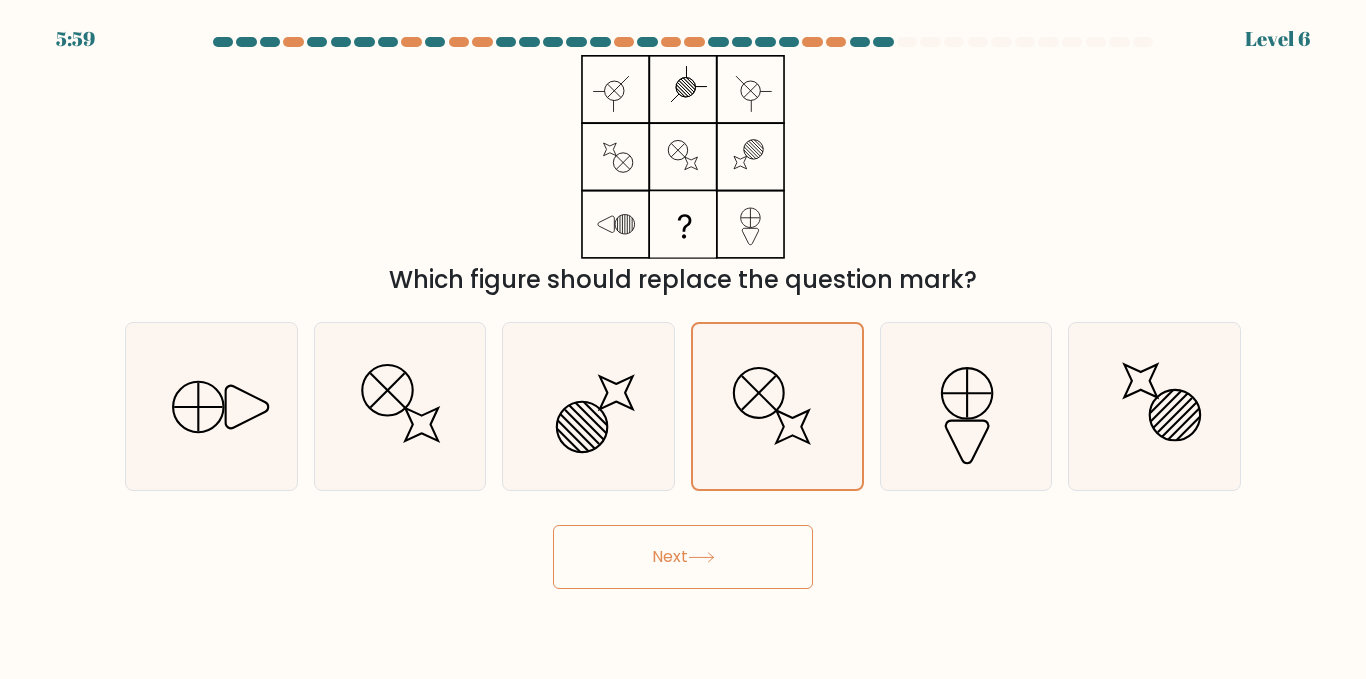 click at bounding box center (683, 157) 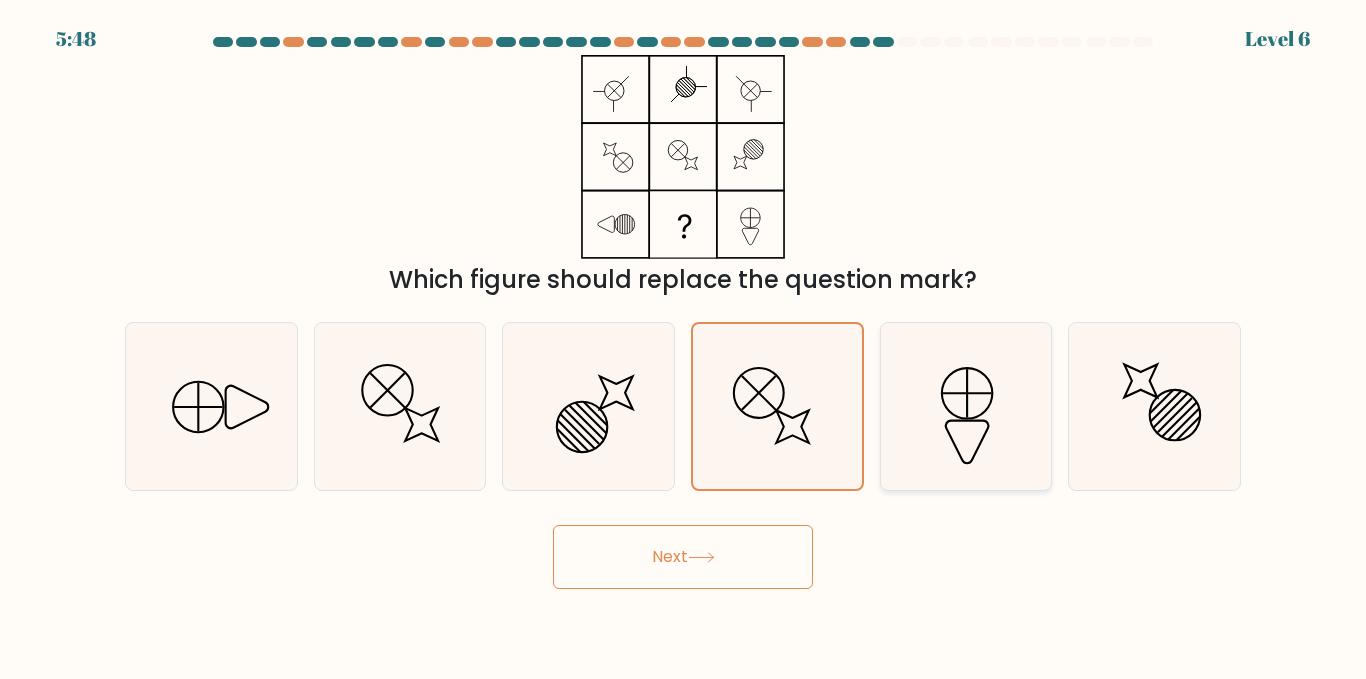 click at bounding box center [965, 406] 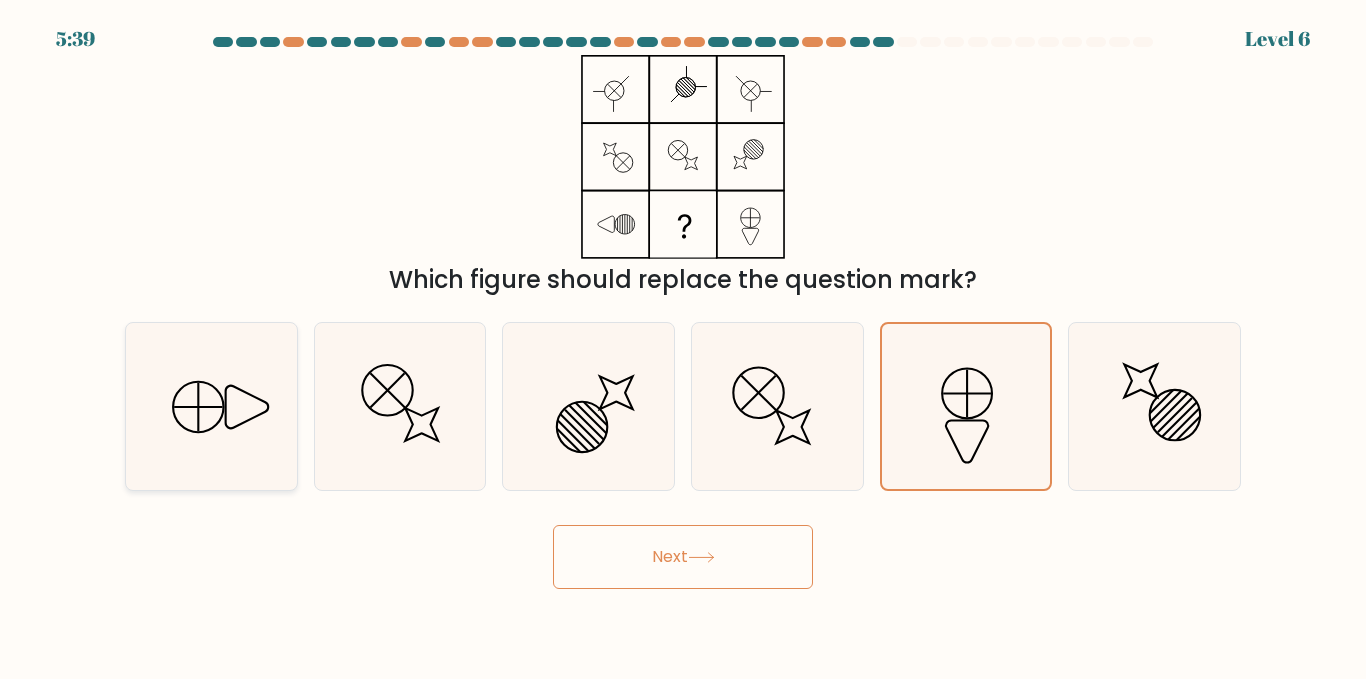 click at bounding box center (211, 406) 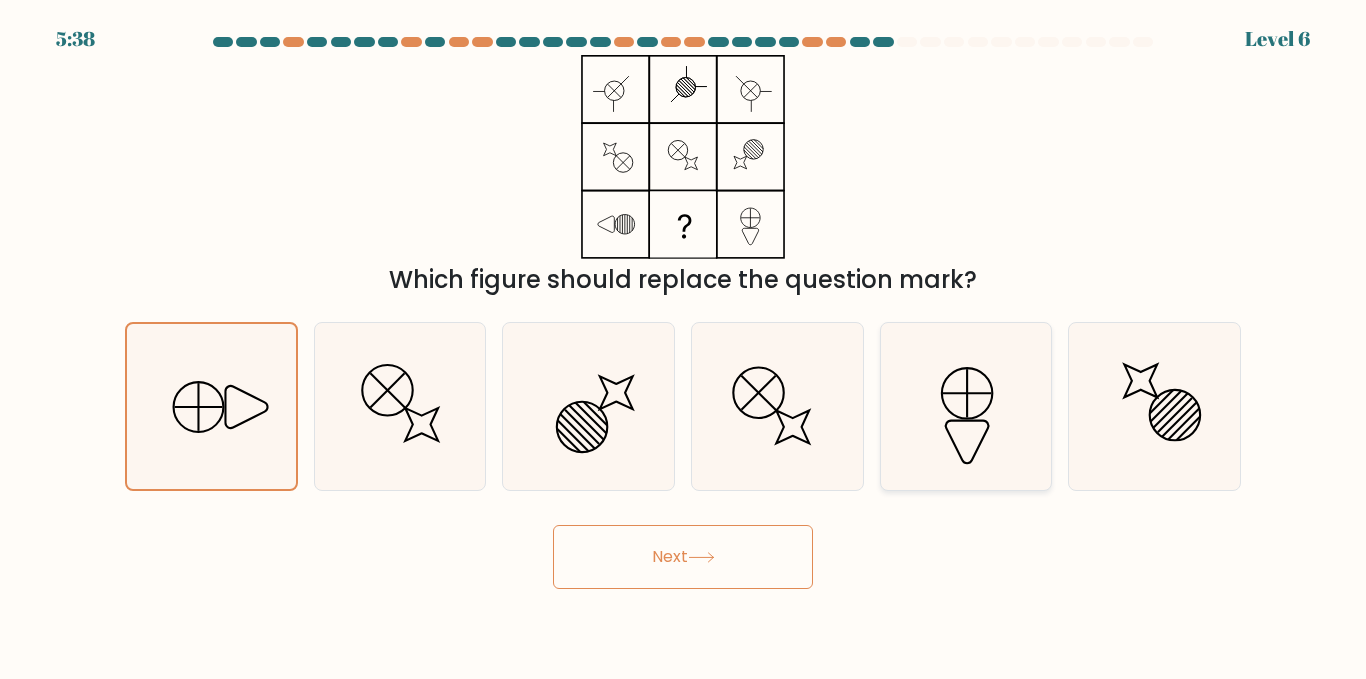 click at bounding box center [965, 406] 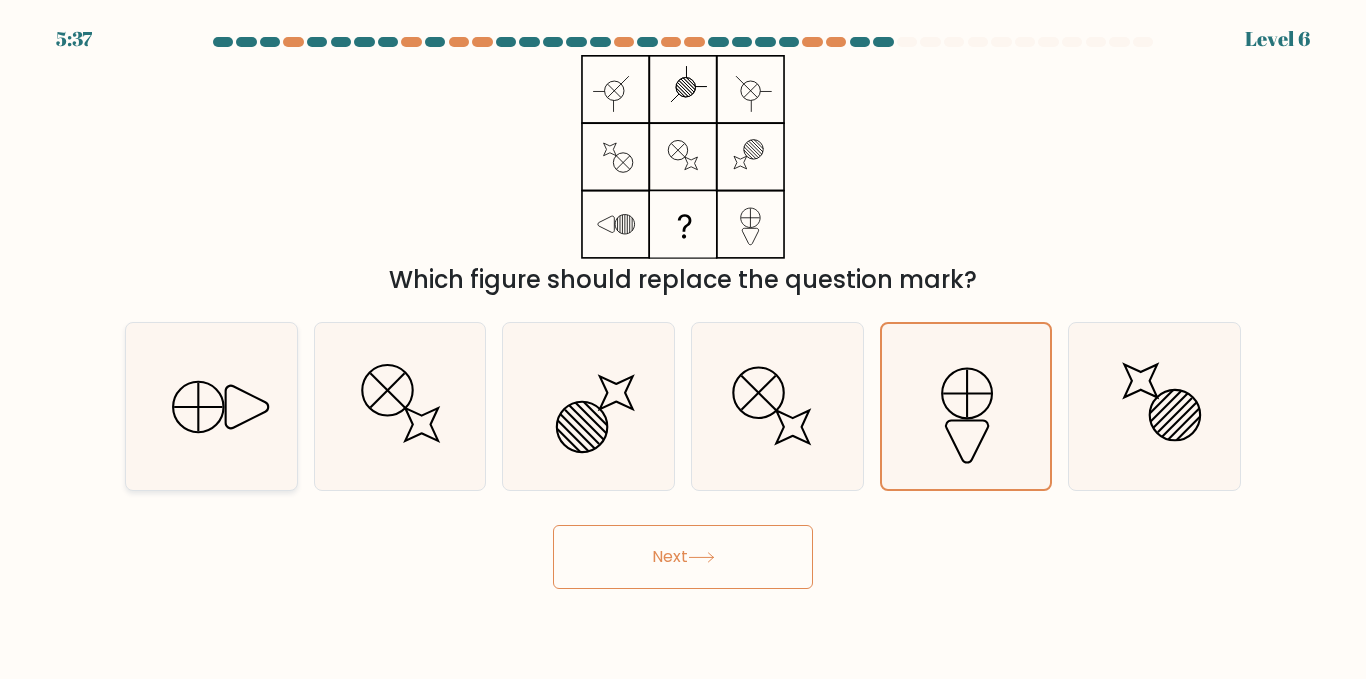 click at bounding box center [211, 406] 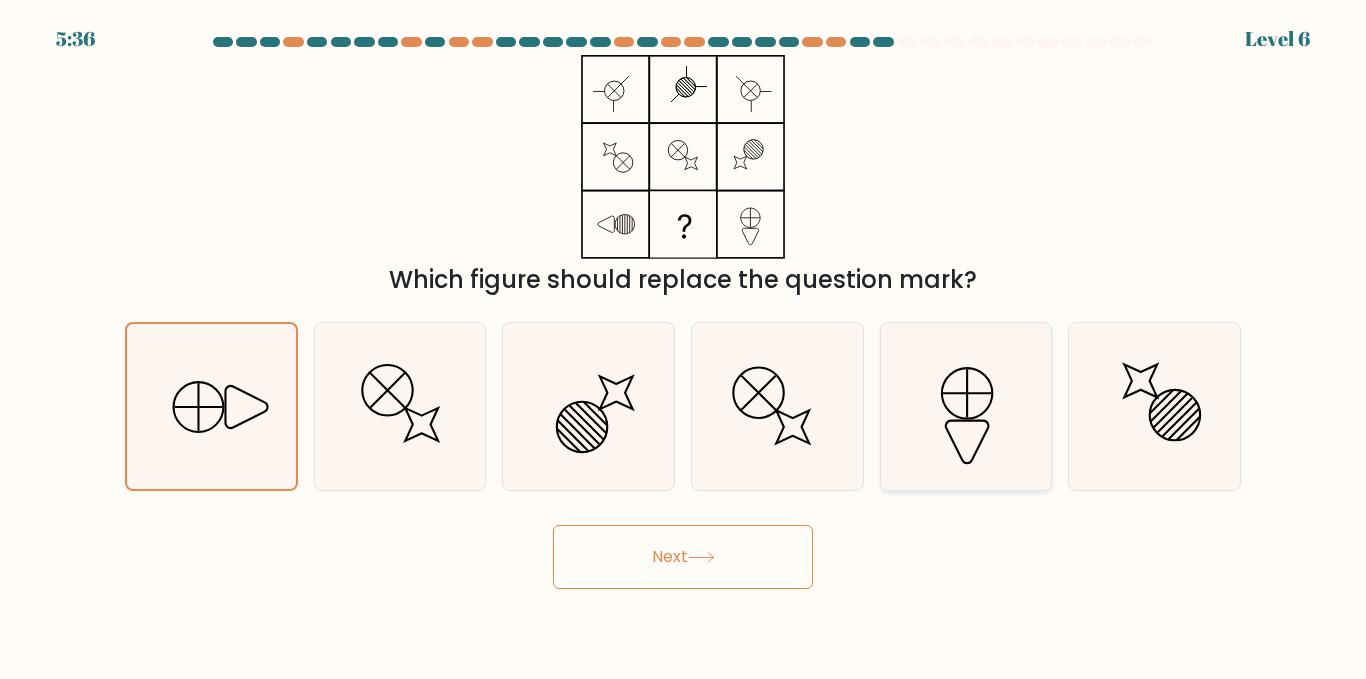 click at bounding box center (965, 406) 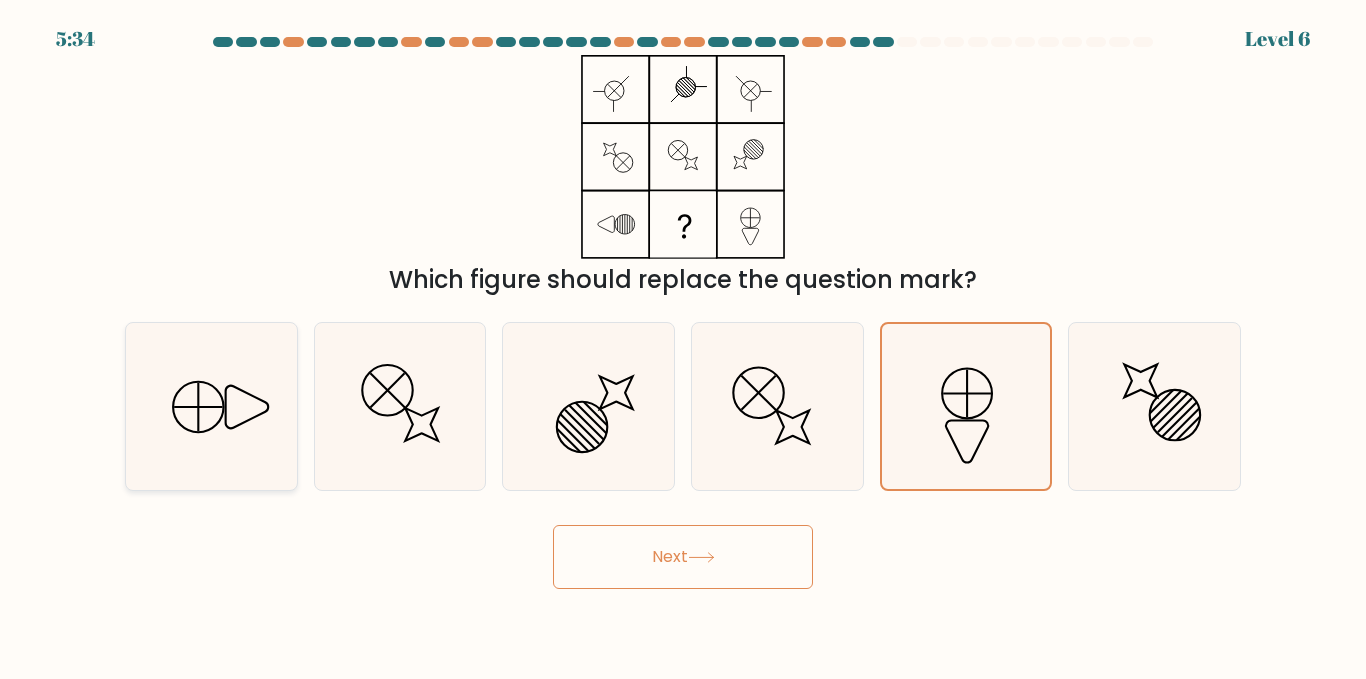 click at bounding box center [198, 407] 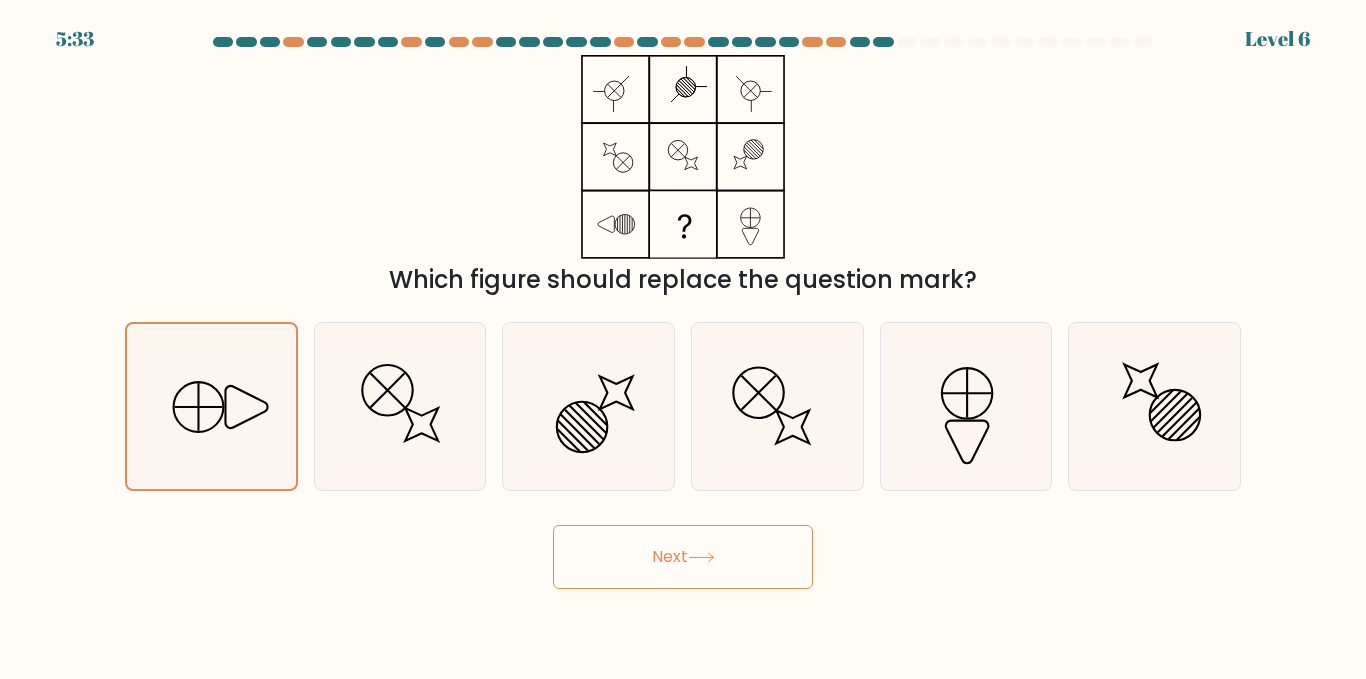 click on "Next" at bounding box center [683, 557] 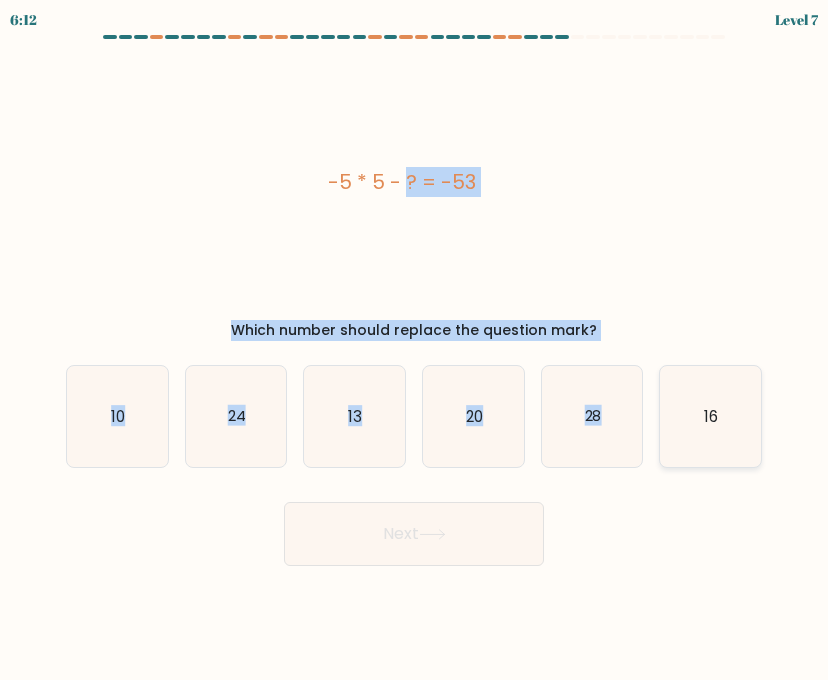 drag, startPoint x: 325, startPoint y: 175, endPoint x: 758, endPoint y: 380, distance: 479.0762 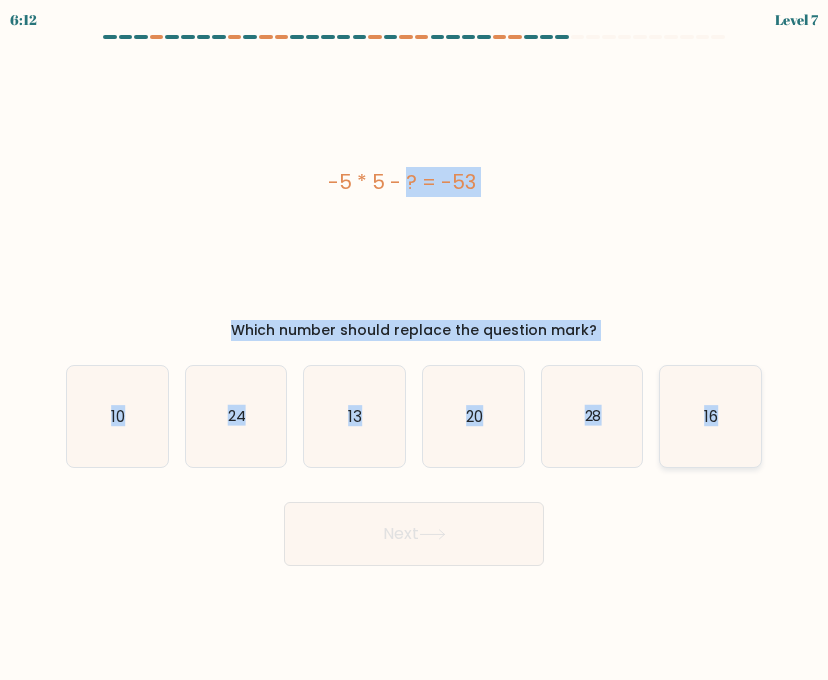click on "a." at bounding box center (414, 300) 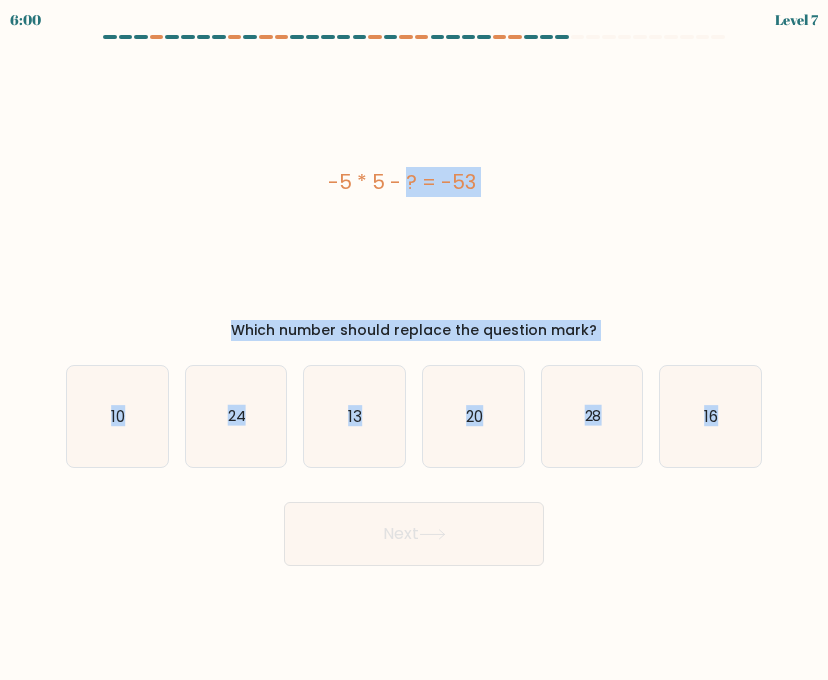 click on "-5 * 5 - ? = -53" at bounding box center [402, 182] 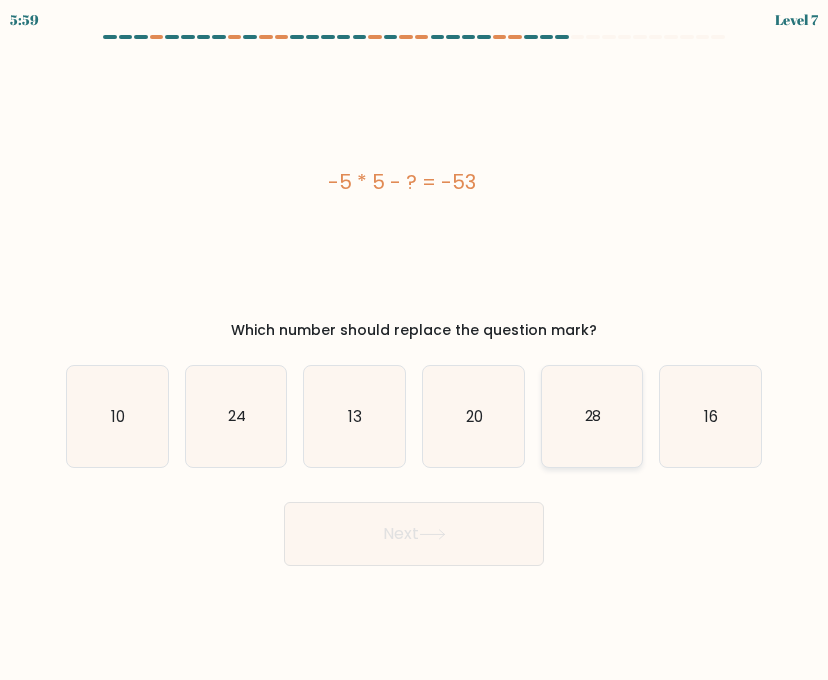 click on "28" at bounding box center [592, 416] 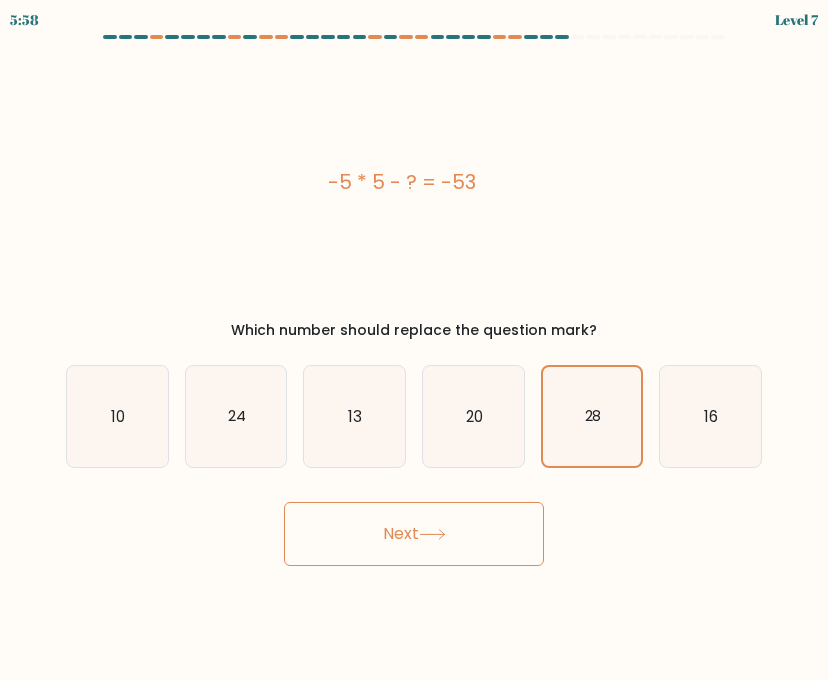 click on "Next" at bounding box center [414, 534] 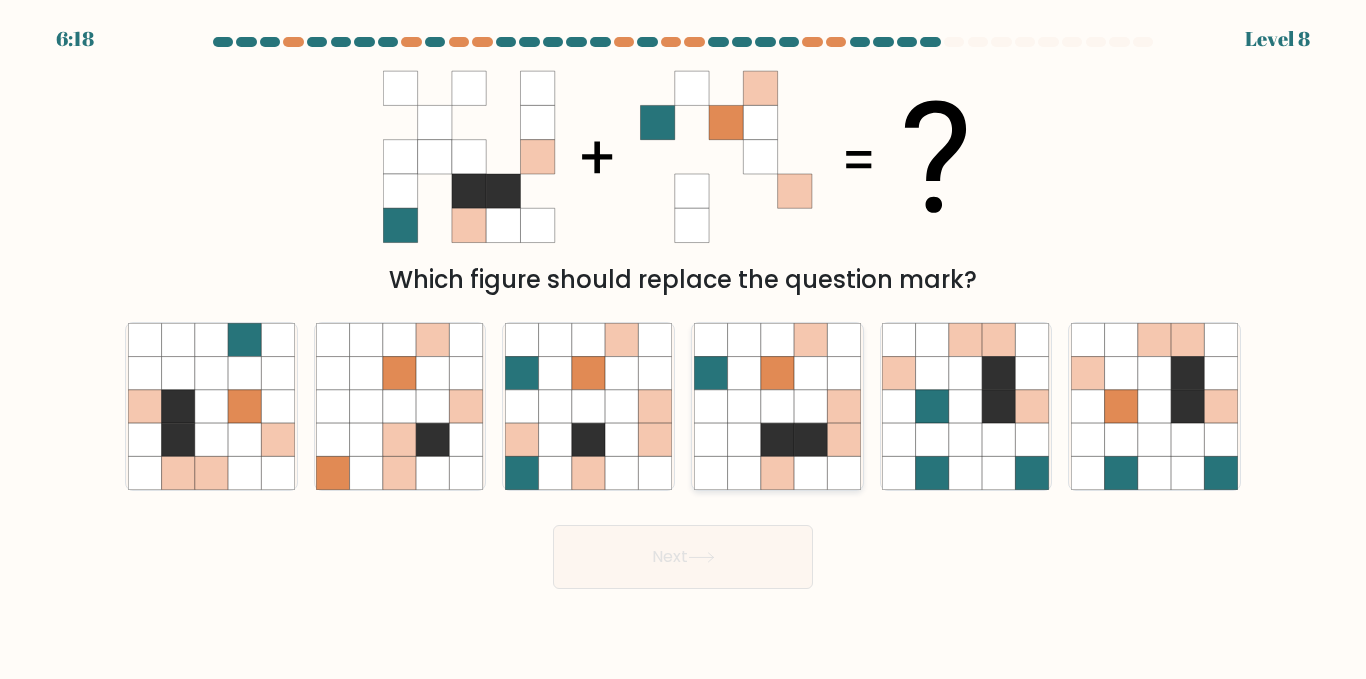 click at bounding box center (810, 439) 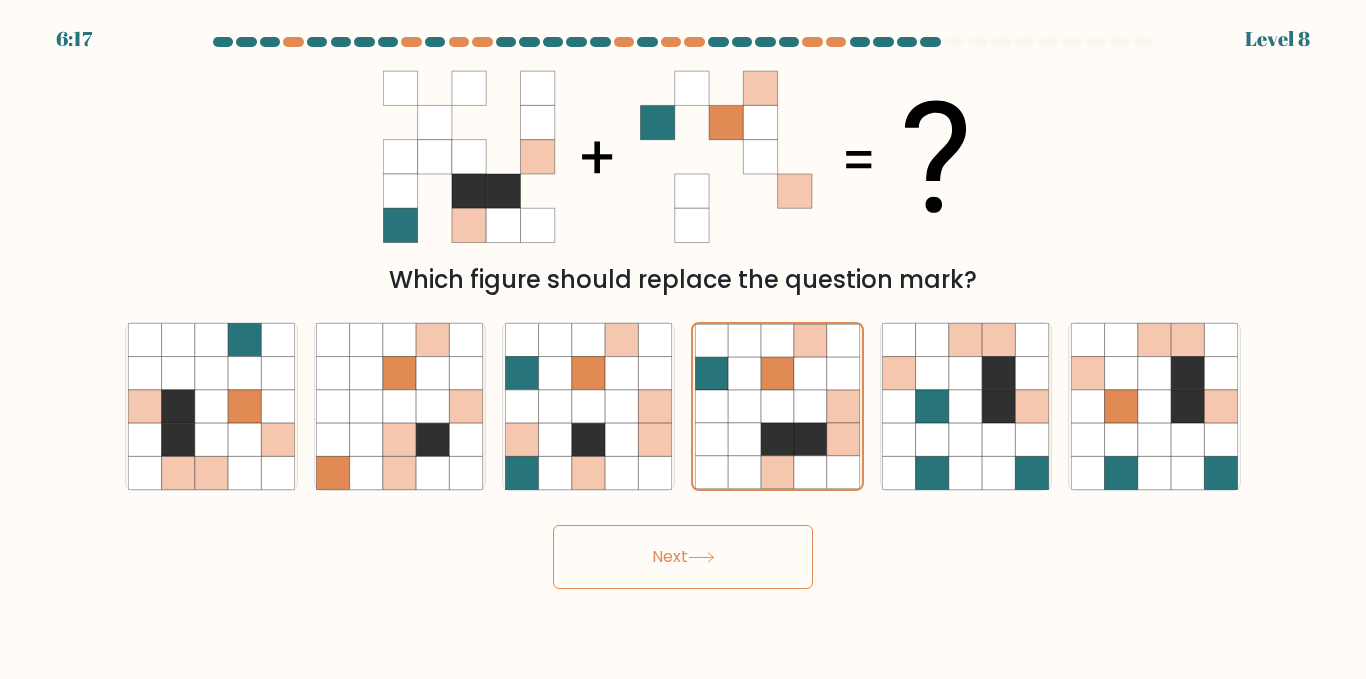 click on "Next" at bounding box center [683, 557] 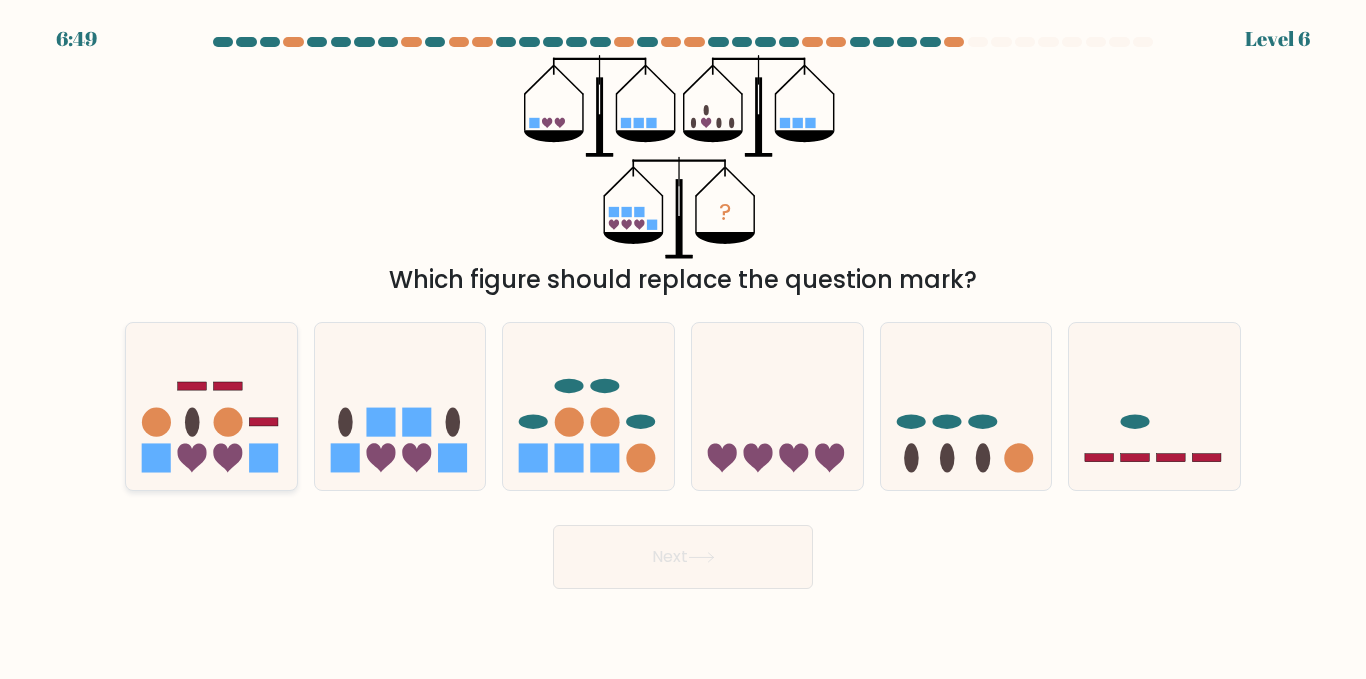 click at bounding box center [211, 406] 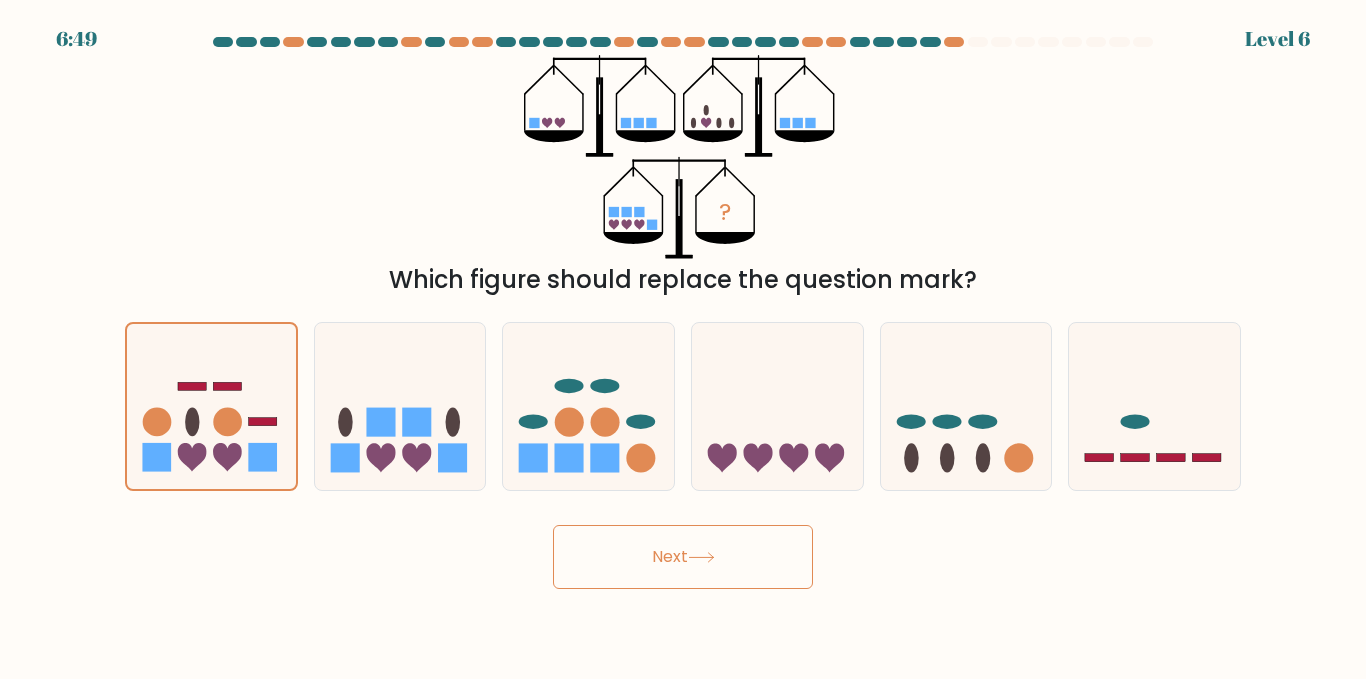 click on "Next" at bounding box center [683, 557] 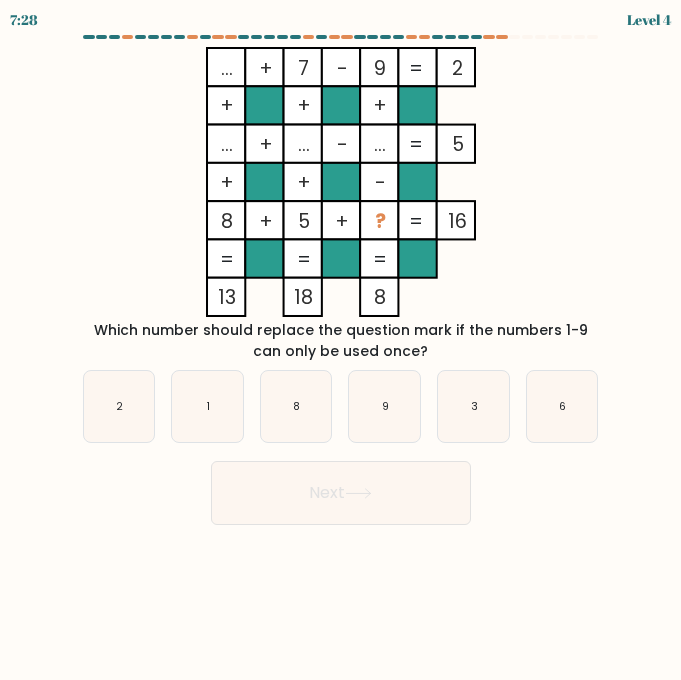 click on "...    +    7    -    4    9    +    +    +    ...    +    ...    -    ...    6    +    +    -    8    +    9    +    ?    =   70    =   =   =   =   71    93    6    =" at bounding box center (341, 182) 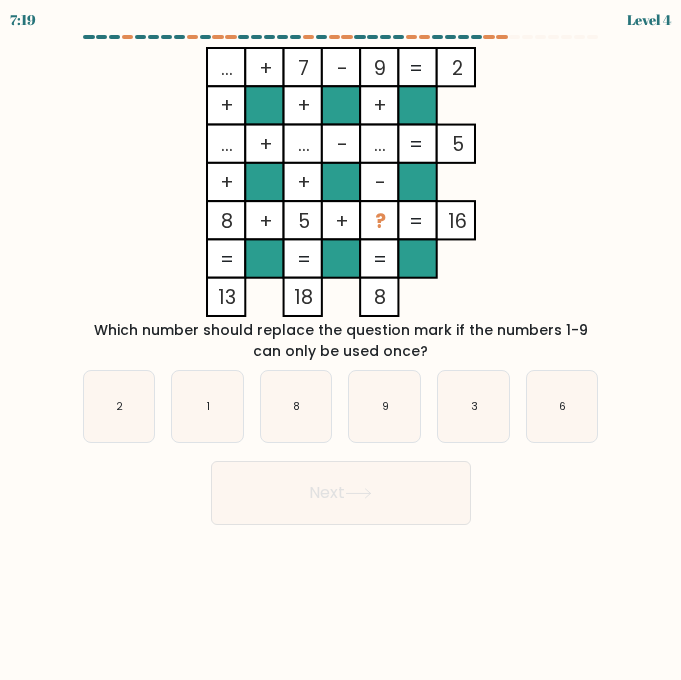 drag, startPoint x: 201, startPoint y: 223, endPoint x: 220, endPoint y: 223, distance: 19 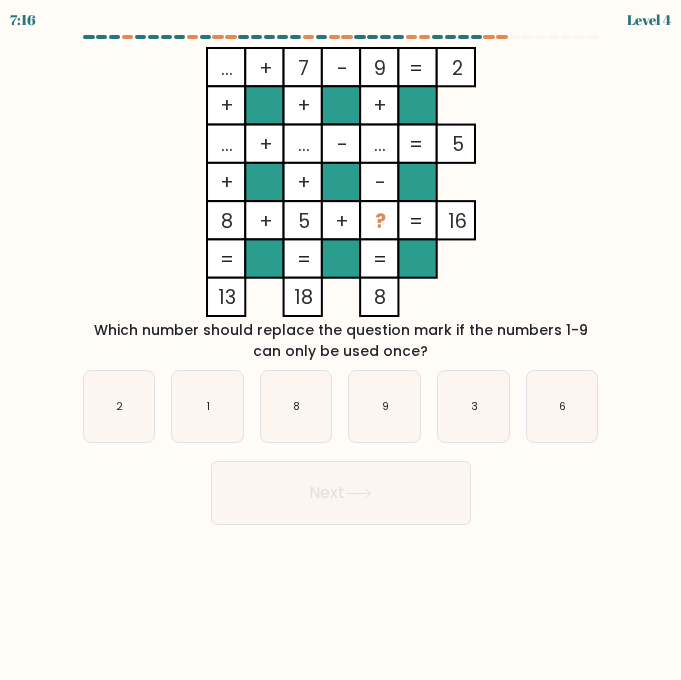 drag, startPoint x: 220, startPoint y: 223, endPoint x: 501, endPoint y: 228, distance: 281.0445 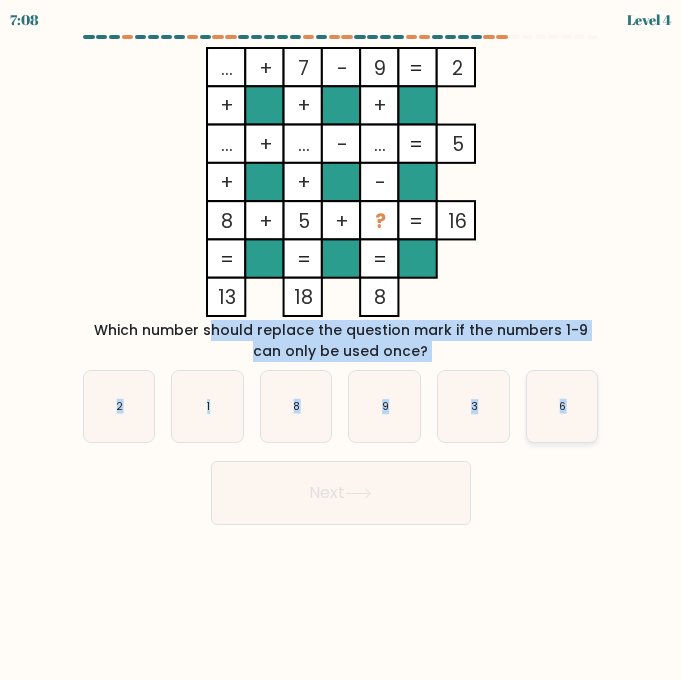drag, startPoint x: 108, startPoint y: 324, endPoint x: 582, endPoint y: 411, distance: 481.91803 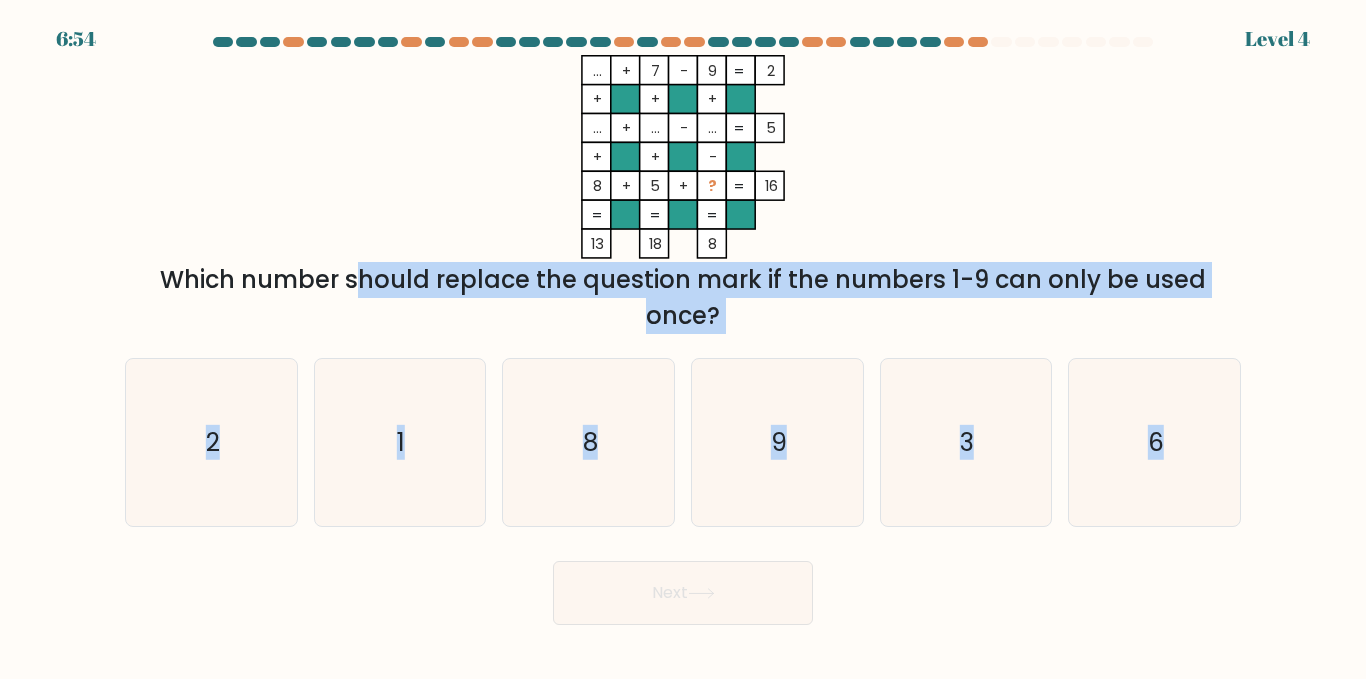 click on "Which number should replace the question mark if the numbers 1-9 can only be used once?" at bounding box center [683, 298] 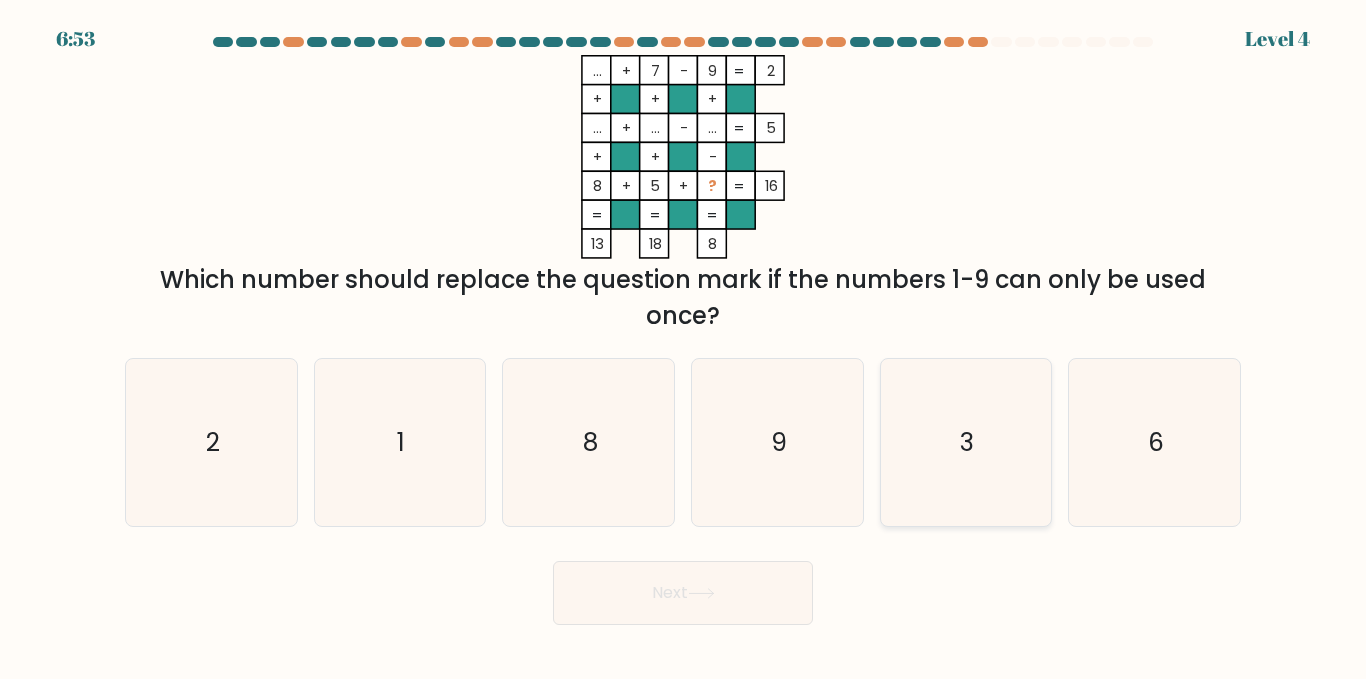 click on "3" at bounding box center [965, 442] 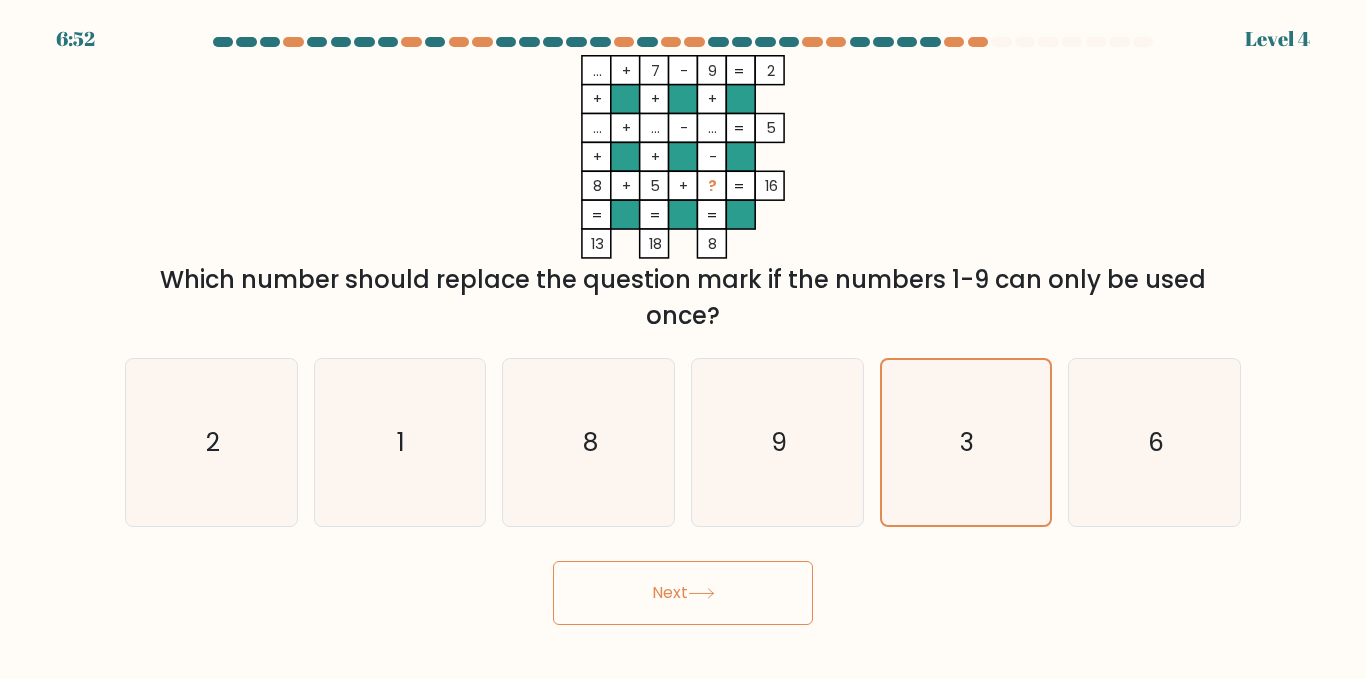 click on "Next" at bounding box center (683, 593) 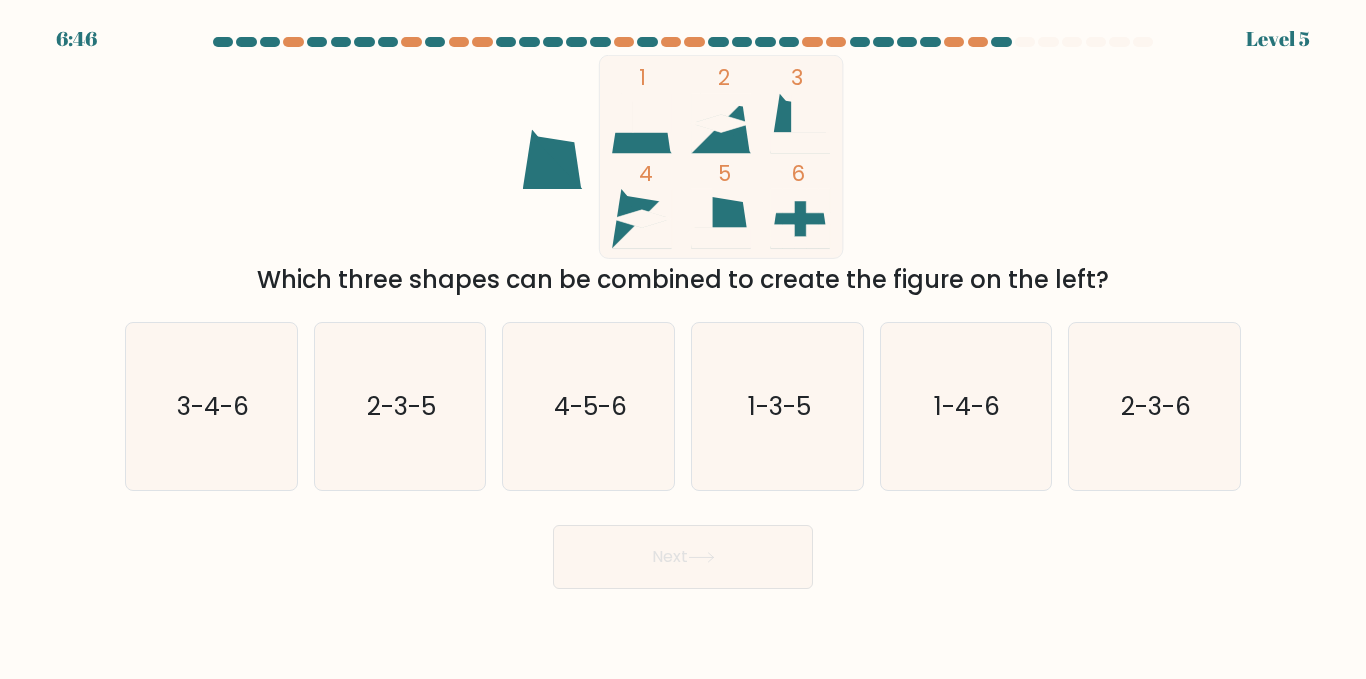 click at bounding box center (553, 159) 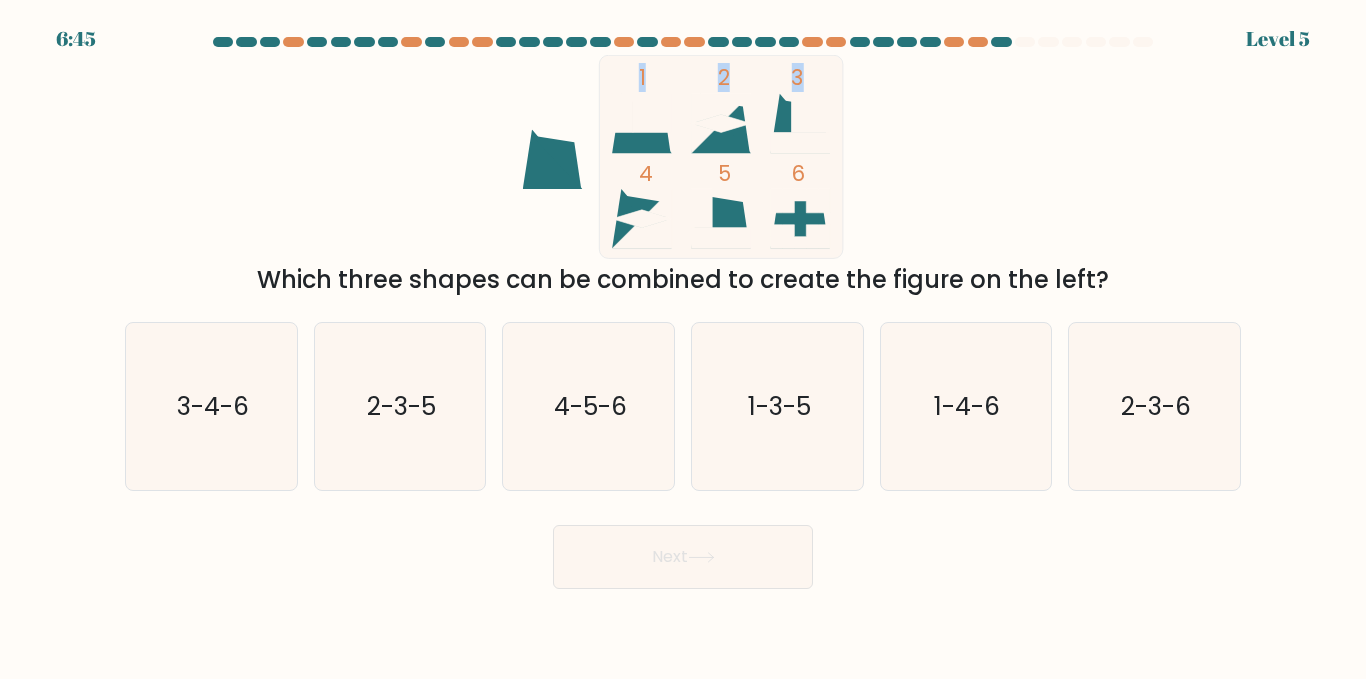 drag, startPoint x: 641, startPoint y: 150, endPoint x: 637, endPoint y: 189, distance: 39.20459 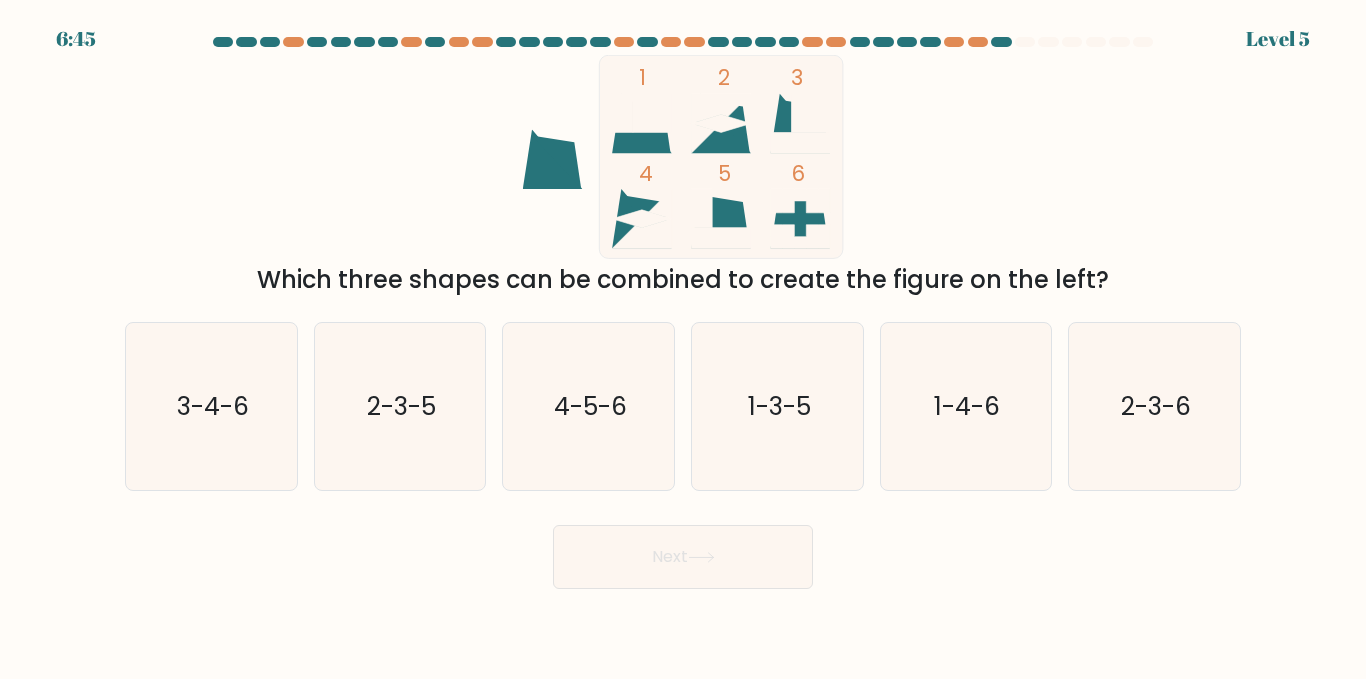 click at bounding box center [721, 156] 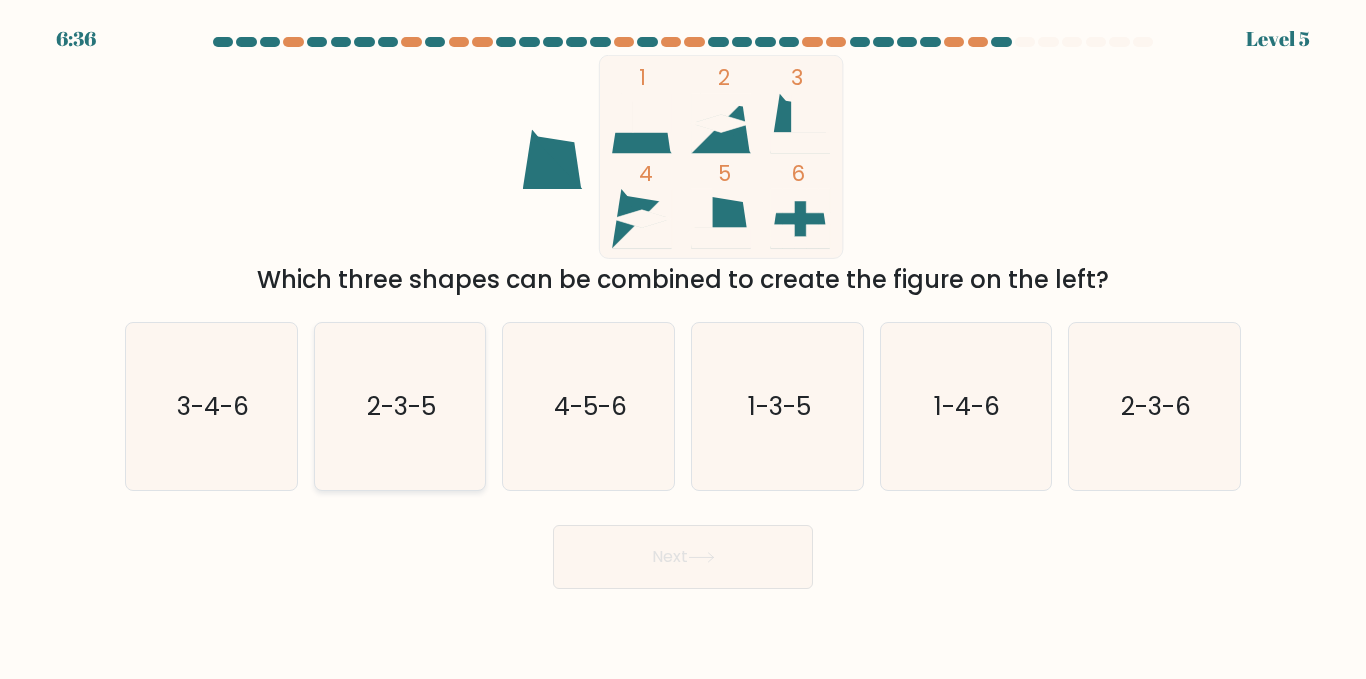 click on "2-3-5" at bounding box center [401, 406] 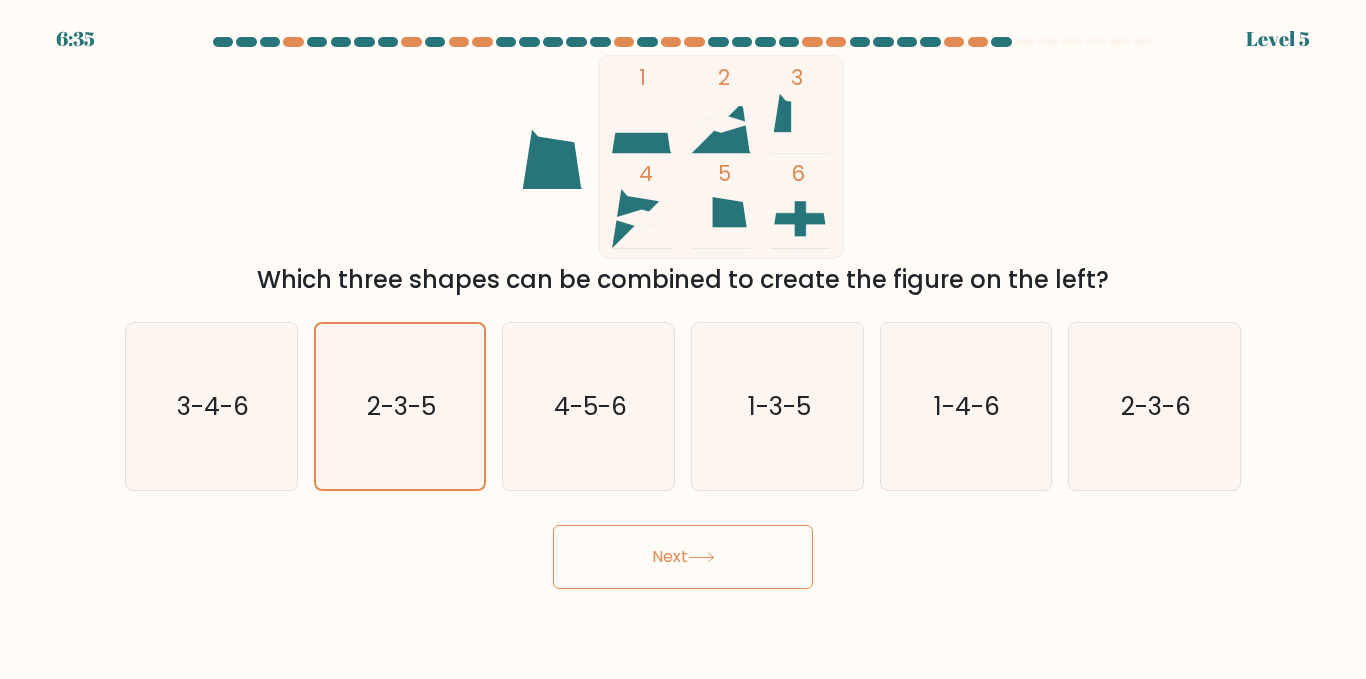 click on "Next" at bounding box center (683, 557) 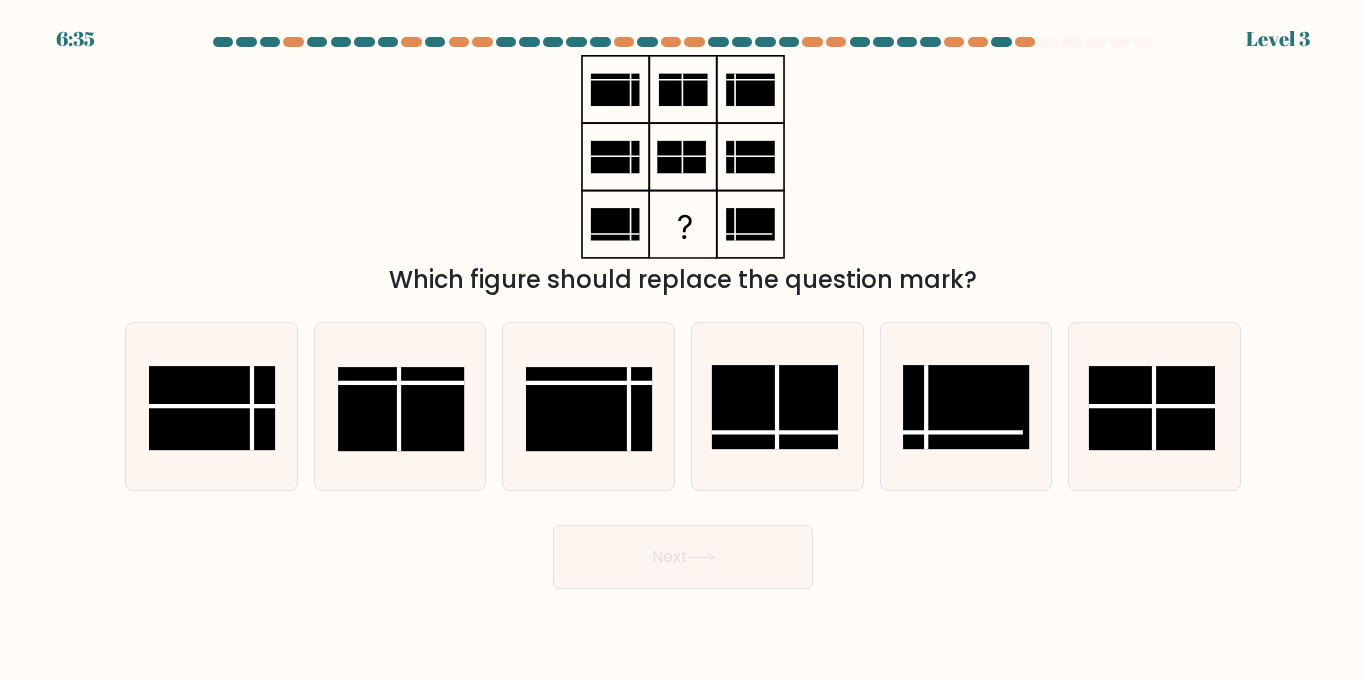 click on "Next" at bounding box center [683, 557] 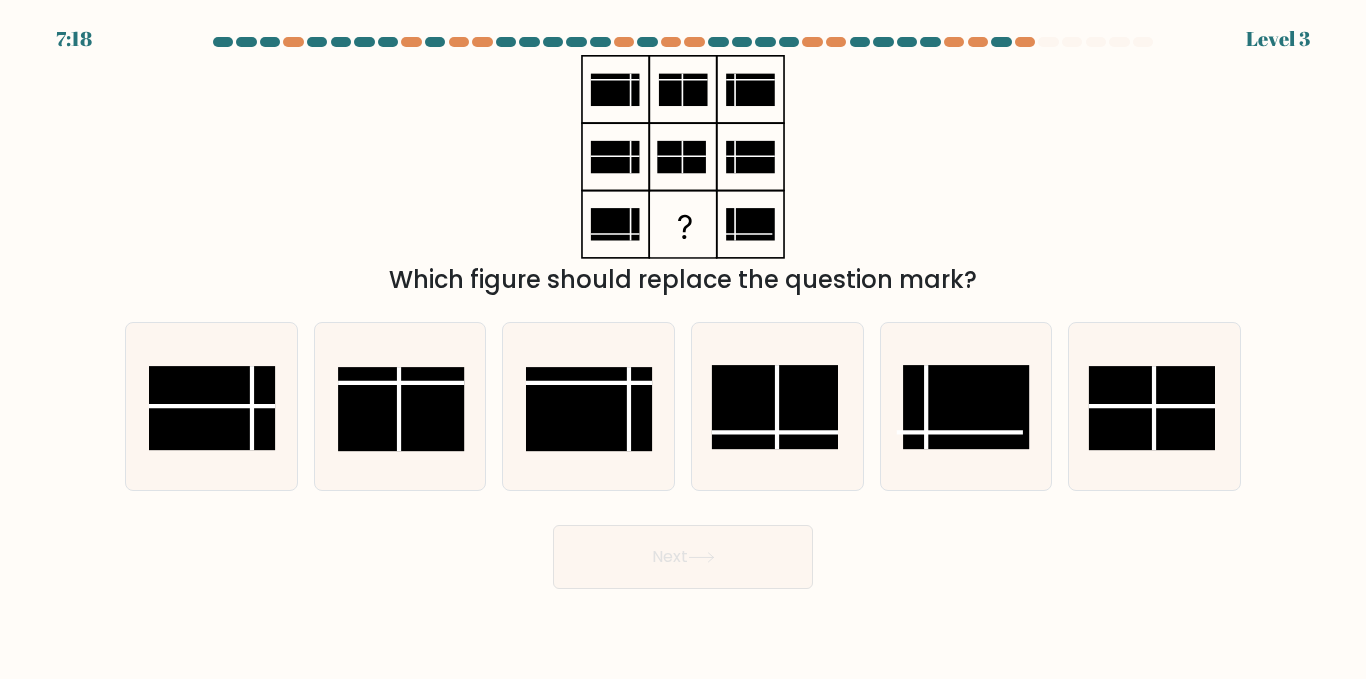 click at bounding box center (683, 157) 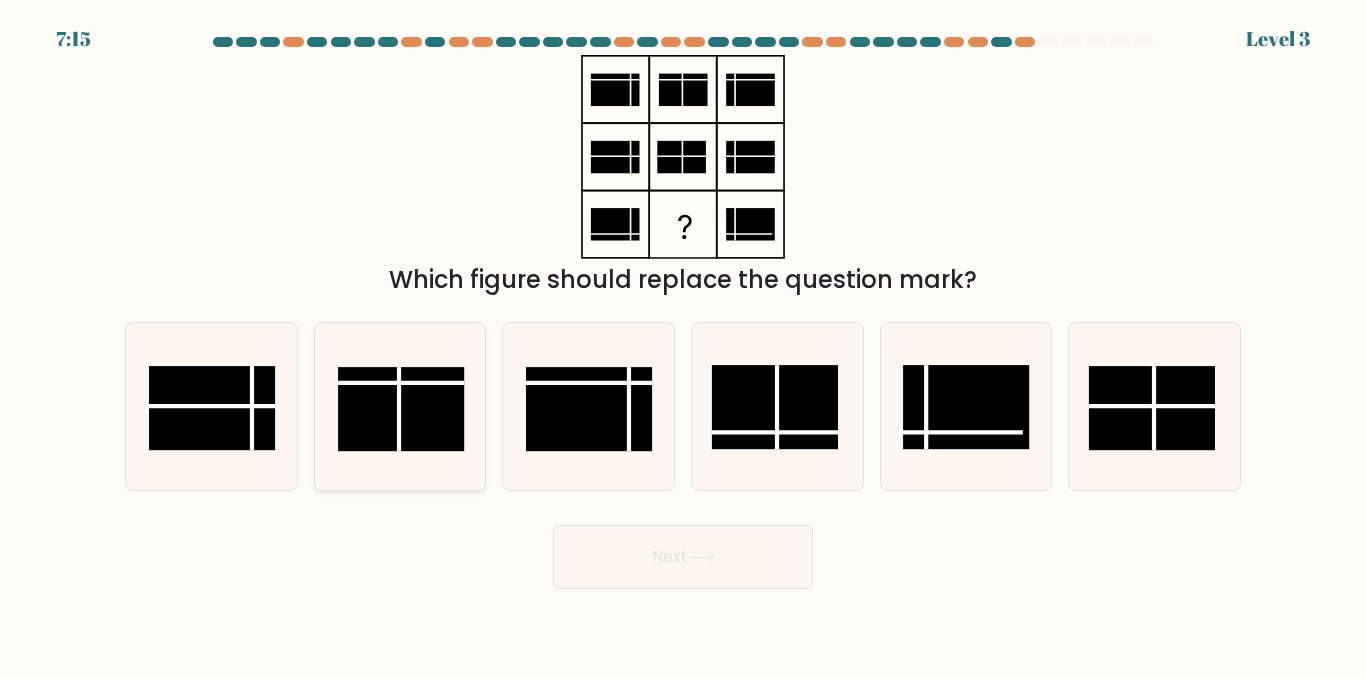 click at bounding box center [401, 409] 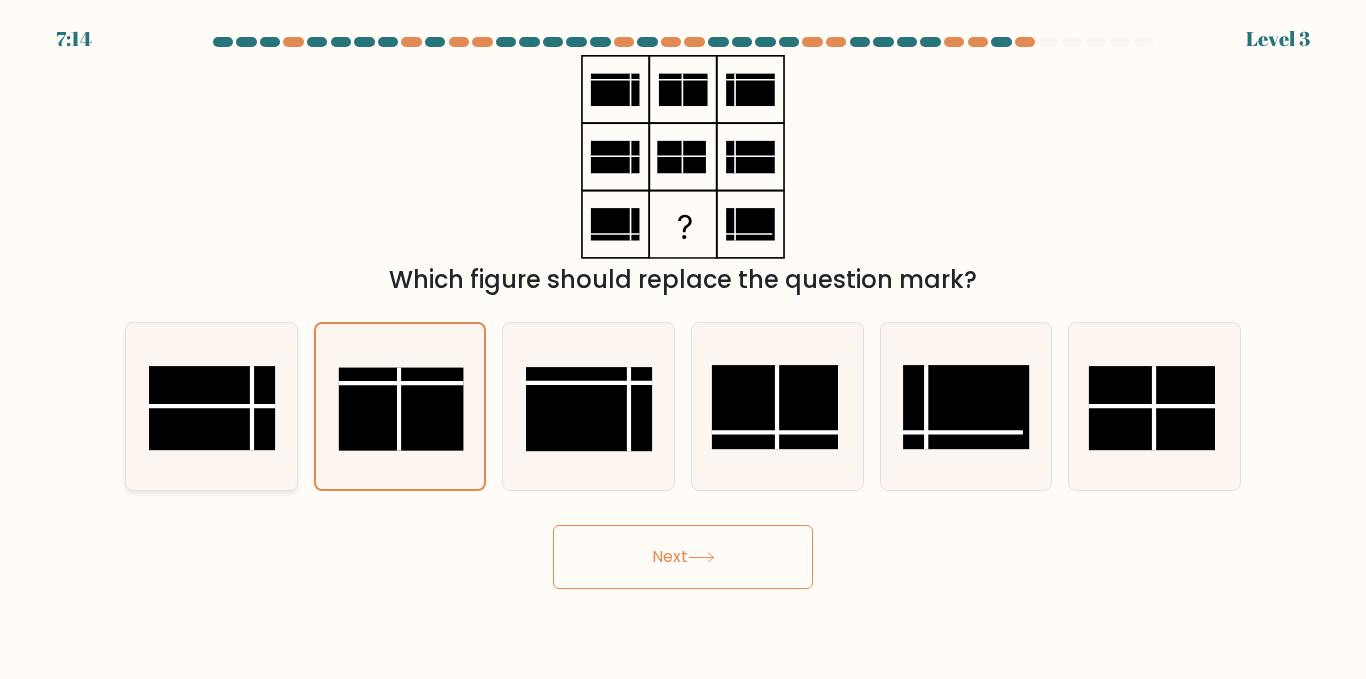 click at bounding box center (211, 406) 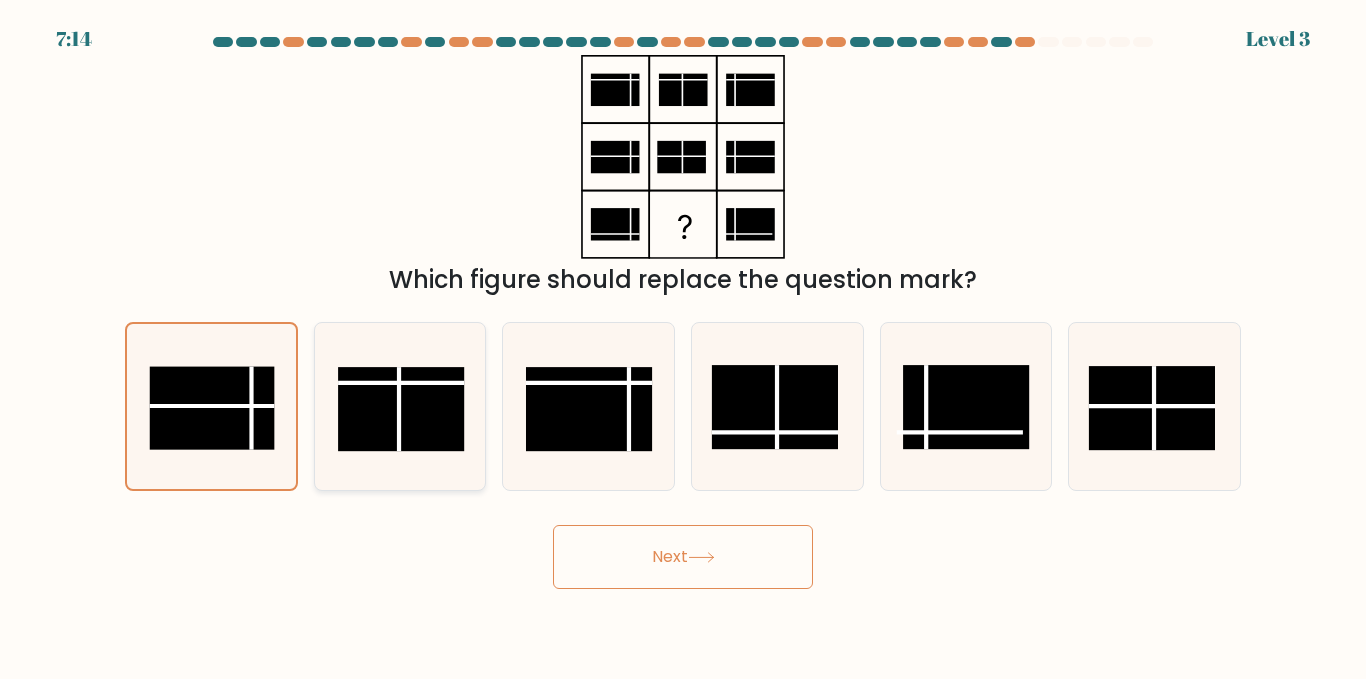 click at bounding box center [401, 409] 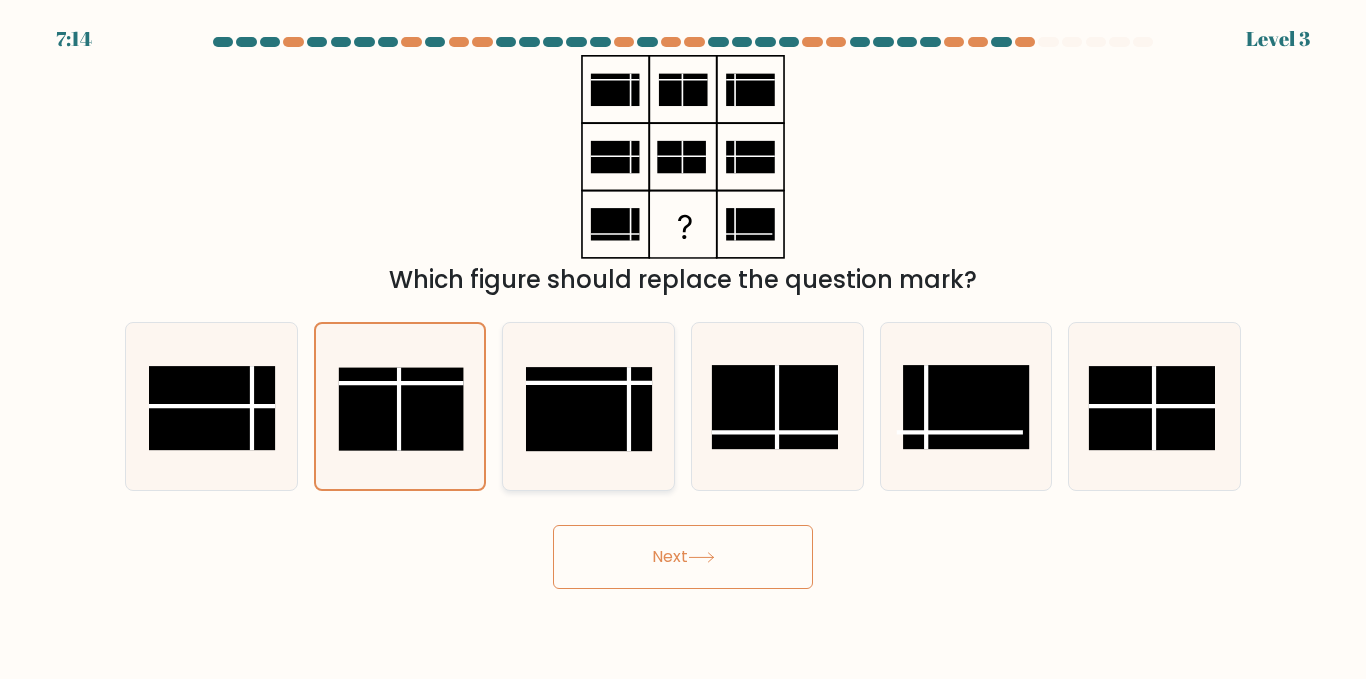 click at bounding box center [629, 409] 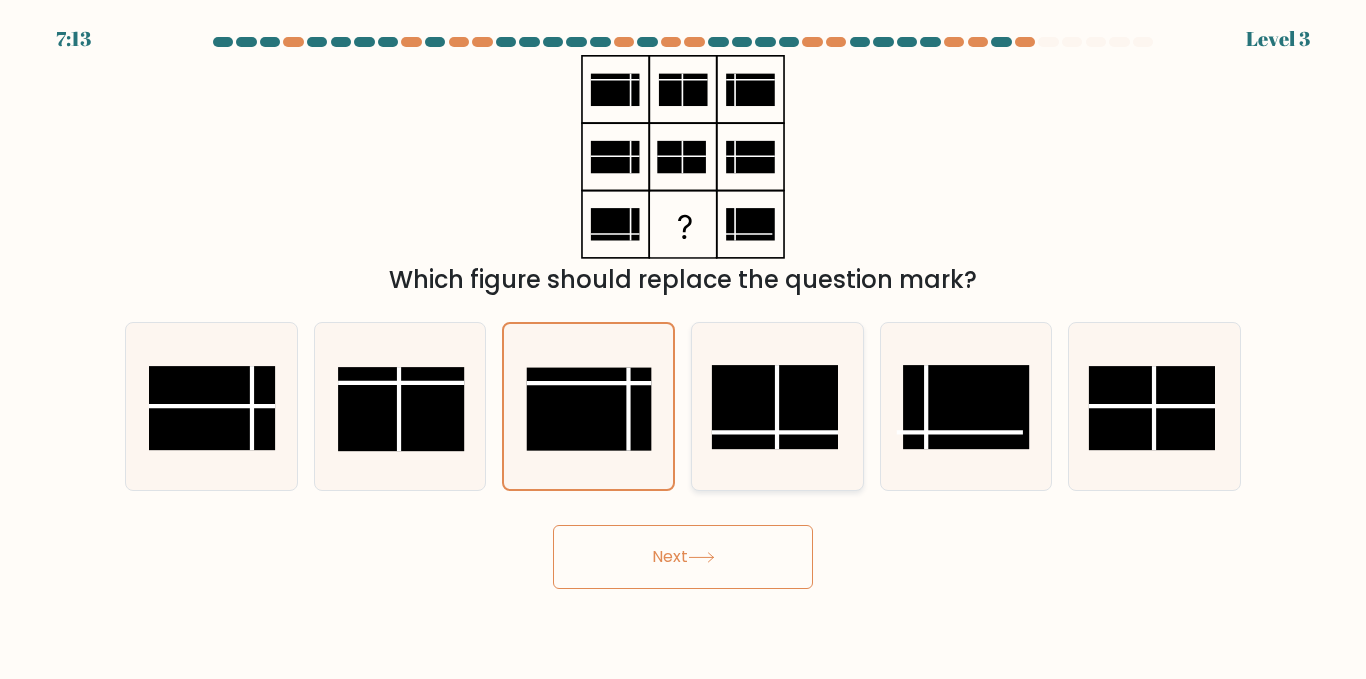 click at bounding box center [777, 406] 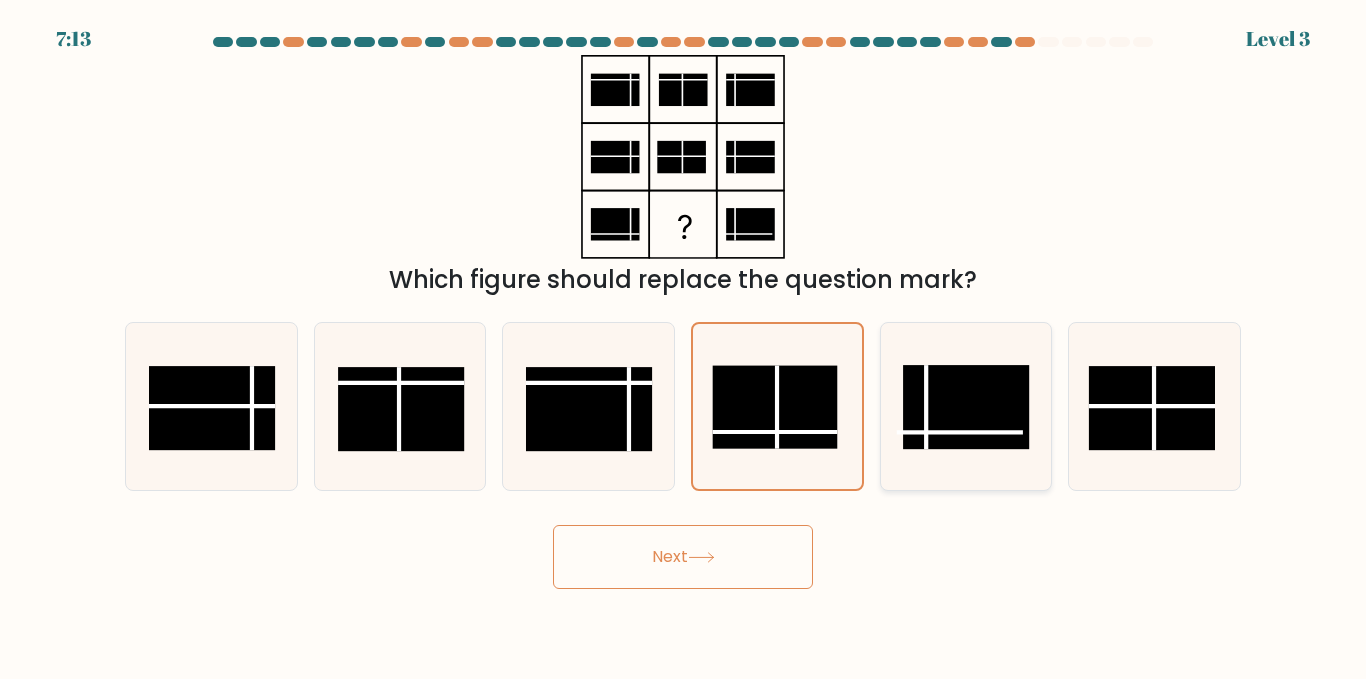 drag, startPoint x: 868, startPoint y: 375, endPoint x: 966, endPoint y: 372, distance: 98.045906 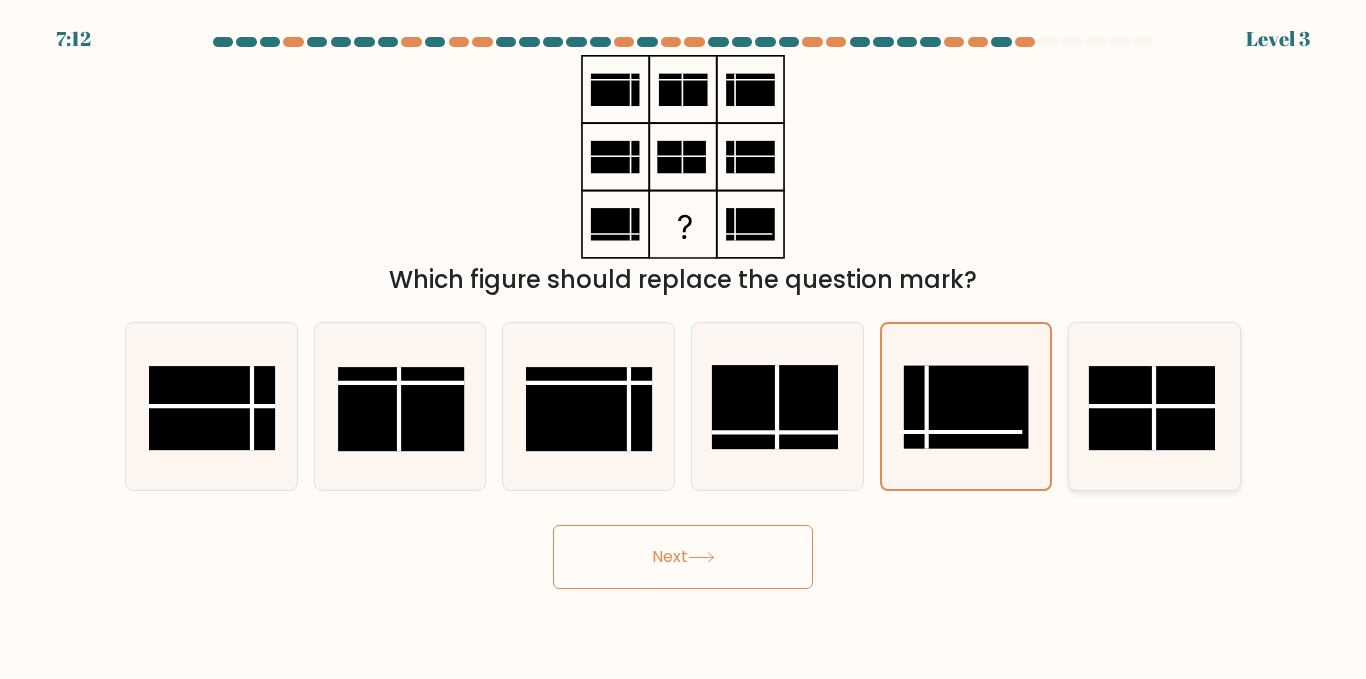 drag, startPoint x: 1143, startPoint y: 360, endPoint x: 1166, endPoint y: 350, distance: 25.079872 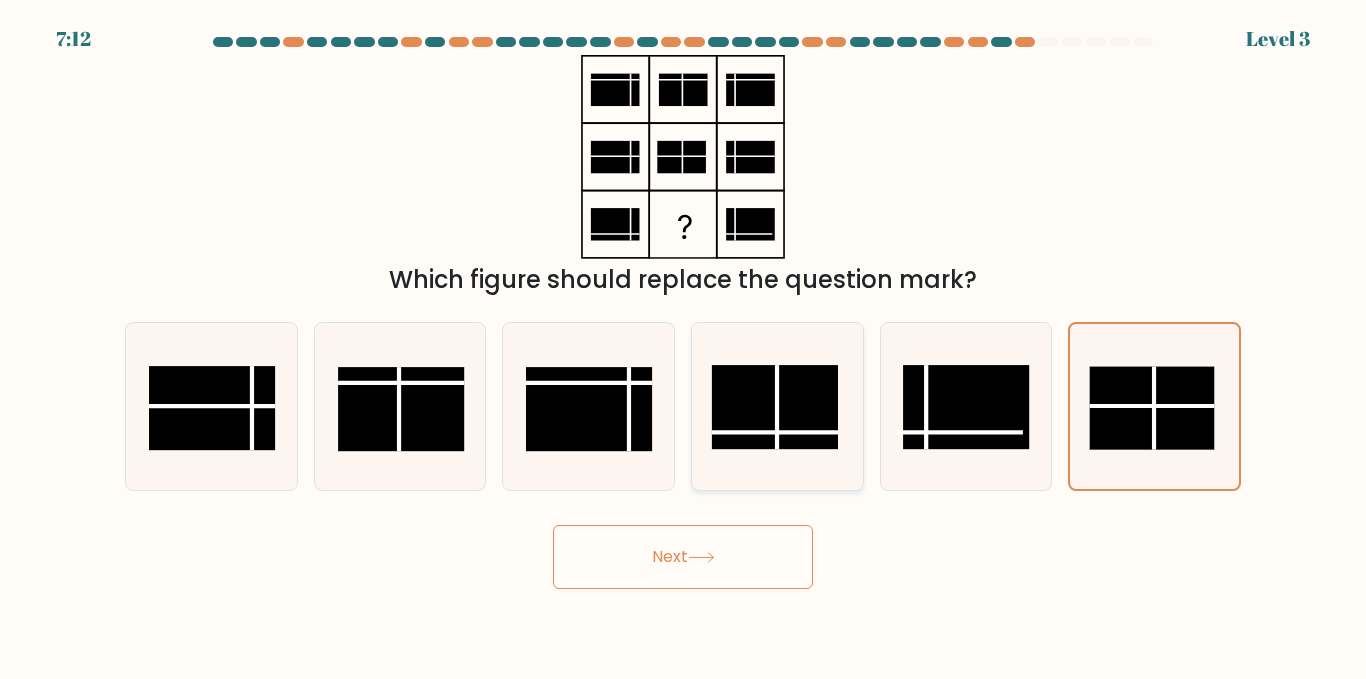 click at bounding box center [775, 407] 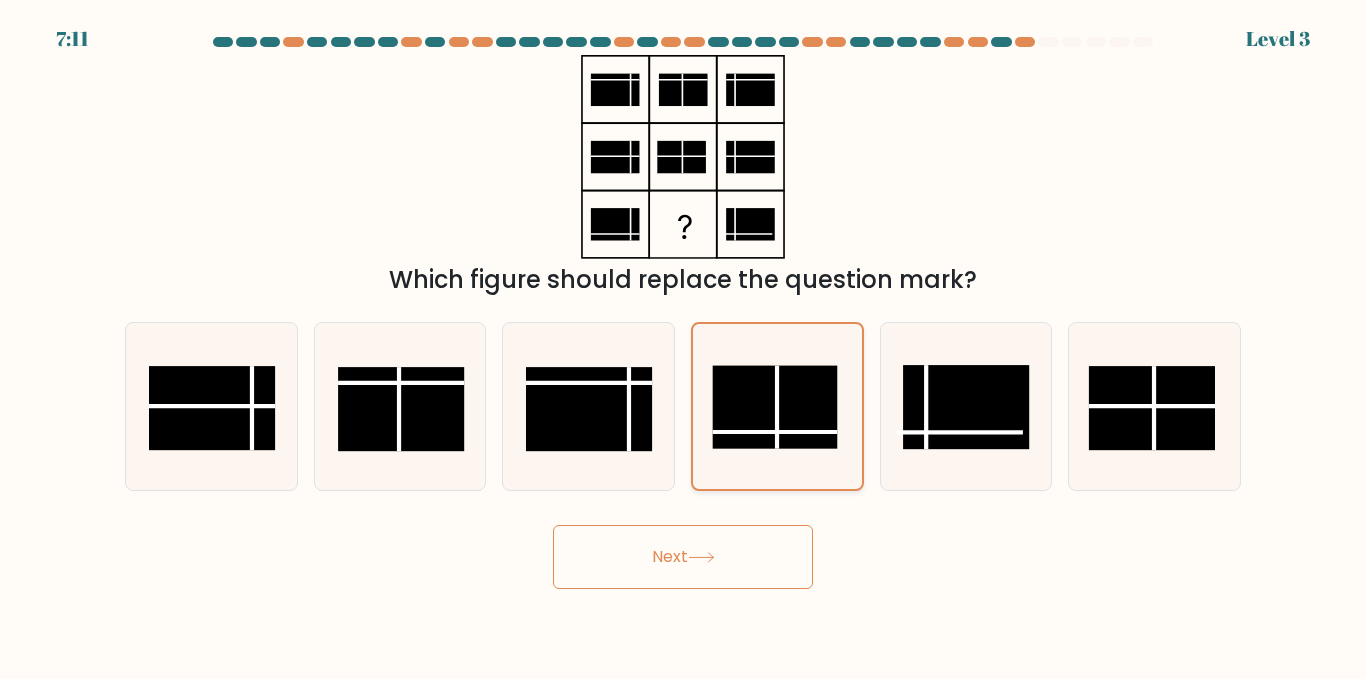 click at bounding box center (774, 407) 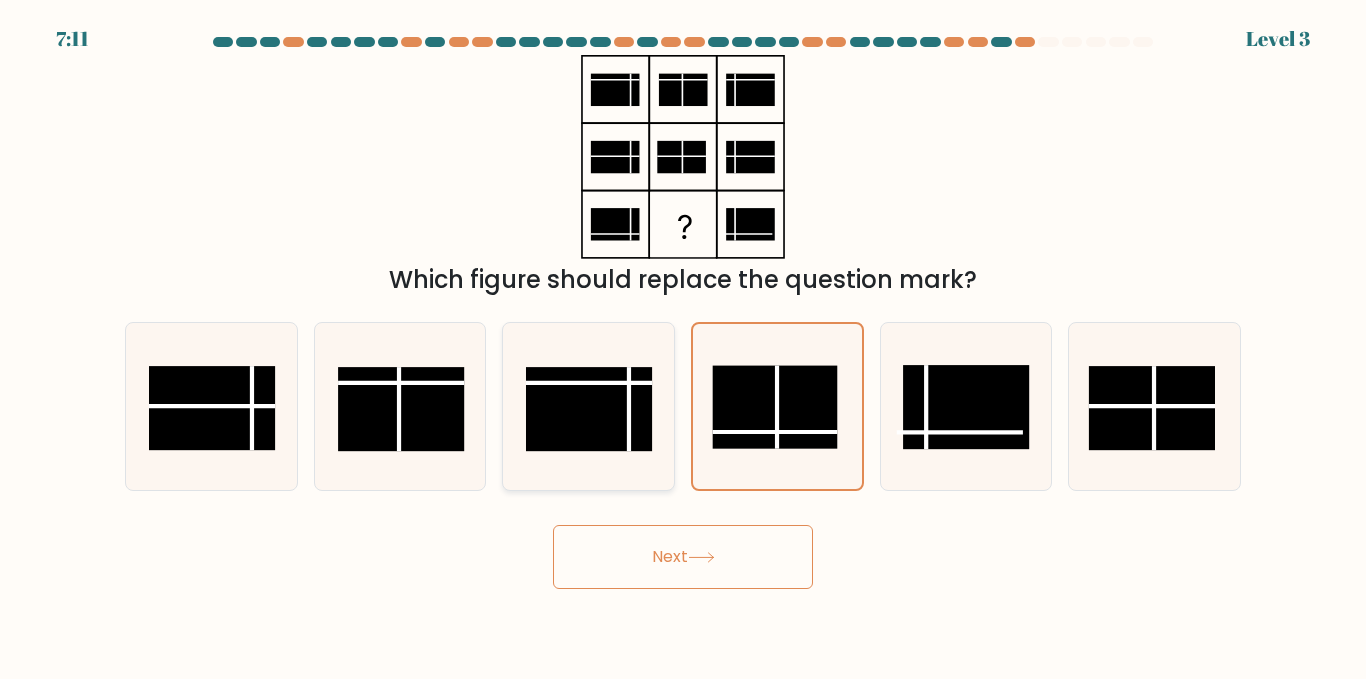 click at bounding box center (589, 409) 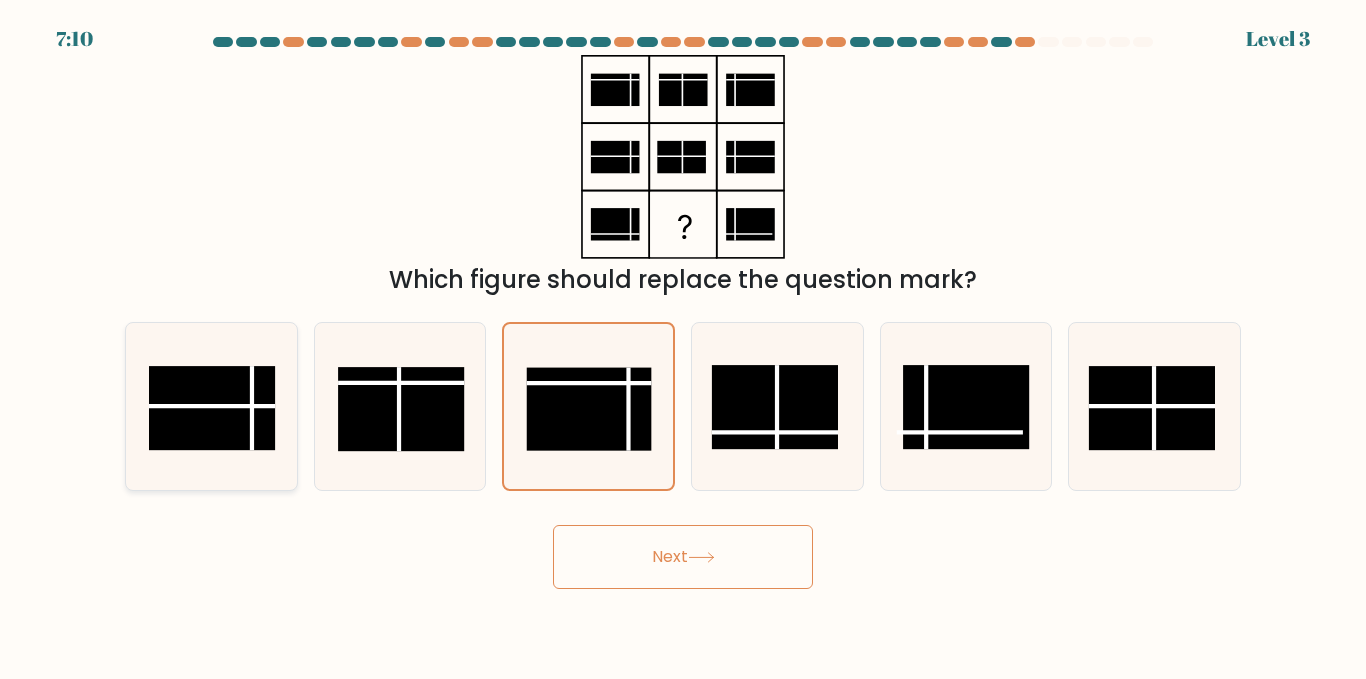 drag, startPoint x: 441, startPoint y: 390, endPoint x: 140, endPoint y: 398, distance: 301.1063 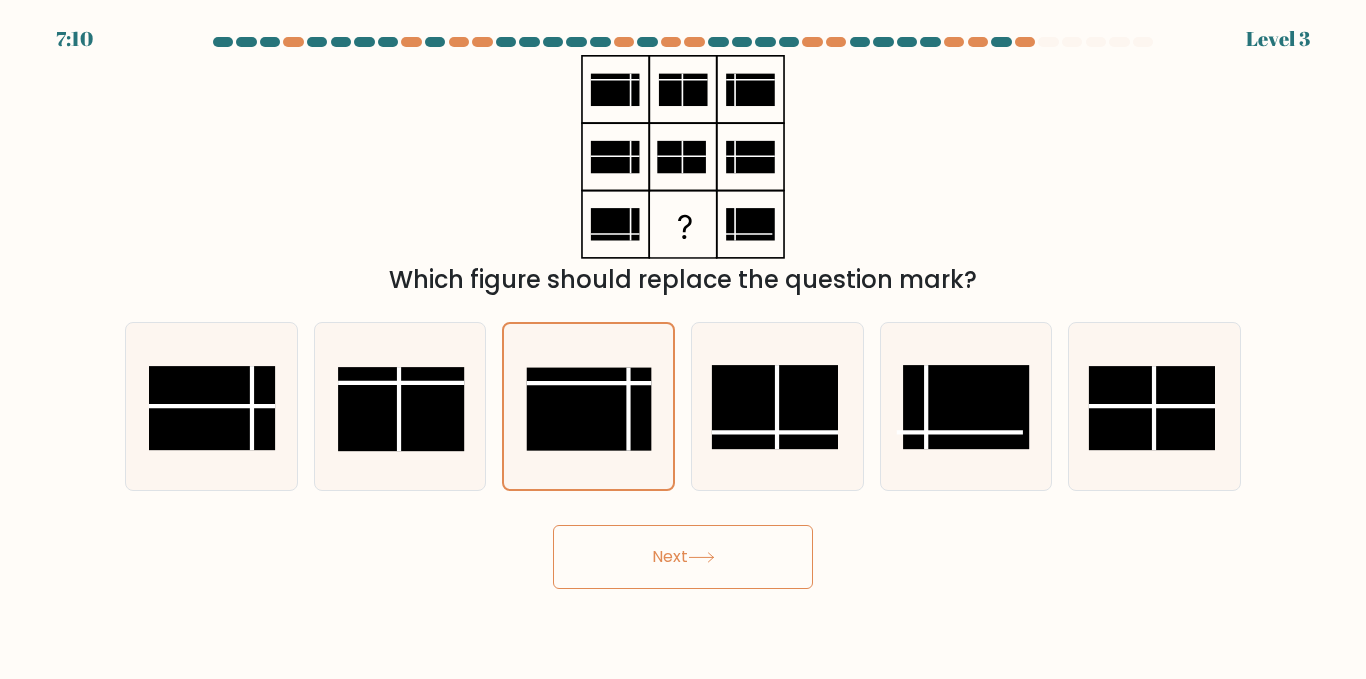 click at bounding box center (683, 313) 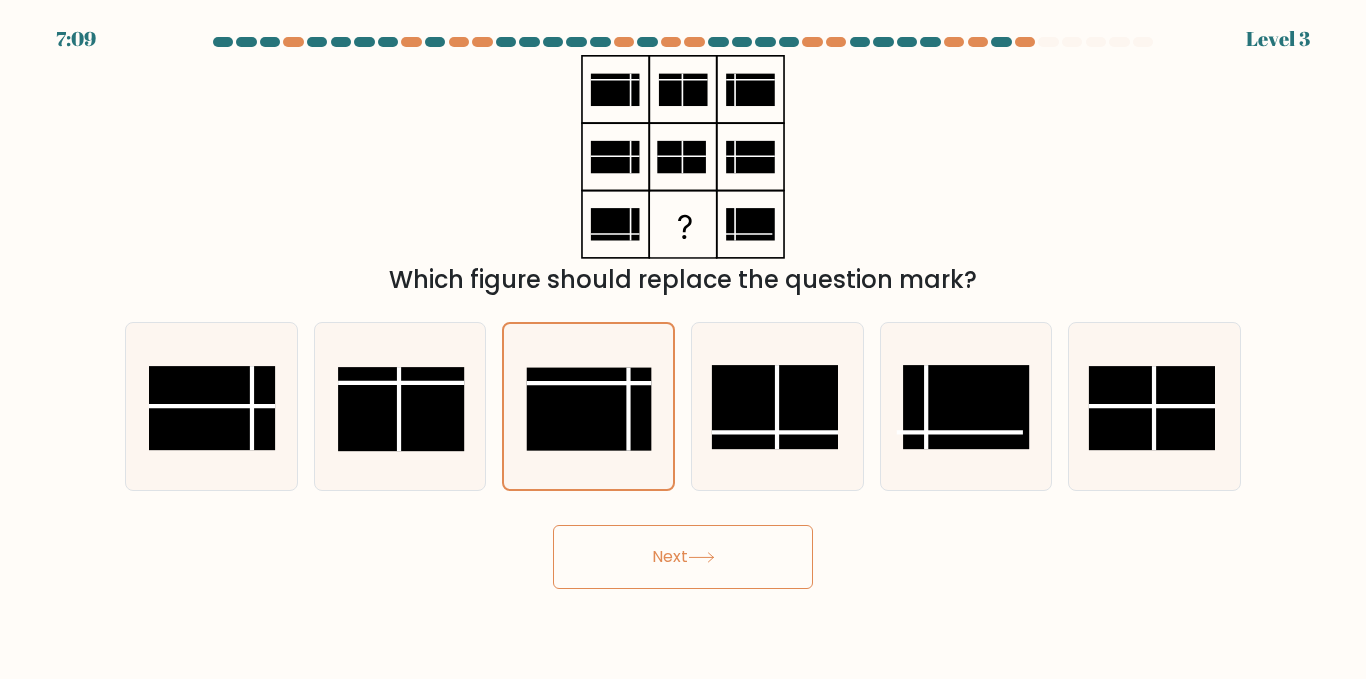 drag, startPoint x: 125, startPoint y: 369, endPoint x: 451, endPoint y: 290, distance: 335.43555 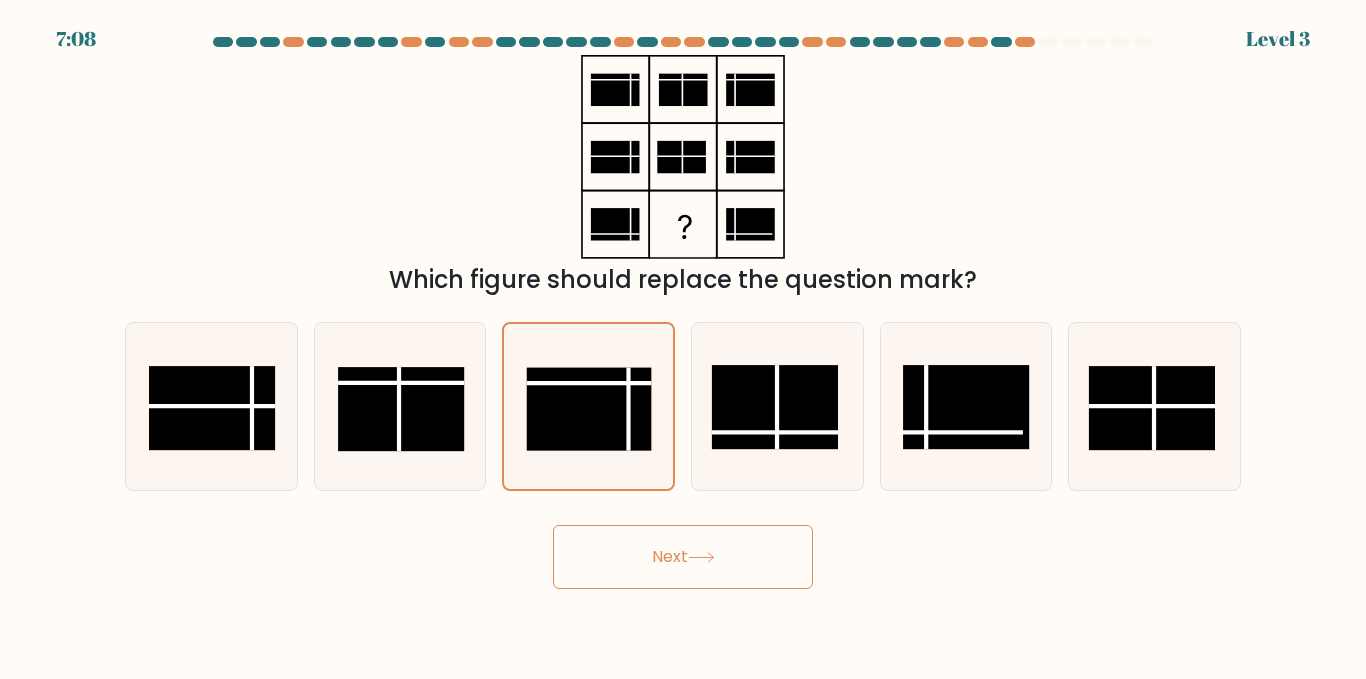 click at bounding box center (683, 157) 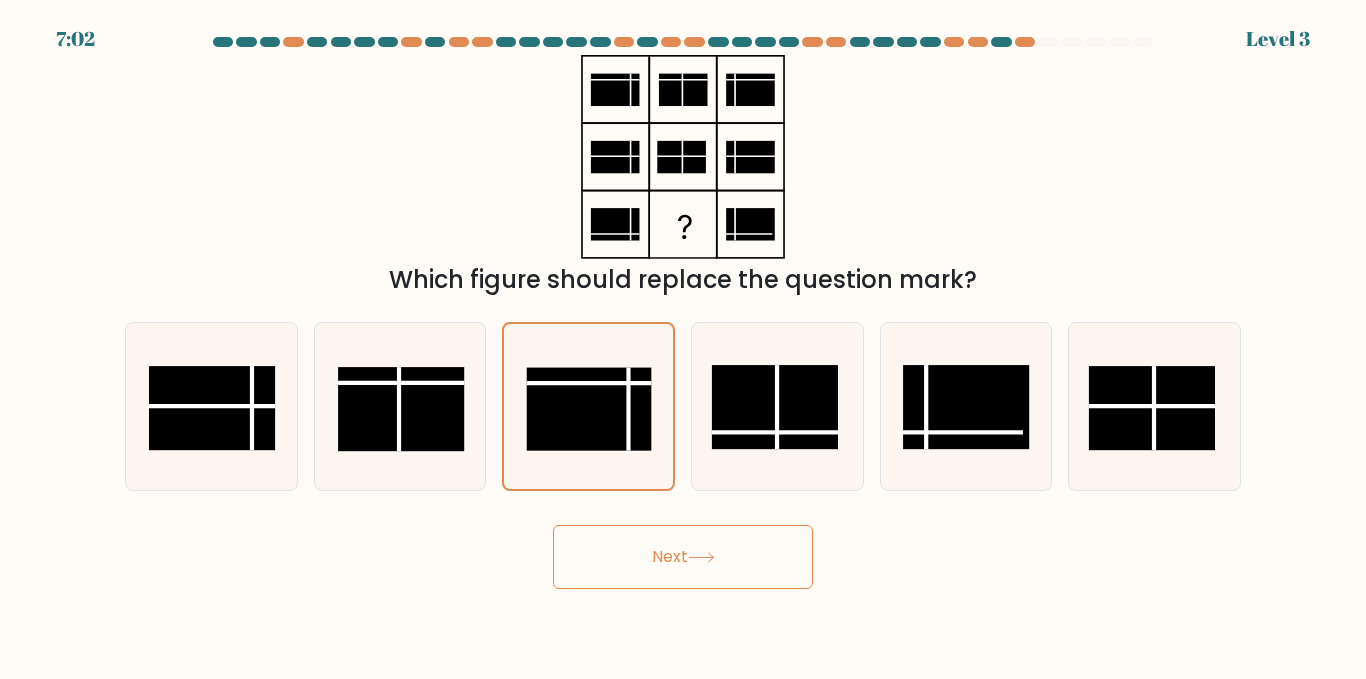 drag, startPoint x: 800, startPoint y: 233, endPoint x: 979, endPoint y: 253, distance: 180.11385 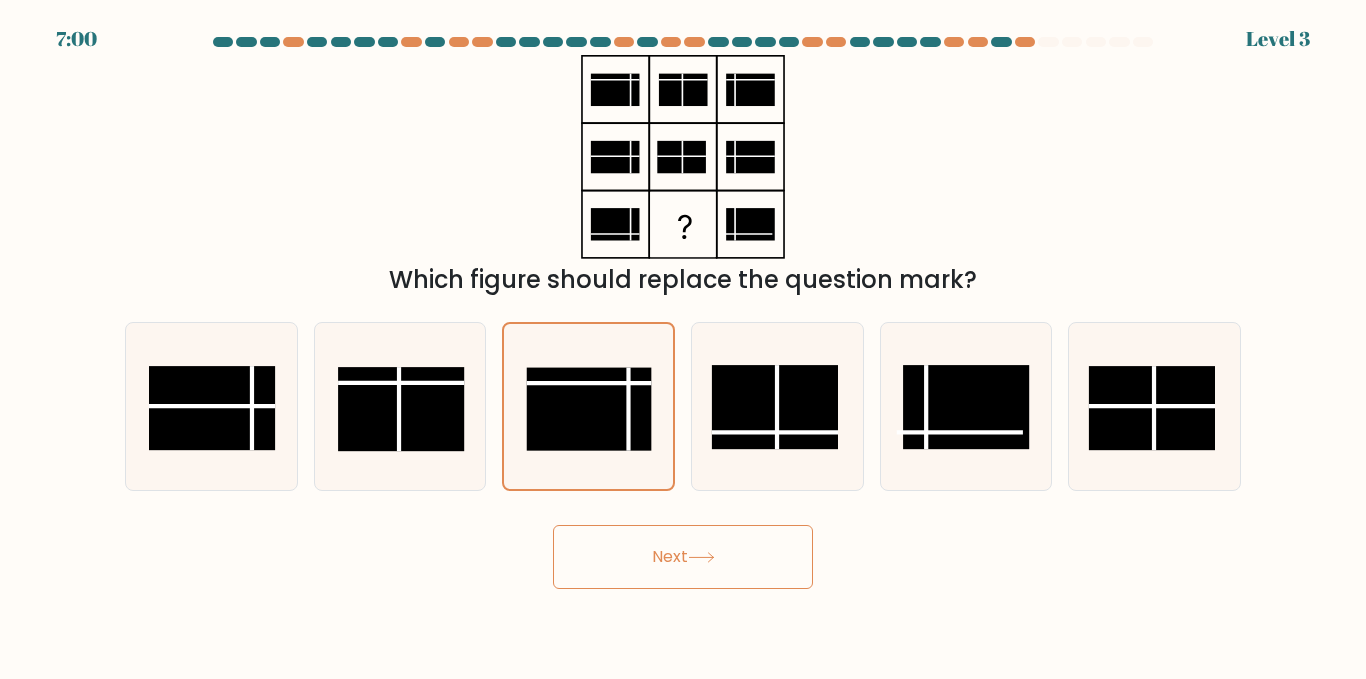 drag, startPoint x: 995, startPoint y: 257, endPoint x: 1274, endPoint y: 264, distance: 279.0878 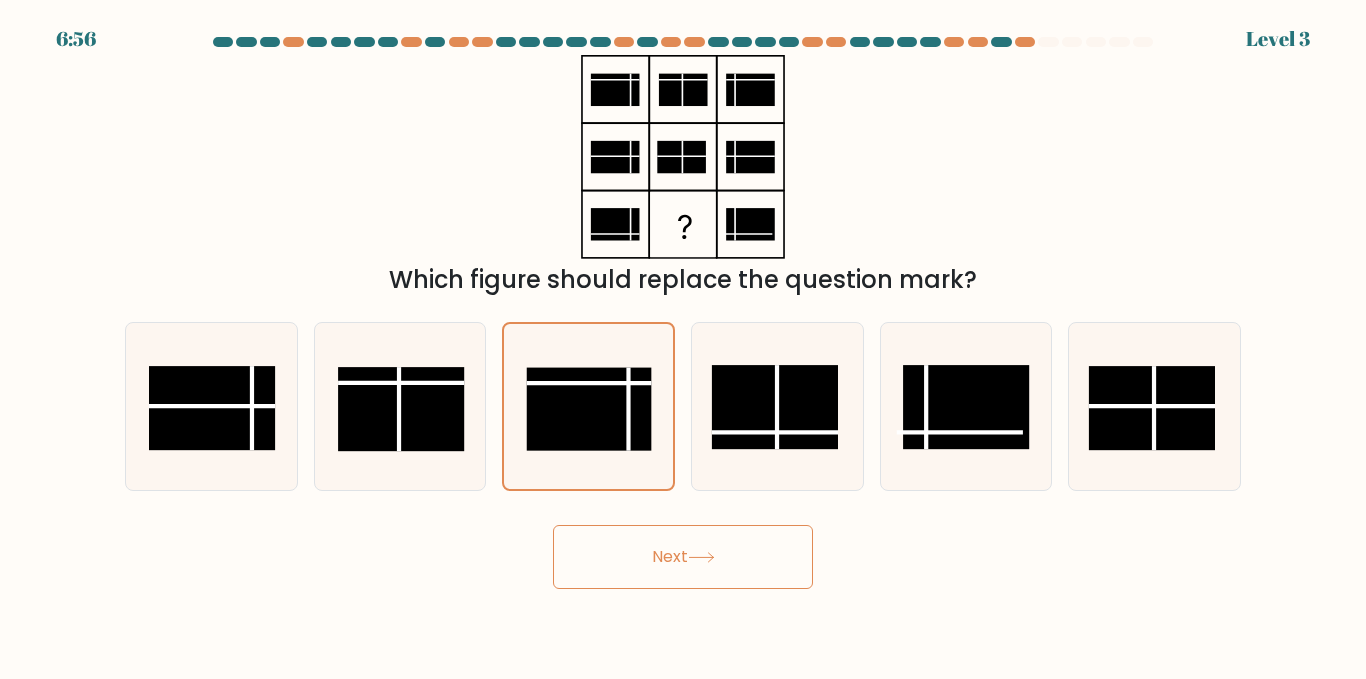 click at bounding box center [681, 157] 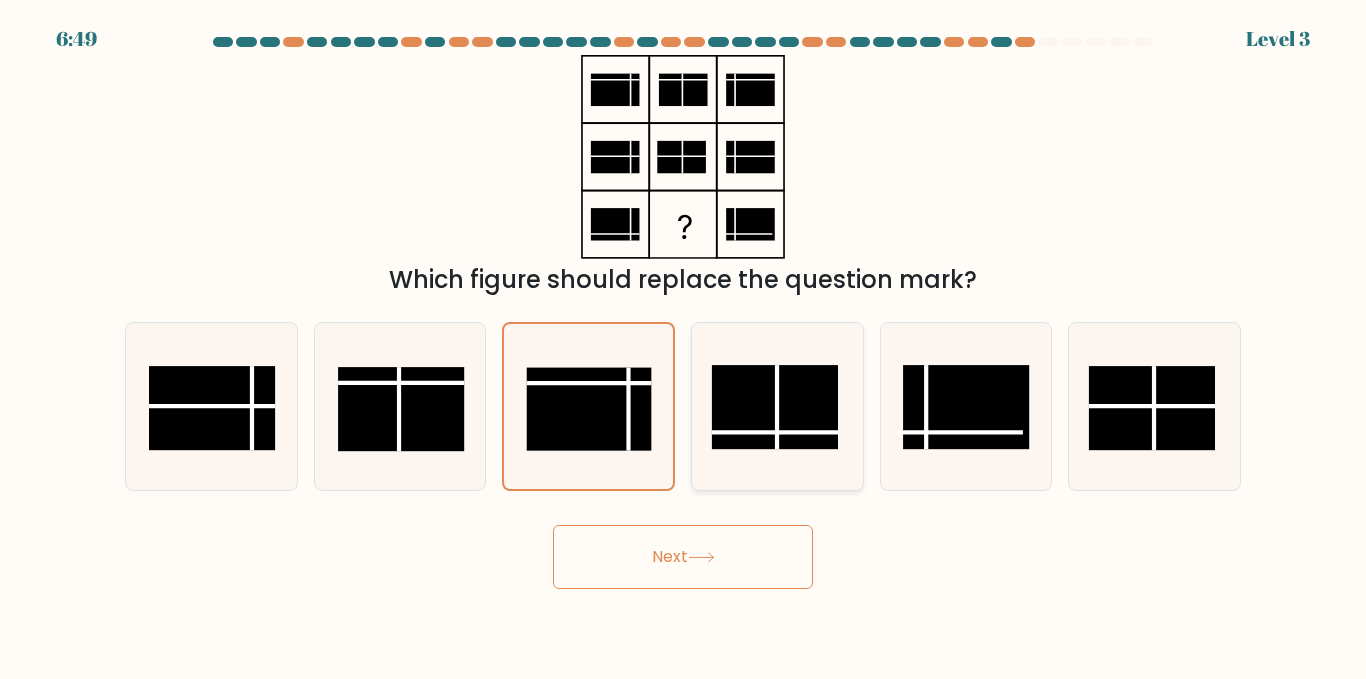 click at bounding box center (775, 407) 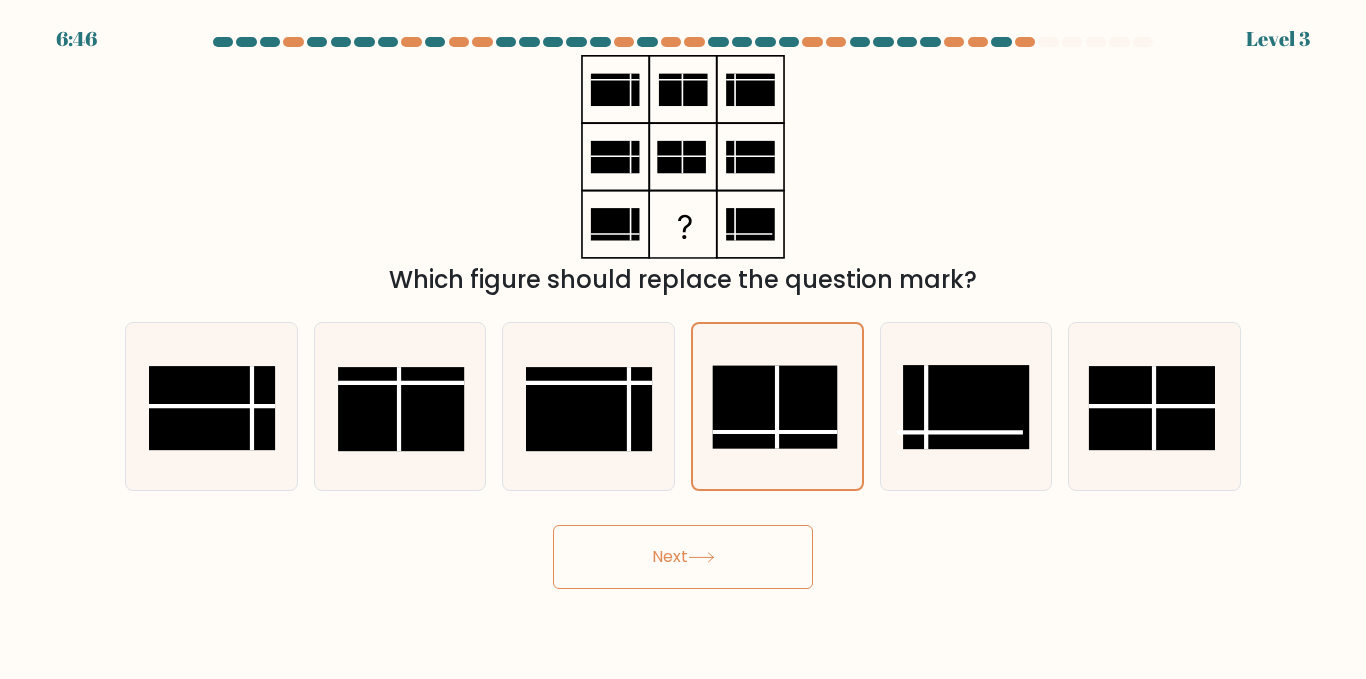 drag, startPoint x: 728, startPoint y: 567, endPoint x: 733, endPoint y: 556, distance: 12.083046 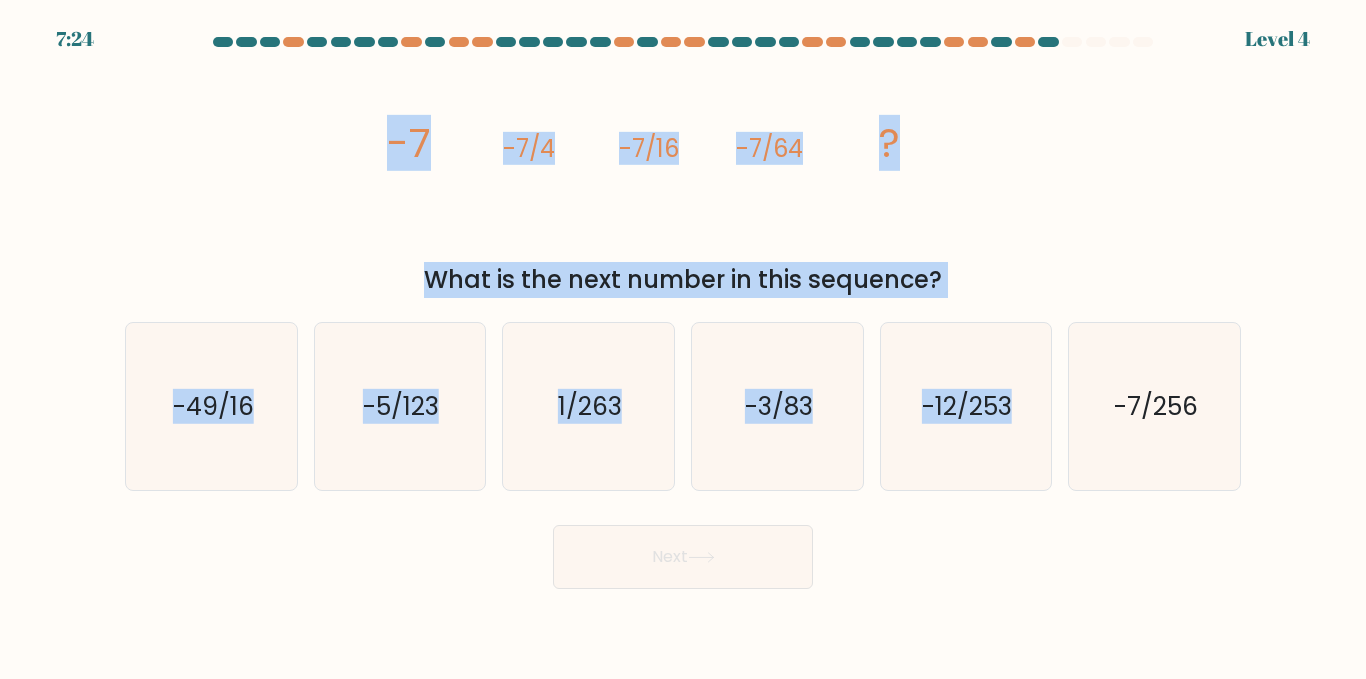 drag, startPoint x: 355, startPoint y: 143, endPoint x: 1365, endPoint y: 451, distance: 1055.9186 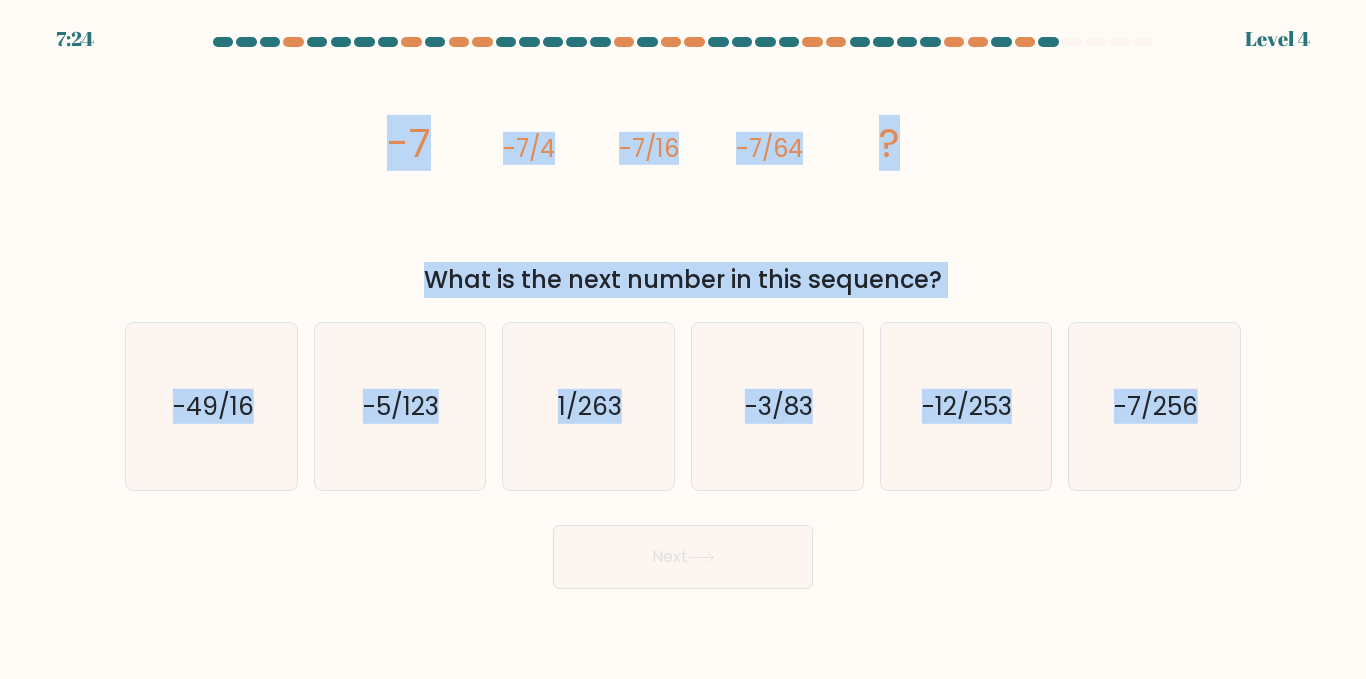 click at bounding box center (683, 313) 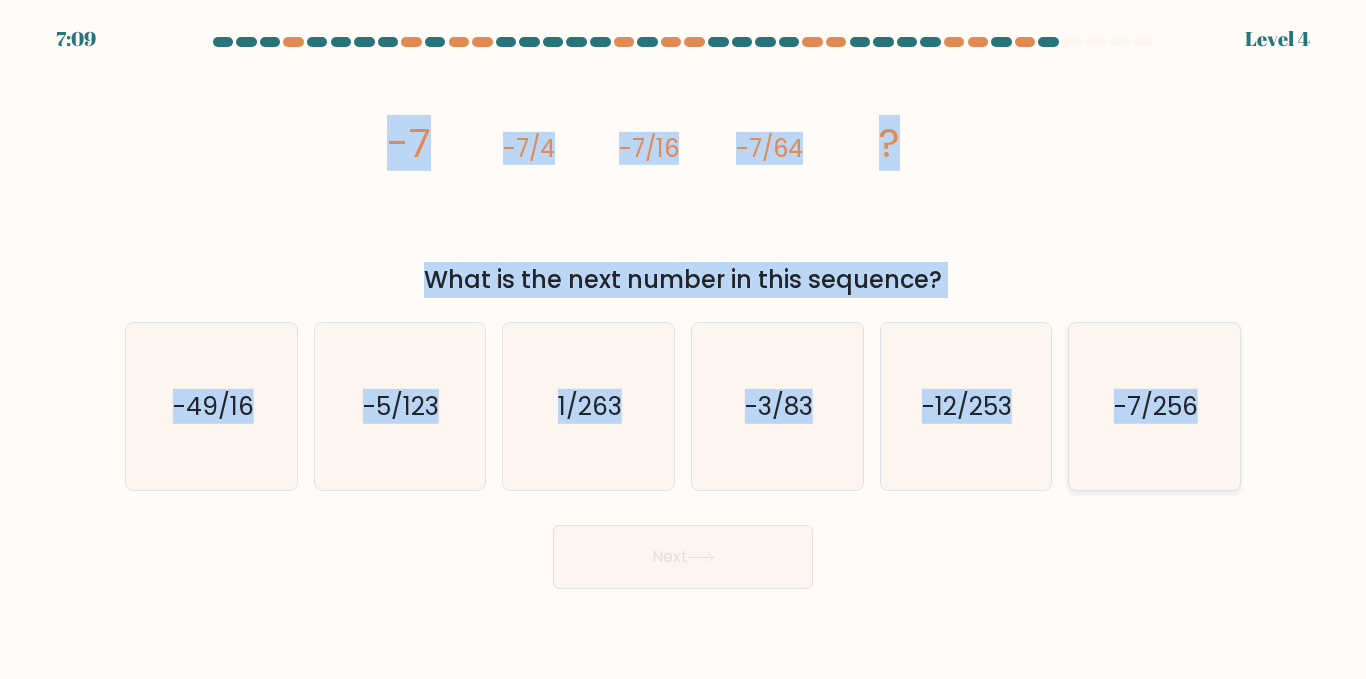 click on "-7/256" at bounding box center (1154, 406) 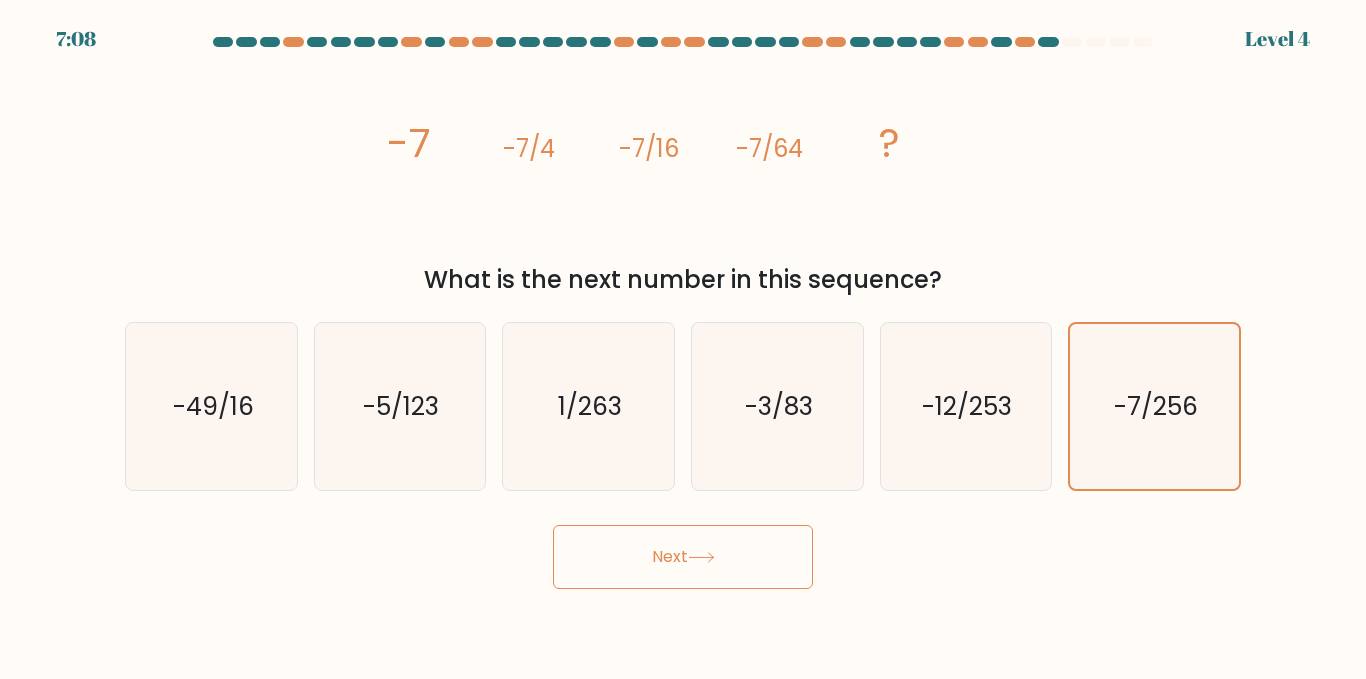 click on "Next" at bounding box center [683, 557] 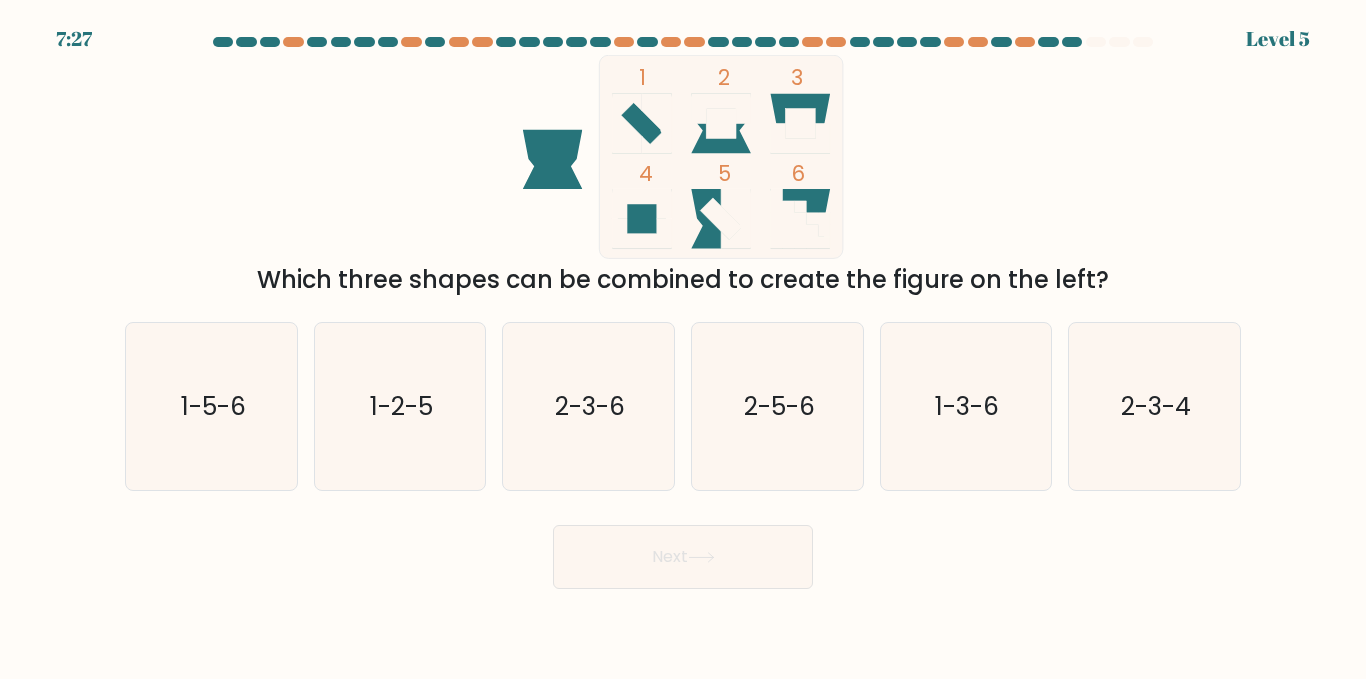 click at bounding box center [657, 124] 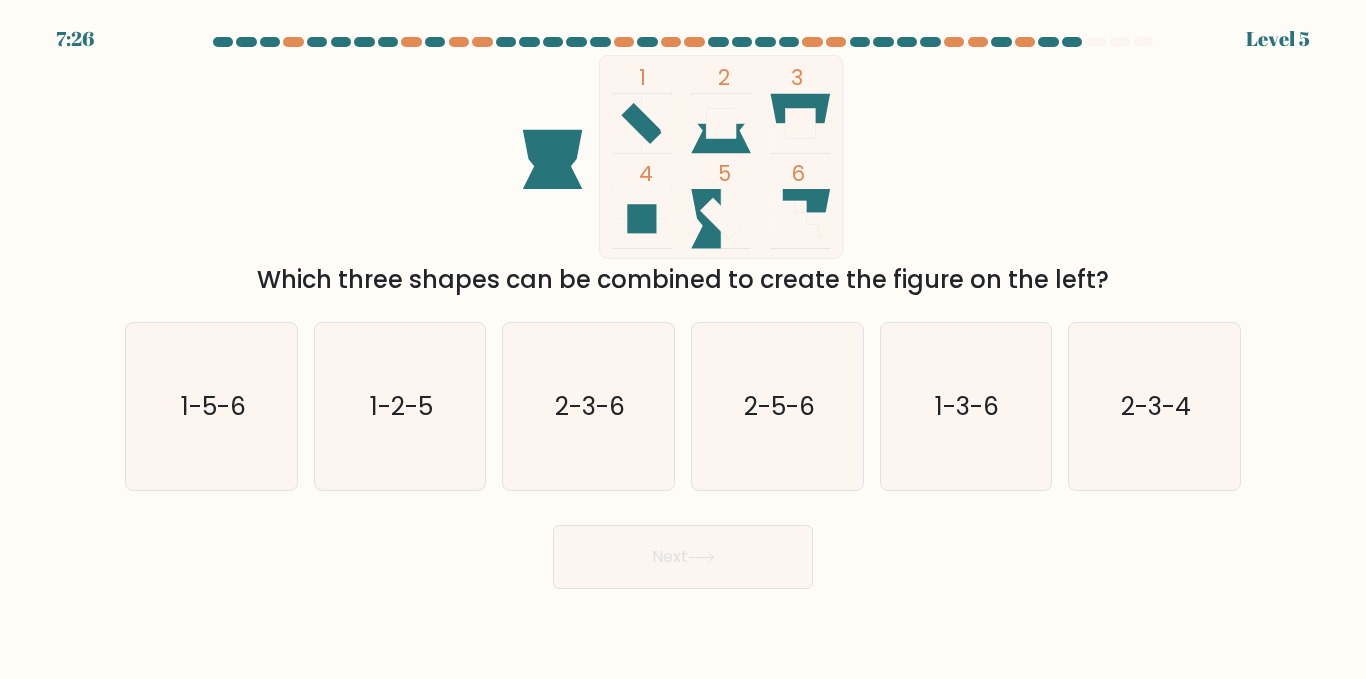 click at bounding box center [657, 124] 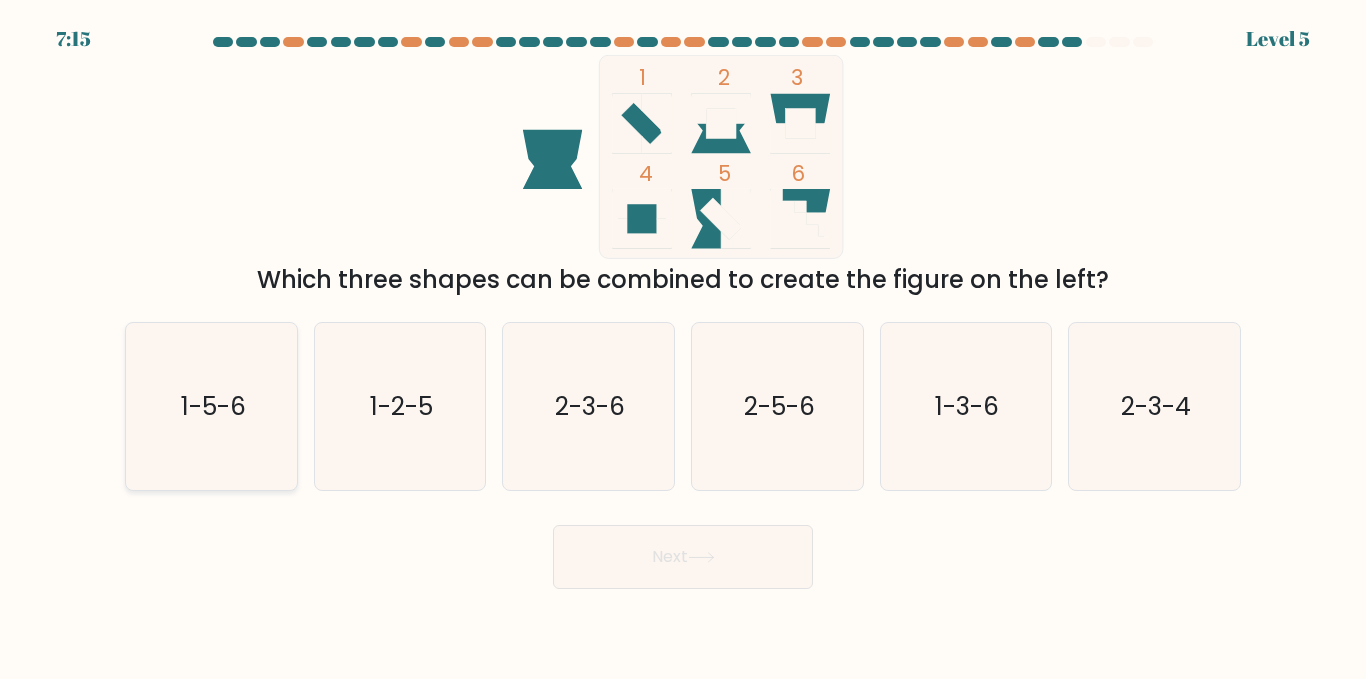 click on "1-5-6" at bounding box center [211, 406] 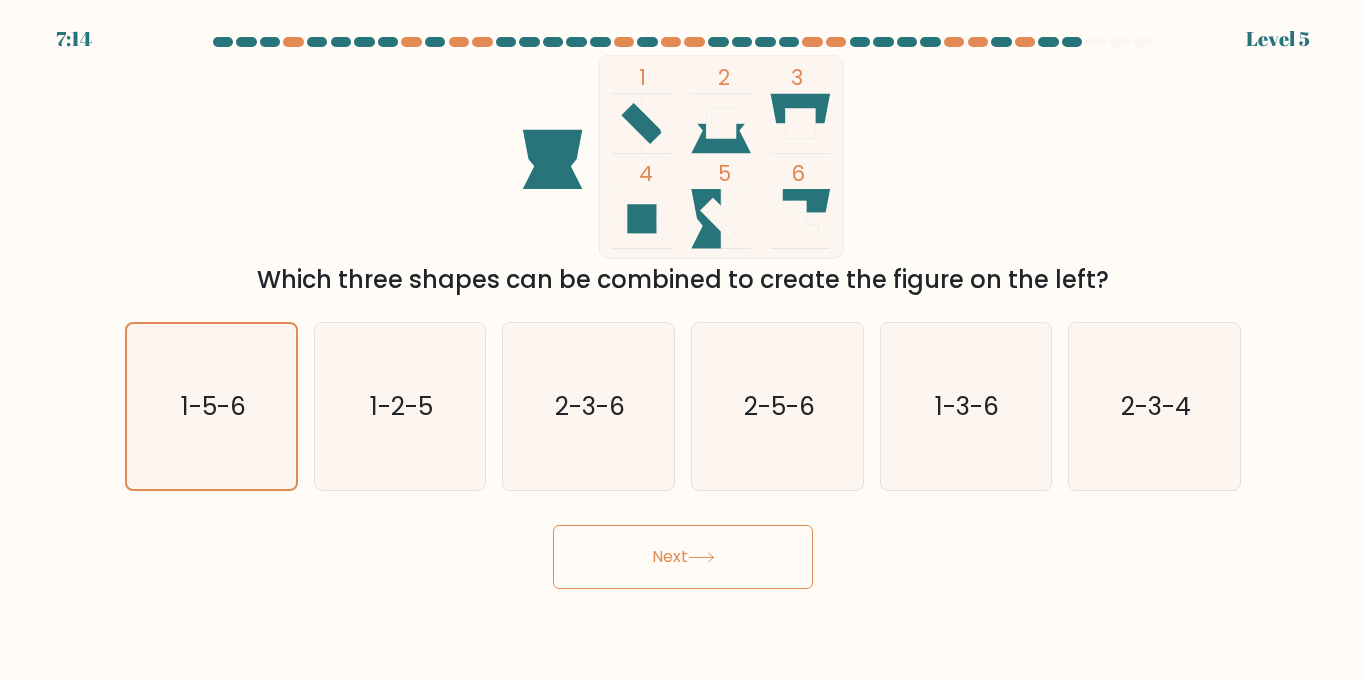 click on "Next" at bounding box center [683, 557] 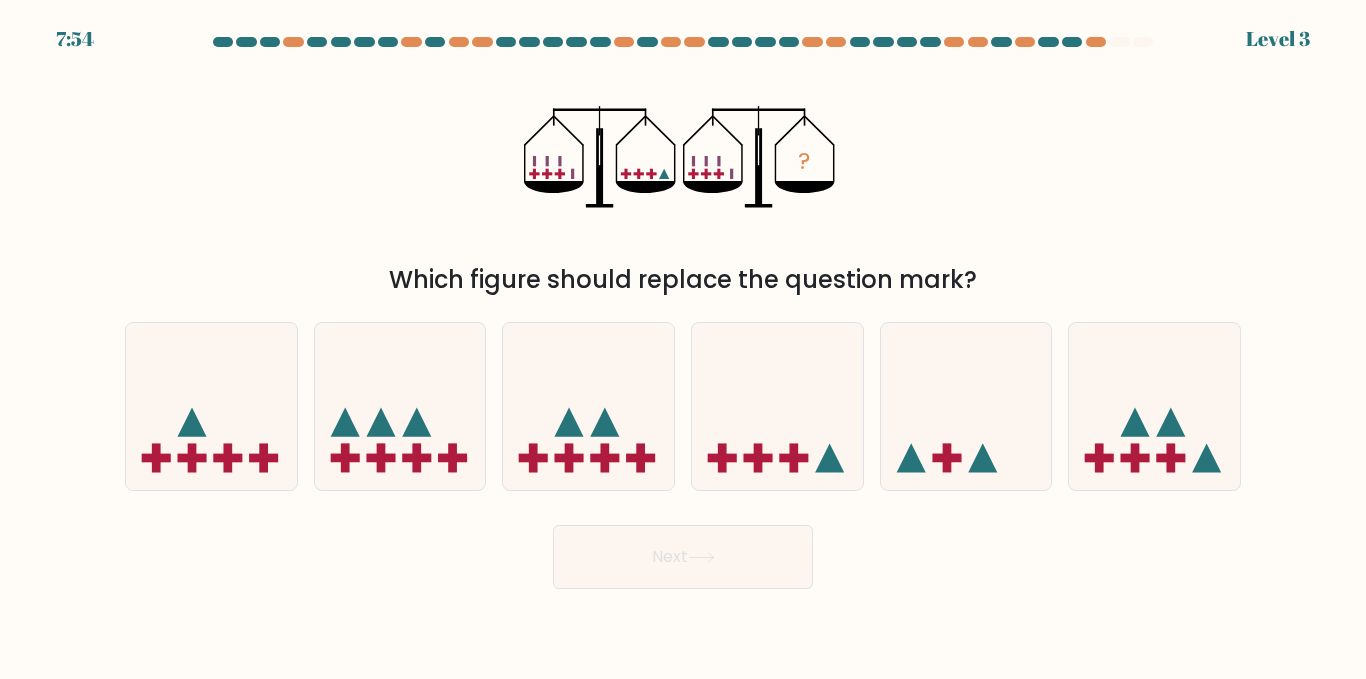 drag, startPoint x: 586, startPoint y: 163, endPoint x: 686, endPoint y: 180, distance: 101.43471 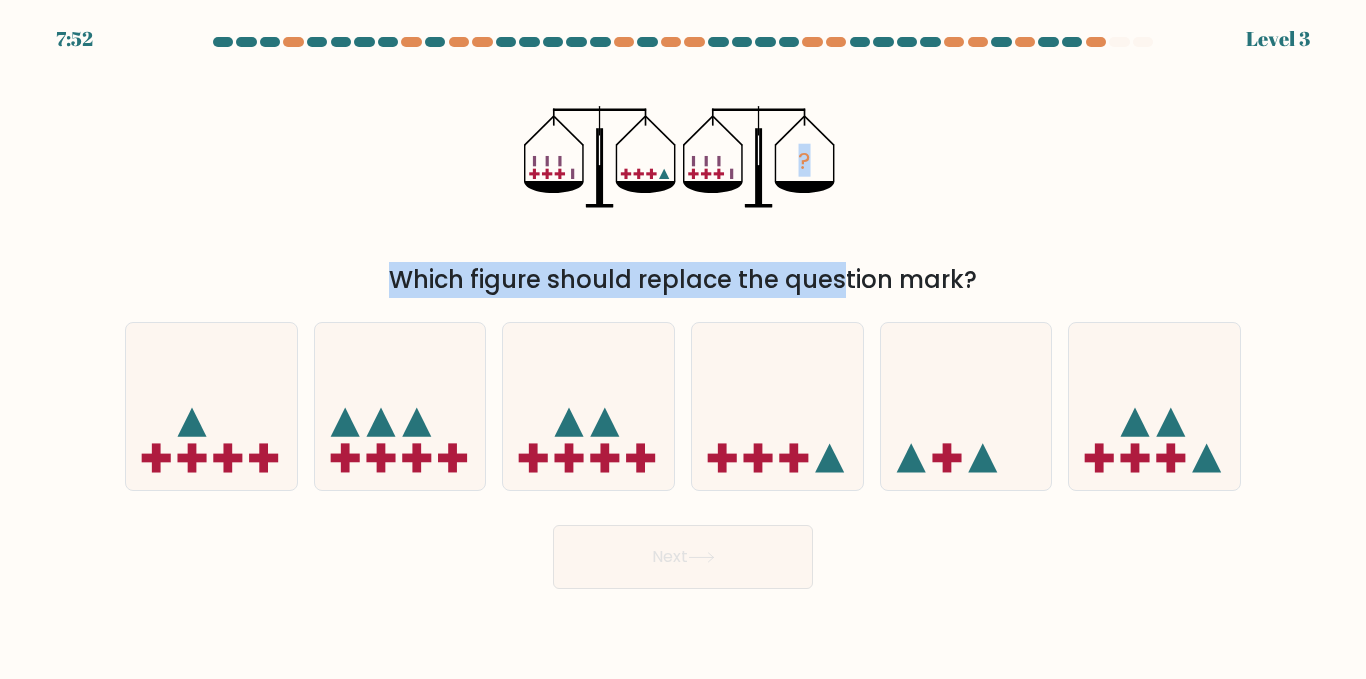 drag, startPoint x: 649, startPoint y: 192, endPoint x: 661, endPoint y: 282, distance: 90.79648 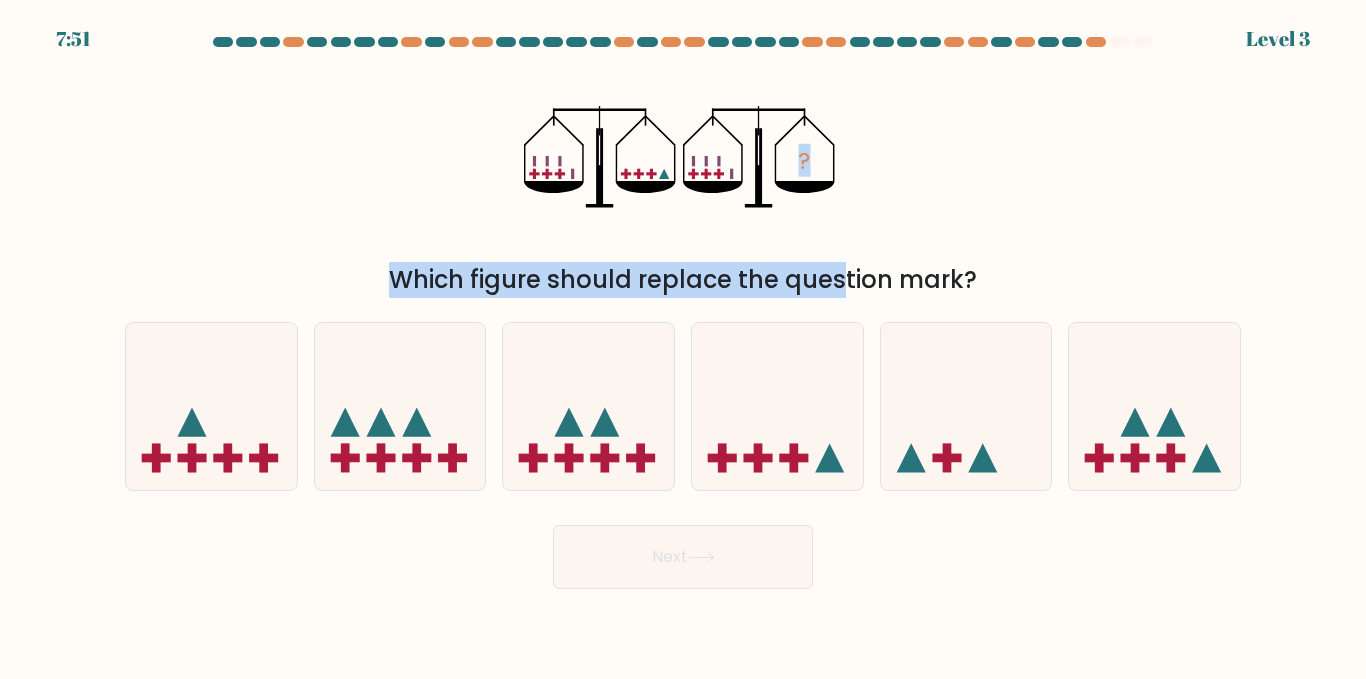 click on "?" at bounding box center [683, 157] 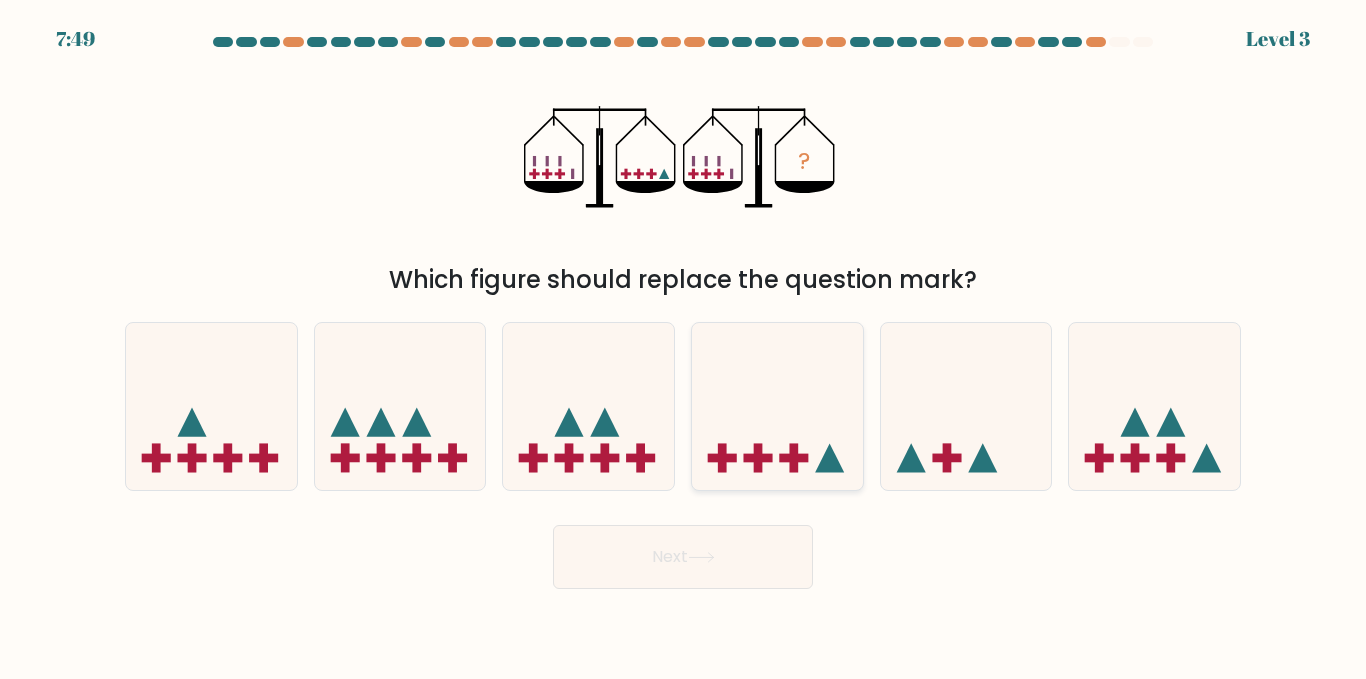 click at bounding box center [777, 406] 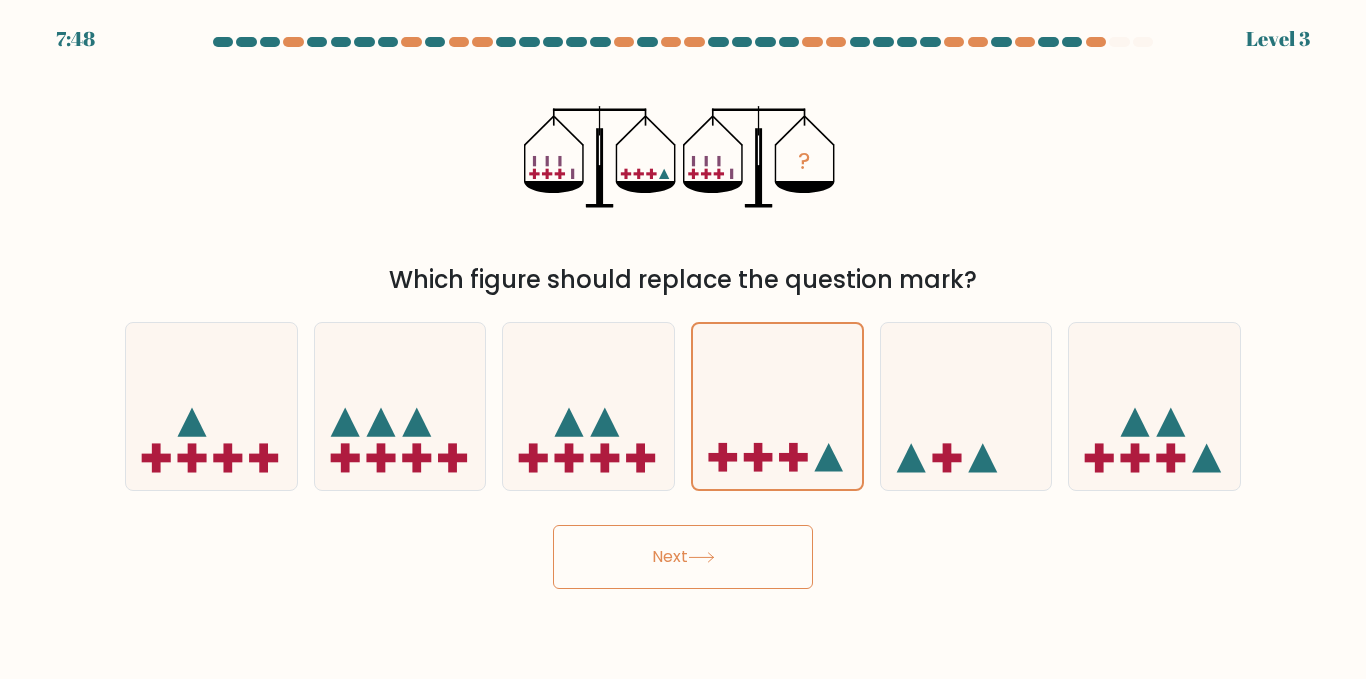 click on "Next" at bounding box center (683, 557) 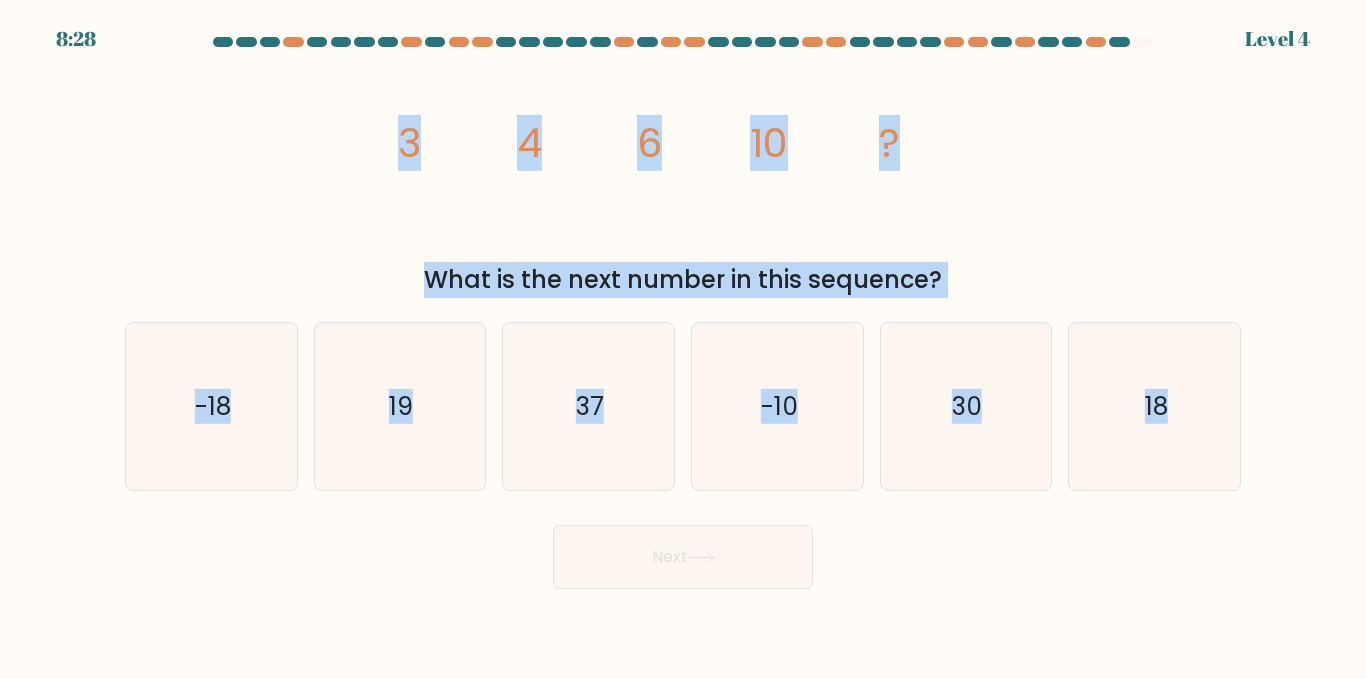 drag, startPoint x: 360, startPoint y: 126, endPoint x: 1273, endPoint y: 411, distance: 956.44867 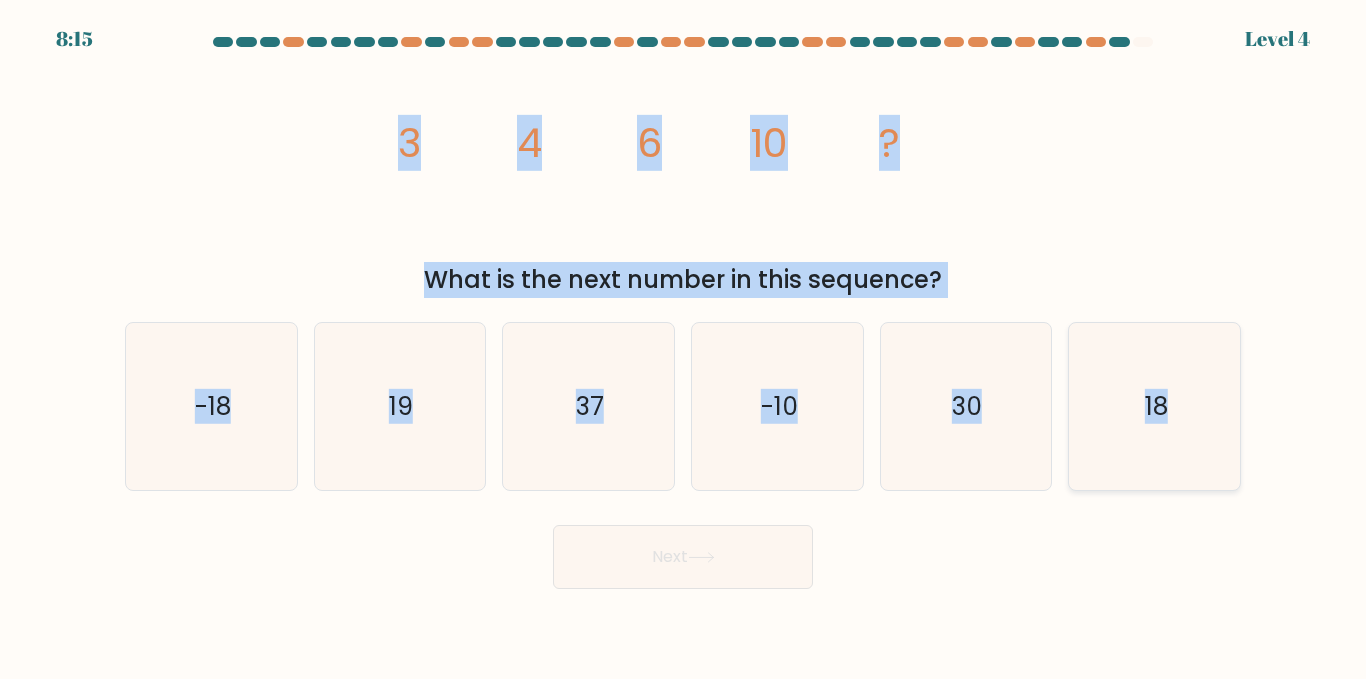 click on "18" at bounding box center [1154, 406] 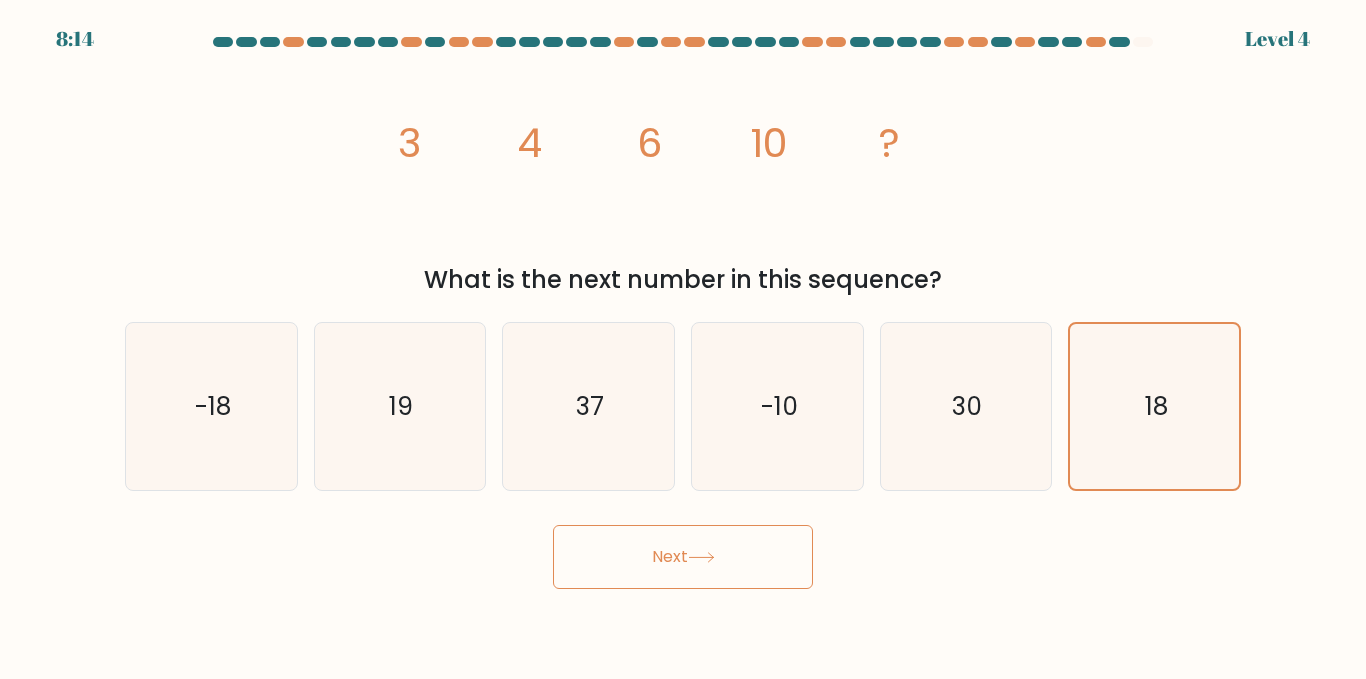 click on "Next" at bounding box center (683, 557) 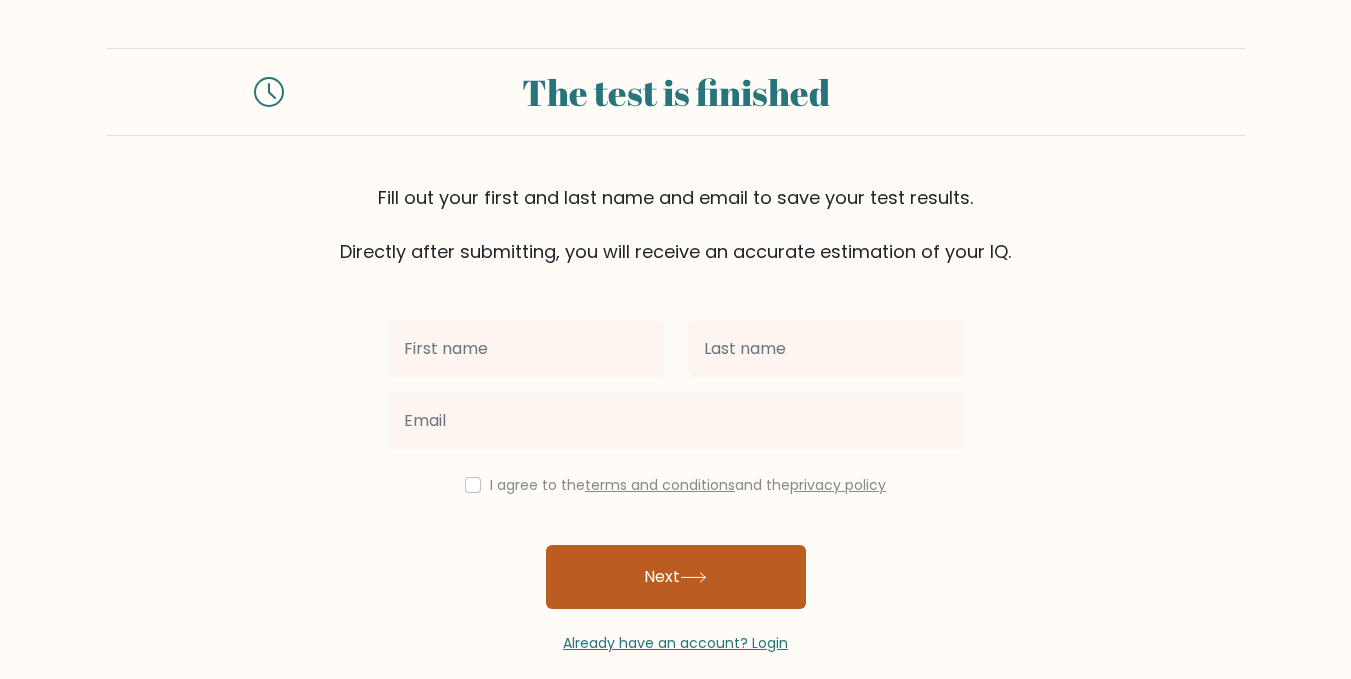 scroll, scrollTop: 0, scrollLeft: 0, axis: both 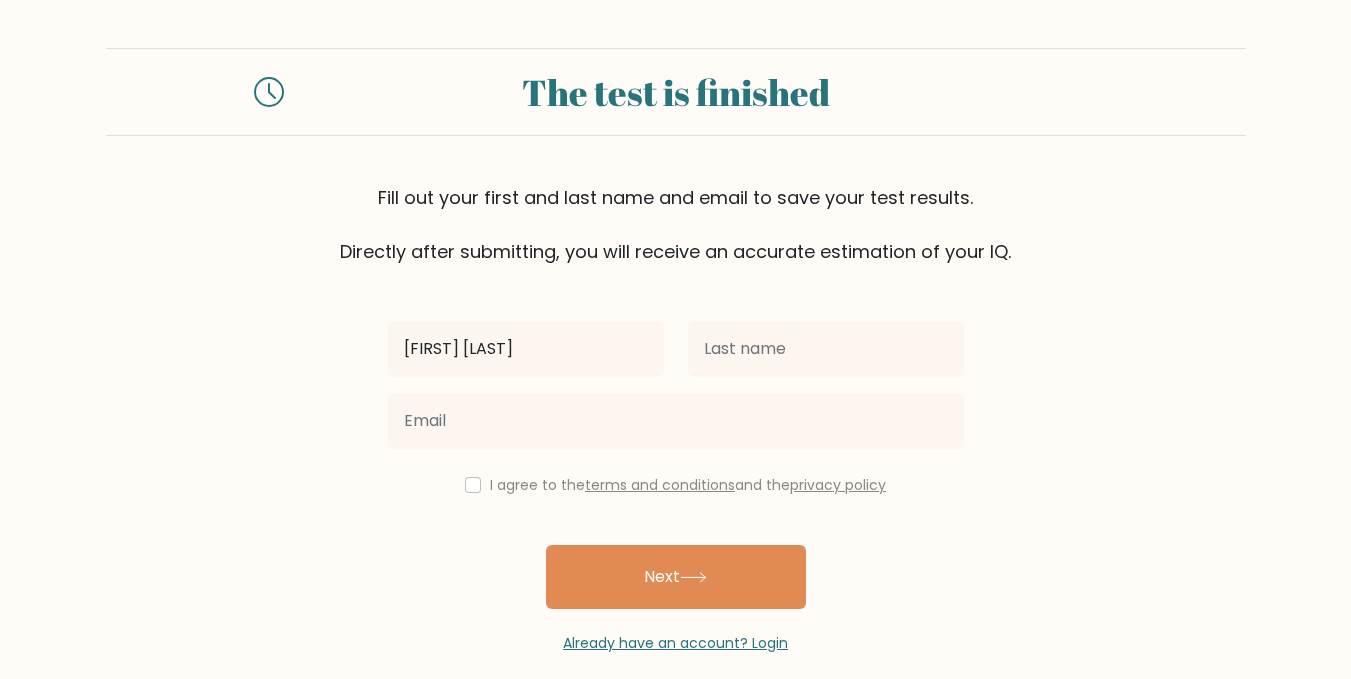 type on "[FIRST] [LAST]" 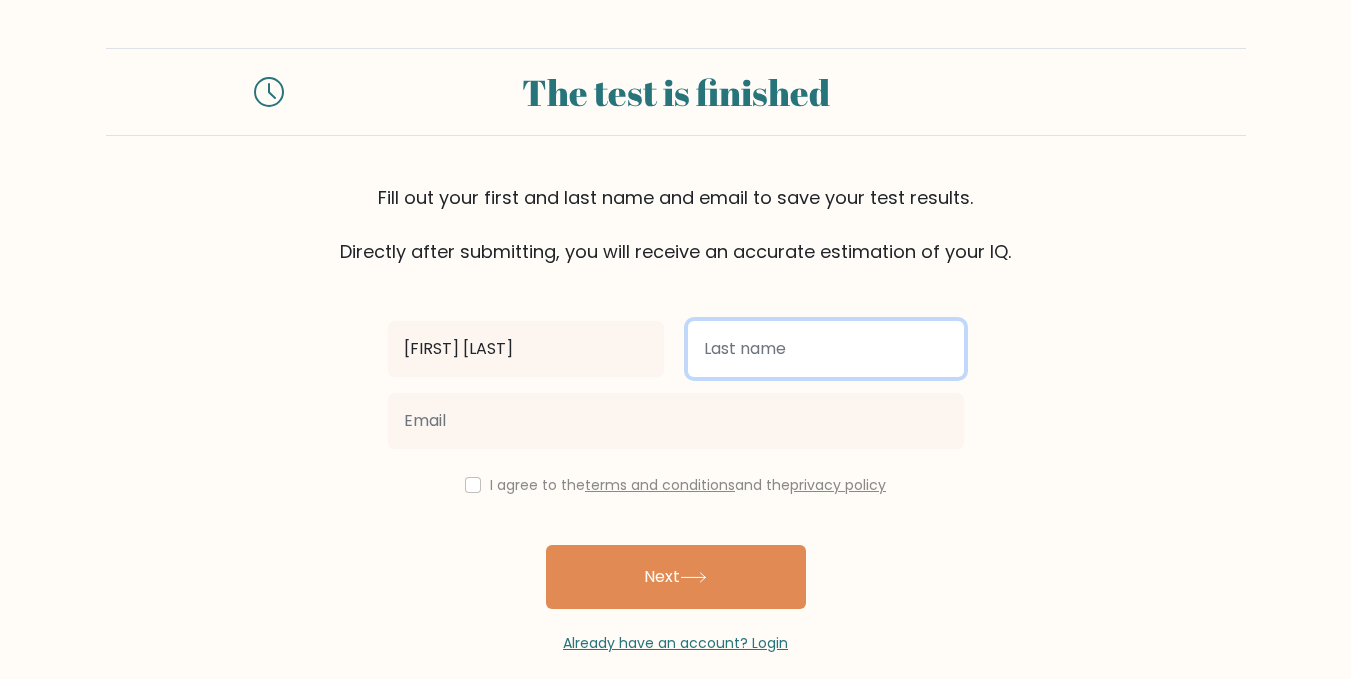 click at bounding box center (826, 349) 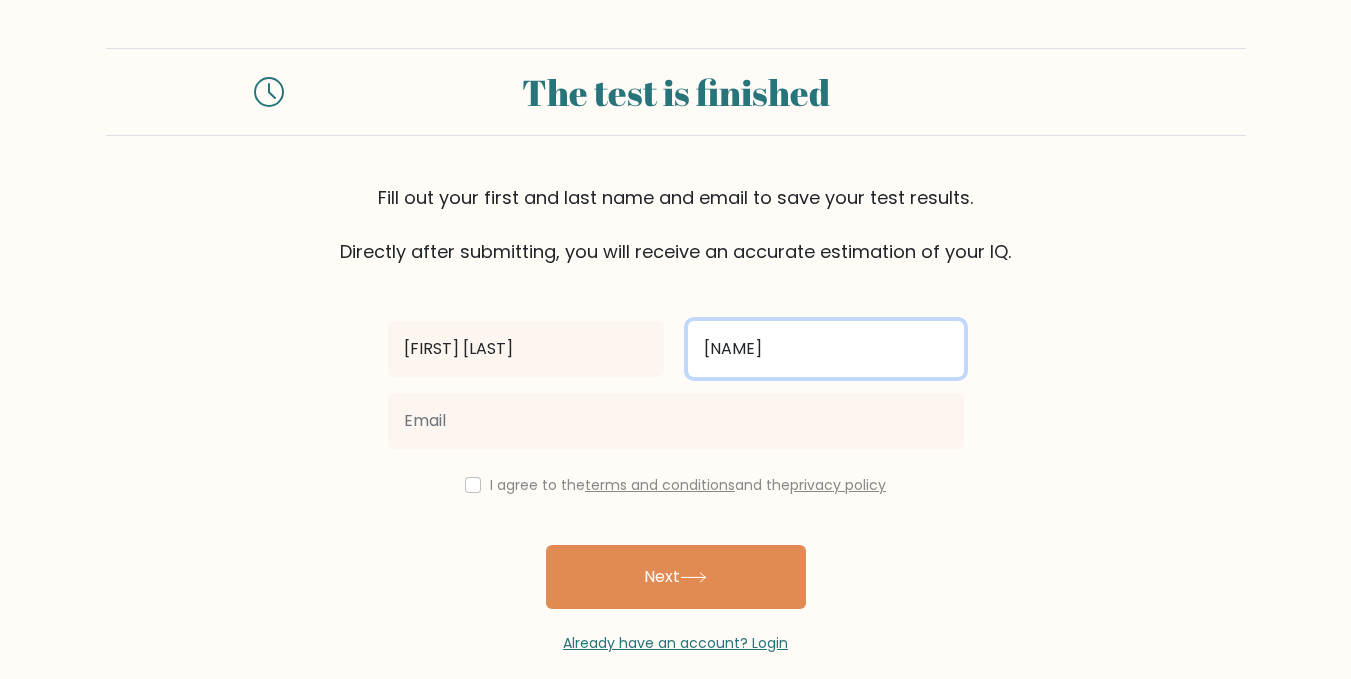 type on "[NAME]" 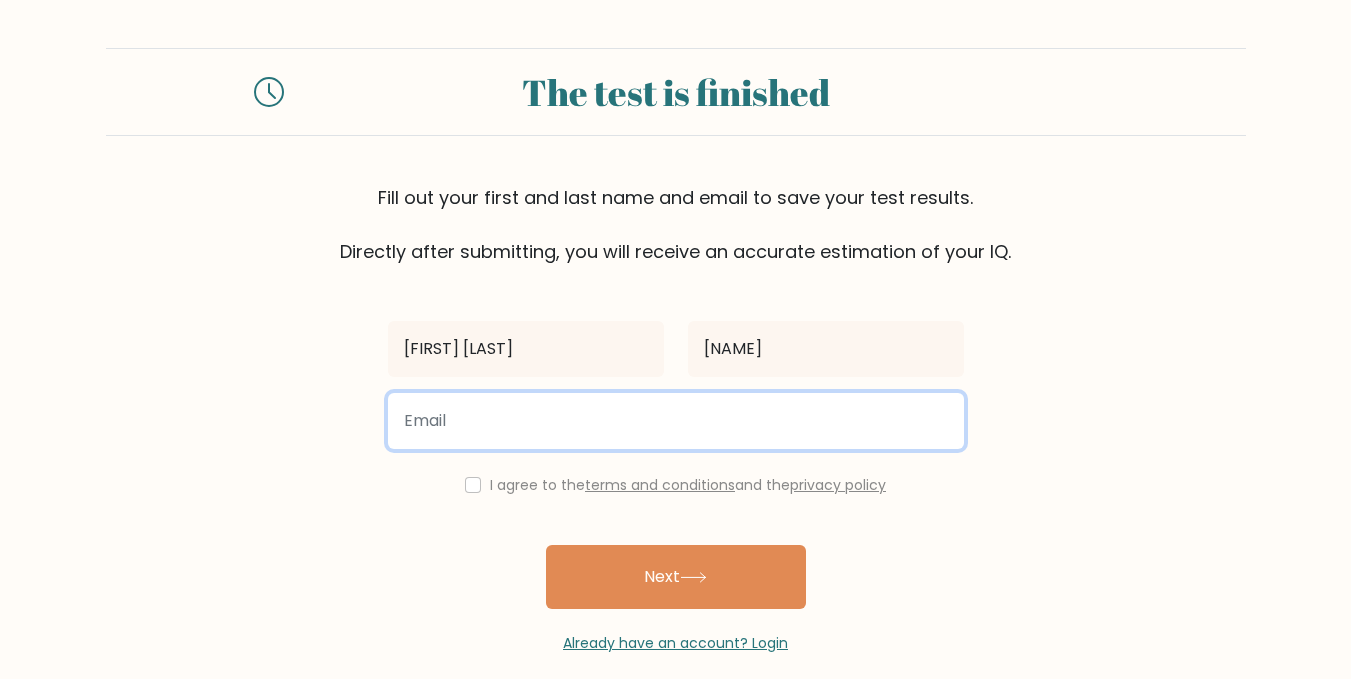 click at bounding box center (676, 421) 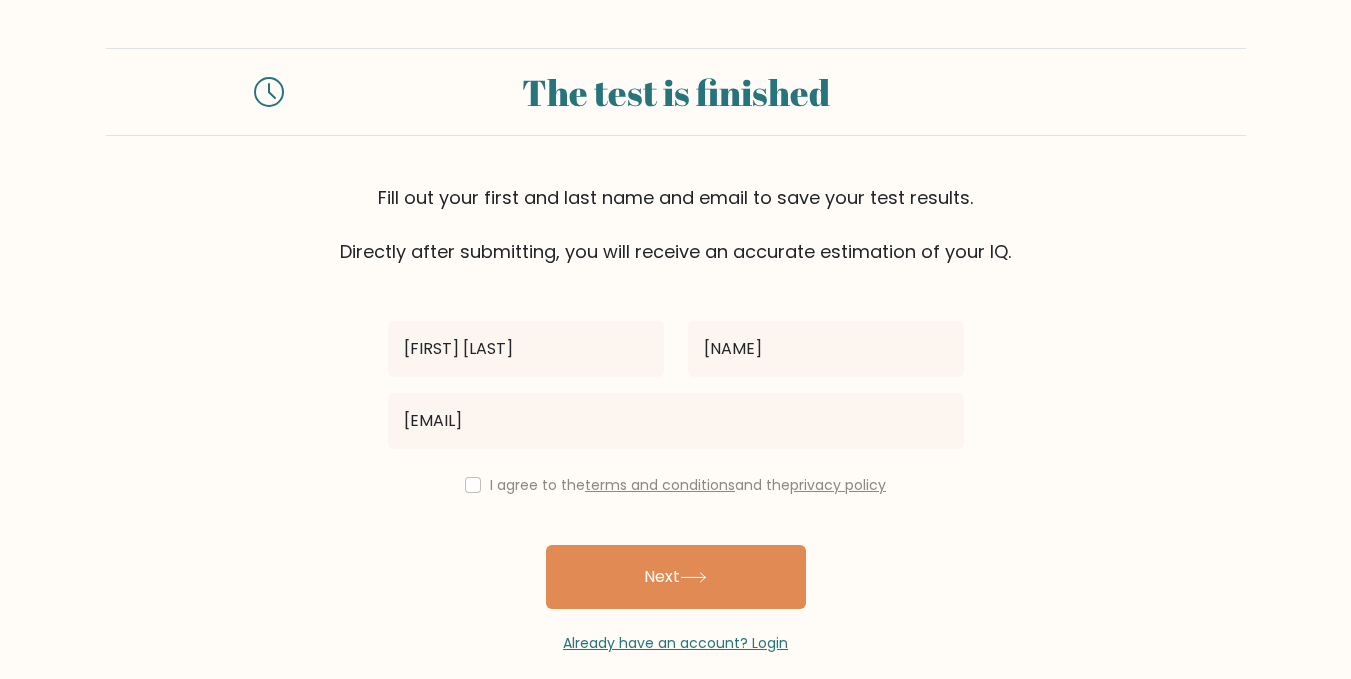 click on "I agree to the  terms and conditions  and the  privacy policy" at bounding box center [676, 485] 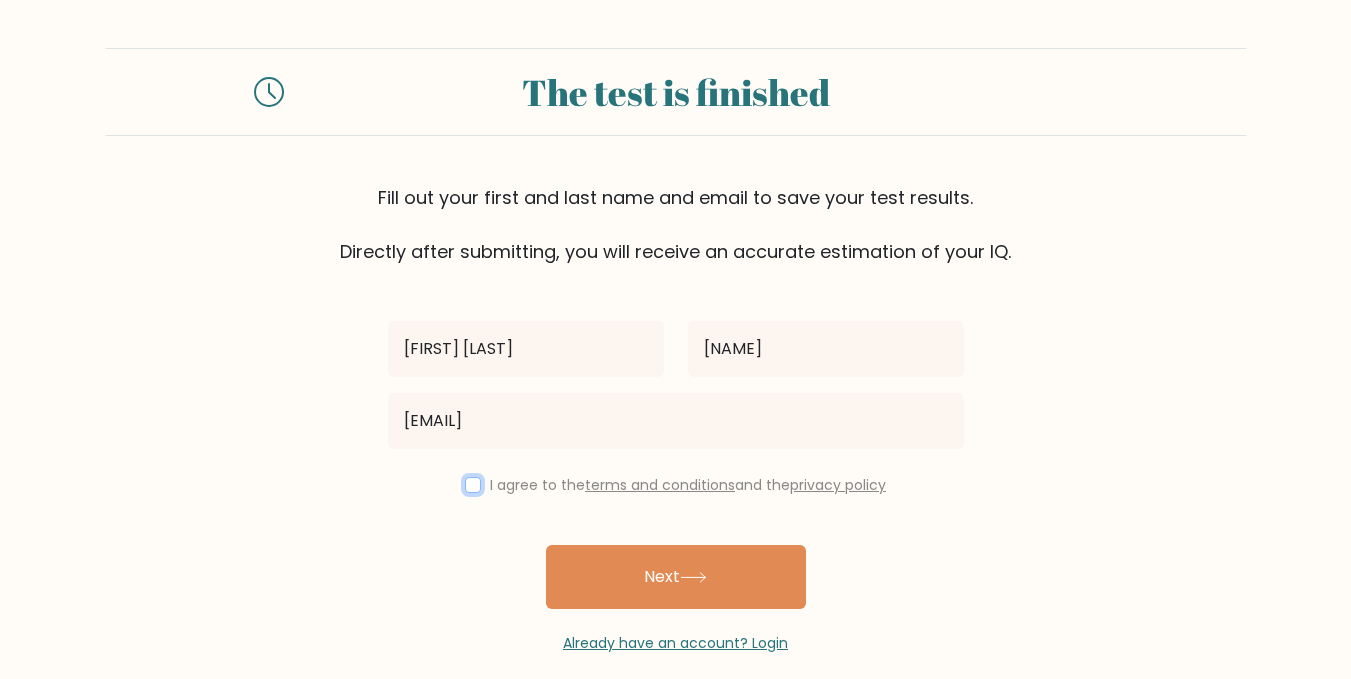 click at bounding box center [473, 485] 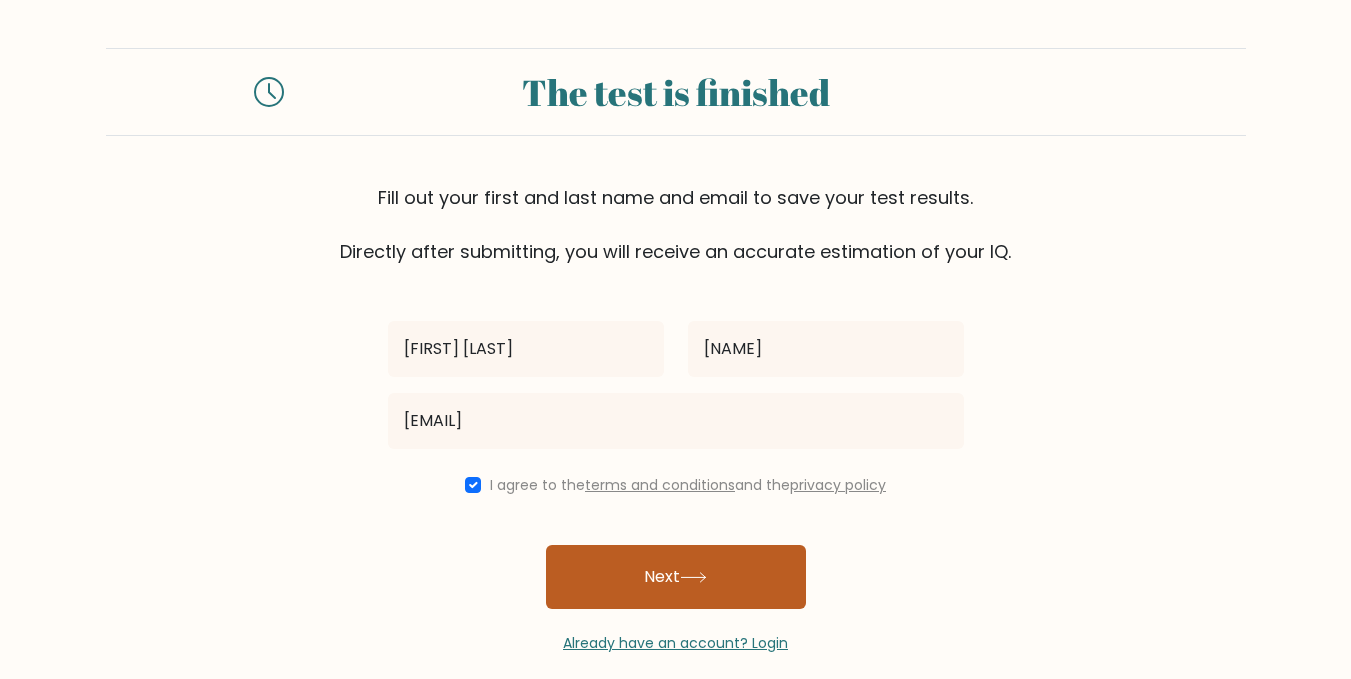 click on "Next" at bounding box center [676, 577] 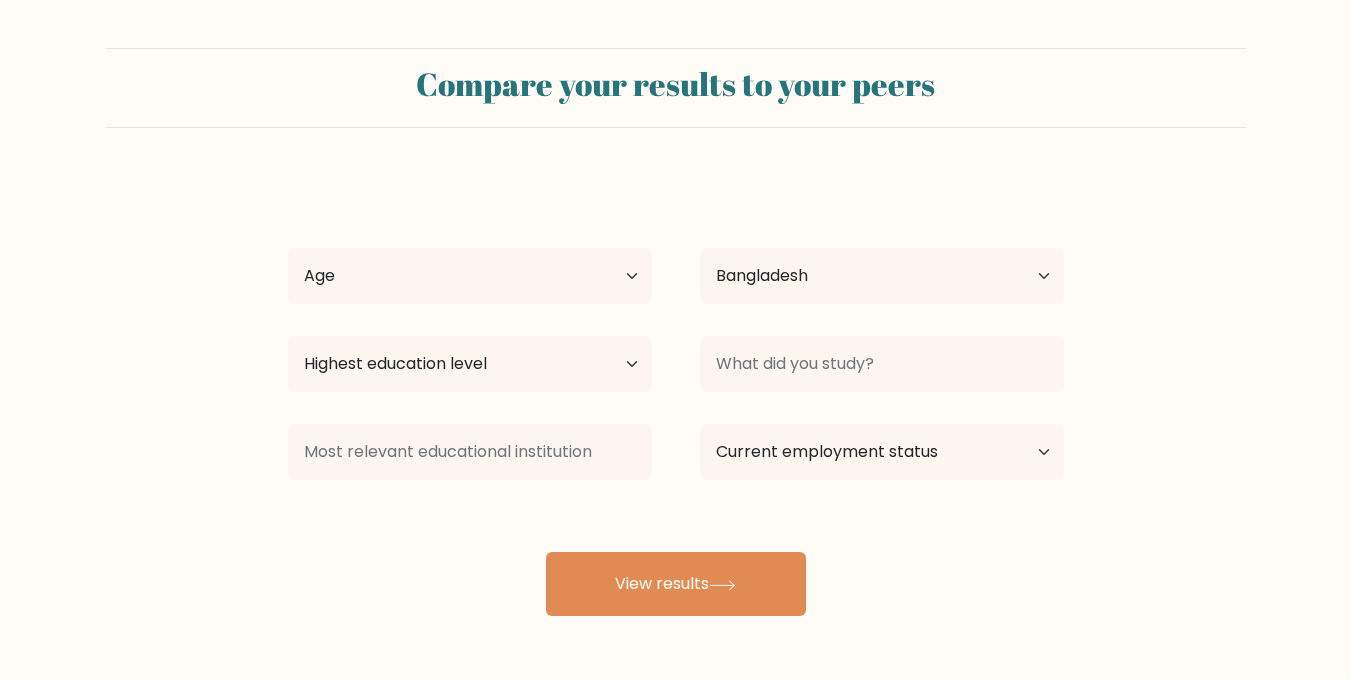 scroll, scrollTop: 0, scrollLeft: 0, axis: both 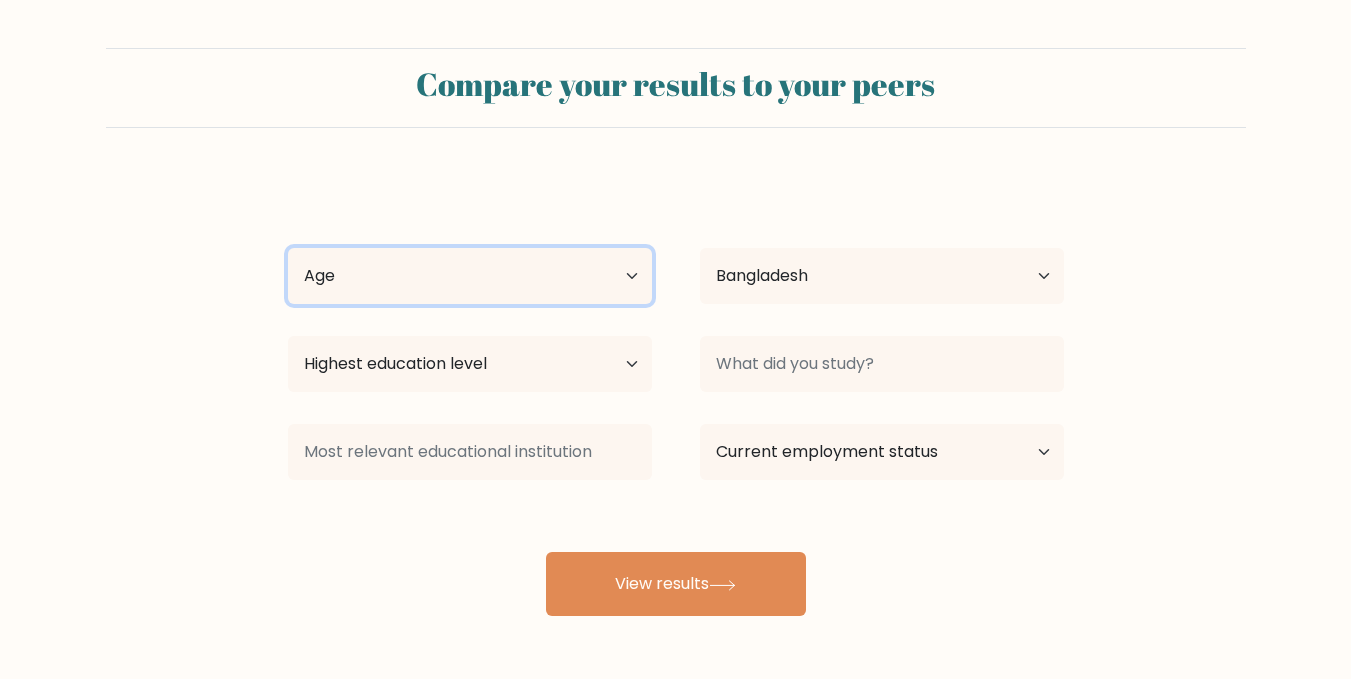 click on "Age
Under 18 years old
18-24 years old
25-34 years old
35-44 years old
45-54 years old
55-64 years old
65 years old and above" at bounding box center (470, 276) 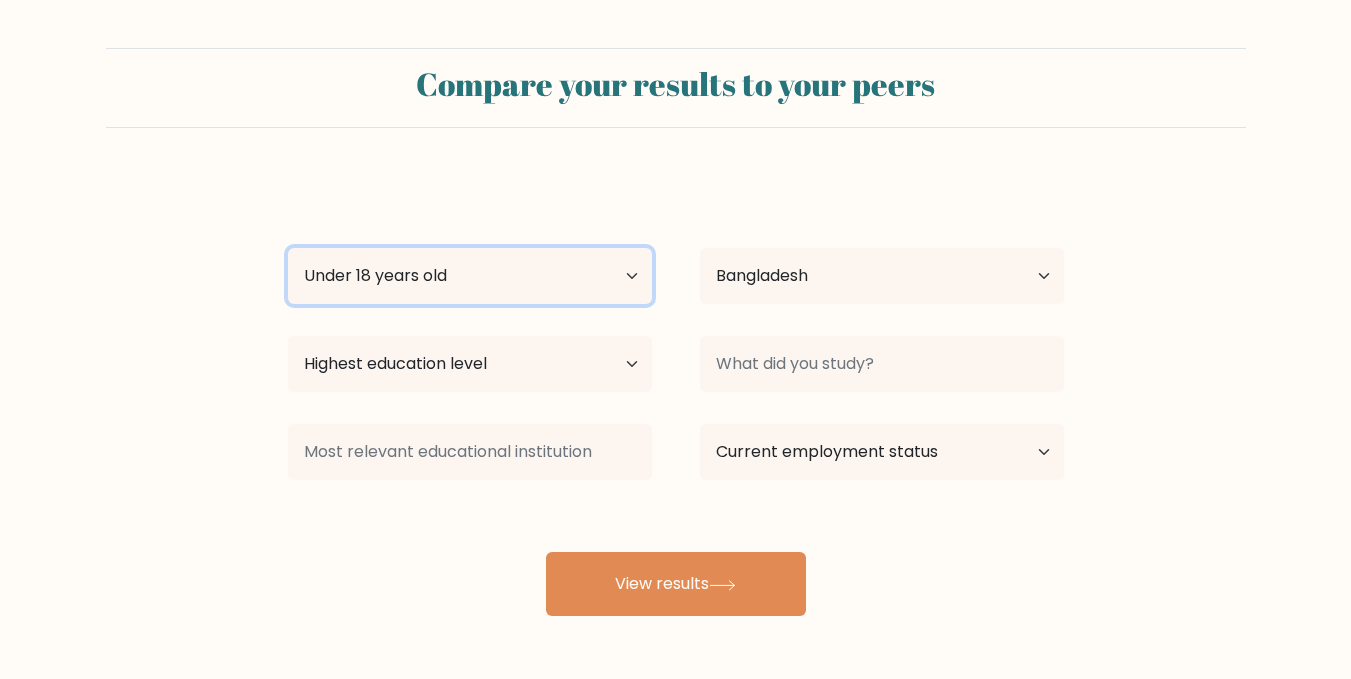 click on "Age
Under 18 years old
18-24 years old
25-34 years old
35-44 years old
45-54 years old
55-64 years old
65 years old and above" at bounding box center (470, 276) 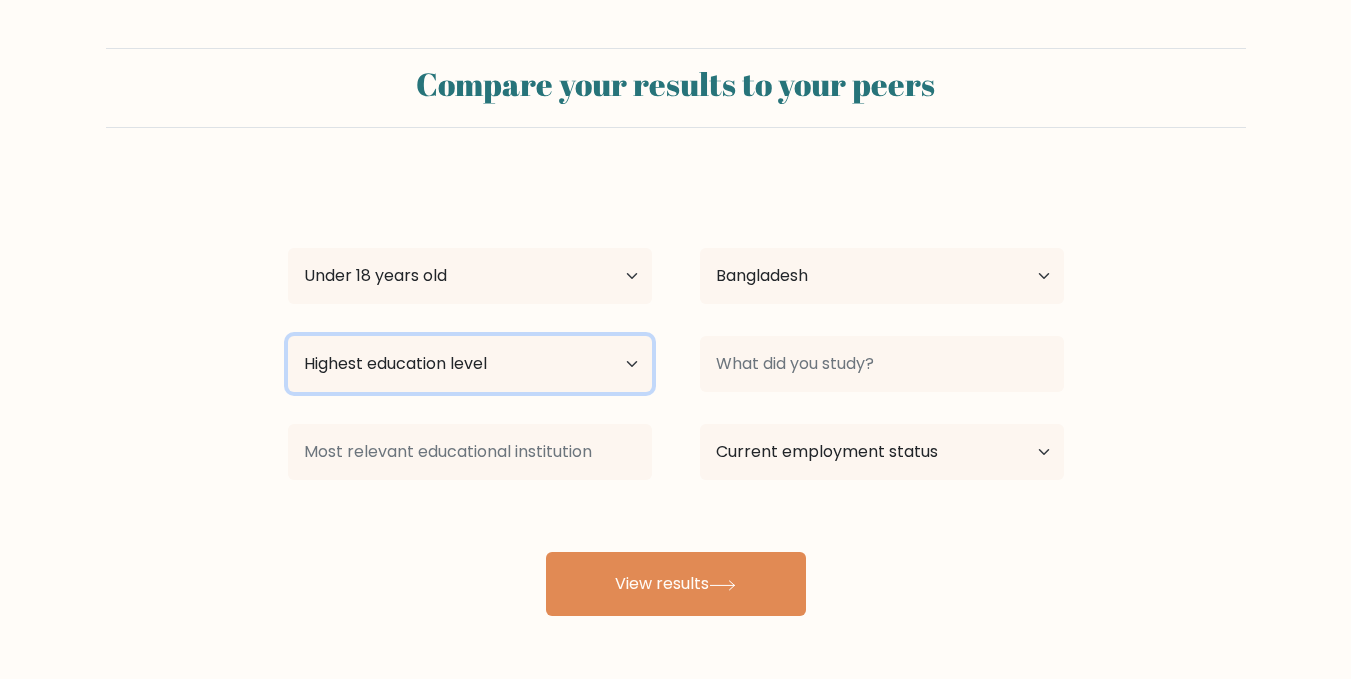 click on "Highest education level
No schooling
Primary
Lower Secondary
Upper Secondary
Occupation Specific
Bachelor's degree
Master's degree
Doctoral degree" at bounding box center [470, 364] 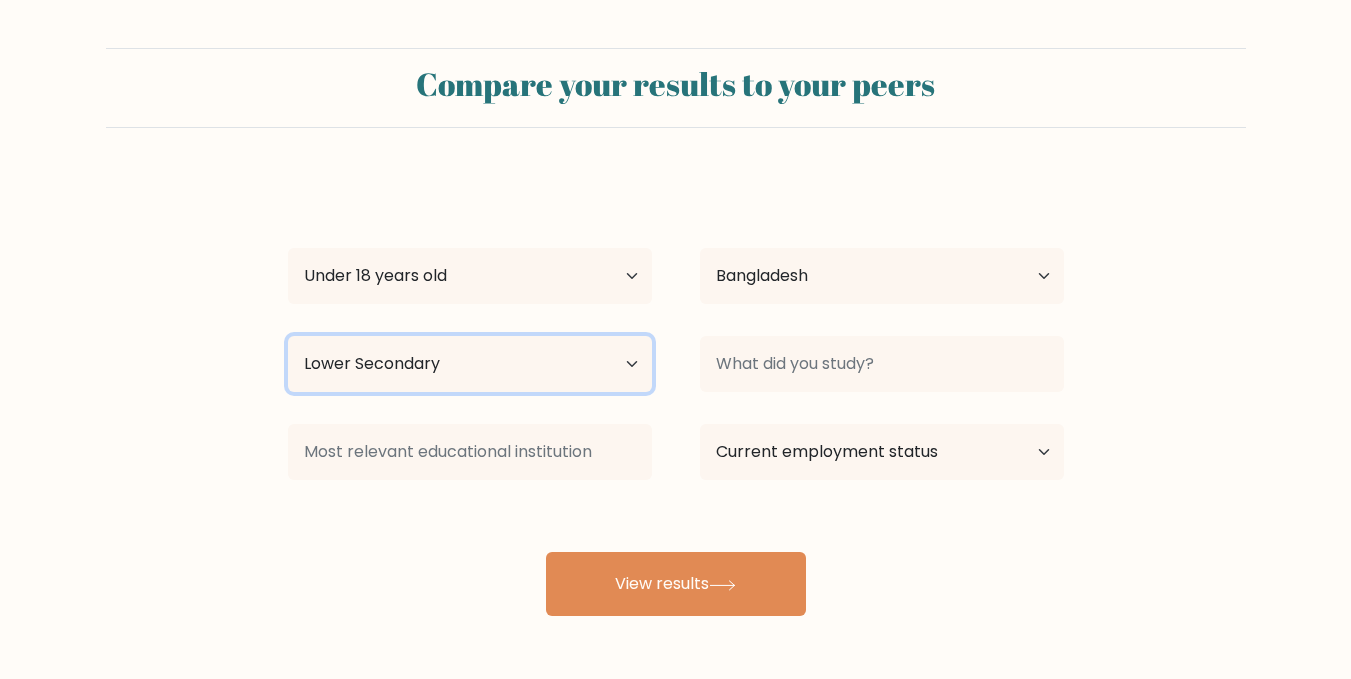 click on "Highest education level
No schooling
Primary
Lower Secondary
Upper Secondary
Occupation Specific
Bachelor's degree
Master's degree
Doctoral degree" at bounding box center [470, 364] 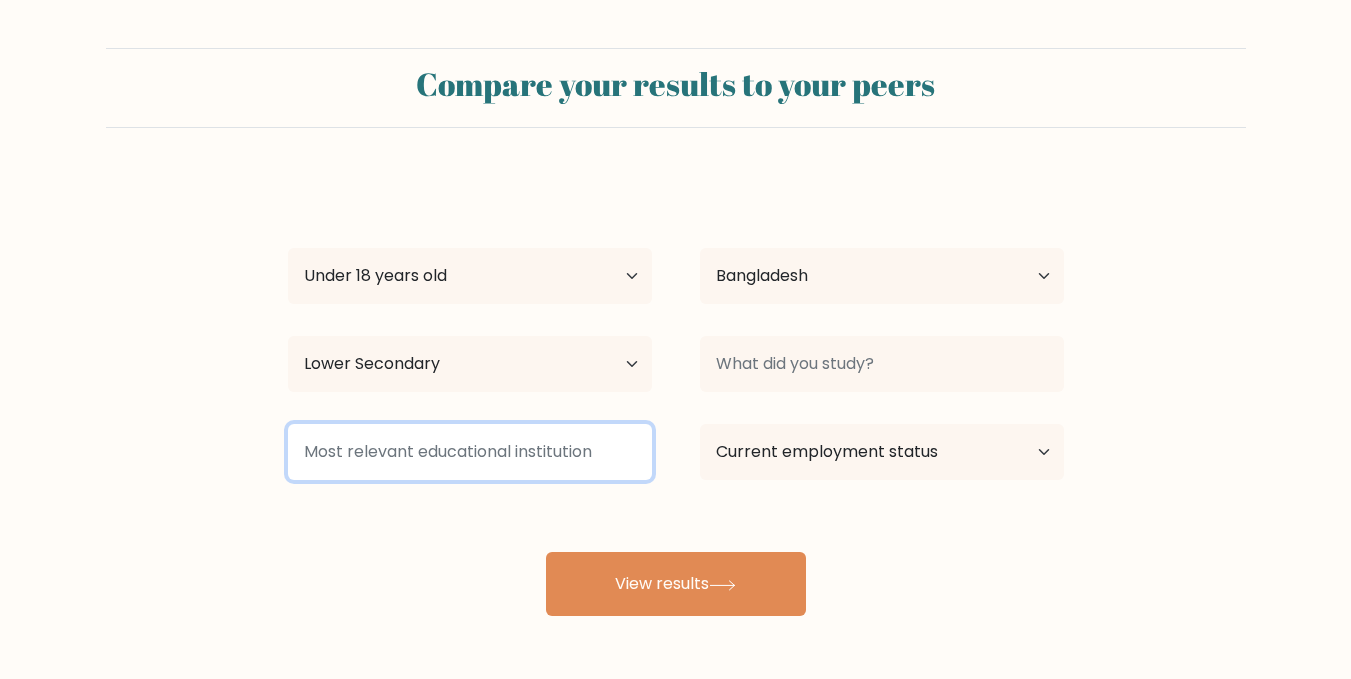 click at bounding box center (470, 452) 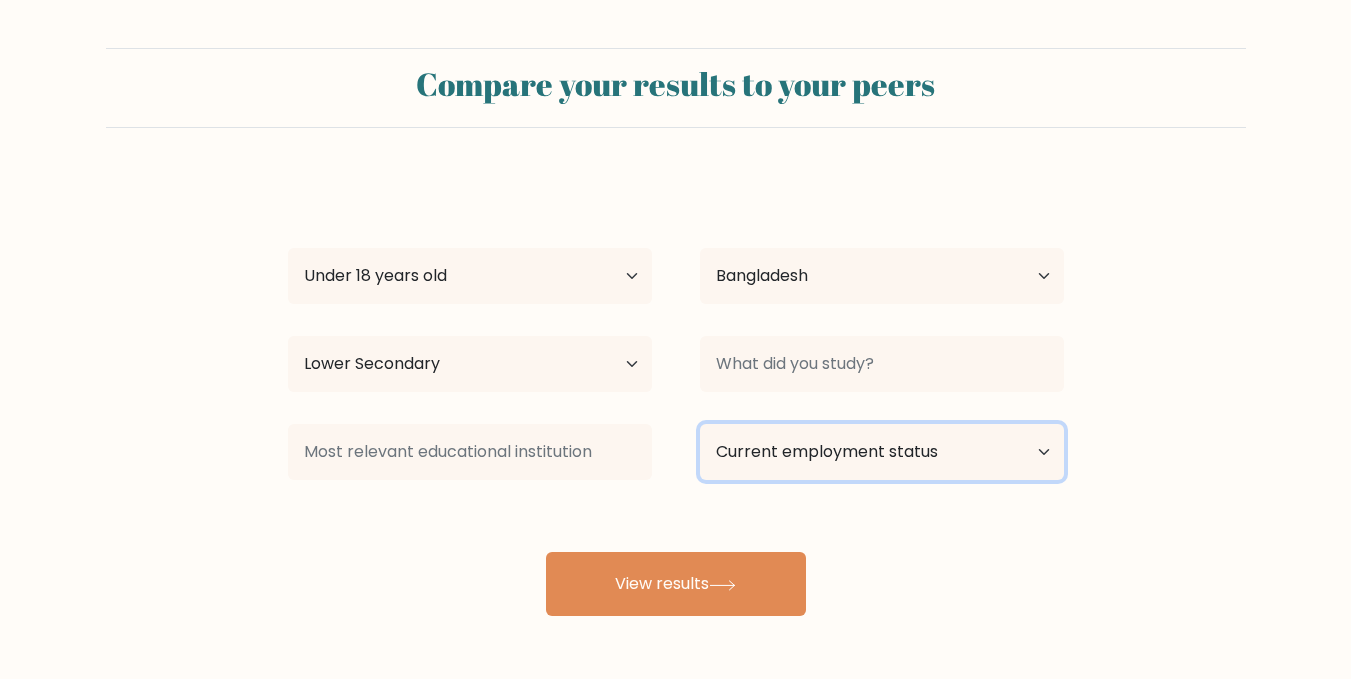 click on "Current employment status
Employed
Student
Retired
Other / prefer not to answer" at bounding box center [882, 452] 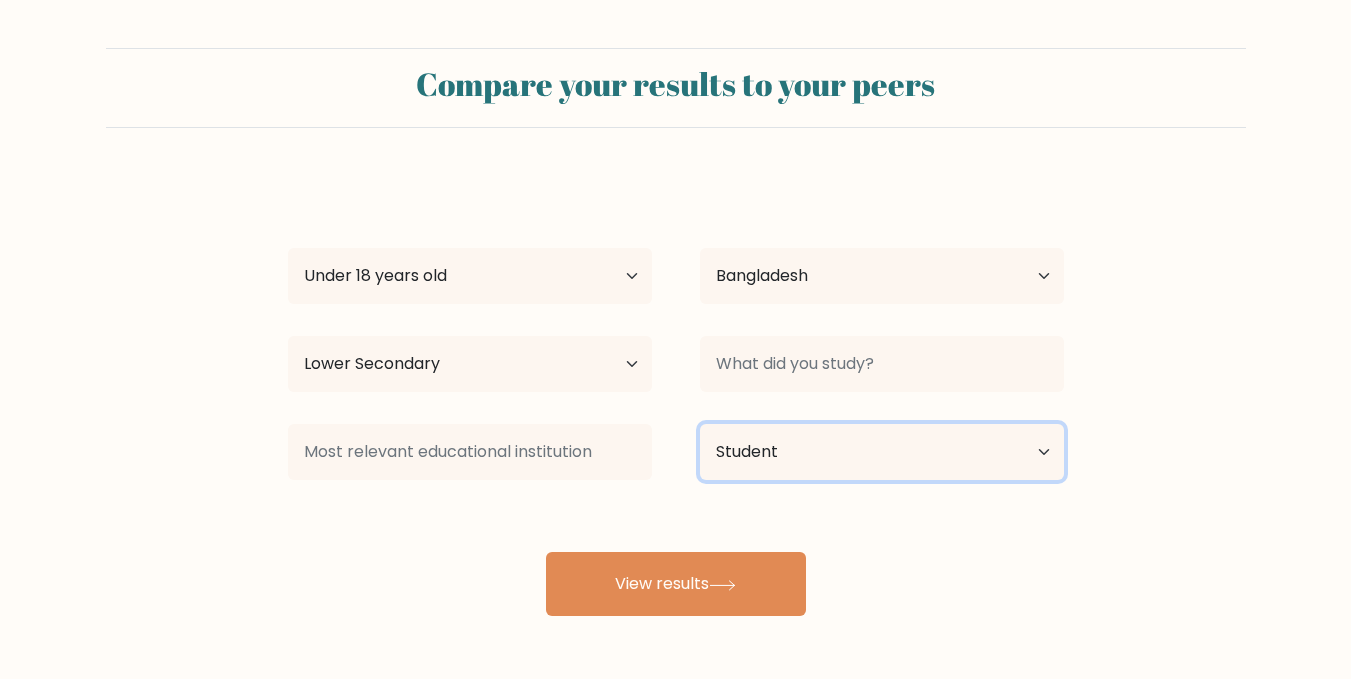 click on "Current employment status
Employed
Student
Retired
Other / prefer not to answer" at bounding box center [882, 452] 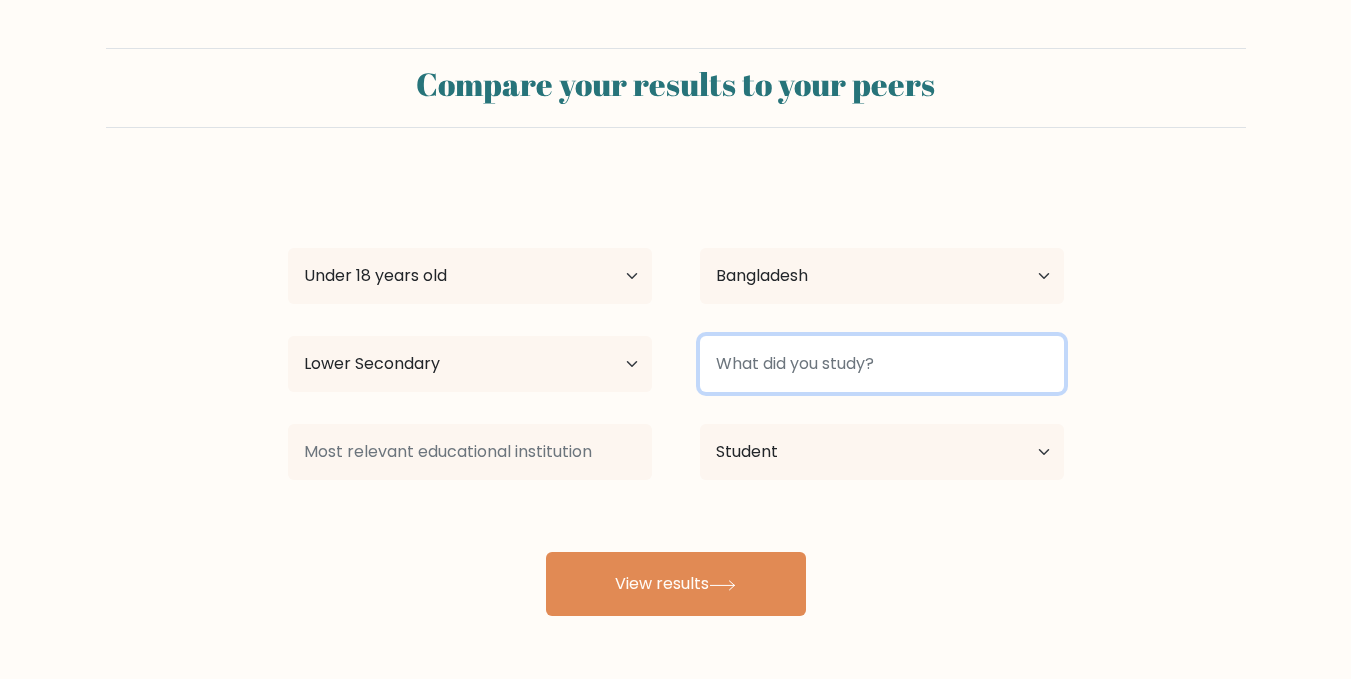 click at bounding box center (882, 364) 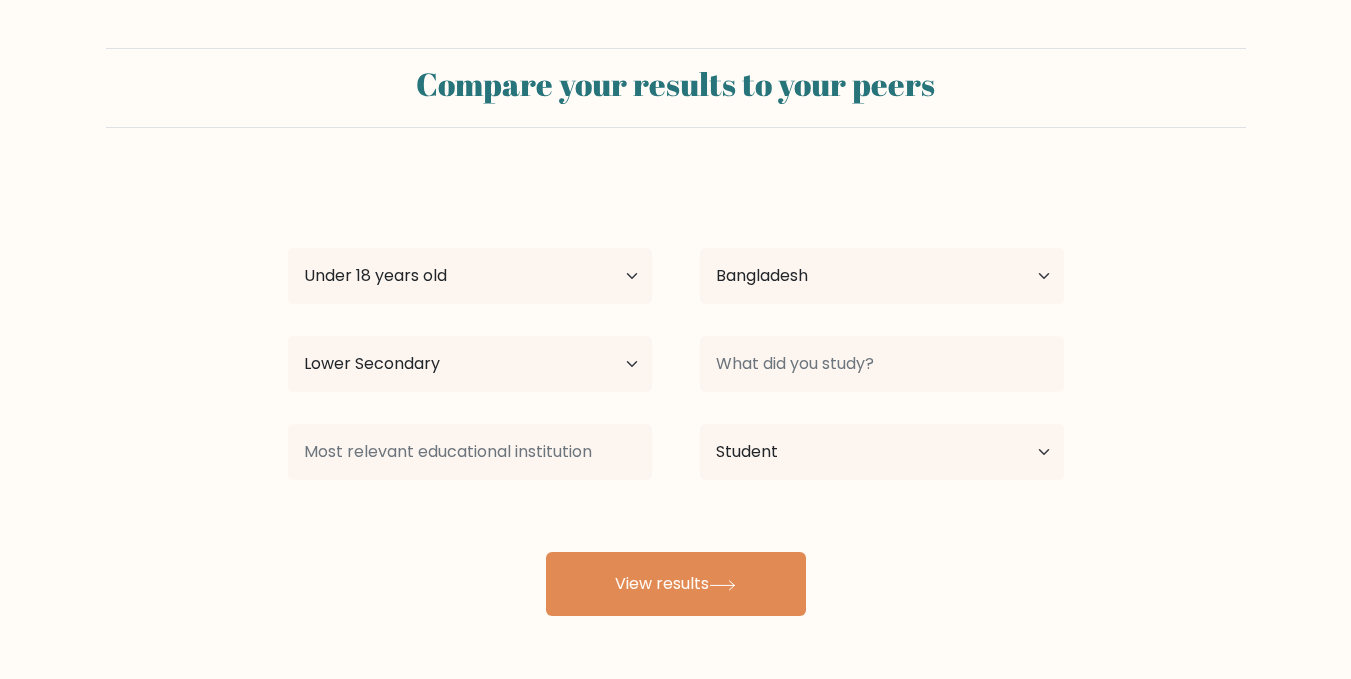 drag, startPoint x: 688, startPoint y: 403, endPoint x: 828, endPoint y: 361, distance: 146.16429 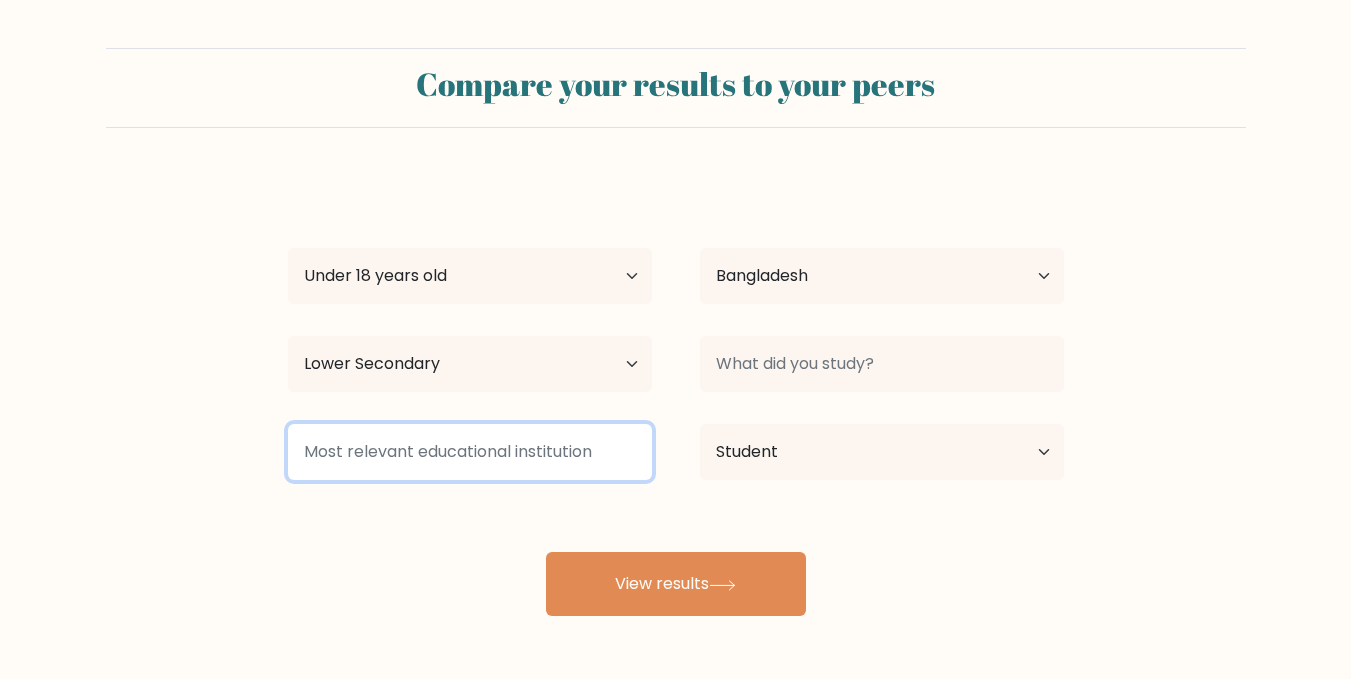click at bounding box center [470, 452] 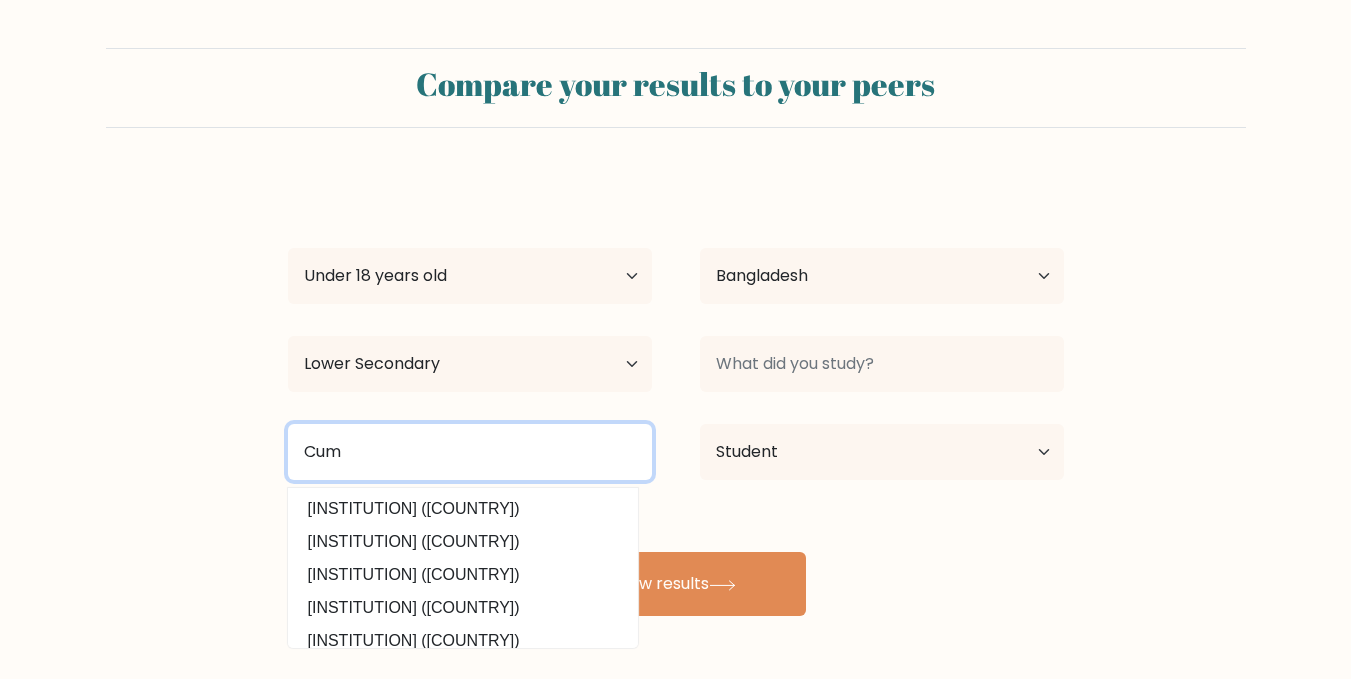 type on "Cum" 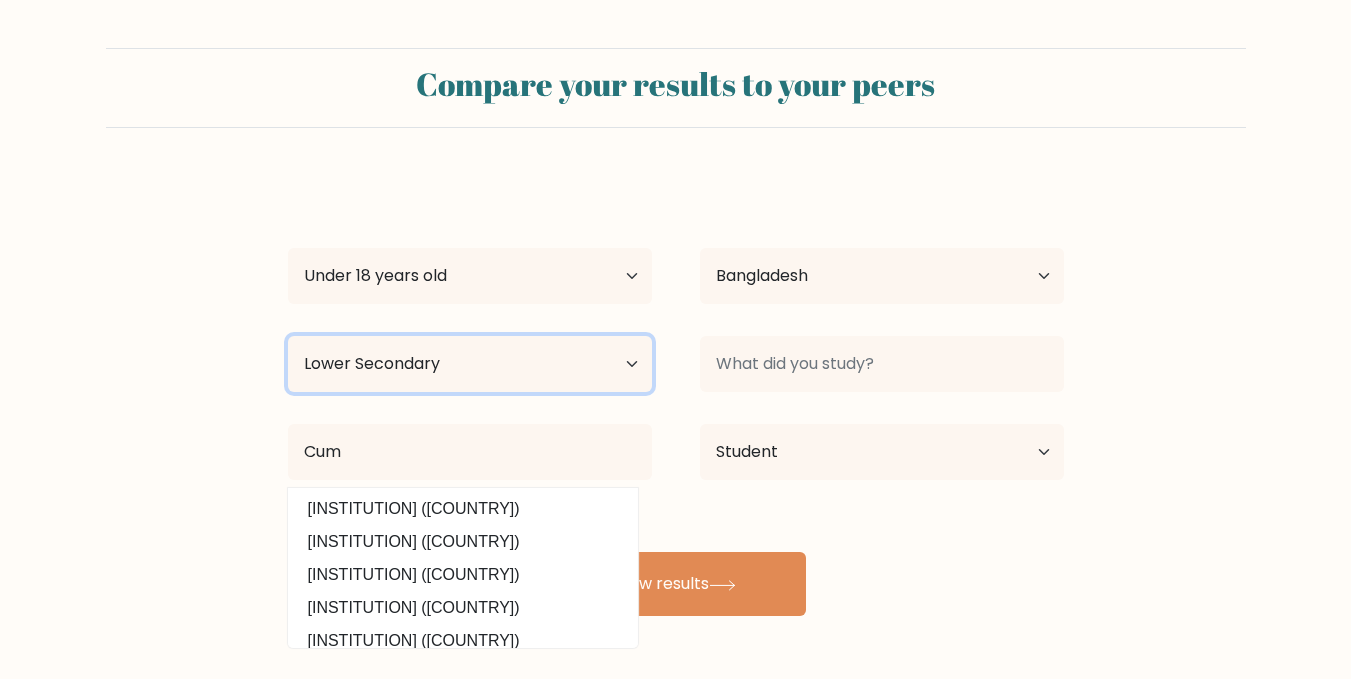 click on "Highest education level
No schooling
Primary
Lower Secondary
Upper Secondary
Occupation Specific
Bachelor's degree
Master's degree
Doctoral degree" at bounding box center (470, 364) 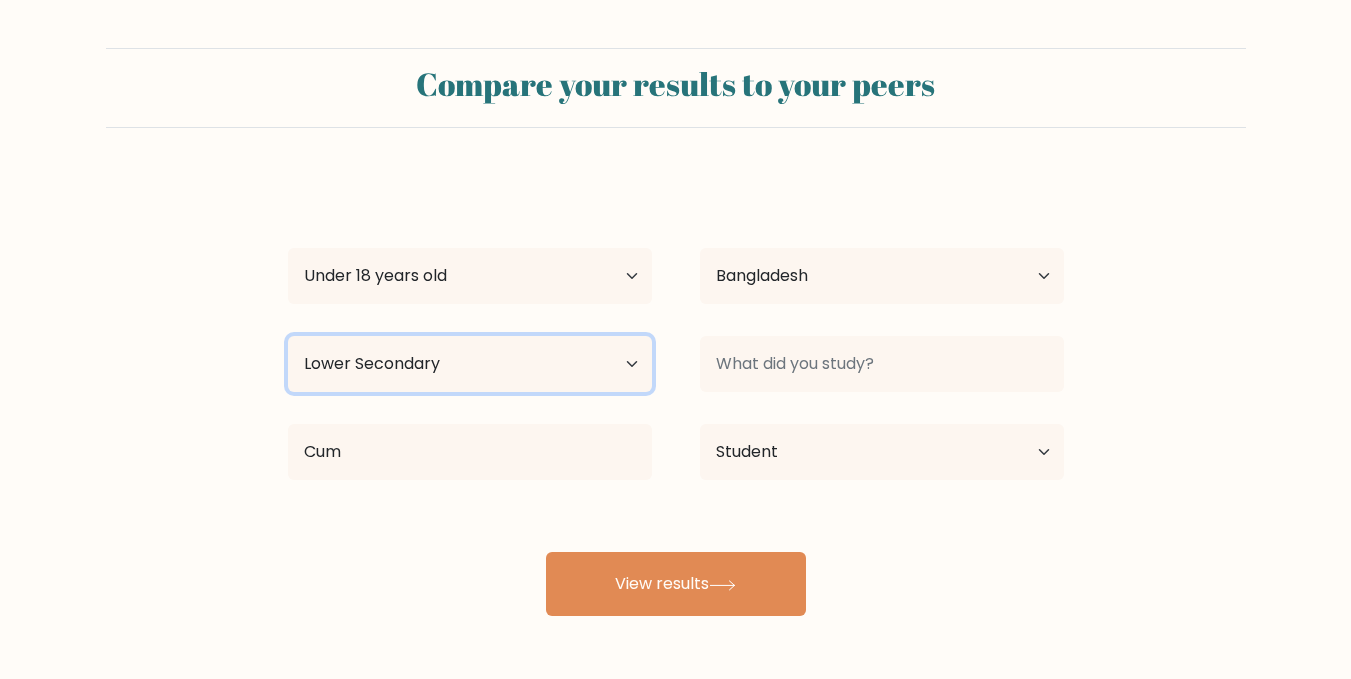 select on "primary" 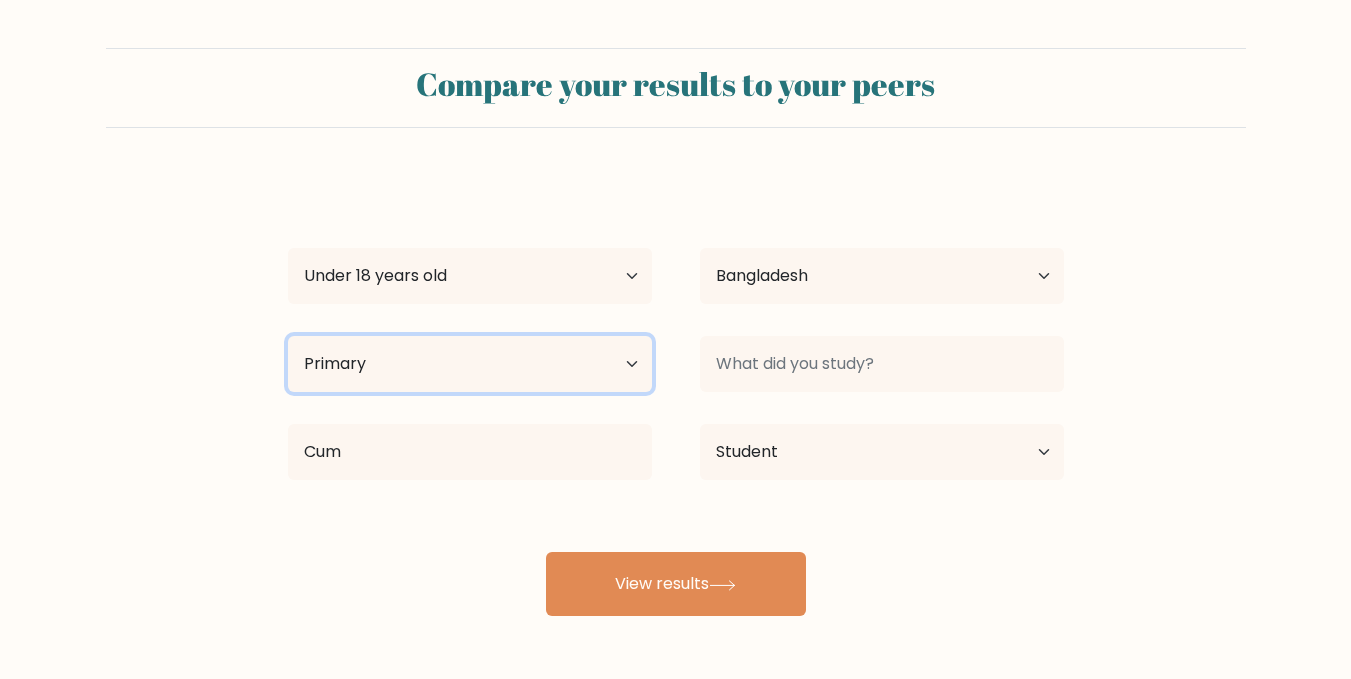click on "Highest education level
No schooling
Primary
Lower Secondary
Upper Secondary
Occupation Specific
Bachelor's degree
Master's degree
Doctoral degree" at bounding box center [470, 364] 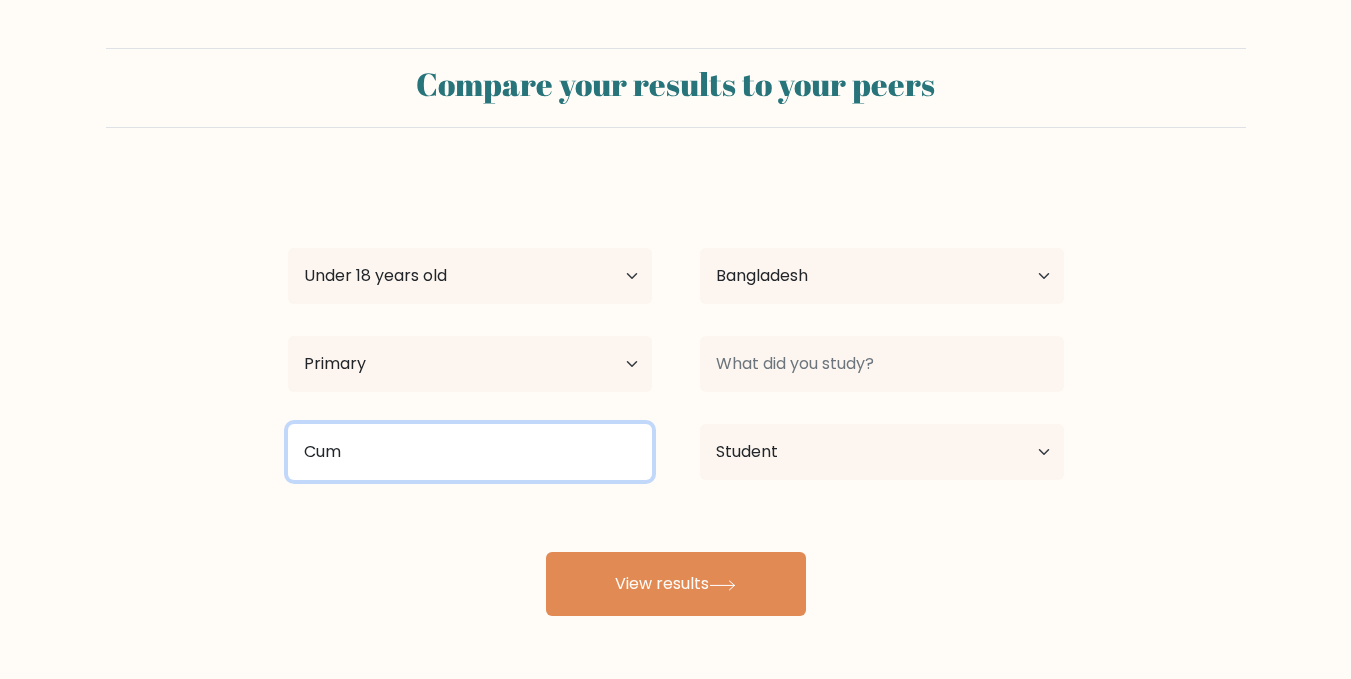 click on "Cum" at bounding box center (470, 452) 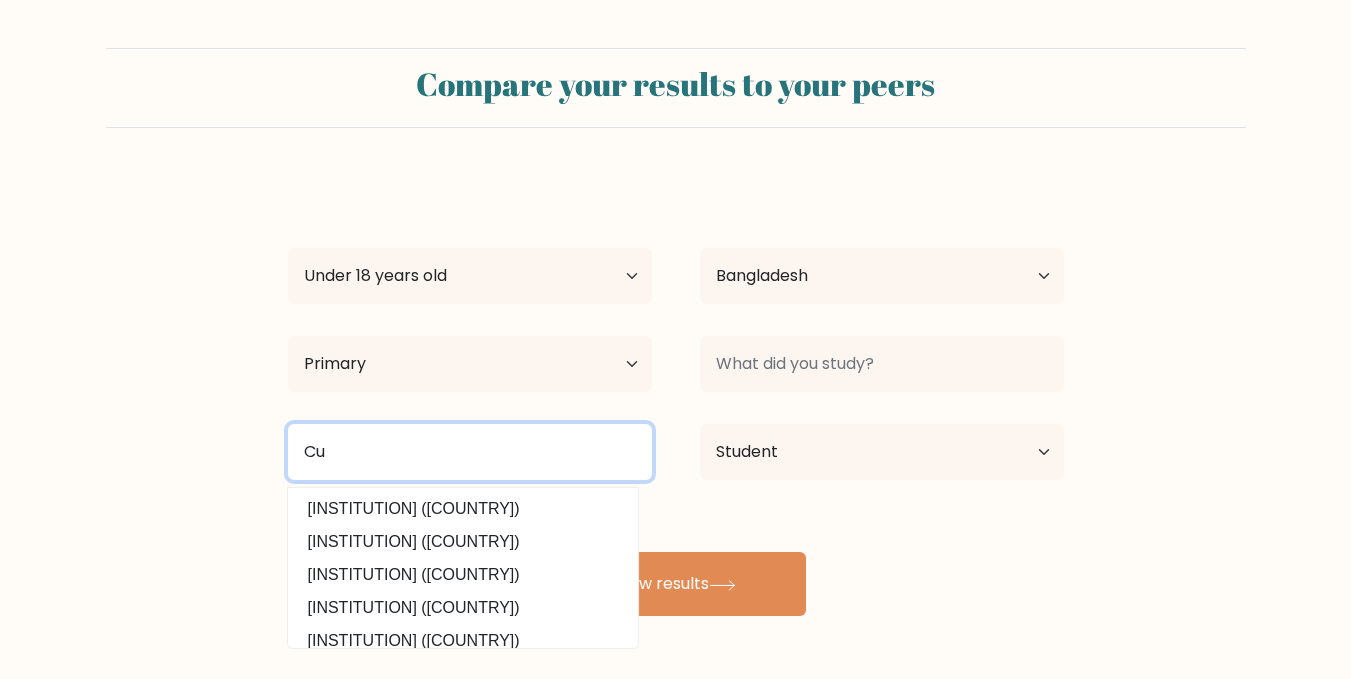 type on "Cu" 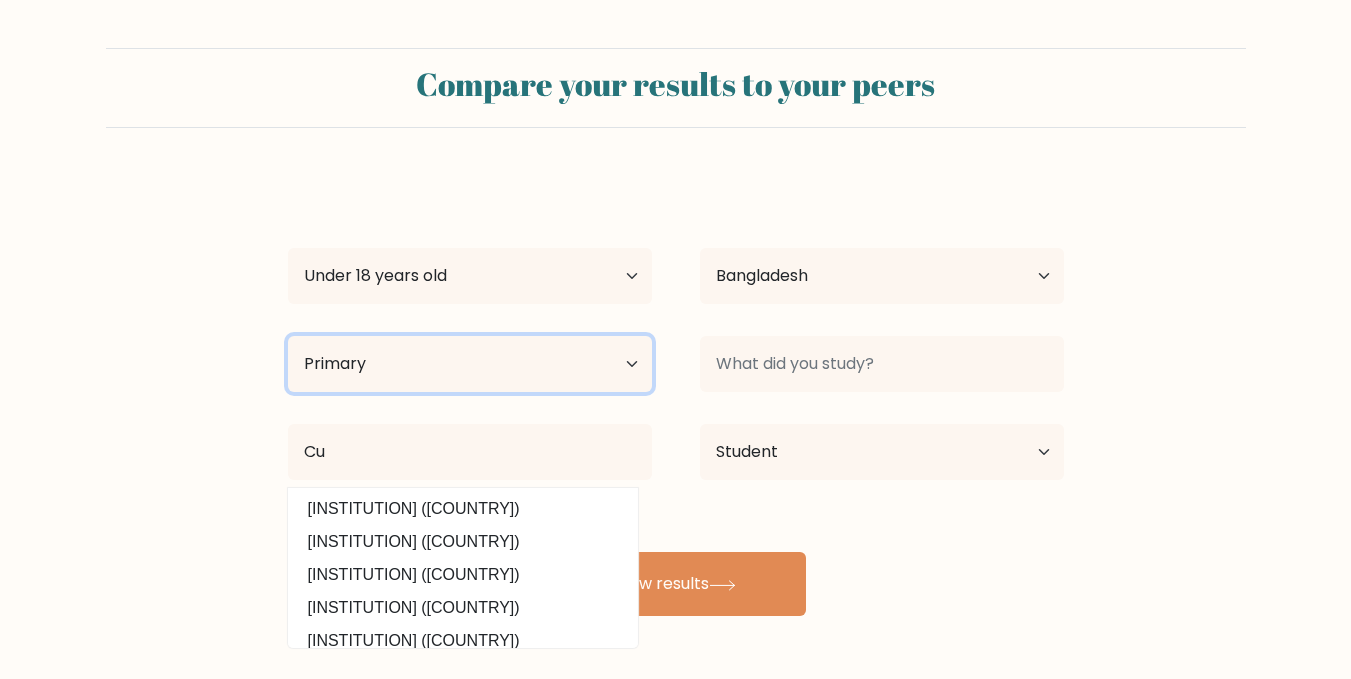 click on "Highest education level
No schooling
Primary
Lower Secondary
Upper Secondary
Occupation Specific
Bachelor's degree
Master's degree
Doctoral degree" at bounding box center [470, 364] 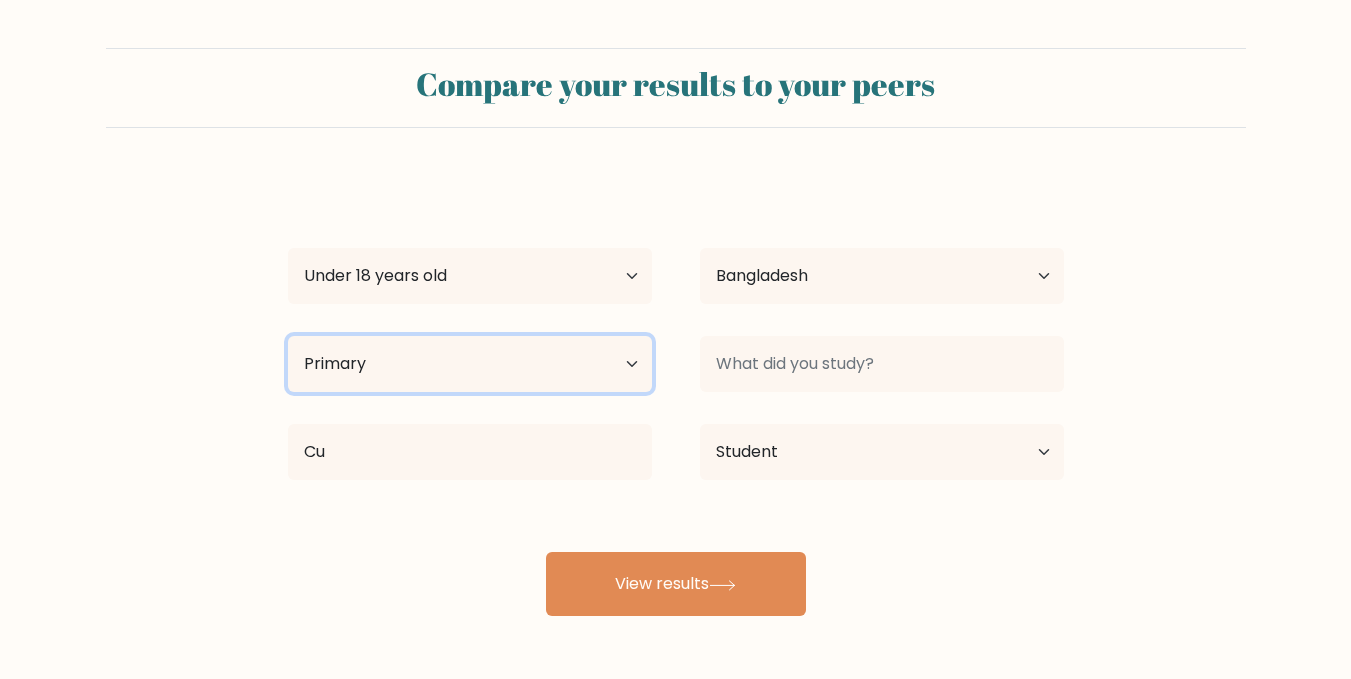 select on "lower_secondary" 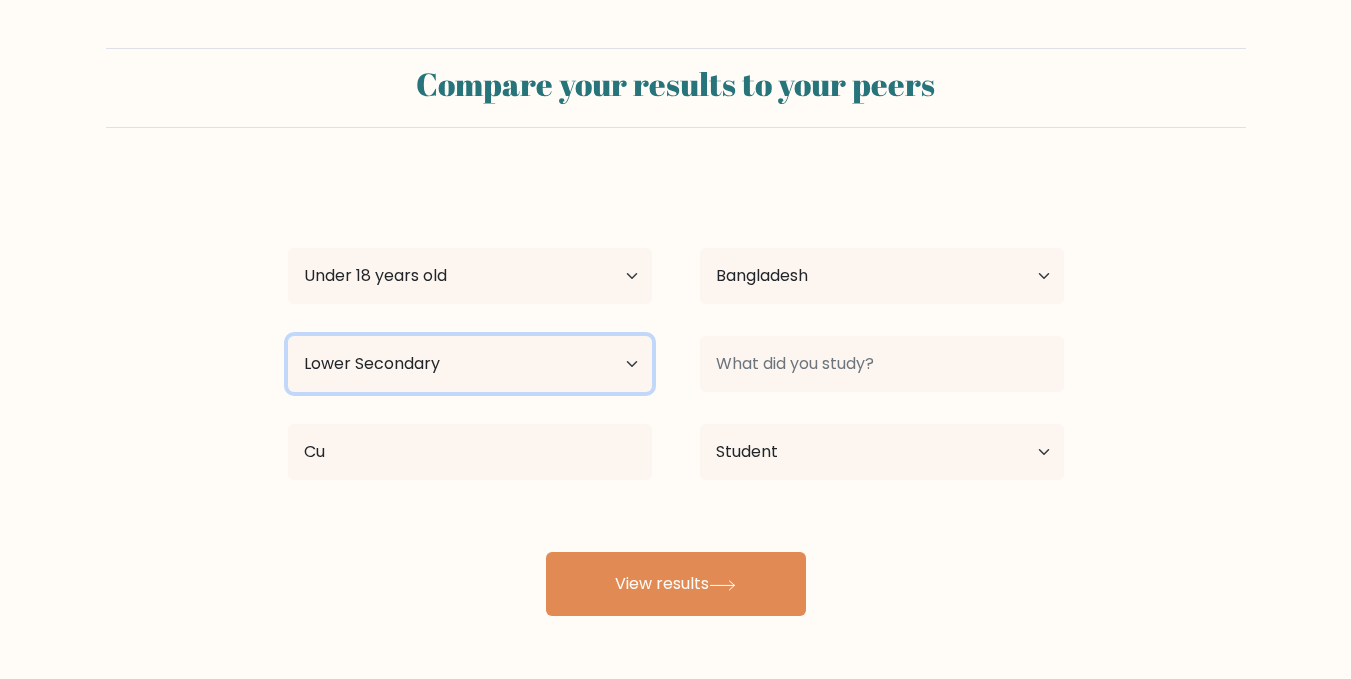 click on "Highest education level
No schooling
Primary
Lower Secondary
Upper Secondary
Occupation Specific
Bachelor's degree
Master's degree
Doctoral degree" at bounding box center [470, 364] 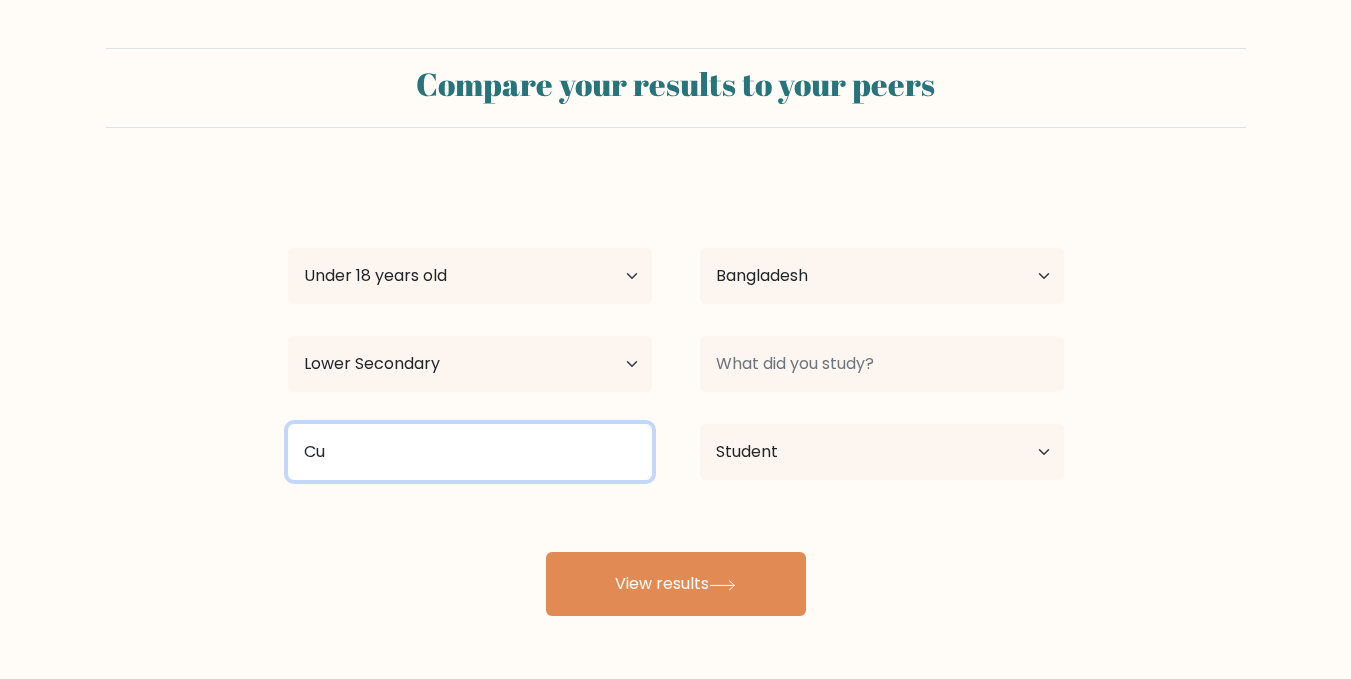 click on "Cu" at bounding box center (470, 452) 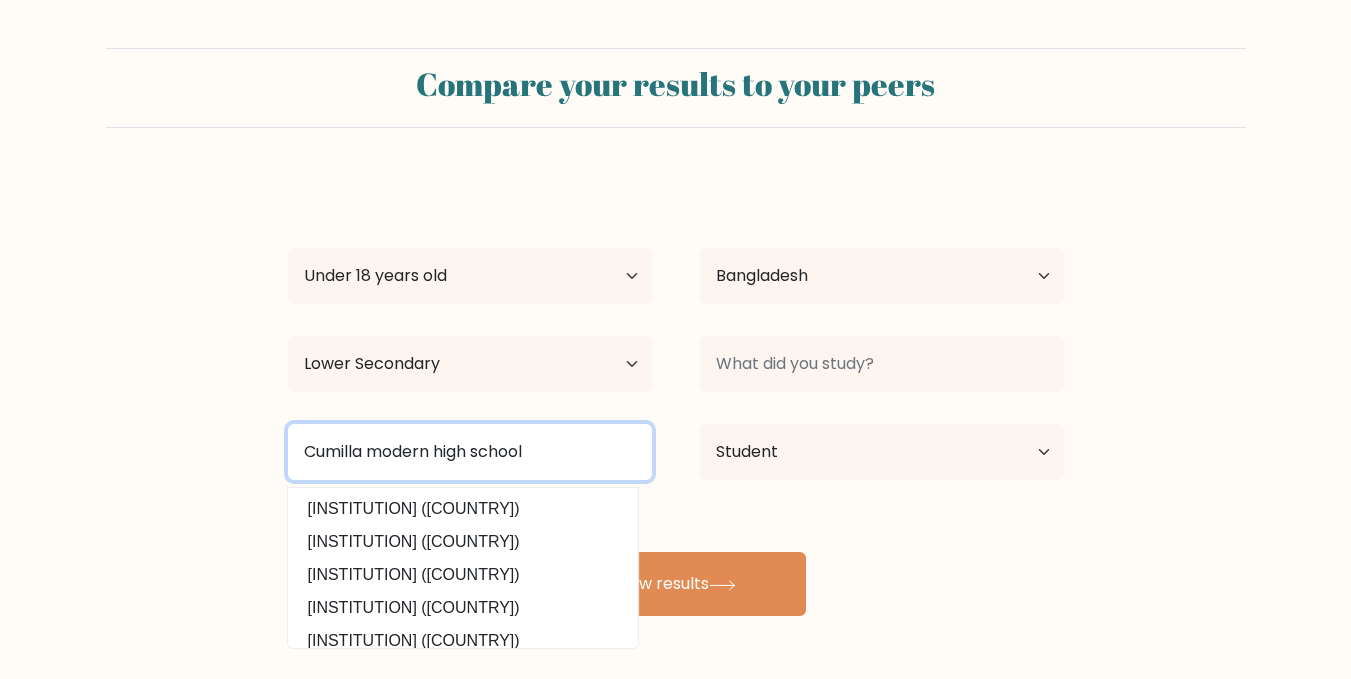 click on "Cumilla modern high school" at bounding box center (470, 452) 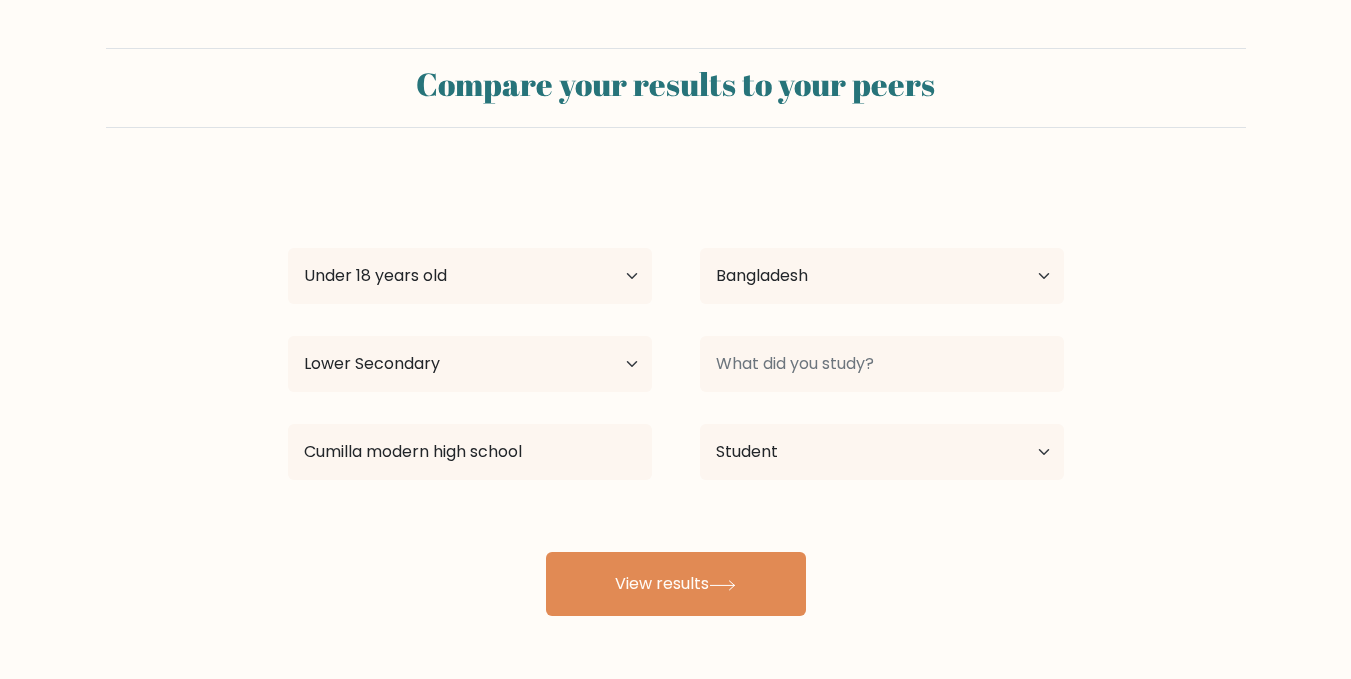 click on "Highest education level
No schooling
Primary
Lower Secondary
Upper Secondary
Occupation Specific
Bachelor's degree
Master's degree
Doctoral degree" at bounding box center (470, 276) 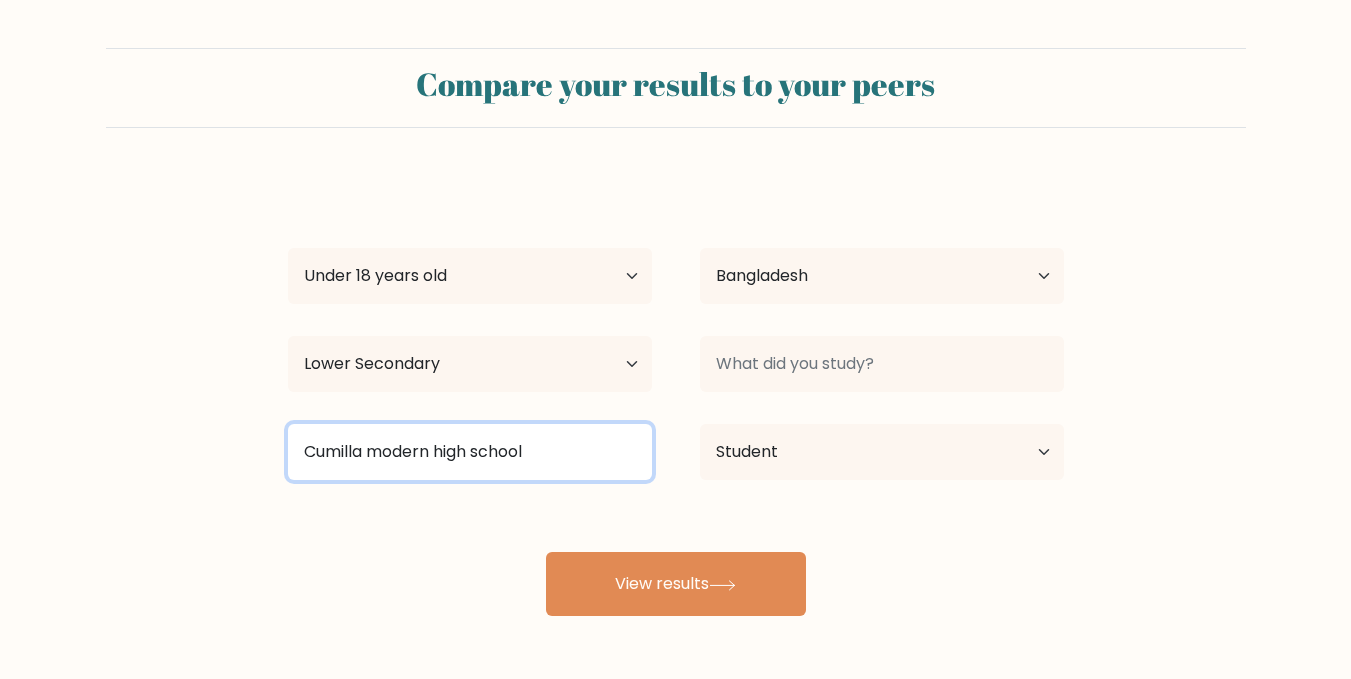 click on "Cumilla modern high school" at bounding box center [470, 452] 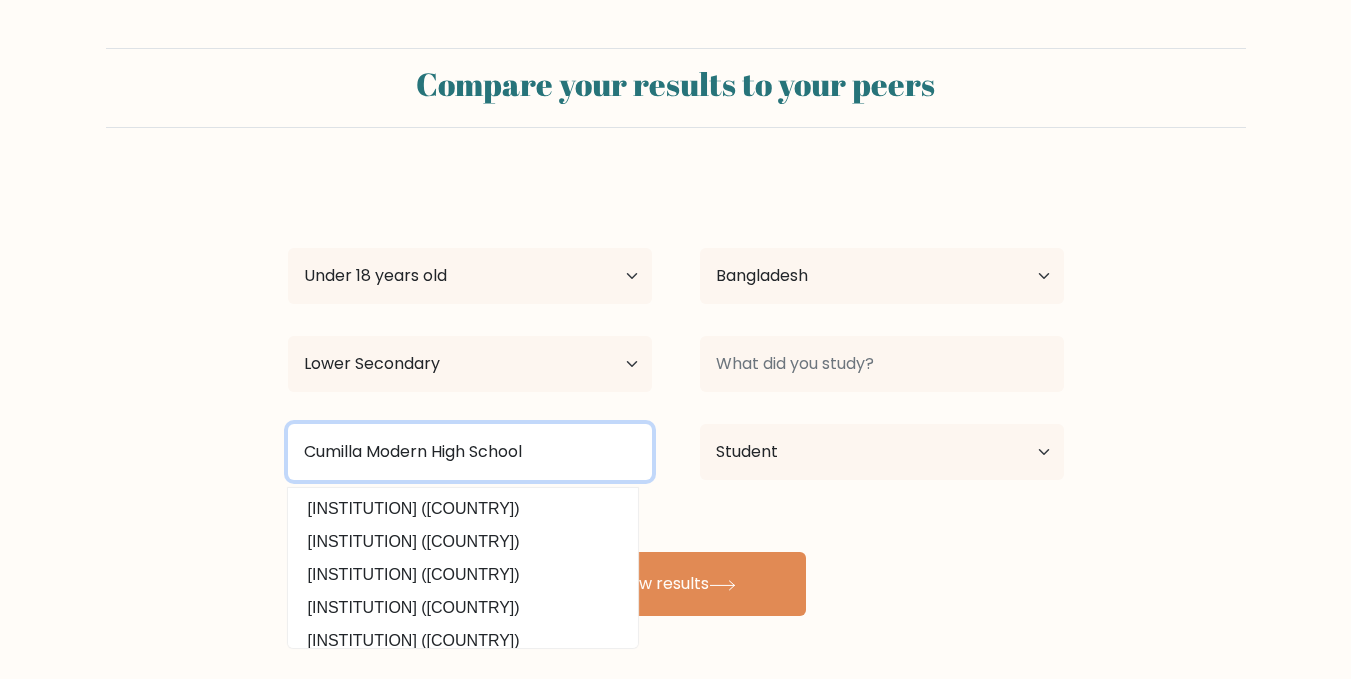 type on "Cumilla Modern High School" 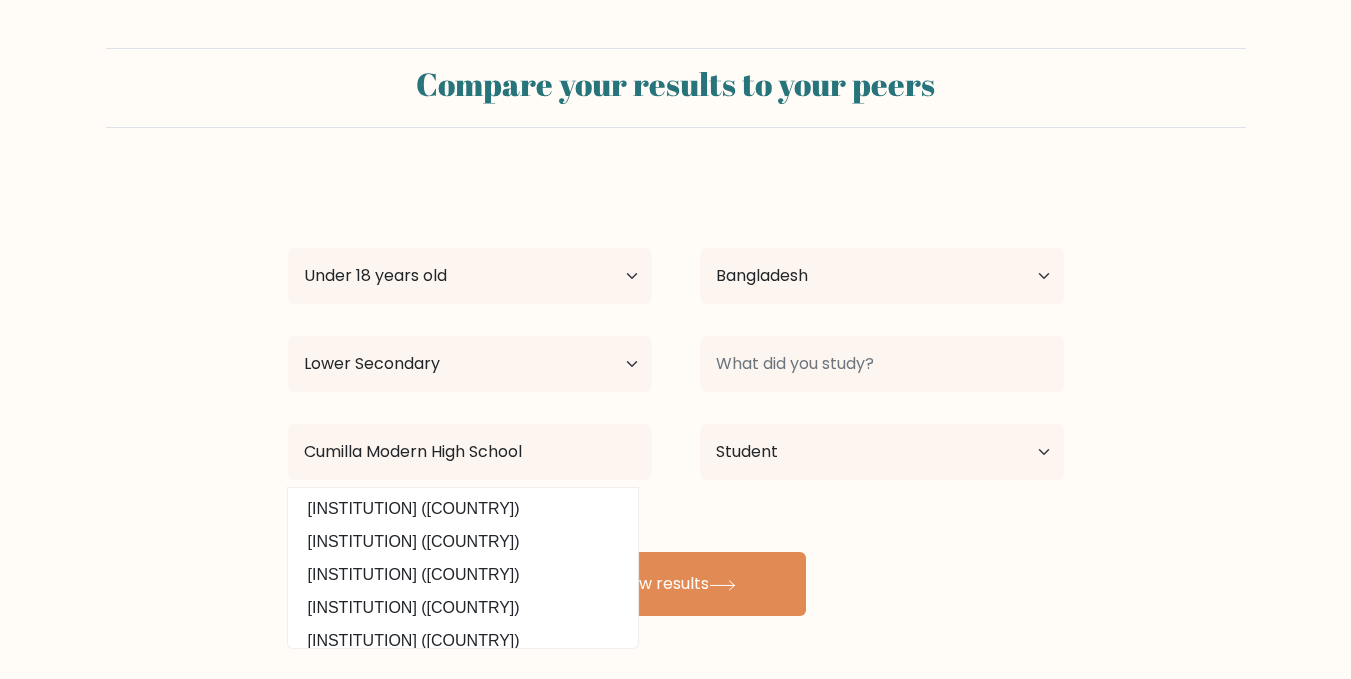 click on "[PERSON]
[PERSON]
Age
Under 18 years old
18-24 years old
25-34 years old
35-44 years old
45-54 years old
55-64 years old
65 years old and above
Country
Afghanistan
Albania
Algeria
American Samoa
Andorra
Angola
Anguilla
Antarctica
Antigua and Barbuda
Argentina
Armenia
Aruba
Australia
Austria
Azerbaijan
Bahamas
Bahrain
Bangladesh
Barbados
Belarus
Belgium
Belize
Benin
Bermuda
Bhutan
Bolivia
Bonaire, Sint Eustatius and Saba
Bosnia and Herzegovina
Botswana
Bouvet Island
Brazil
Chad" at bounding box center [676, 396] 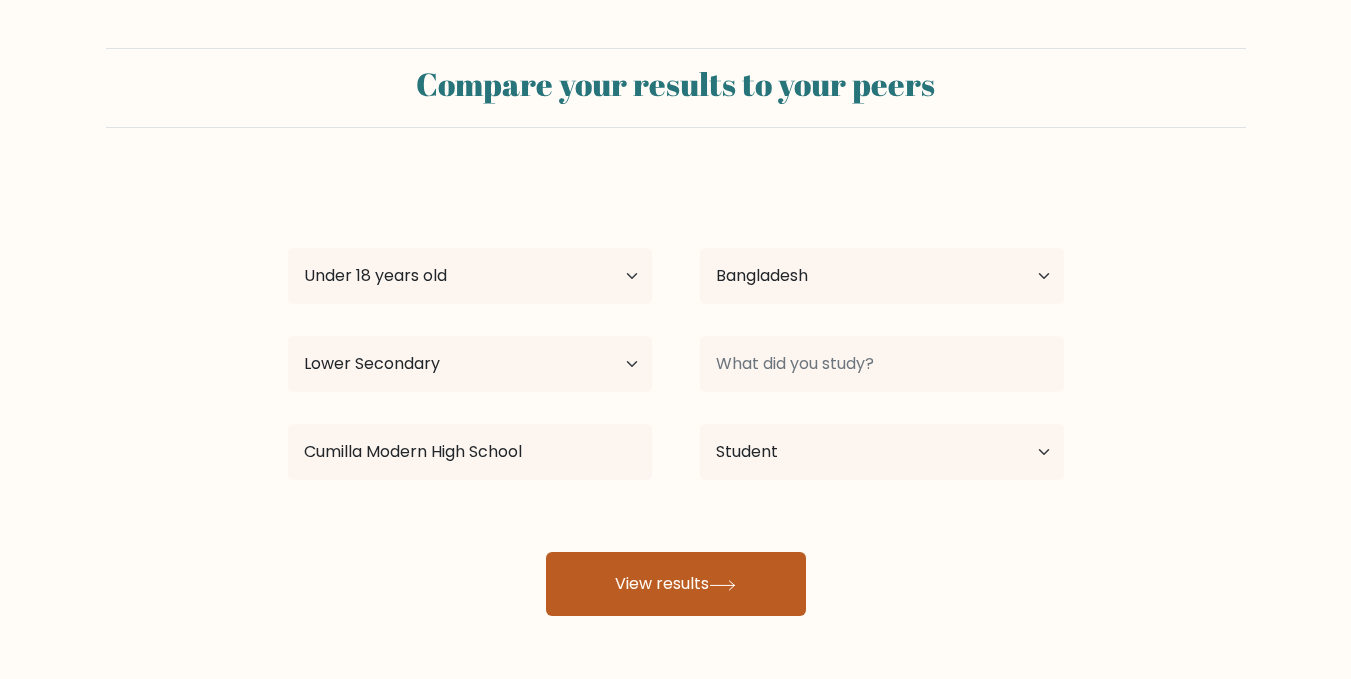 click on "View results" at bounding box center [676, 584] 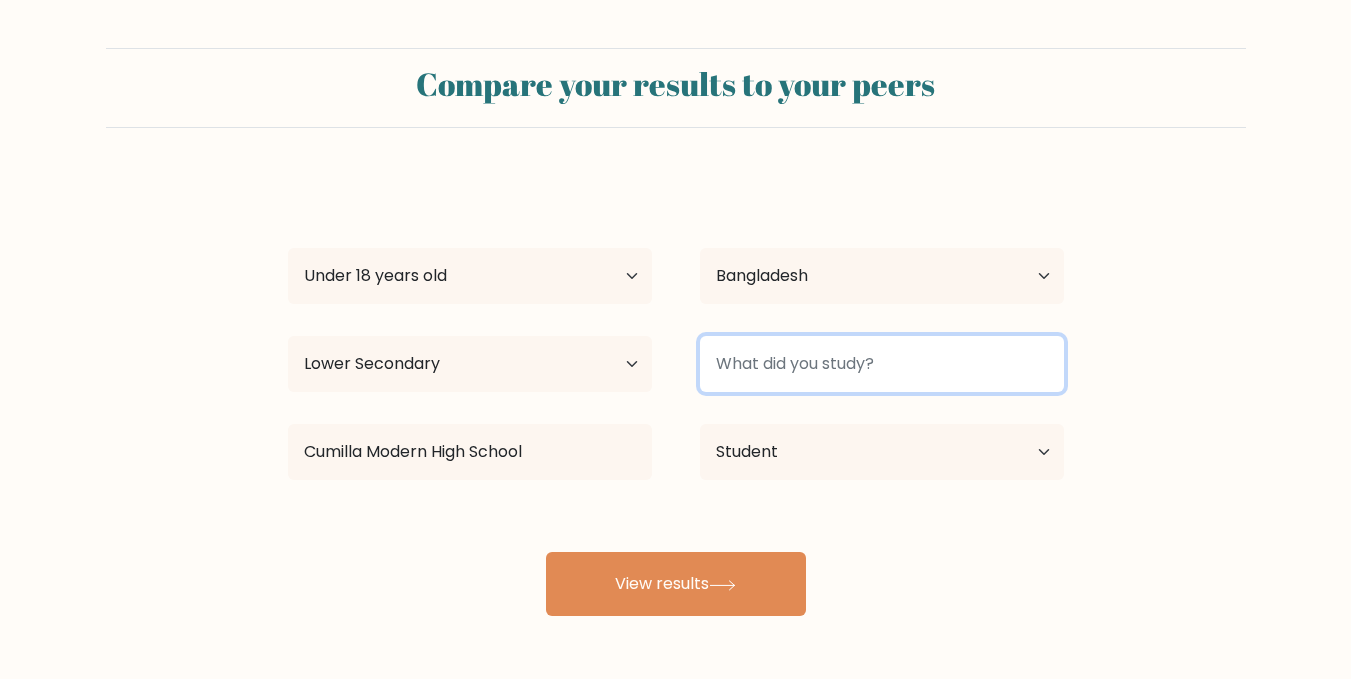 click at bounding box center [882, 364] 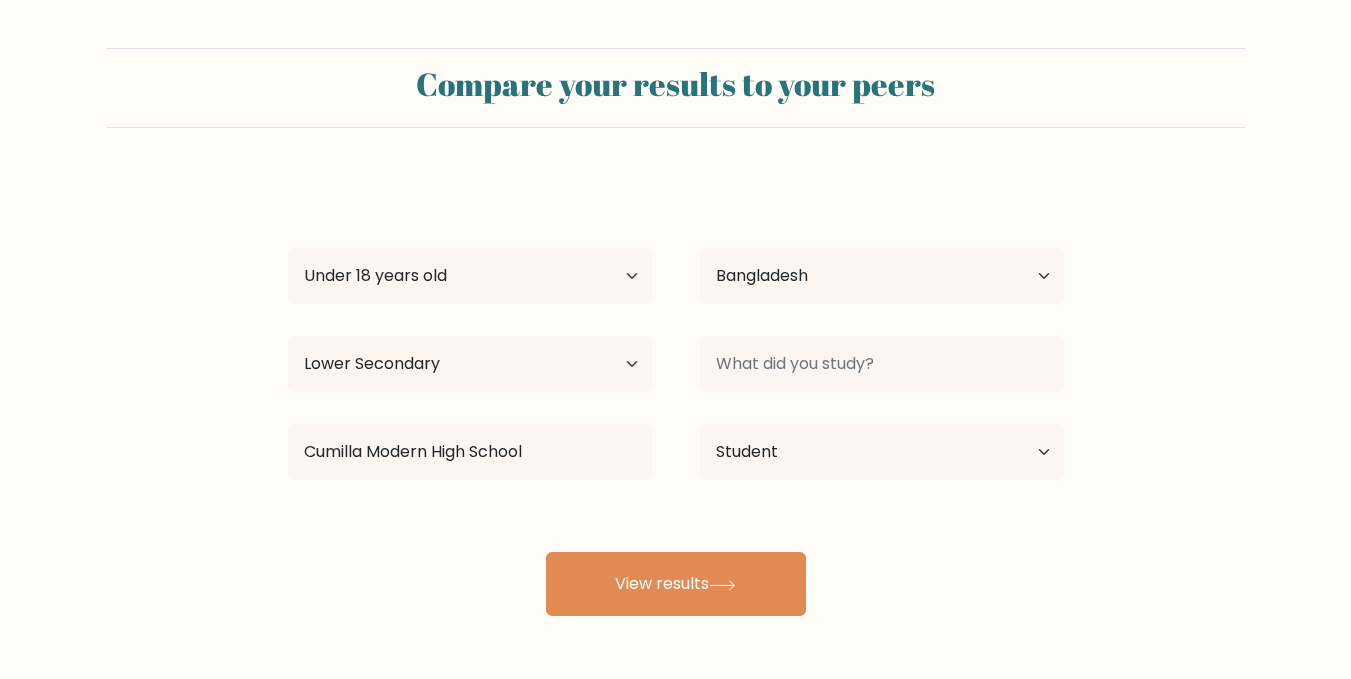 click on "Compare your results to your peers
[PERSON]
[PERSON]
Age
Under 18 years old
18-24 years old
25-34 years old
35-44 years old
45-54 years old
55-64 years old
65 years old and above
Country
Afghanistan
Albania
Algeria
American Samoa
Andorra
Angola
Anguilla
Antarctica
Antigua and Barbuda
Argentina
Armenia
Aruba
Australia Chad" at bounding box center [675, 332] 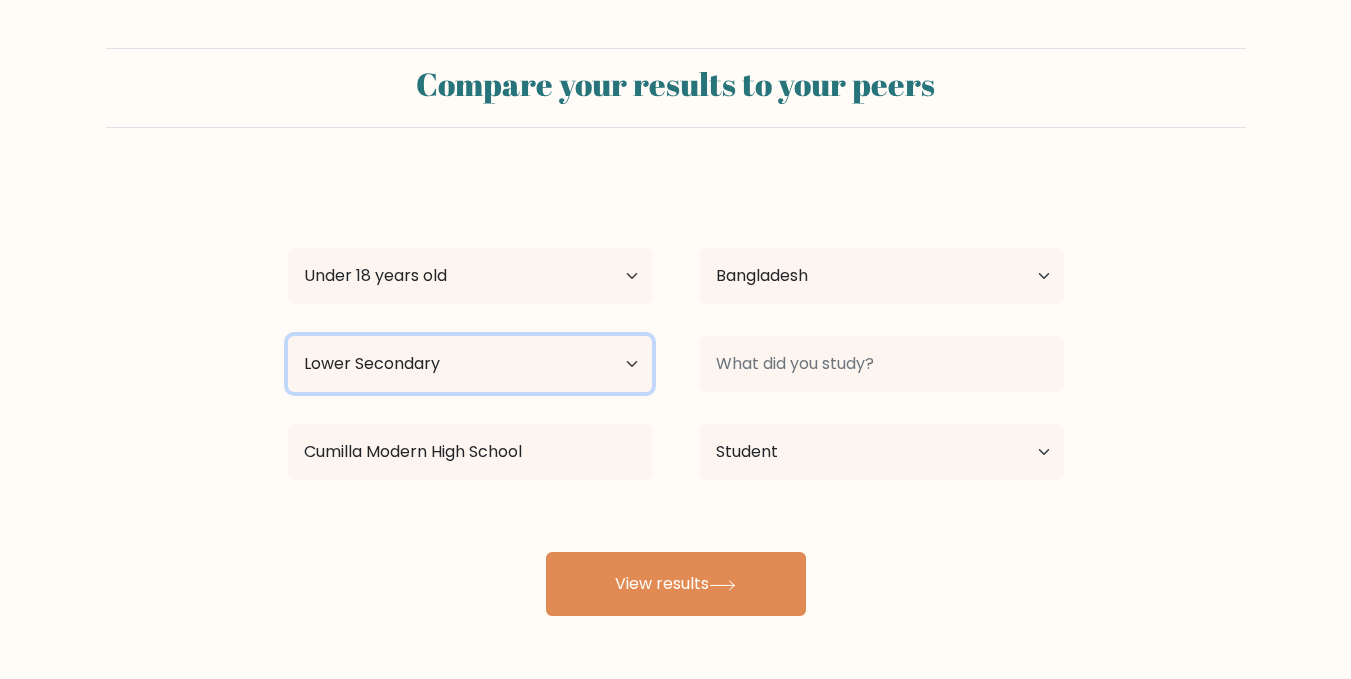 drag, startPoint x: 428, startPoint y: 375, endPoint x: 399, endPoint y: 369, distance: 29.614185 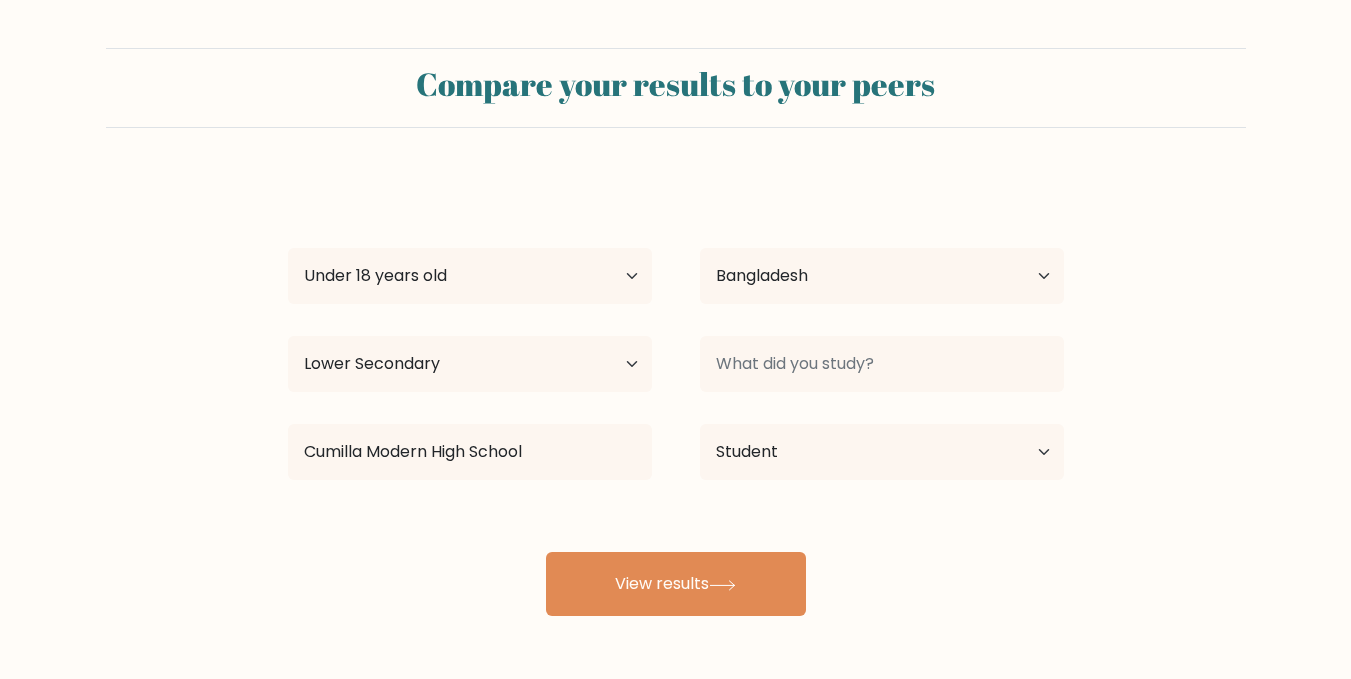 drag, startPoint x: 277, startPoint y: 406, endPoint x: 289, endPoint y: 376, distance: 32.31099 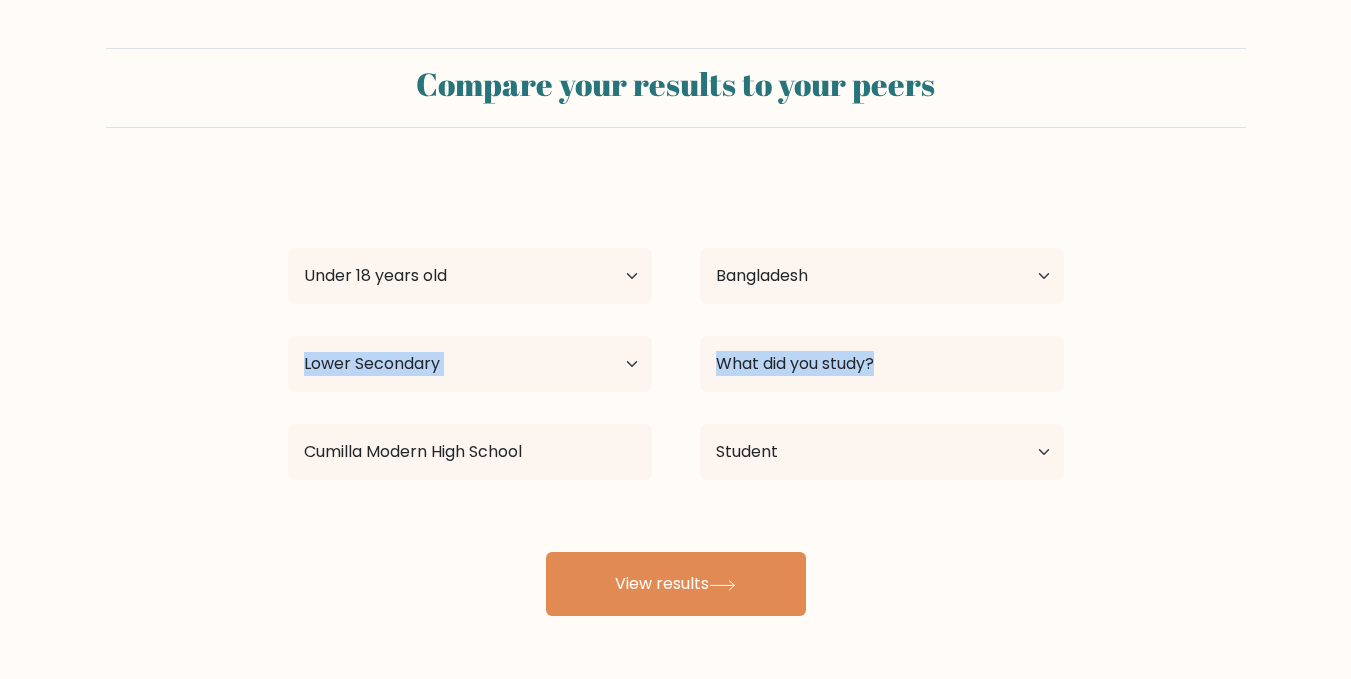 click on "Highest education level
No schooling
Primary
Lower Secondary
Upper Secondary
Occupation Specific
Bachelor's degree
Master's degree
Doctoral degree" at bounding box center [470, 276] 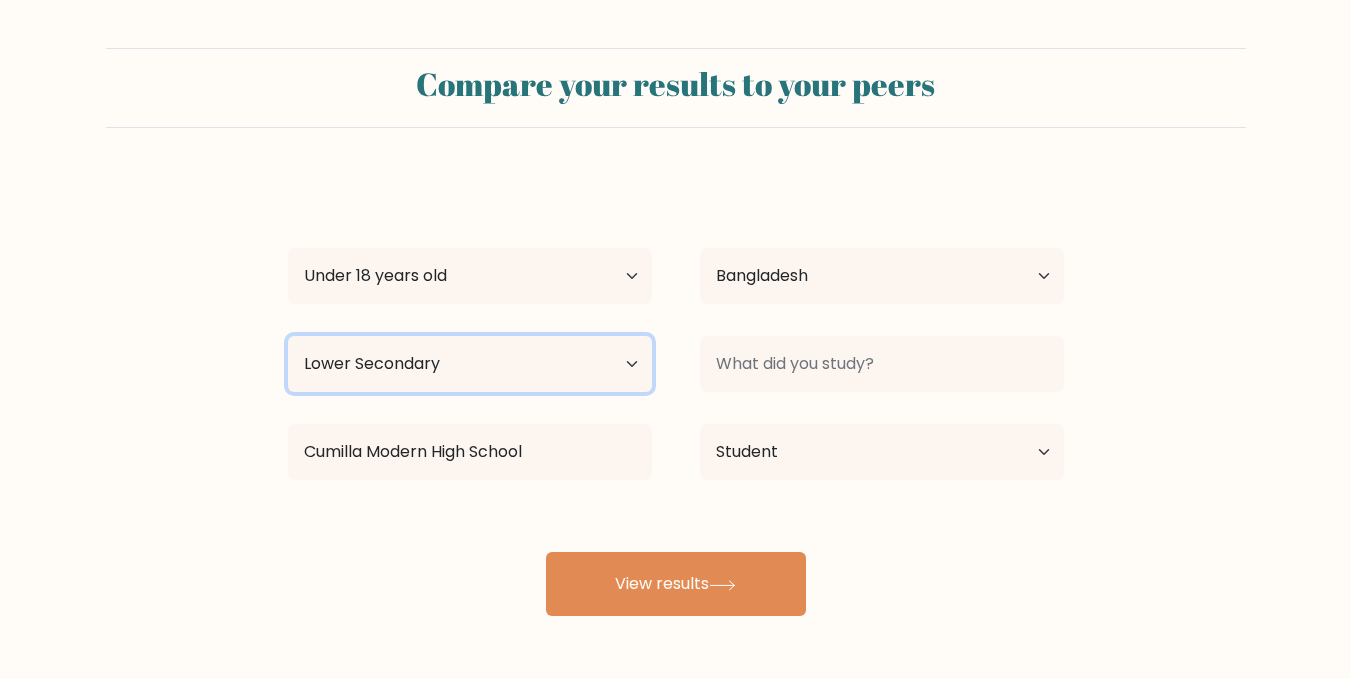 click on "Highest education level
No schooling
Primary
Lower Secondary
Upper Secondary
Occupation Specific
Bachelor's degree
Master's degree
Doctoral degree" at bounding box center [470, 364] 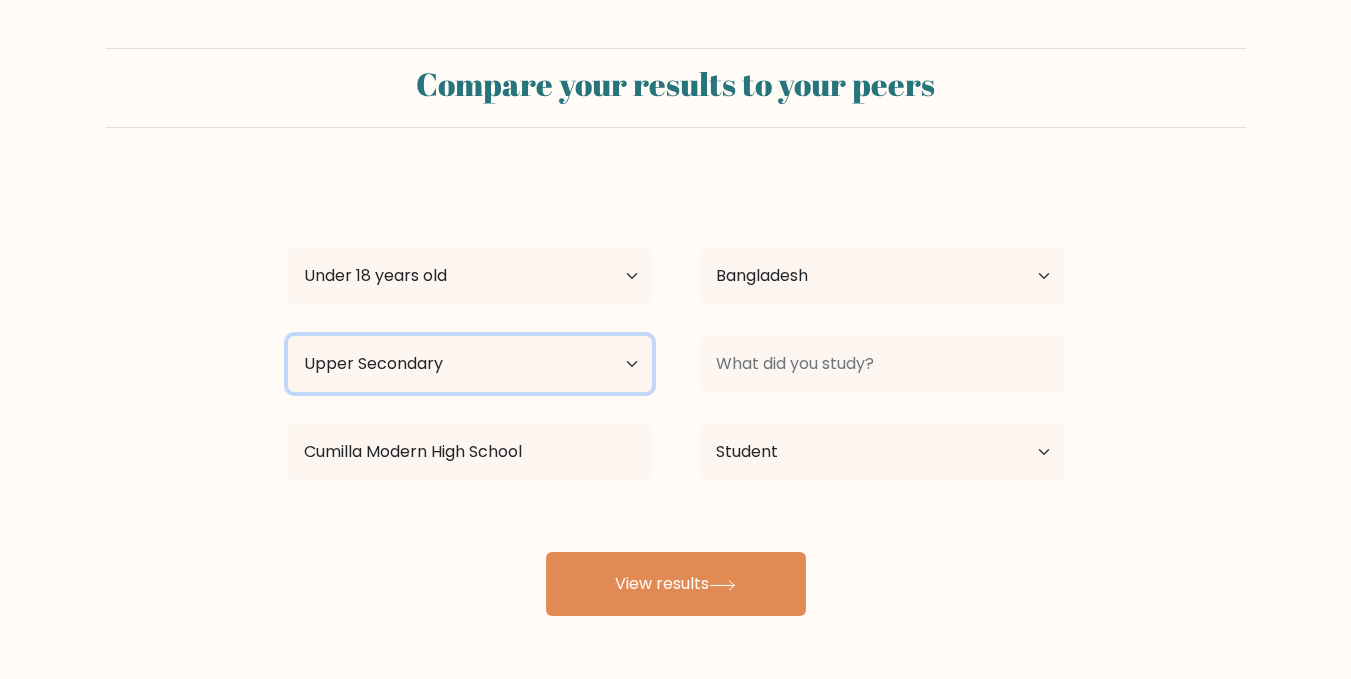 click on "Highest education level
No schooling
Primary
Lower Secondary
Upper Secondary
Occupation Specific
Bachelor's degree
Master's degree
Doctoral degree" at bounding box center [470, 364] 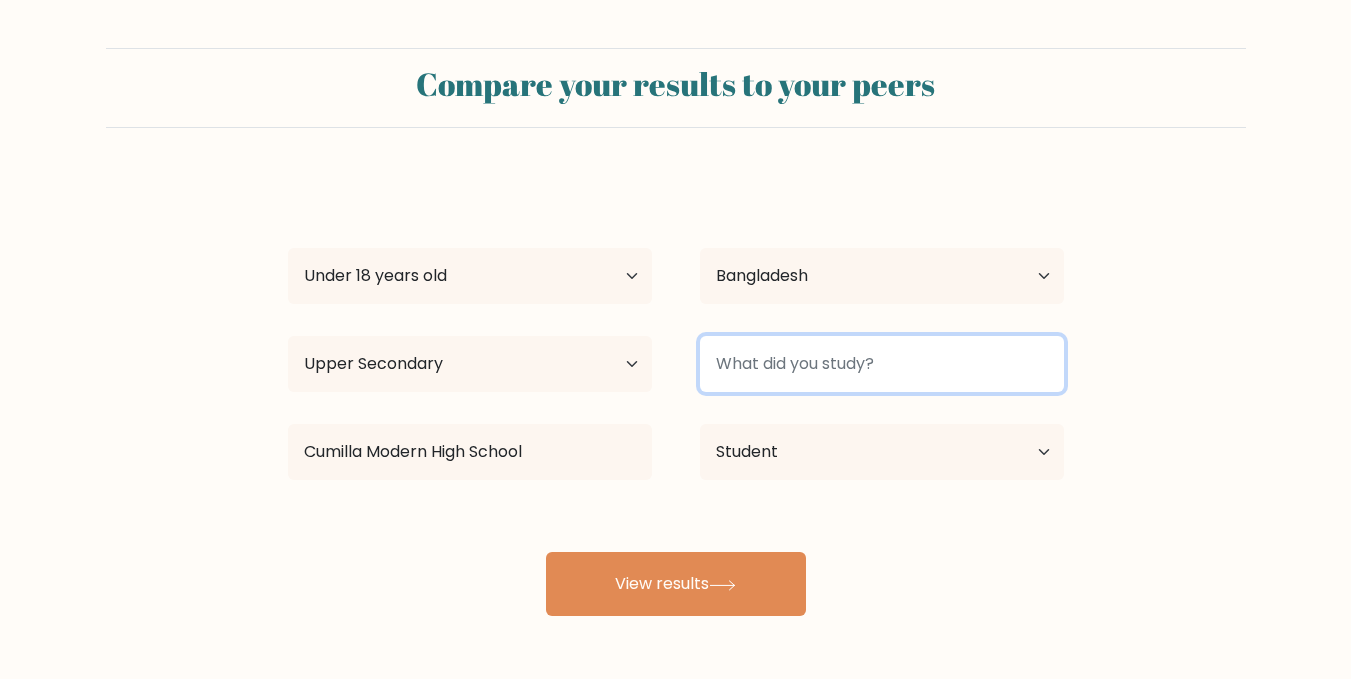 click at bounding box center (882, 364) 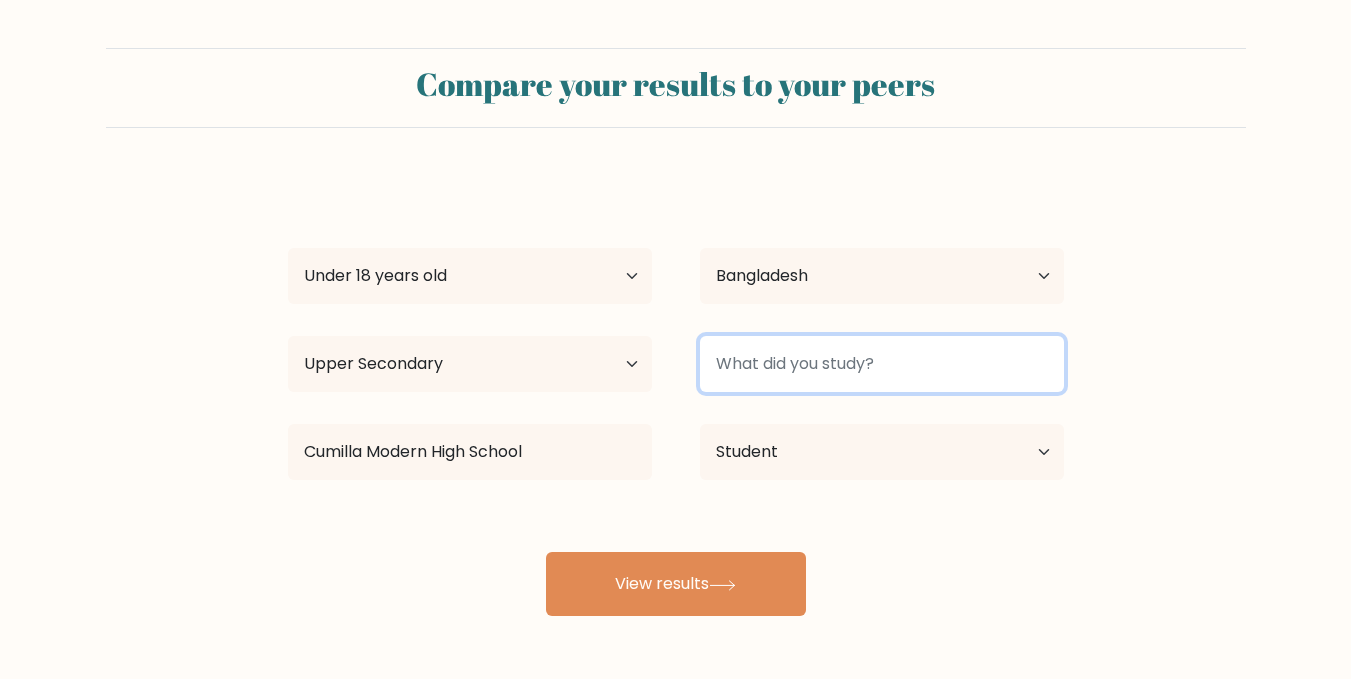 paste on "Science" 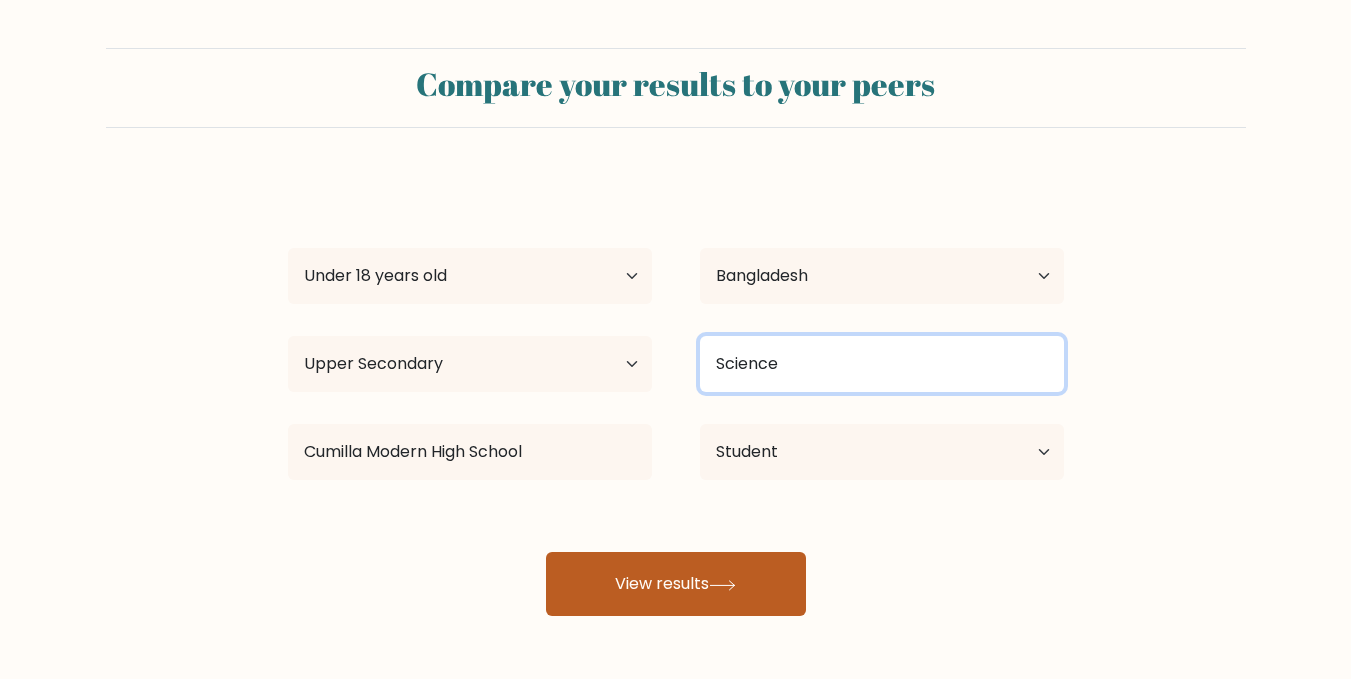 type on "Science" 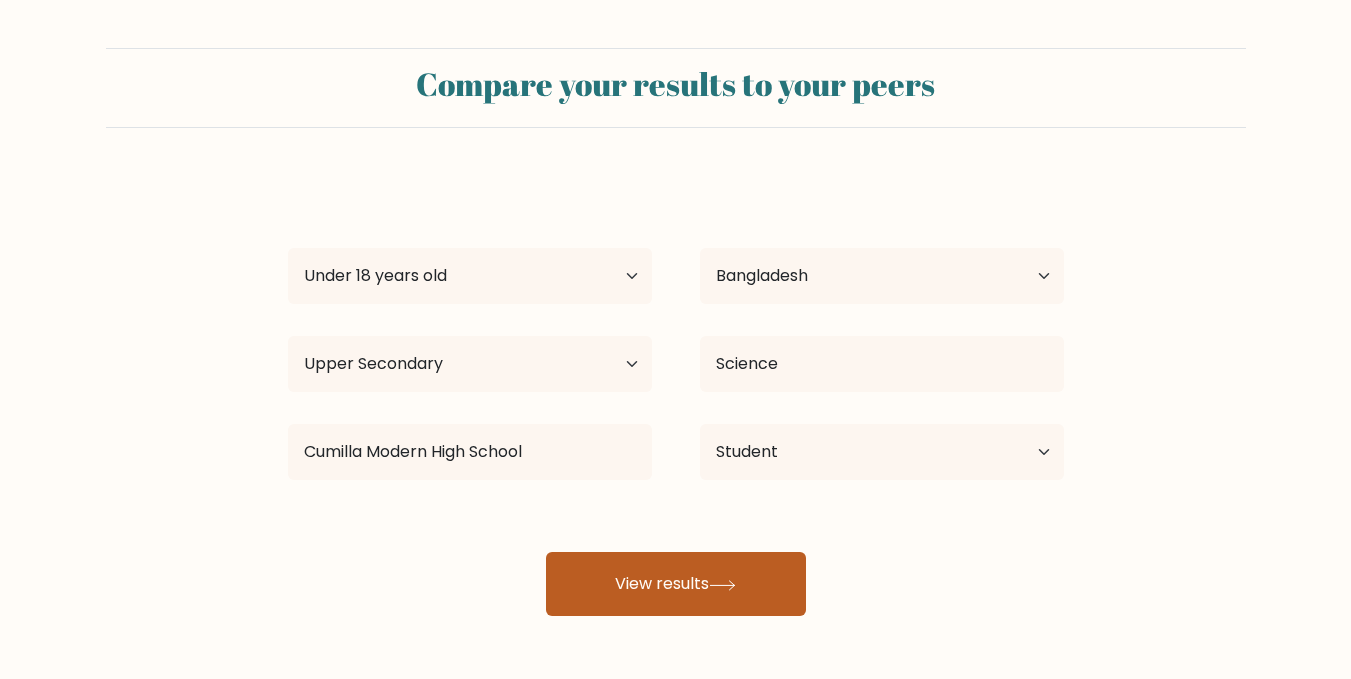 click on "View results" at bounding box center [676, 584] 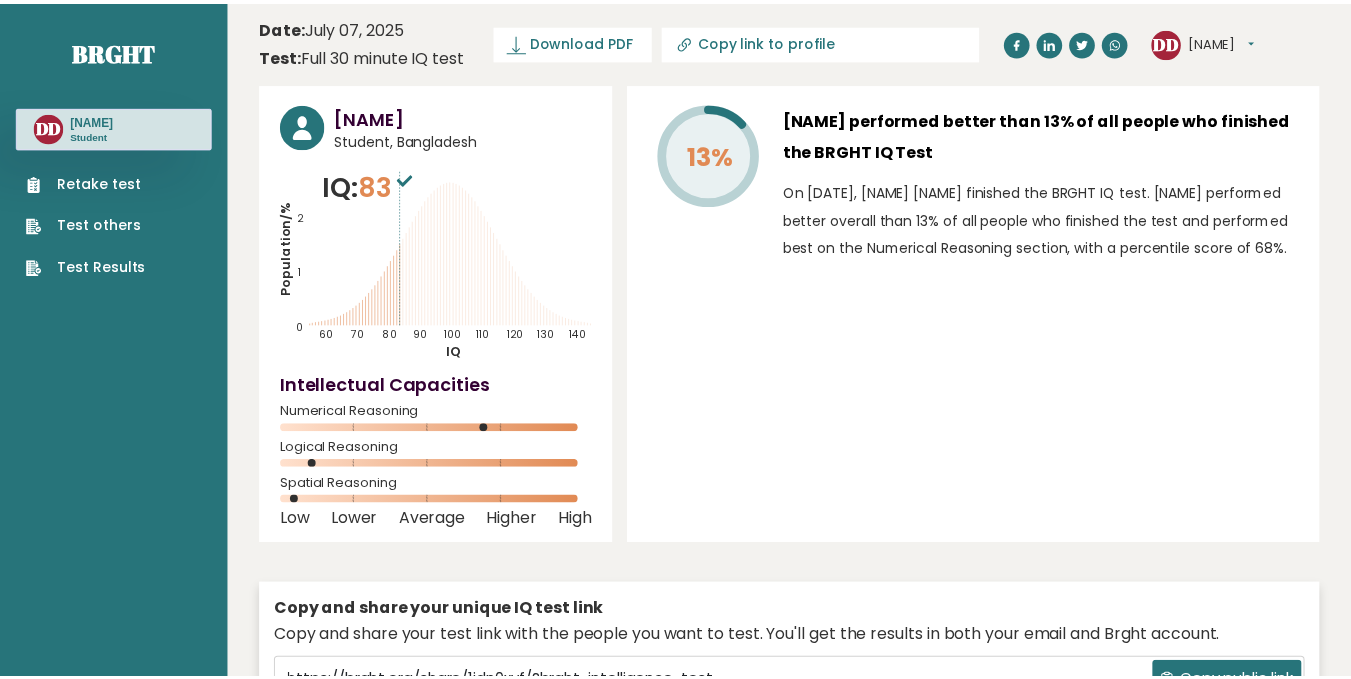 scroll, scrollTop: 0, scrollLeft: 0, axis: both 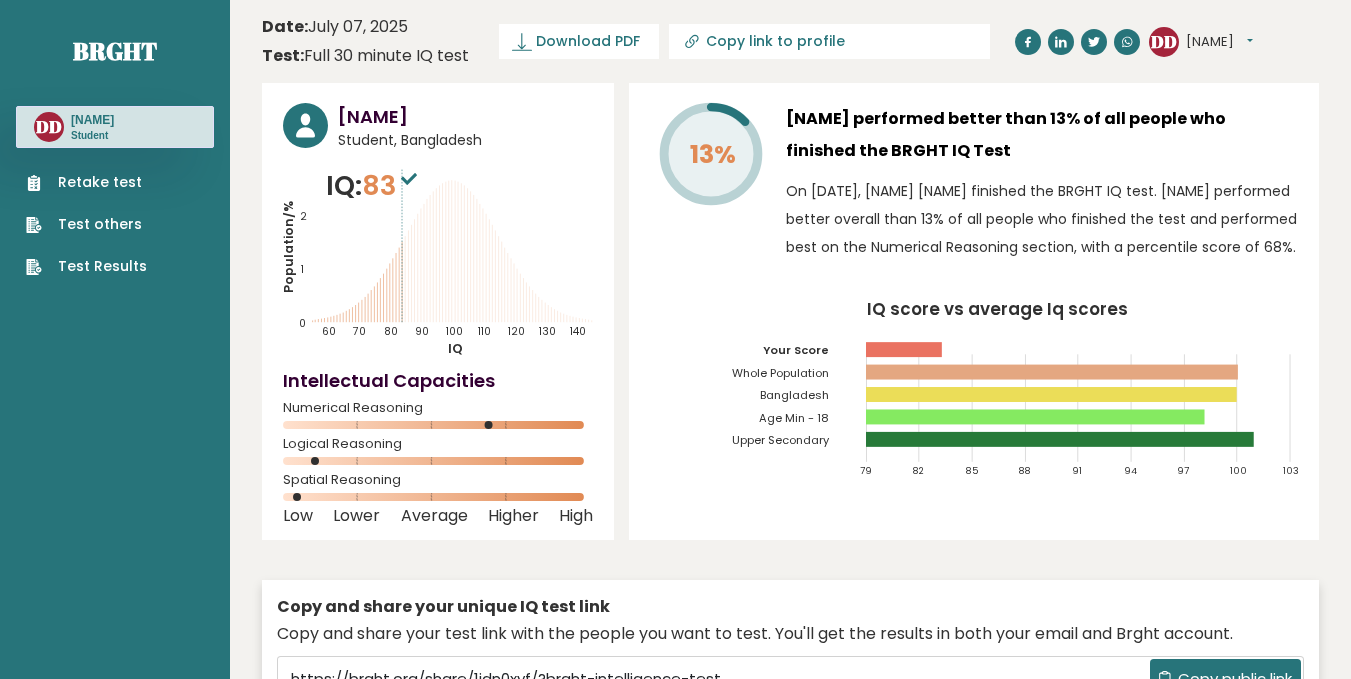 drag, startPoint x: 781, startPoint y: 191, endPoint x: 787, endPoint y: 157, distance: 34.525352 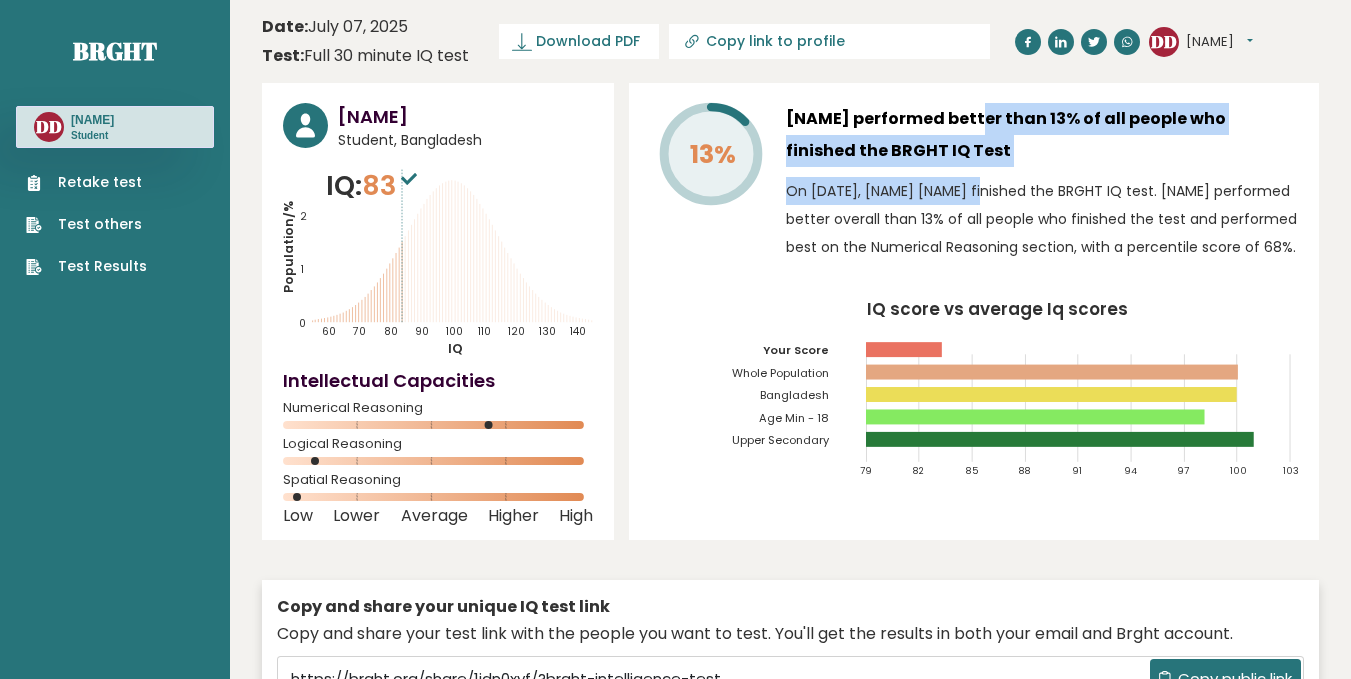 drag, startPoint x: 913, startPoint y: 122, endPoint x: 961, endPoint y: 167, distance: 65.795135 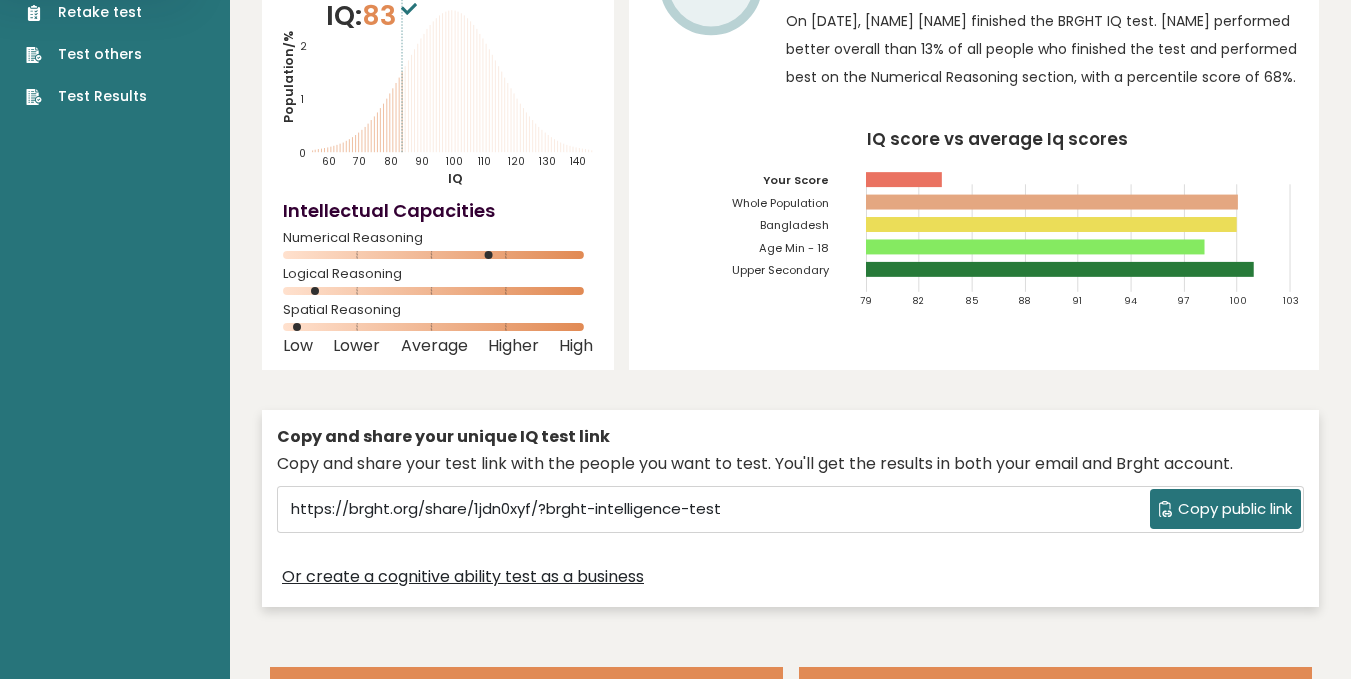 scroll, scrollTop: 174, scrollLeft: 0, axis: vertical 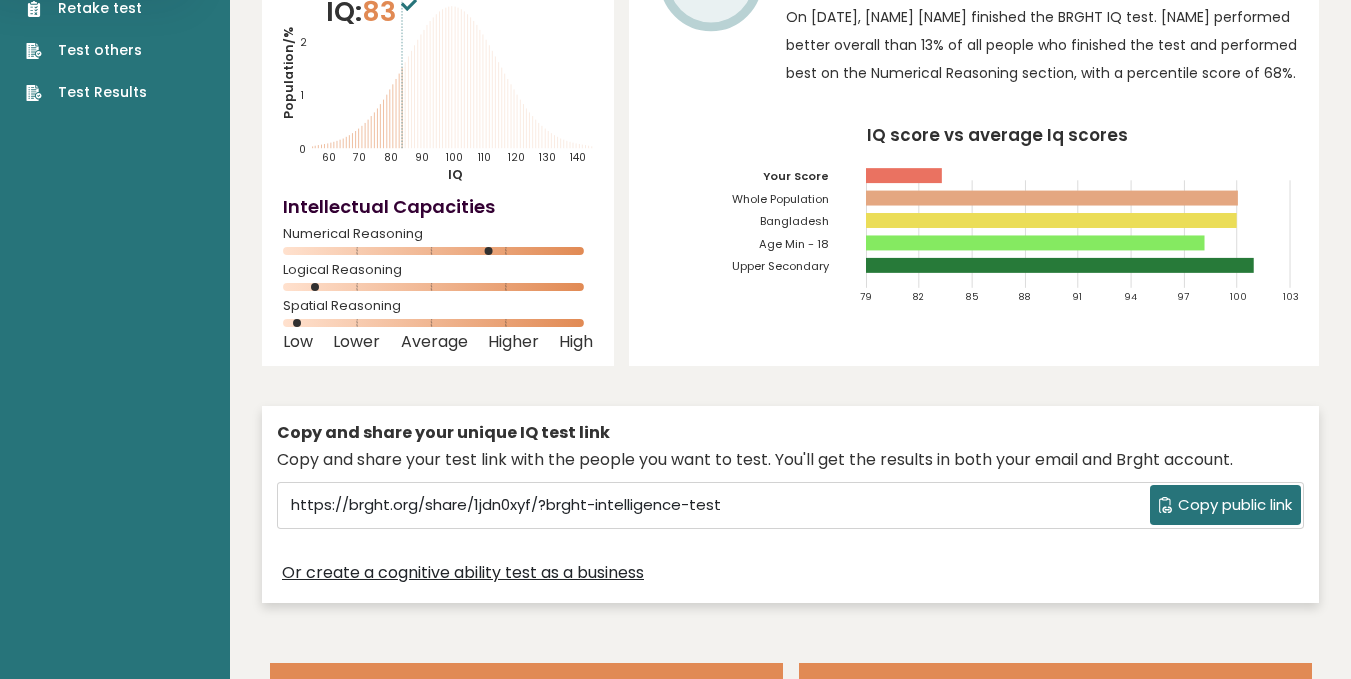 click on "IQ score vs average Iq scores
79
82
85
88
91
94
97
100
103
Your Score
Whole Population
Bangladesh
Age Min - 18
Upper Secondary" at bounding box center [974, 223] 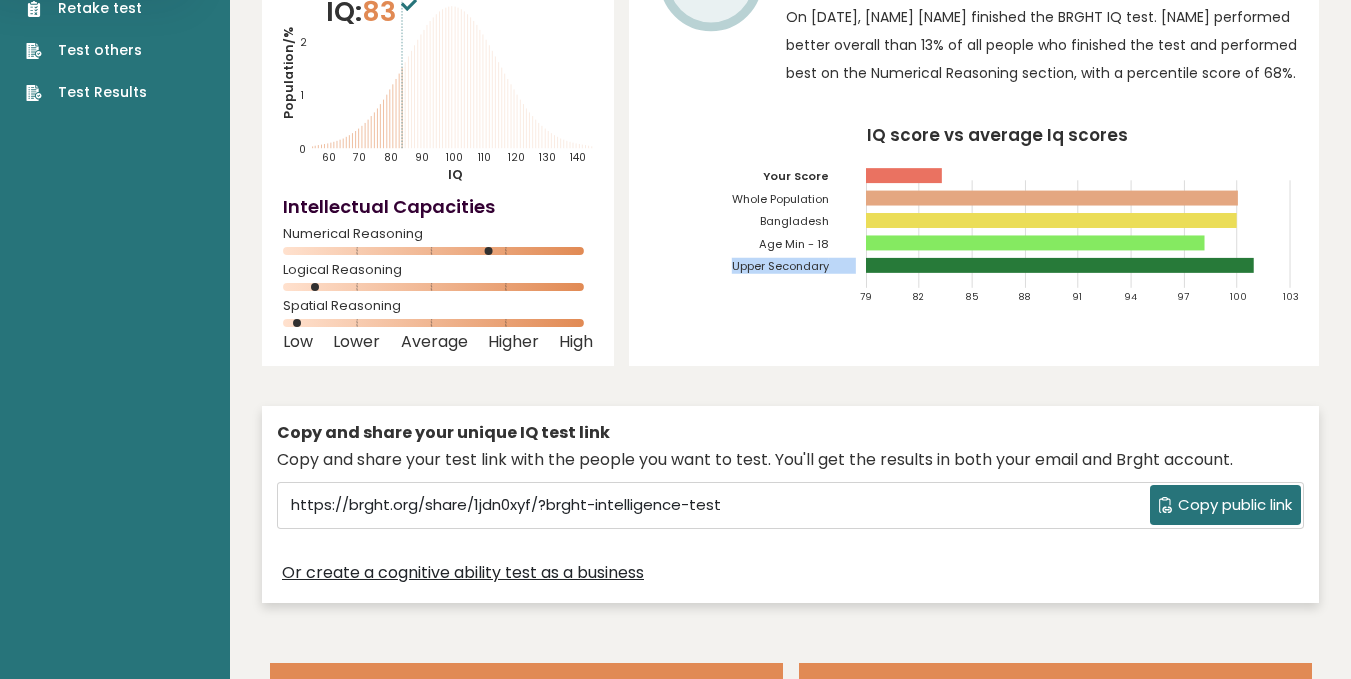 drag, startPoint x: 708, startPoint y: 277, endPoint x: 1191, endPoint y: 287, distance: 483.10352 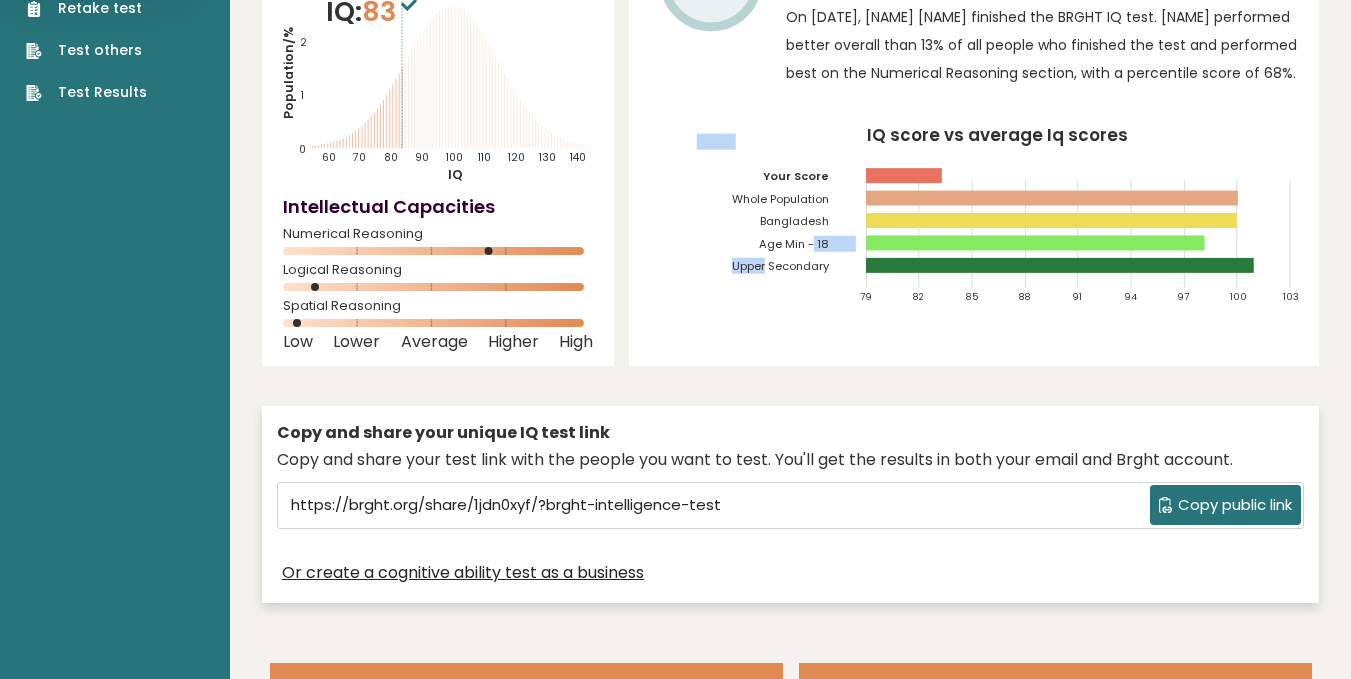 drag, startPoint x: 766, startPoint y: 261, endPoint x: 824, endPoint y: 263, distance: 58.034473 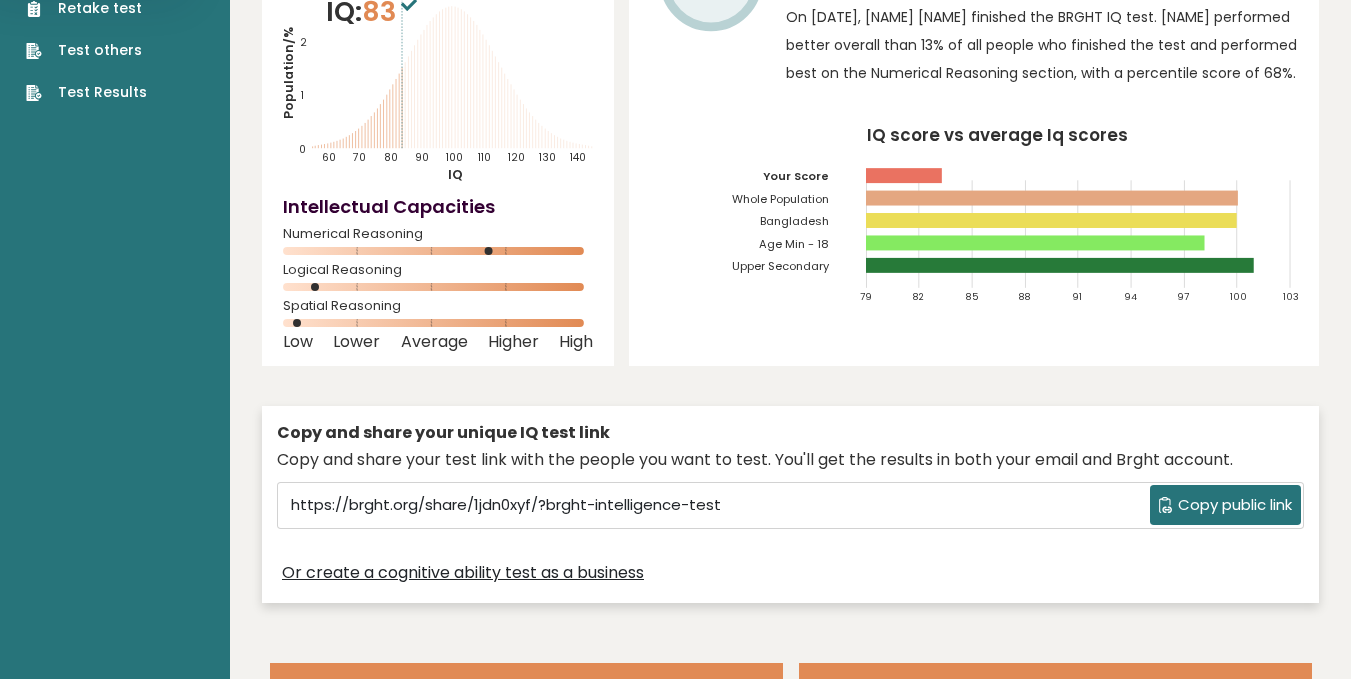 click on "IQ score vs average Iq scores
79
82
85
88
91
94
97
100
103
Your Score
Whole Population
Bangladesh
Age Min - 18
Upper Secondary" at bounding box center (974, 223) 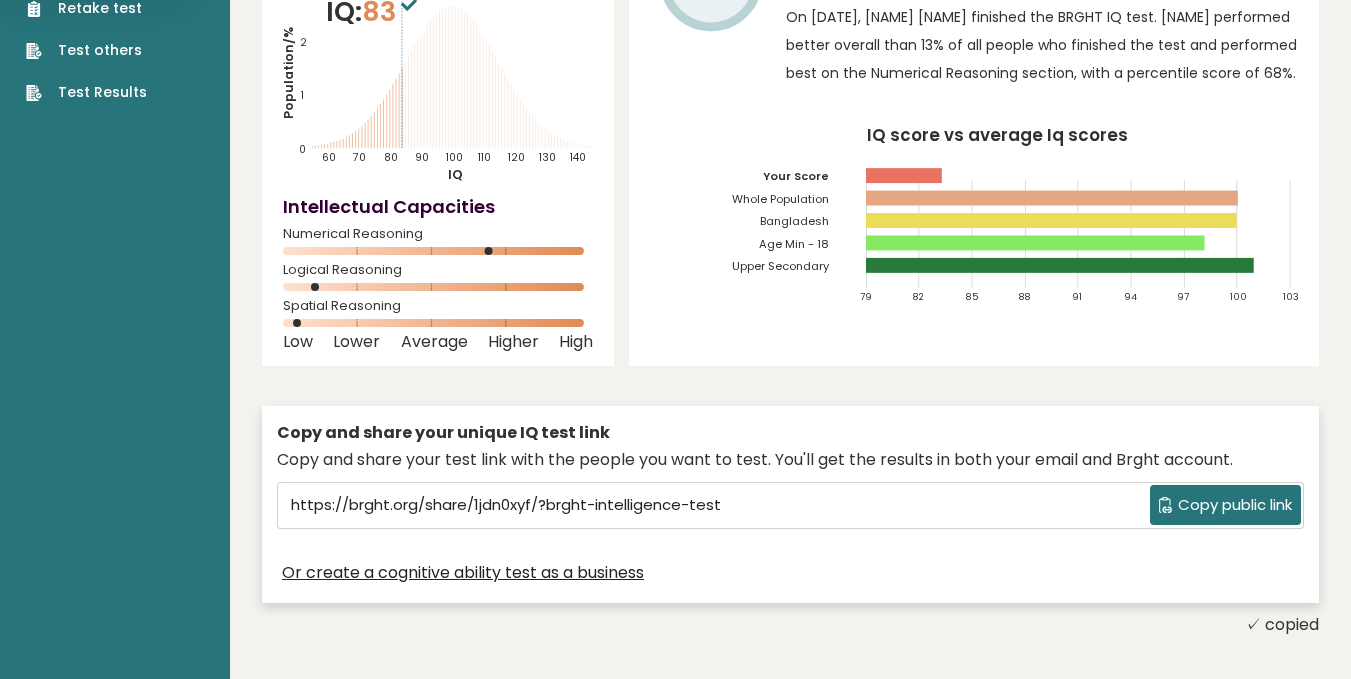 click on "Copy public link" at bounding box center [1235, 505] 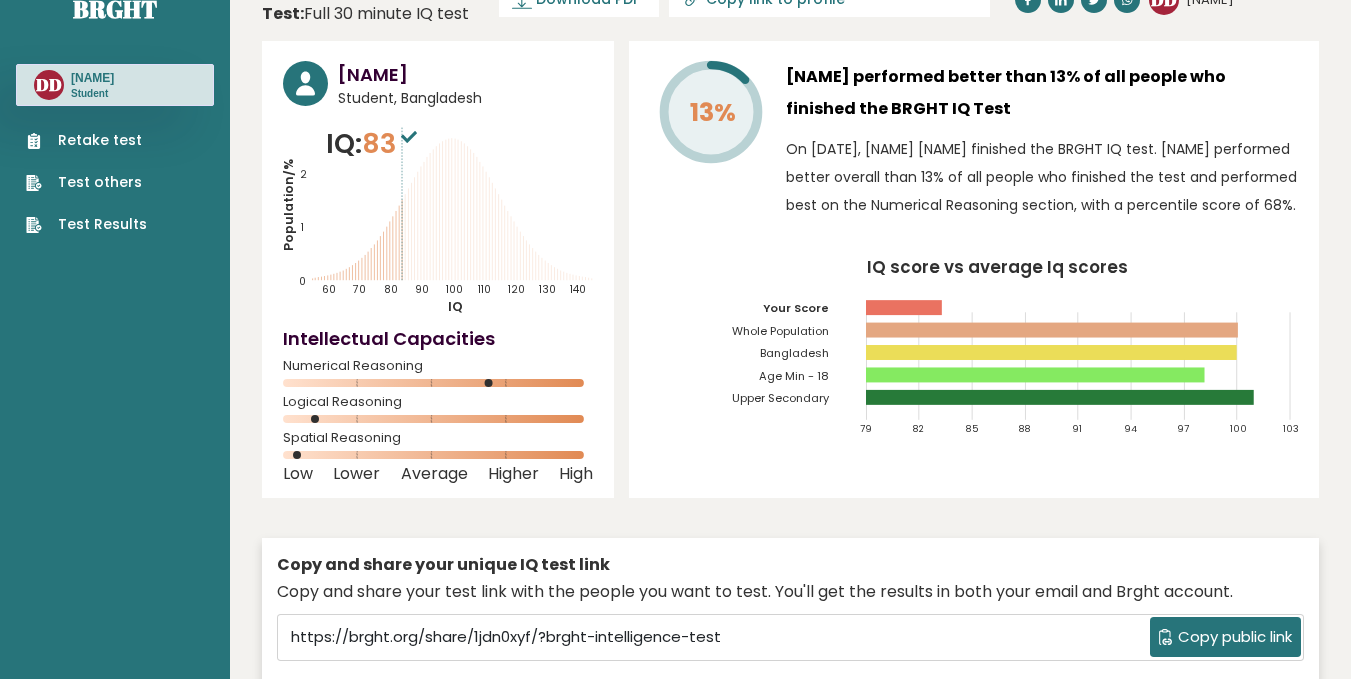 scroll, scrollTop: 8, scrollLeft: 0, axis: vertical 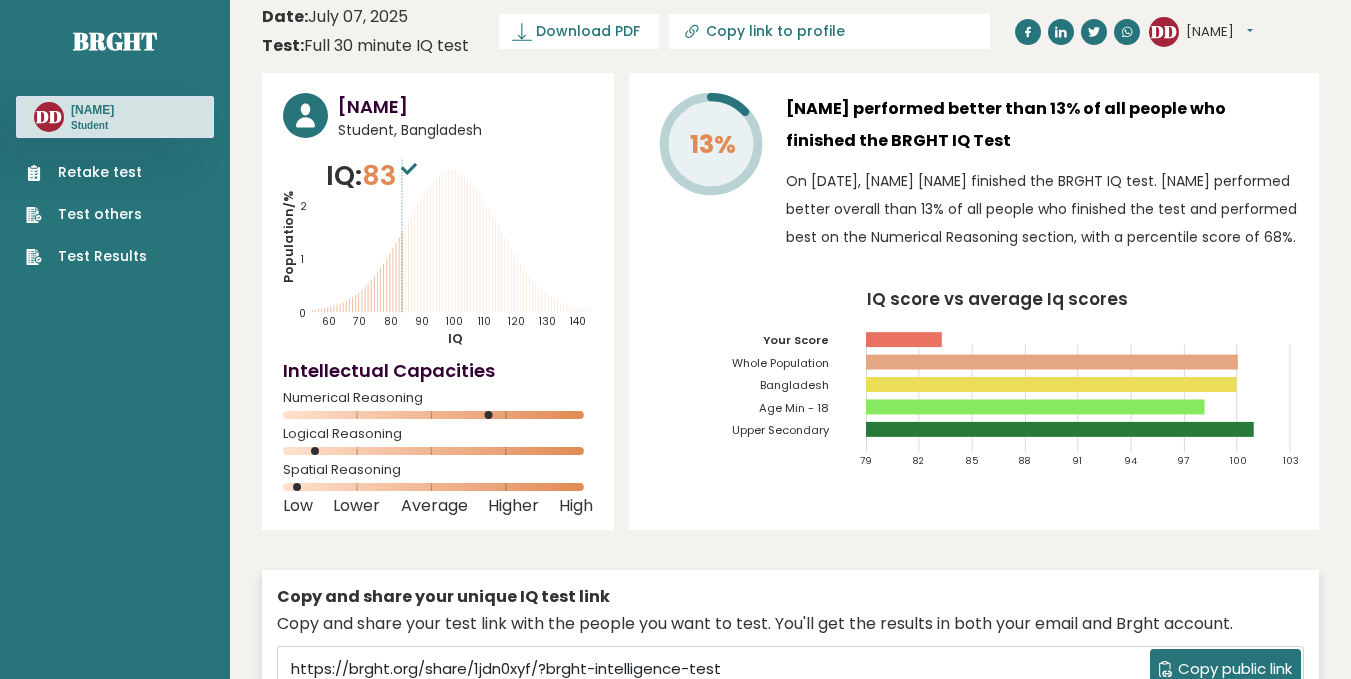 drag, startPoint x: 584, startPoint y: 233, endPoint x: 592, endPoint y: 192, distance: 41.773197 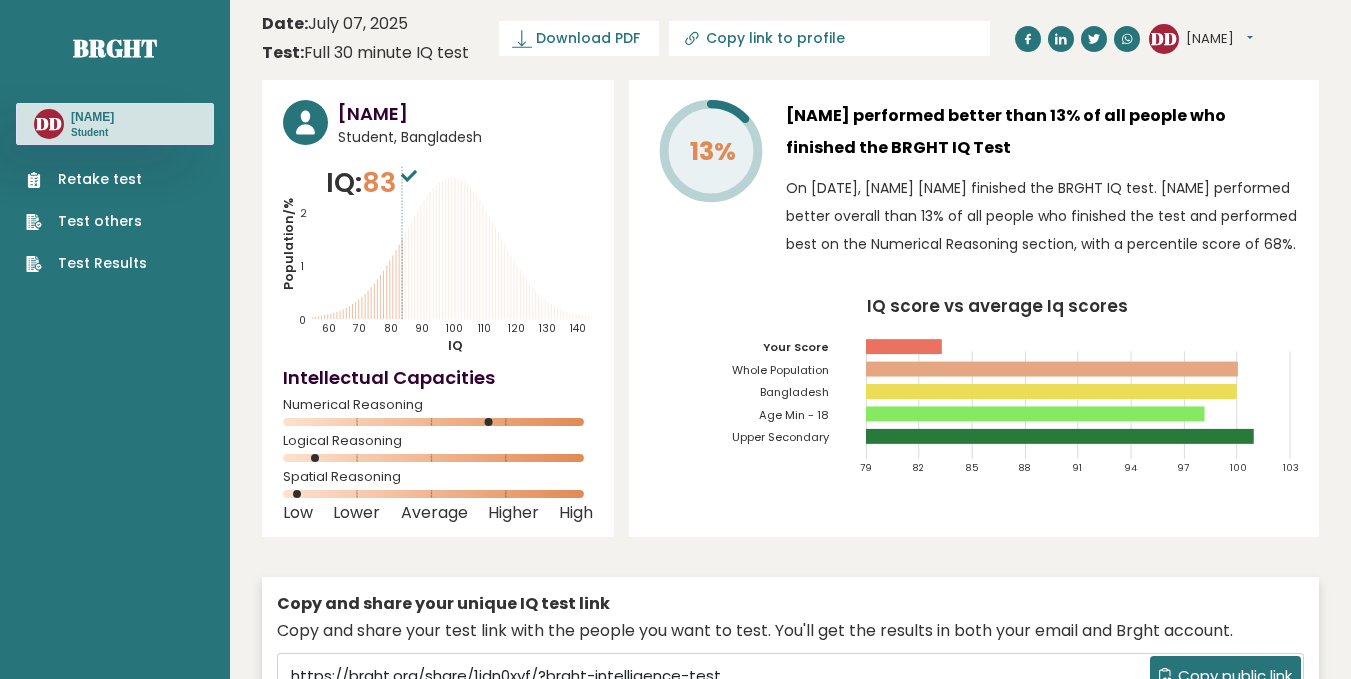 scroll, scrollTop: 0, scrollLeft: 0, axis: both 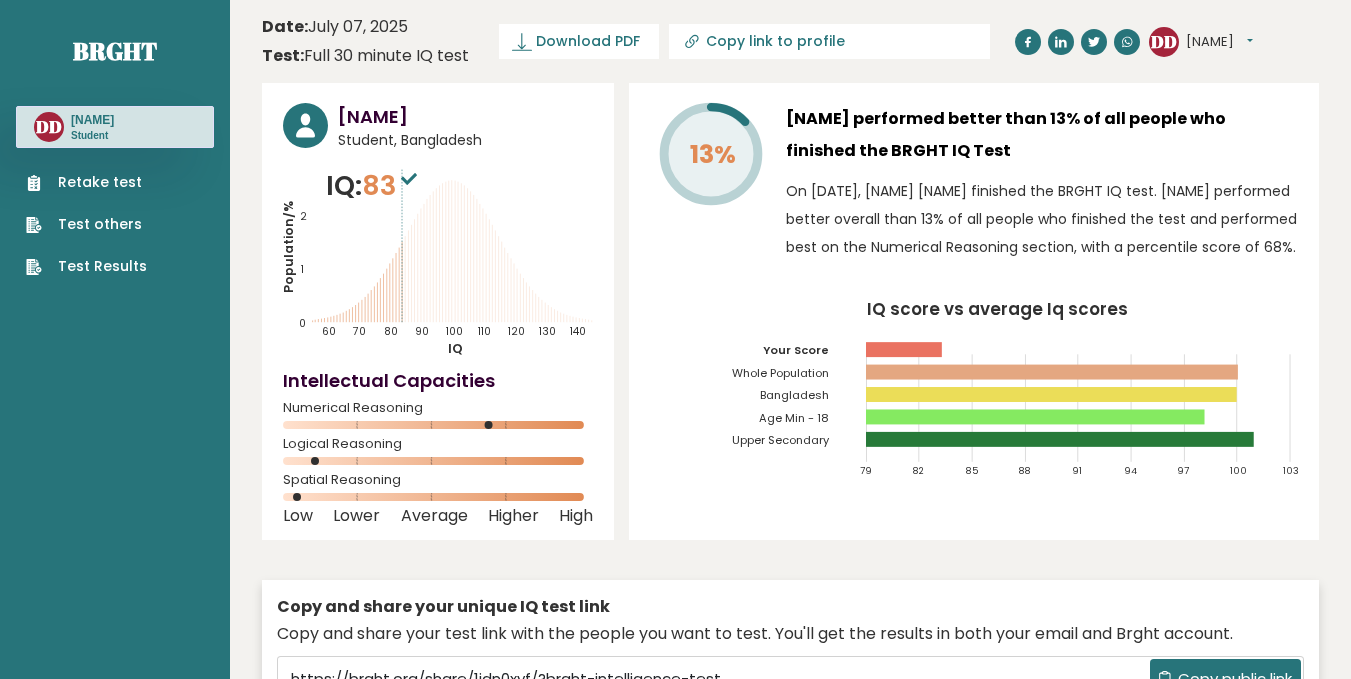 drag, startPoint x: 592, startPoint y: 192, endPoint x: 590, endPoint y: 156, distance: 36.05551 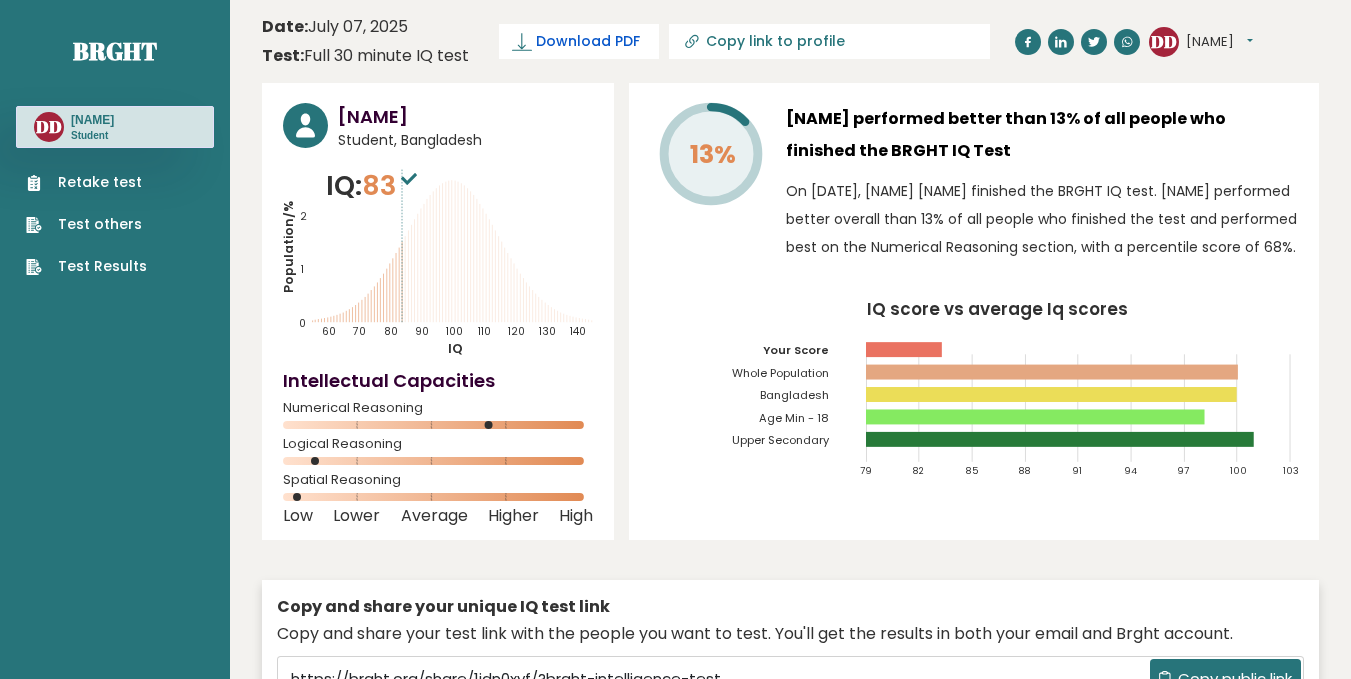 click on "Download PDF" at bounding box center (588, 41) 